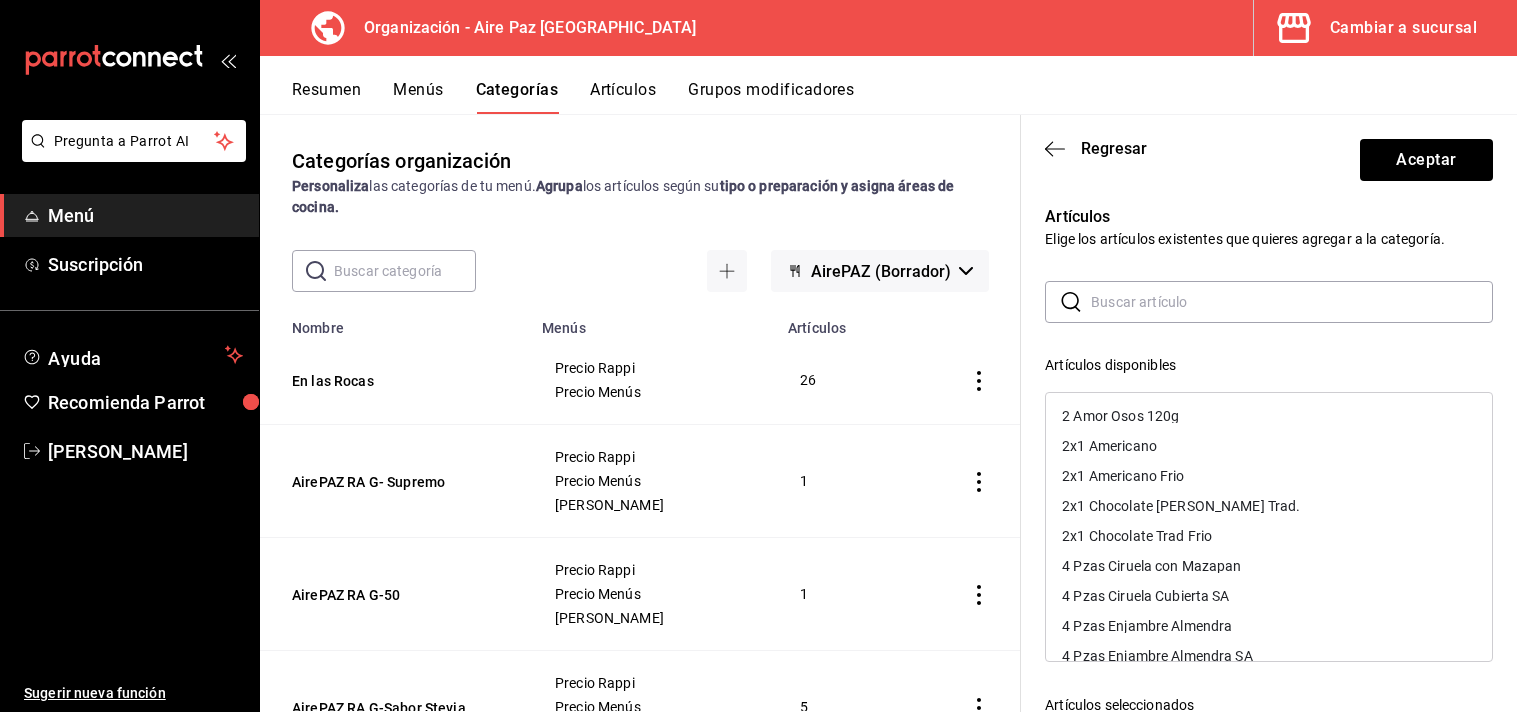 scroll, scrollTop: 0, scrollLeft: 0, axis: both 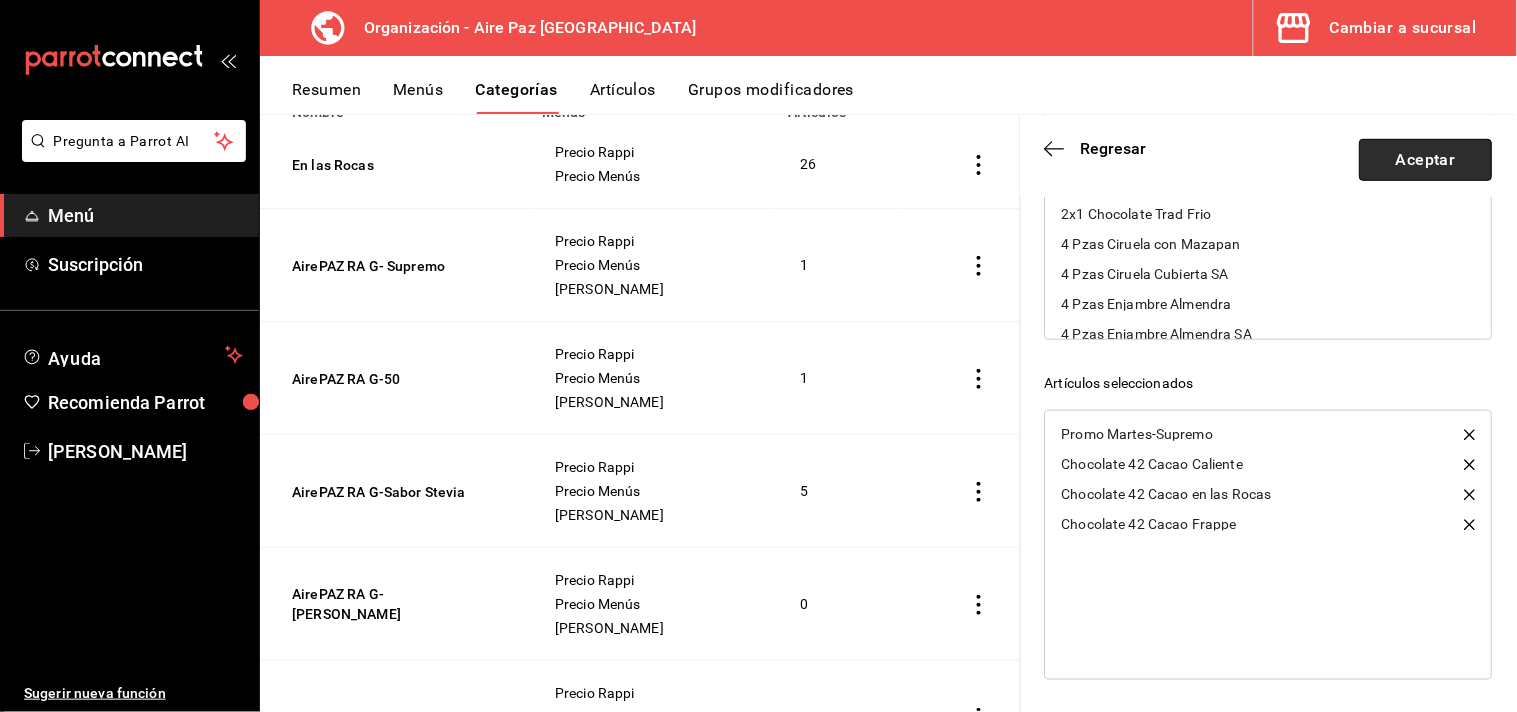 click on "Aceptar" at bounding box center (1426, 160) 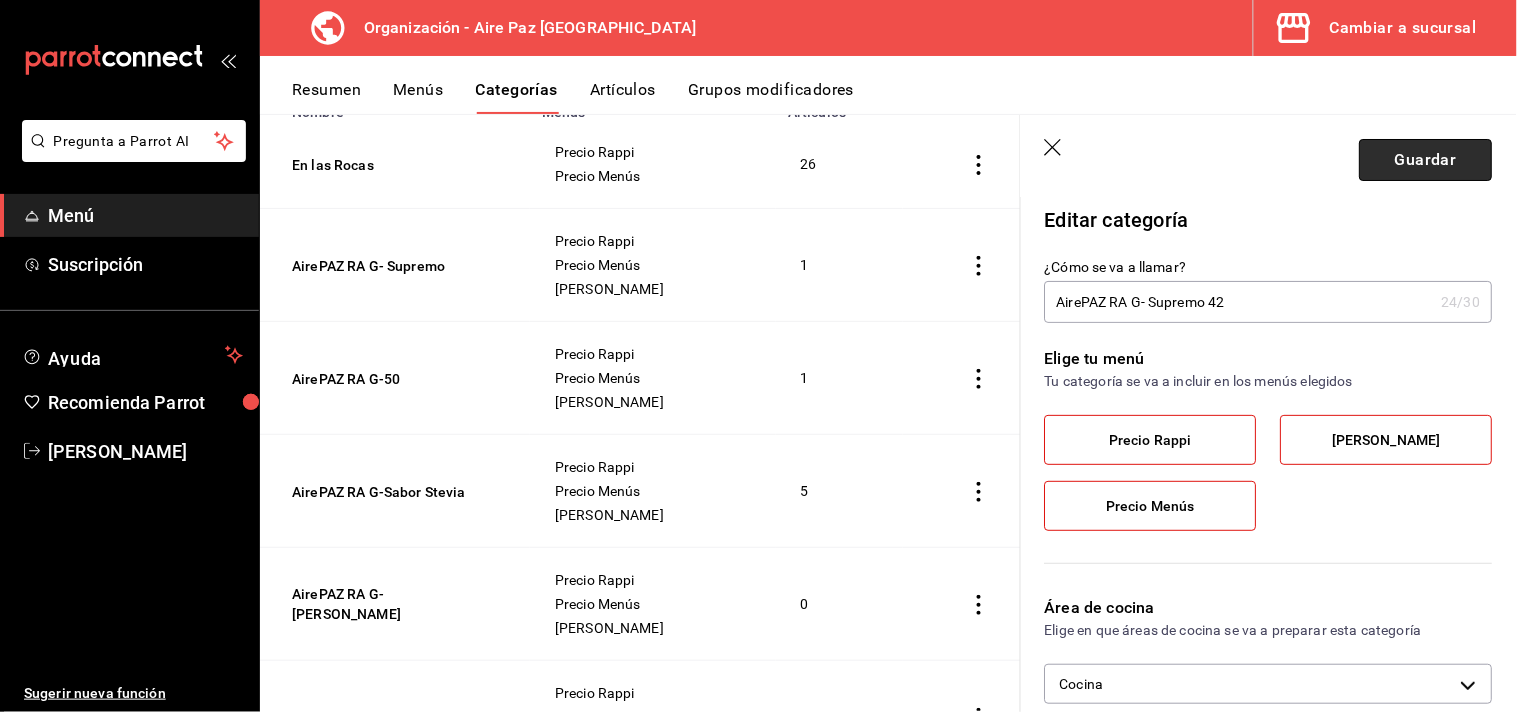 click on "Guardar" at bounding box center [1426, 160] 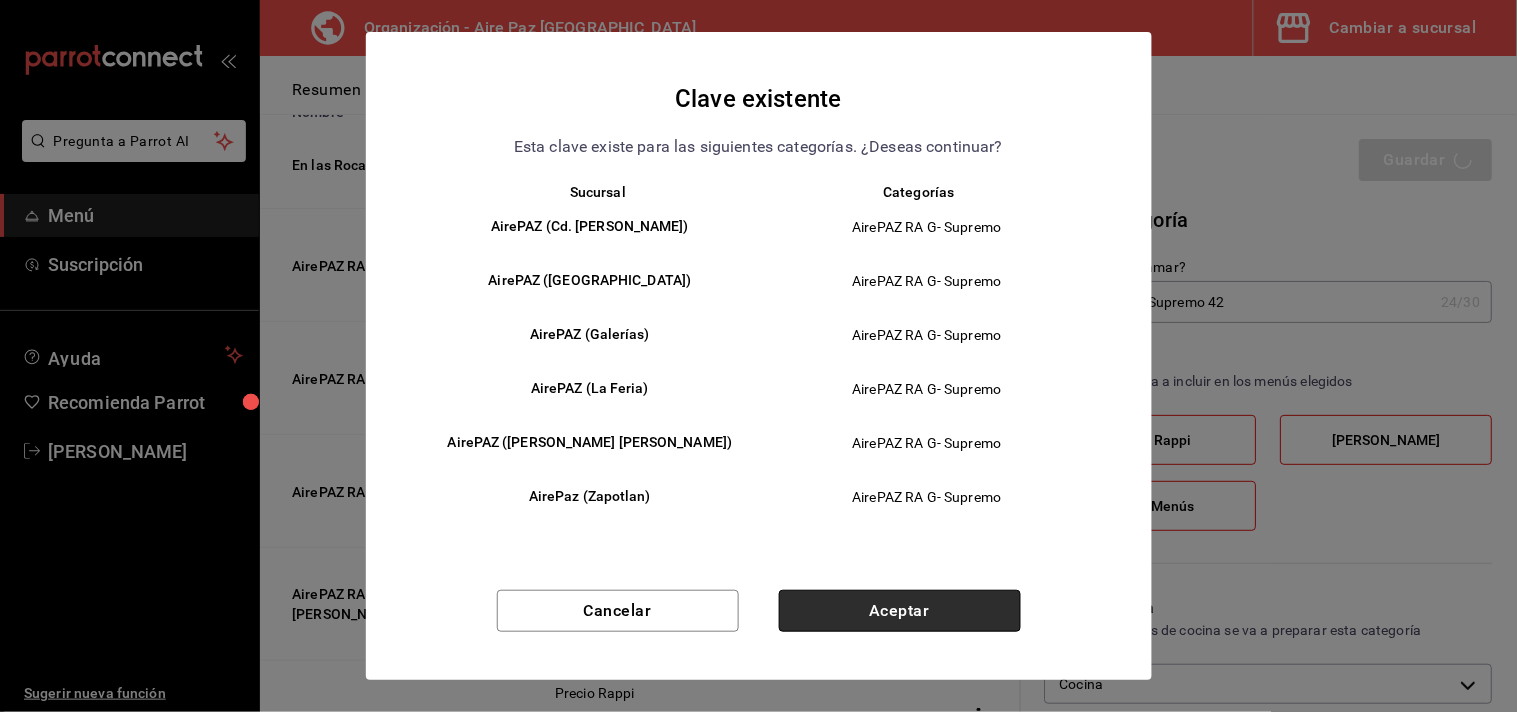click on "Aceptar" at bounding box center (900, 611) 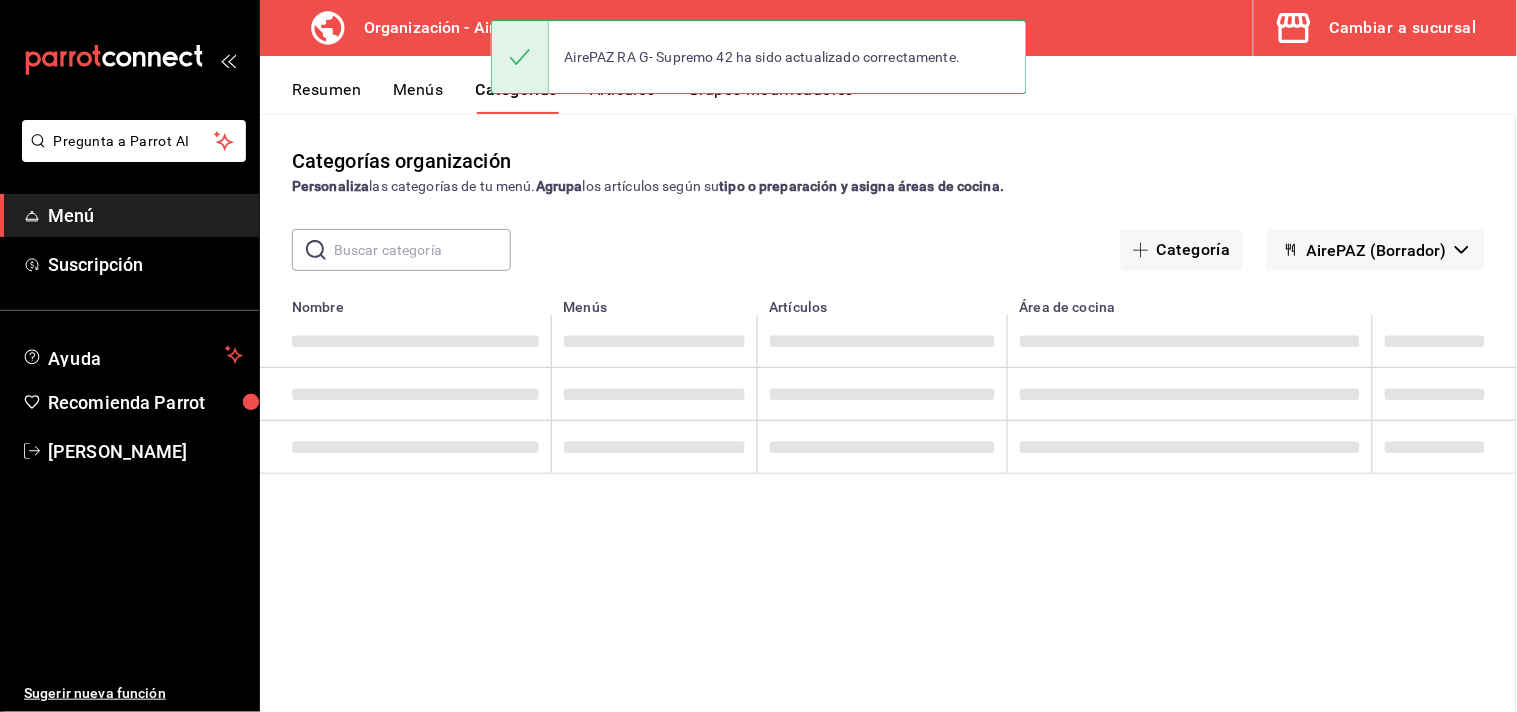 scroll, scrollTop: 0, scrollLeft: 0, axis: both 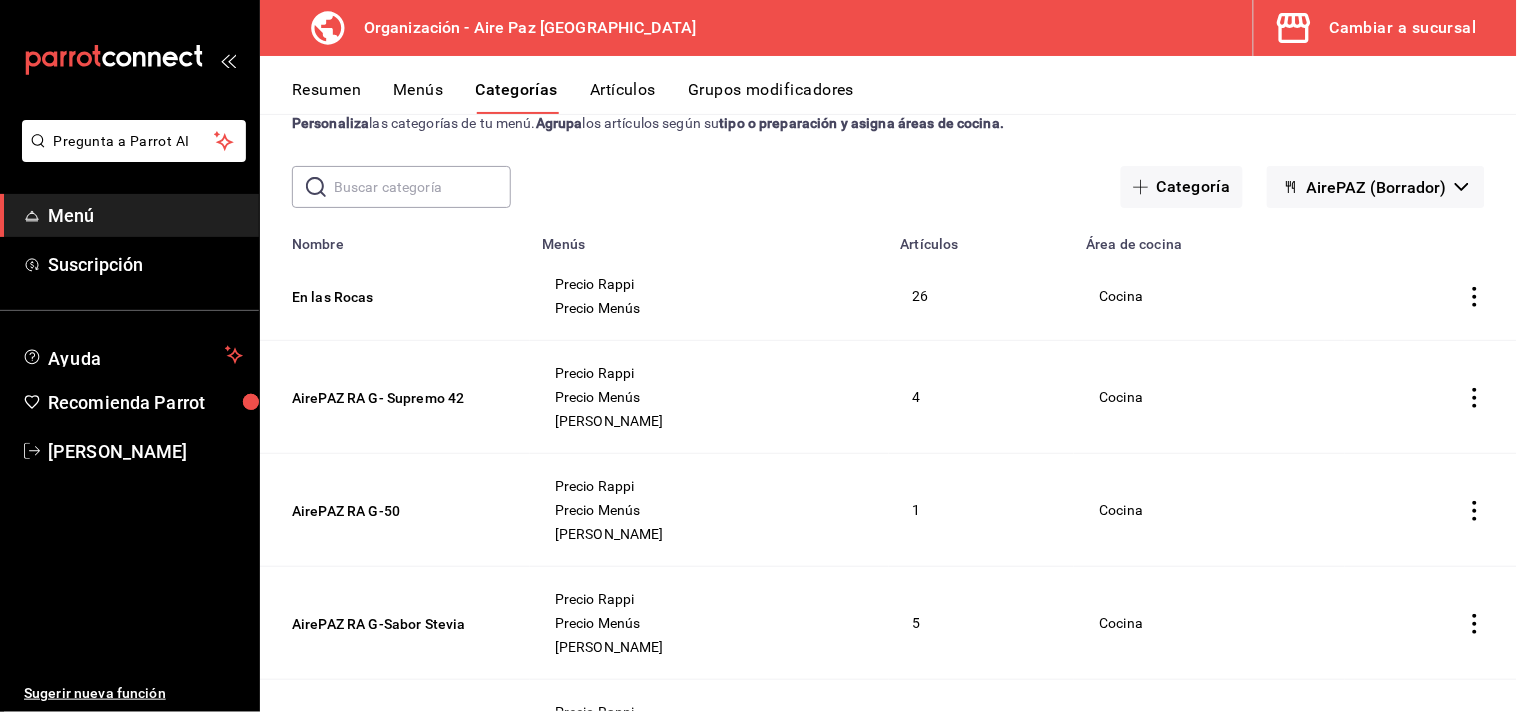 click 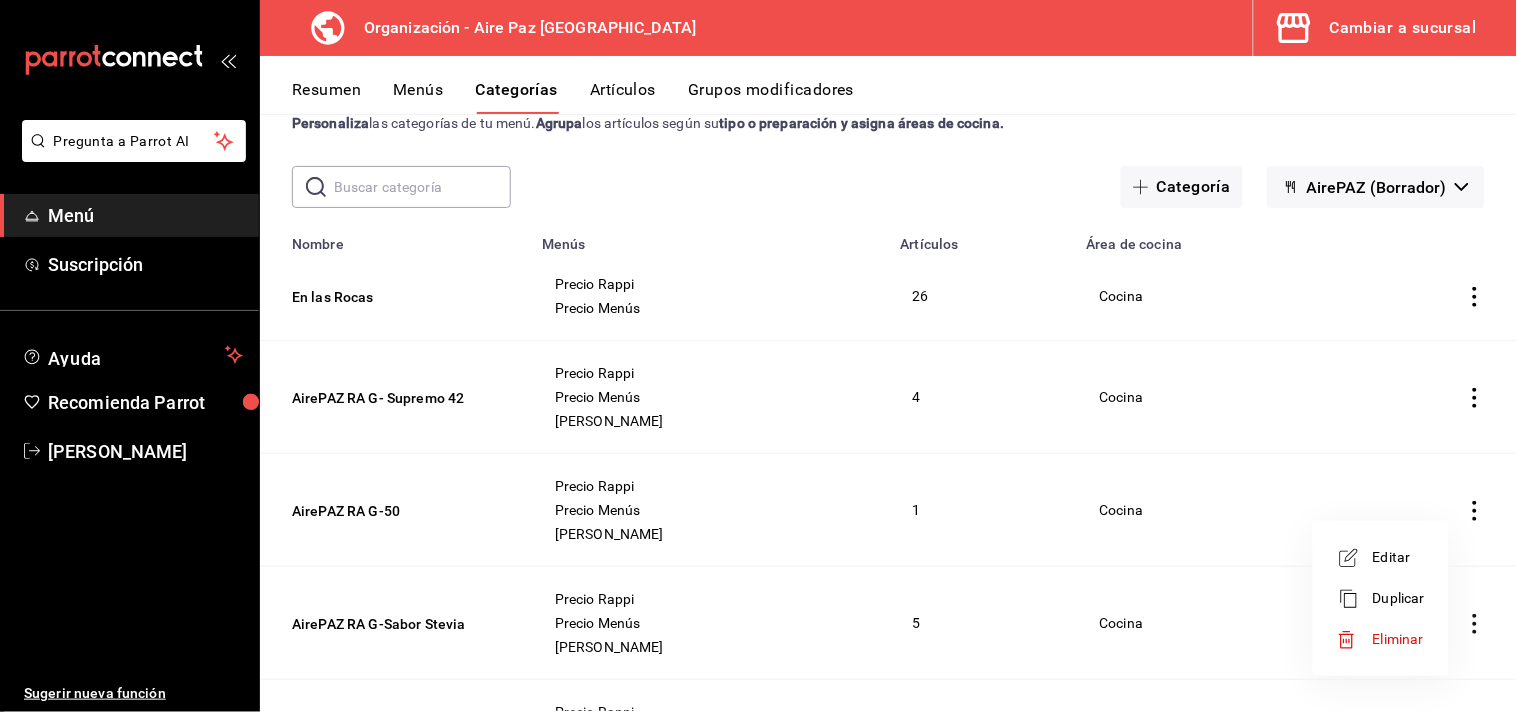 click on "Editar" at bounding box center (1399, 557) 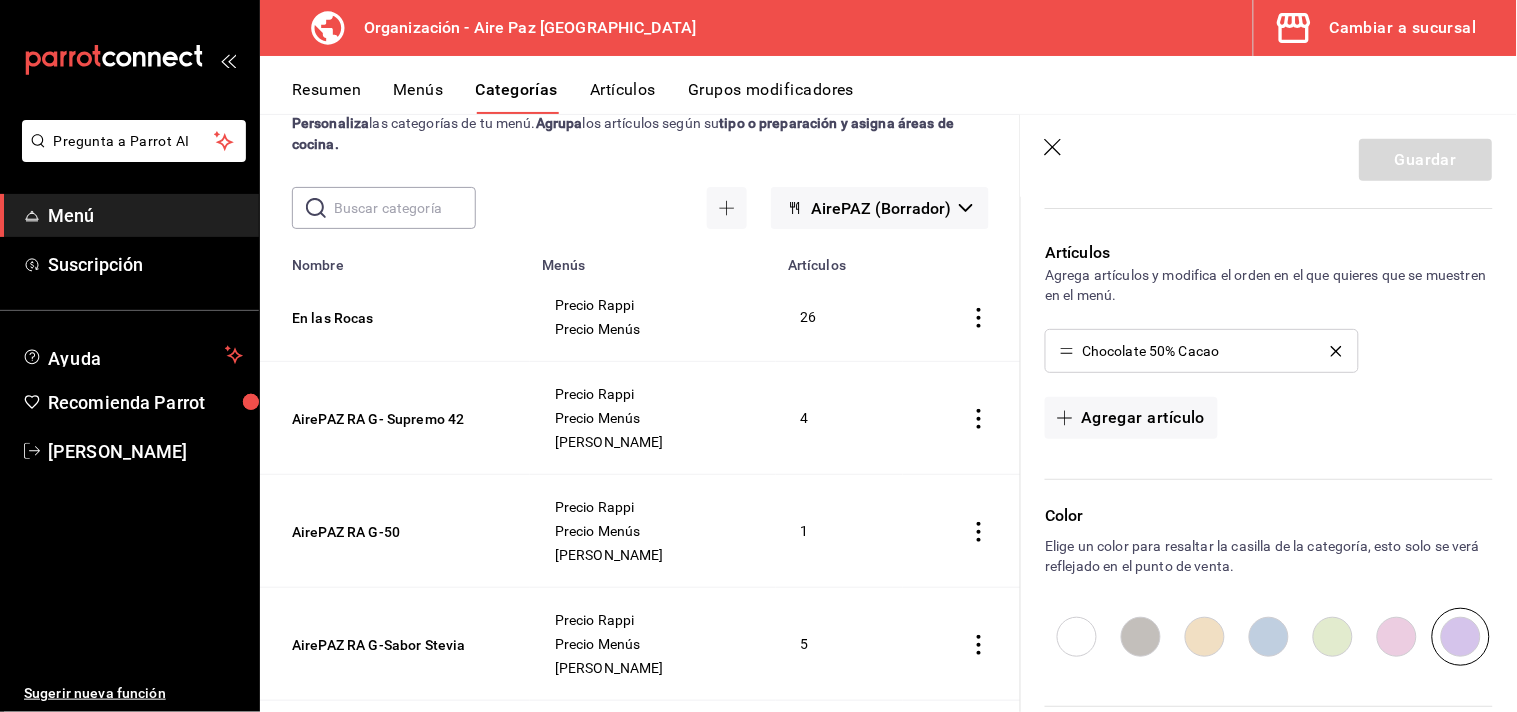 scroll, scrollTop: 538, scrollLeft: 0, axis: vertical 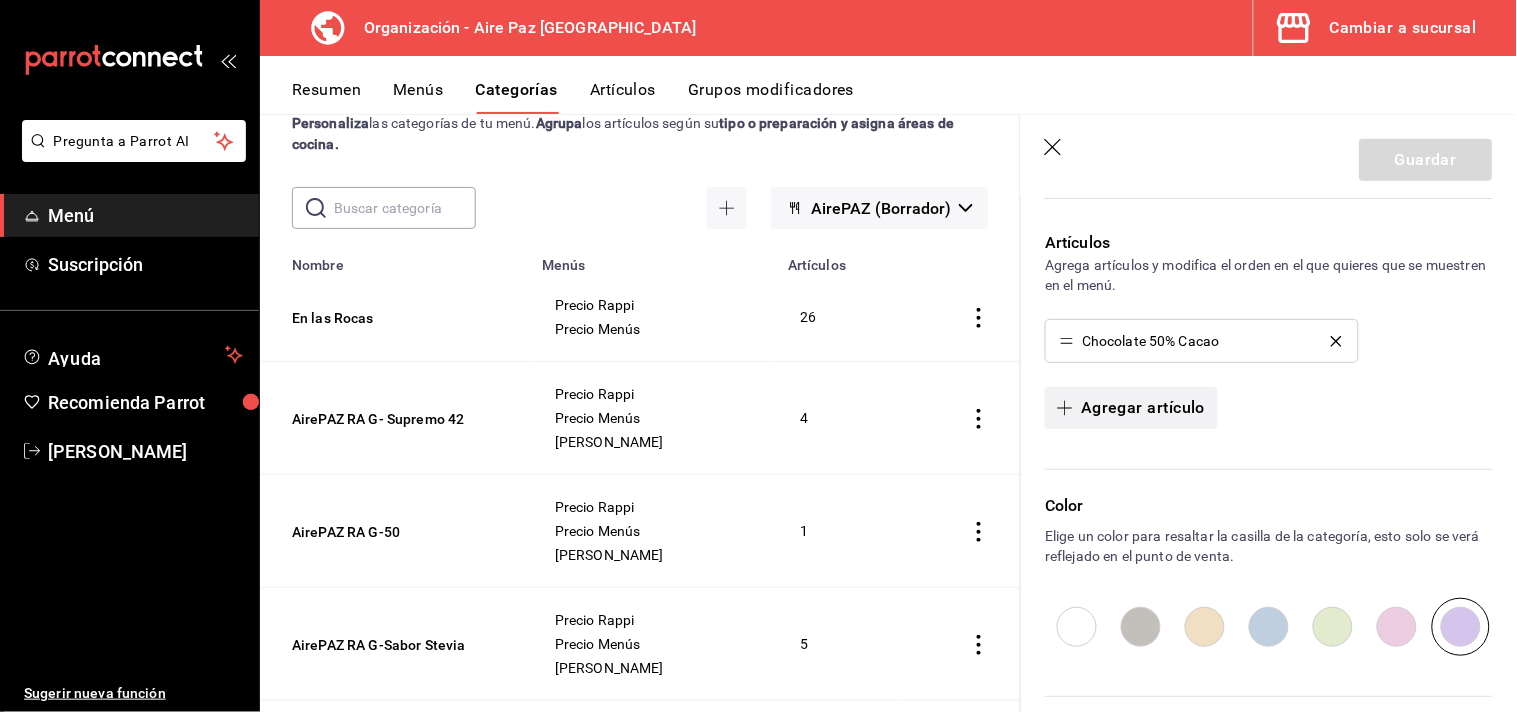 click on "Agregar artículo" at bounding box center [1131, 408] 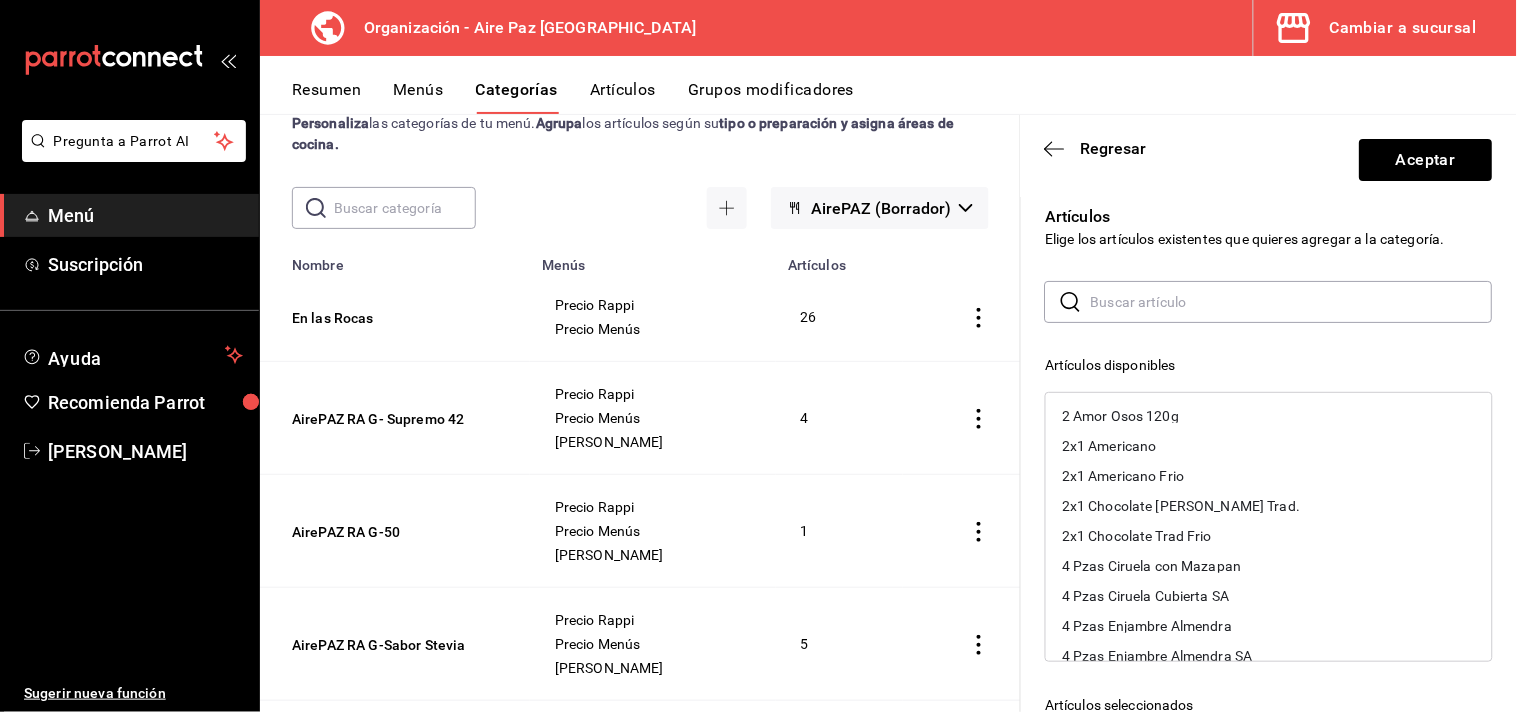 click at bounding box center (1292, 302) 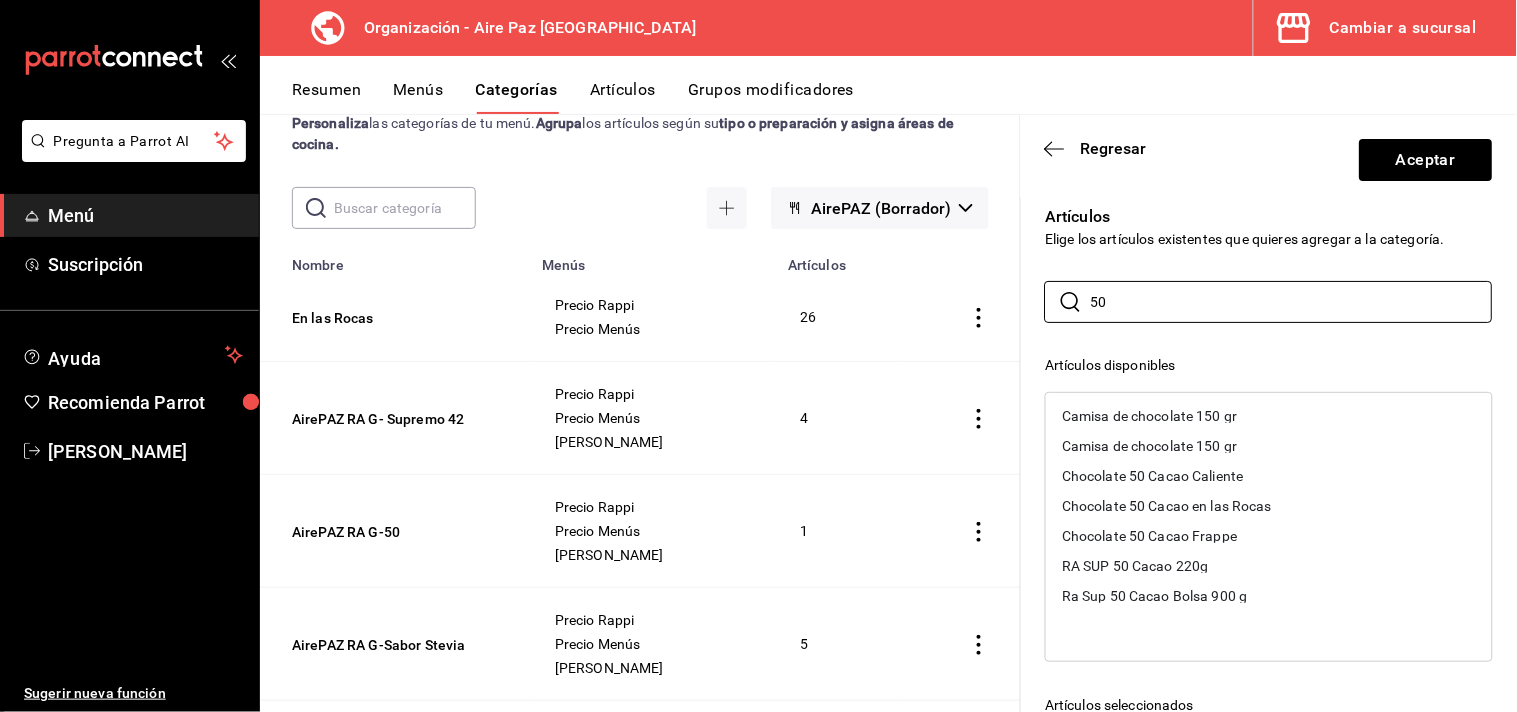 type on "50" 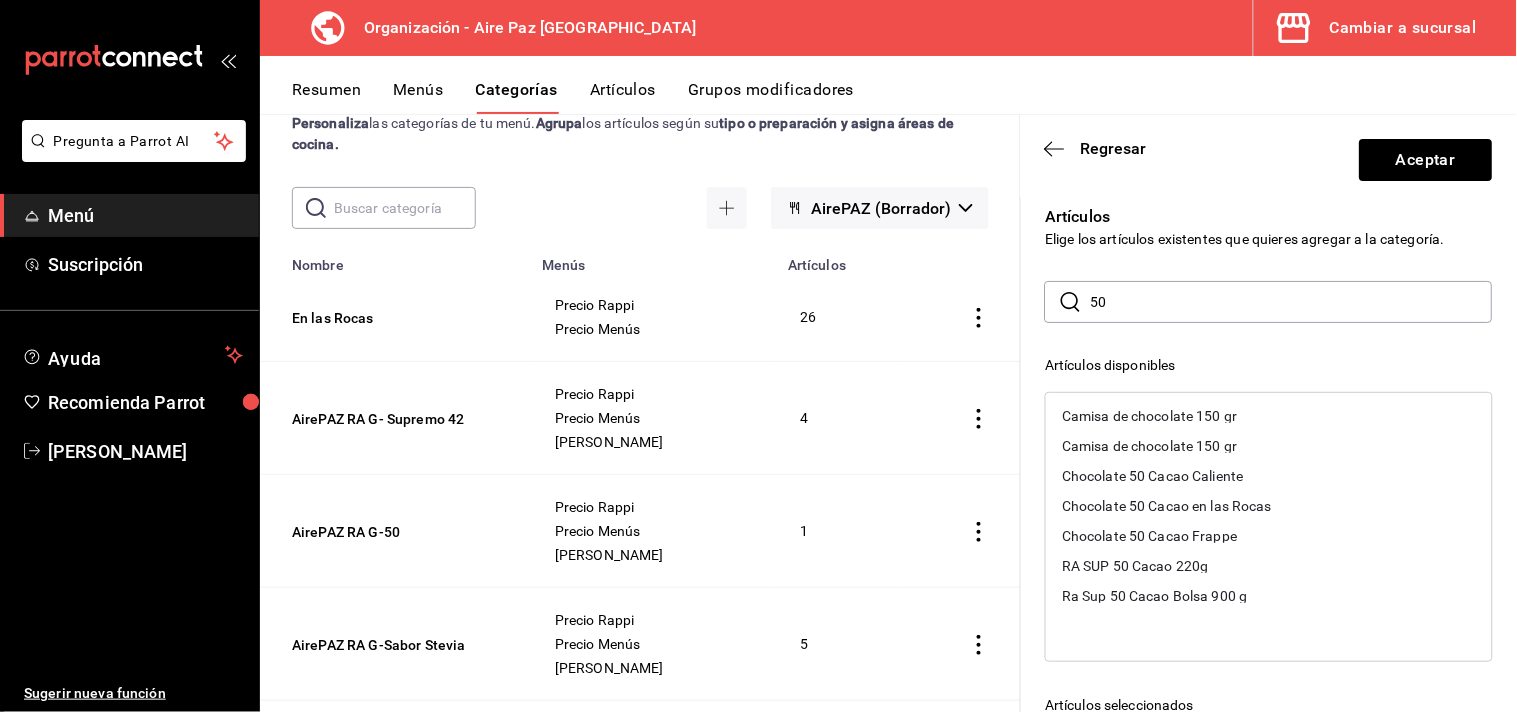 click on "Chocolate 50 Cacao Caliente" at bounding box center (1269, 476) 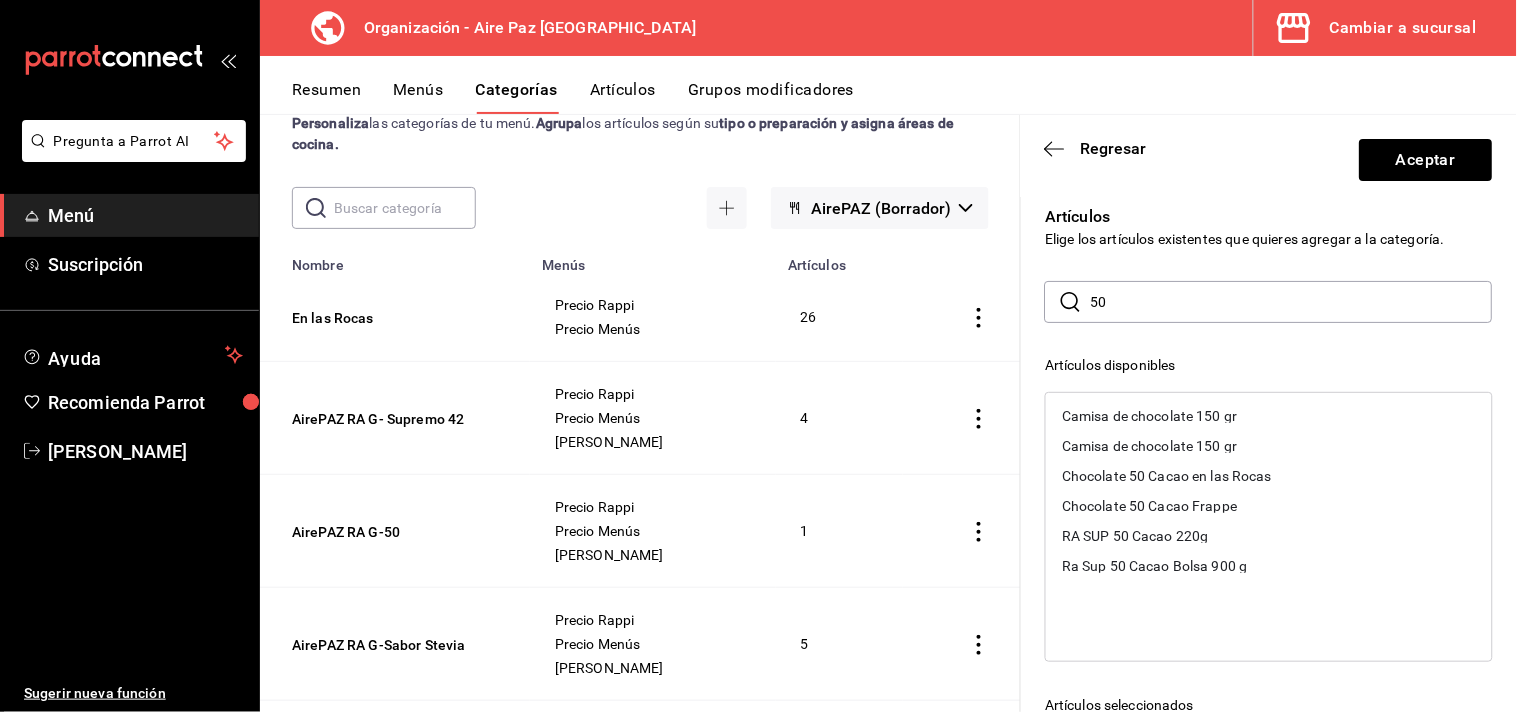 click on "Chocolate 50 Cacao en las Rocas" at bounding box center (1167, 476) 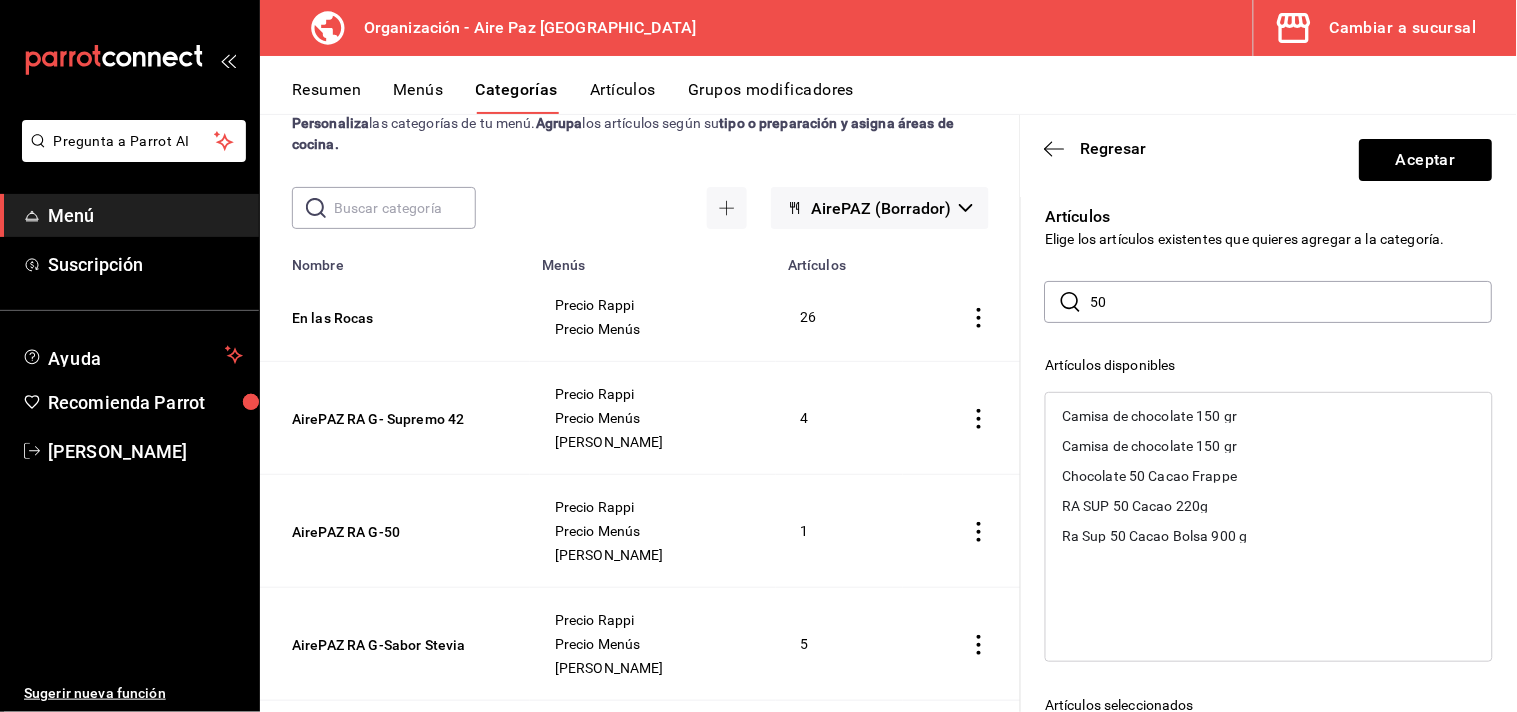 click on "Chocolate 50 Cacao Frappe" at bounding box center [1149, 476] 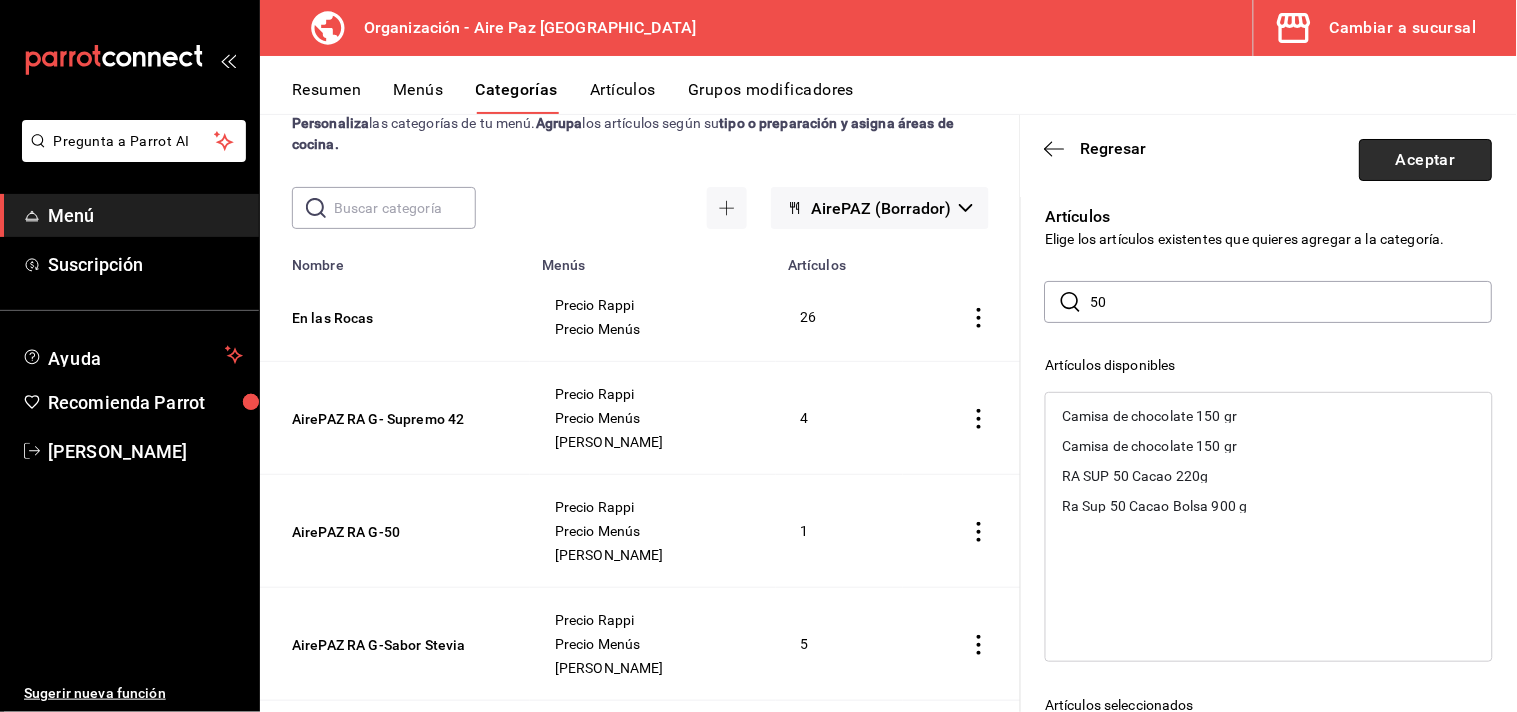 click on "Aceptar" at bounding box center [1426, 160] 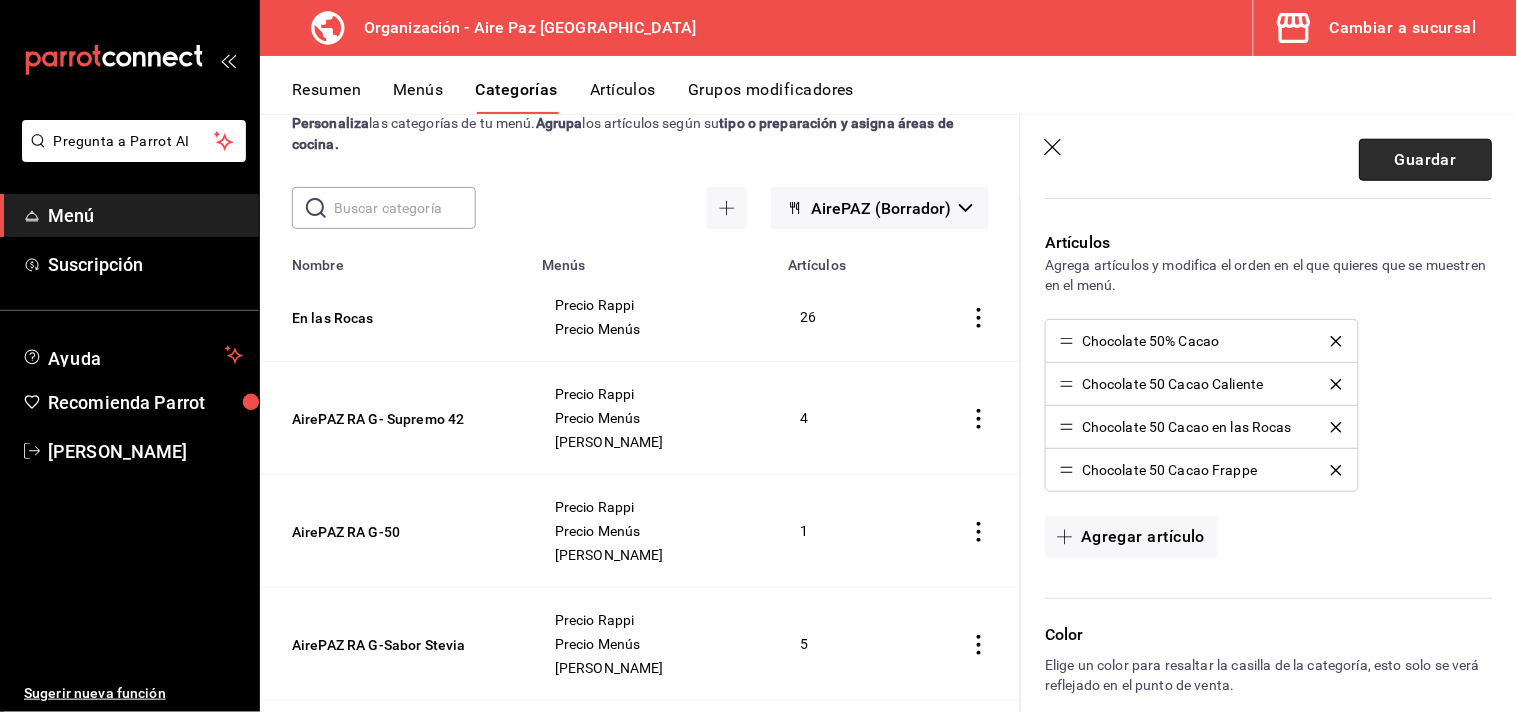 click on "Guardar" at bounding box center [1426, 160] 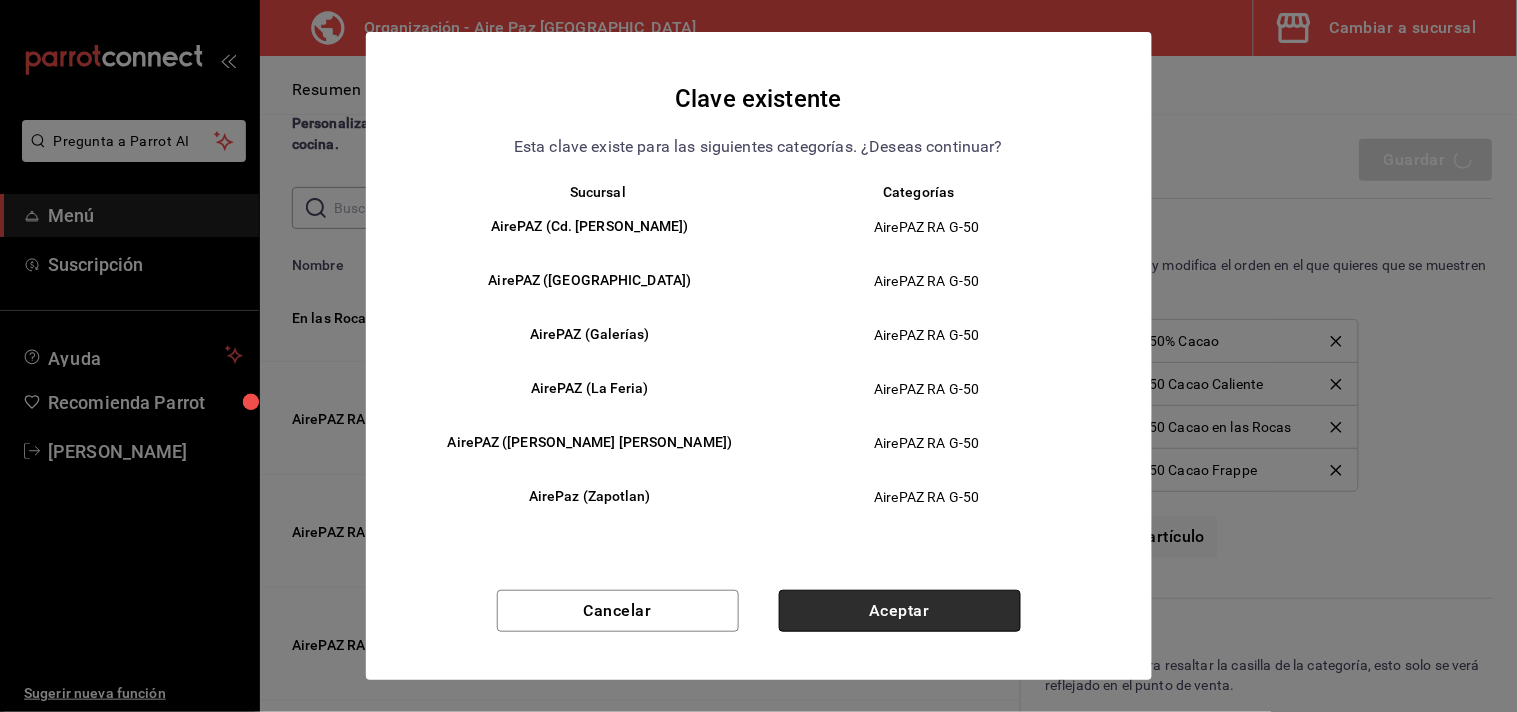 click on "Aceptar" at bounding box center (900, 611) 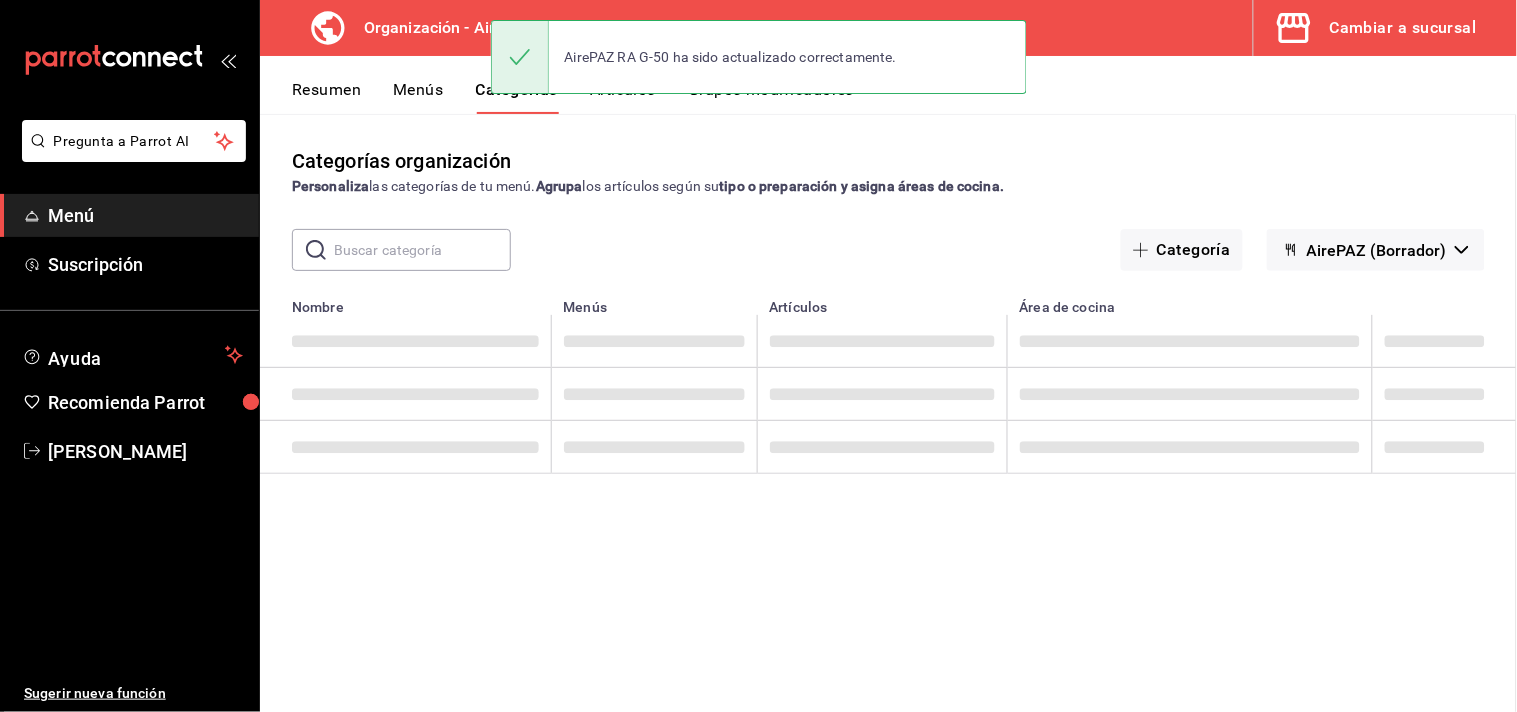 scroll, scrollTop: 0, scrollLeft: 0, axis: both 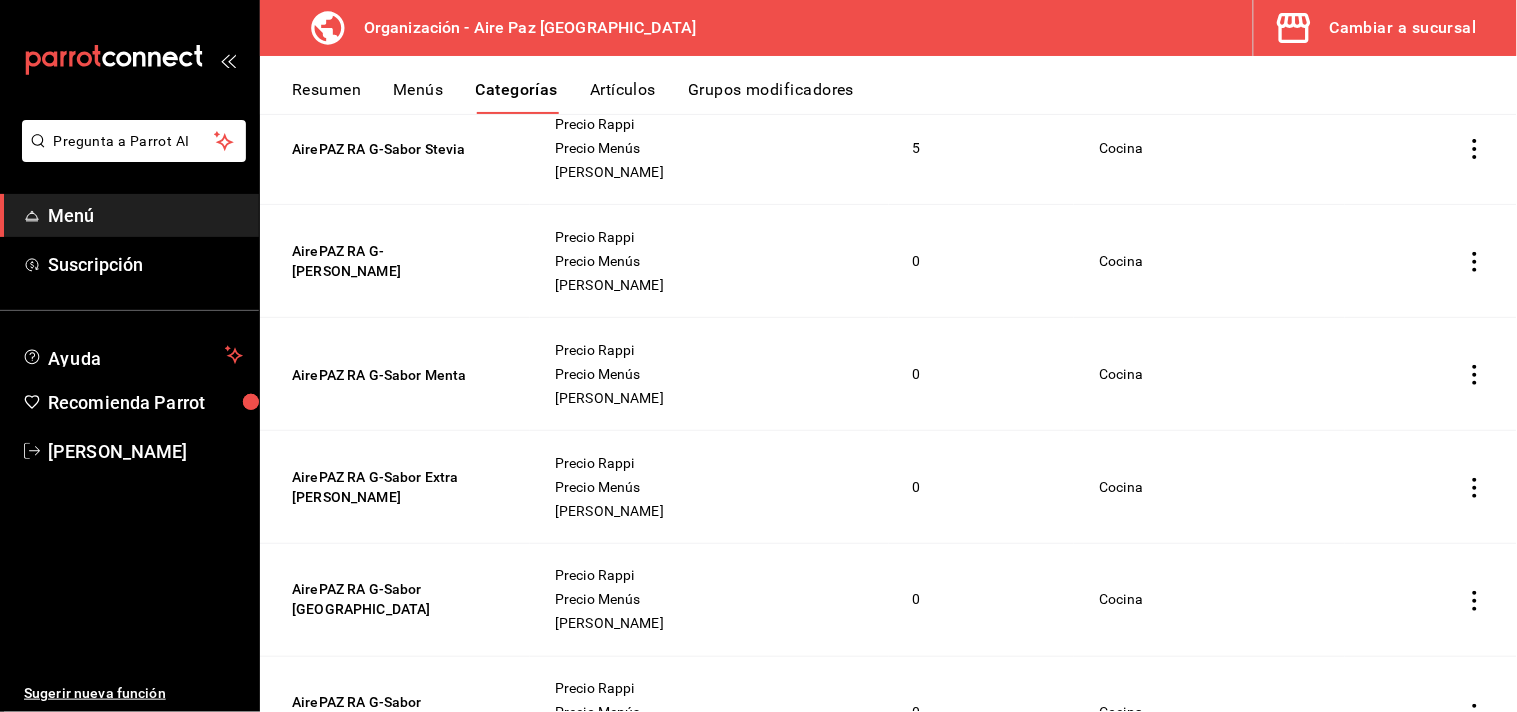 click 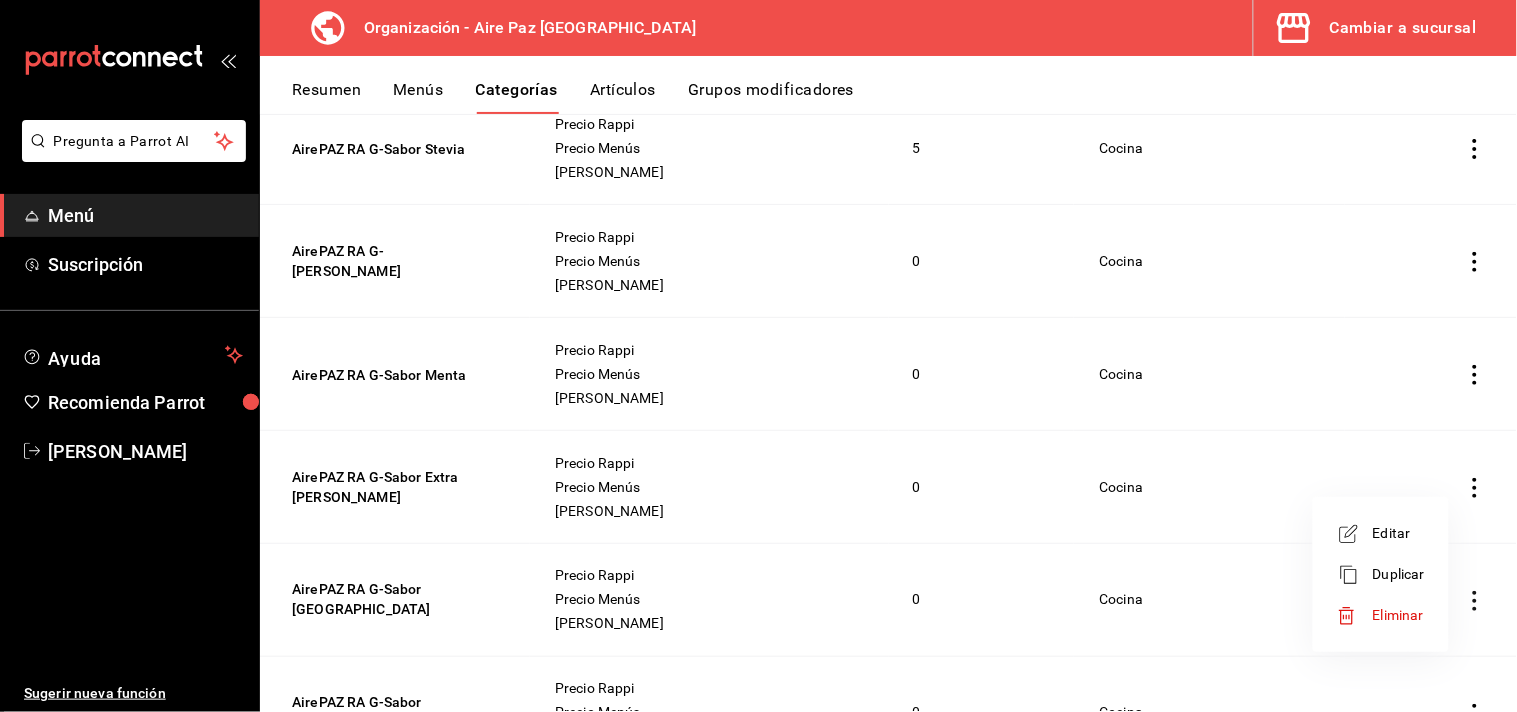 click on "Editar" at bounding box center (1399, 533) 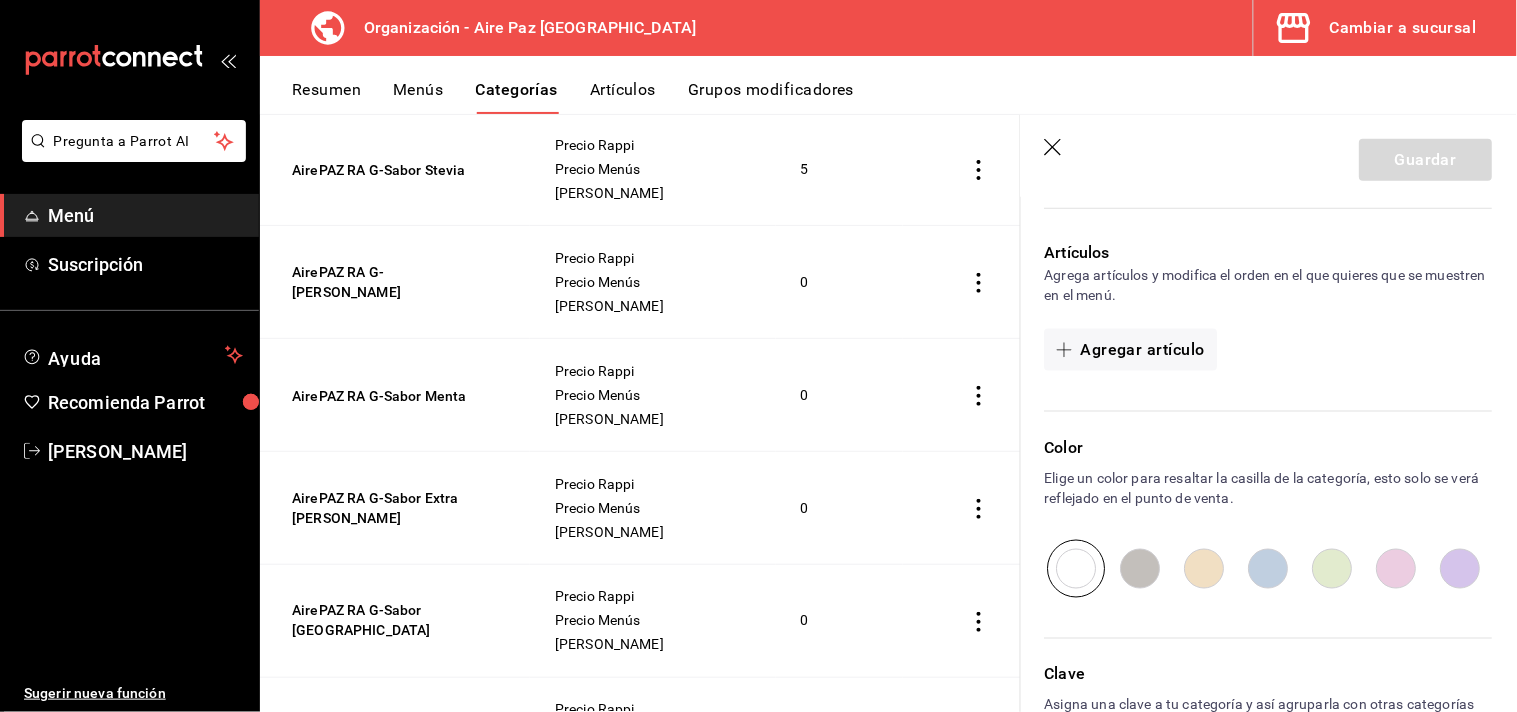 scroll, scrollTop: 536, scrollLeft: 0, axis: vertical 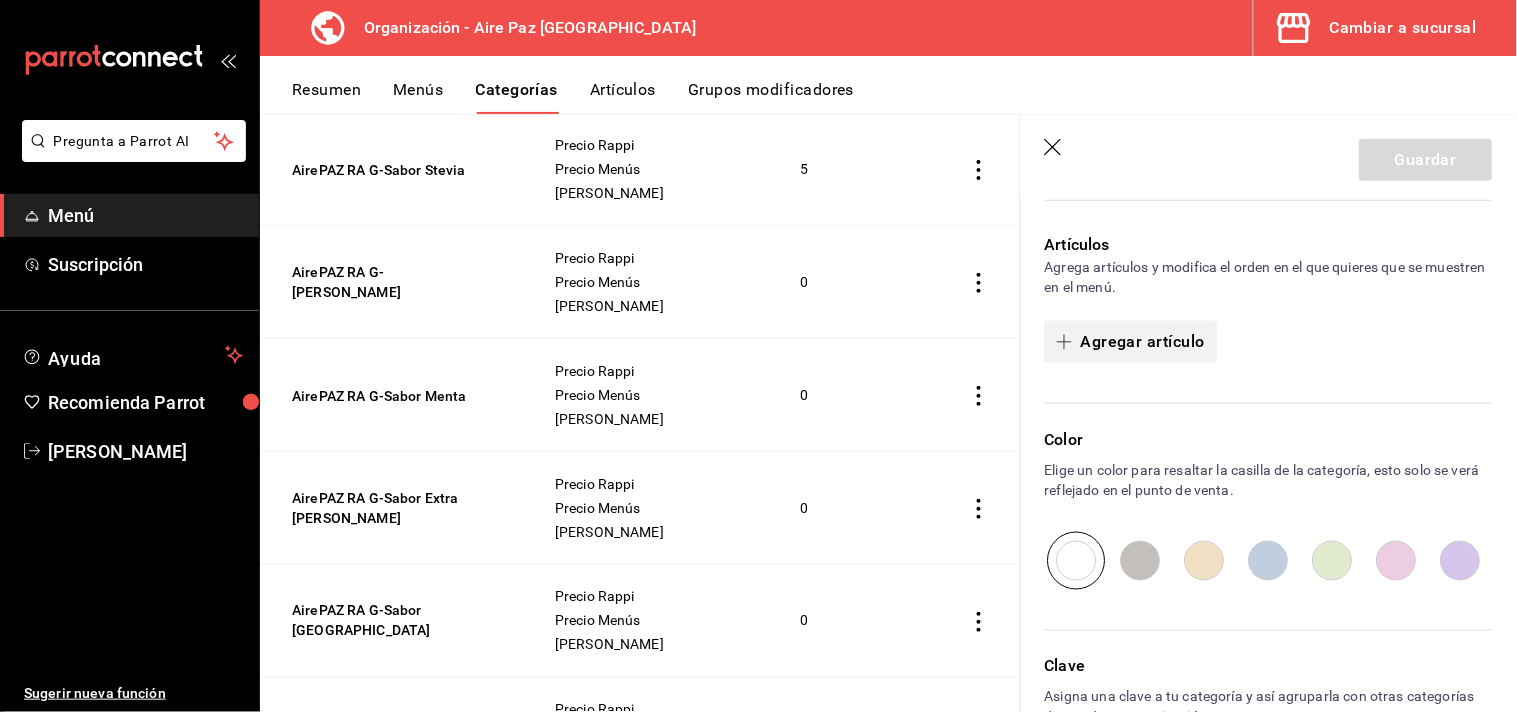 click on "Agregar artículo" at bounding box center (1131, 342) 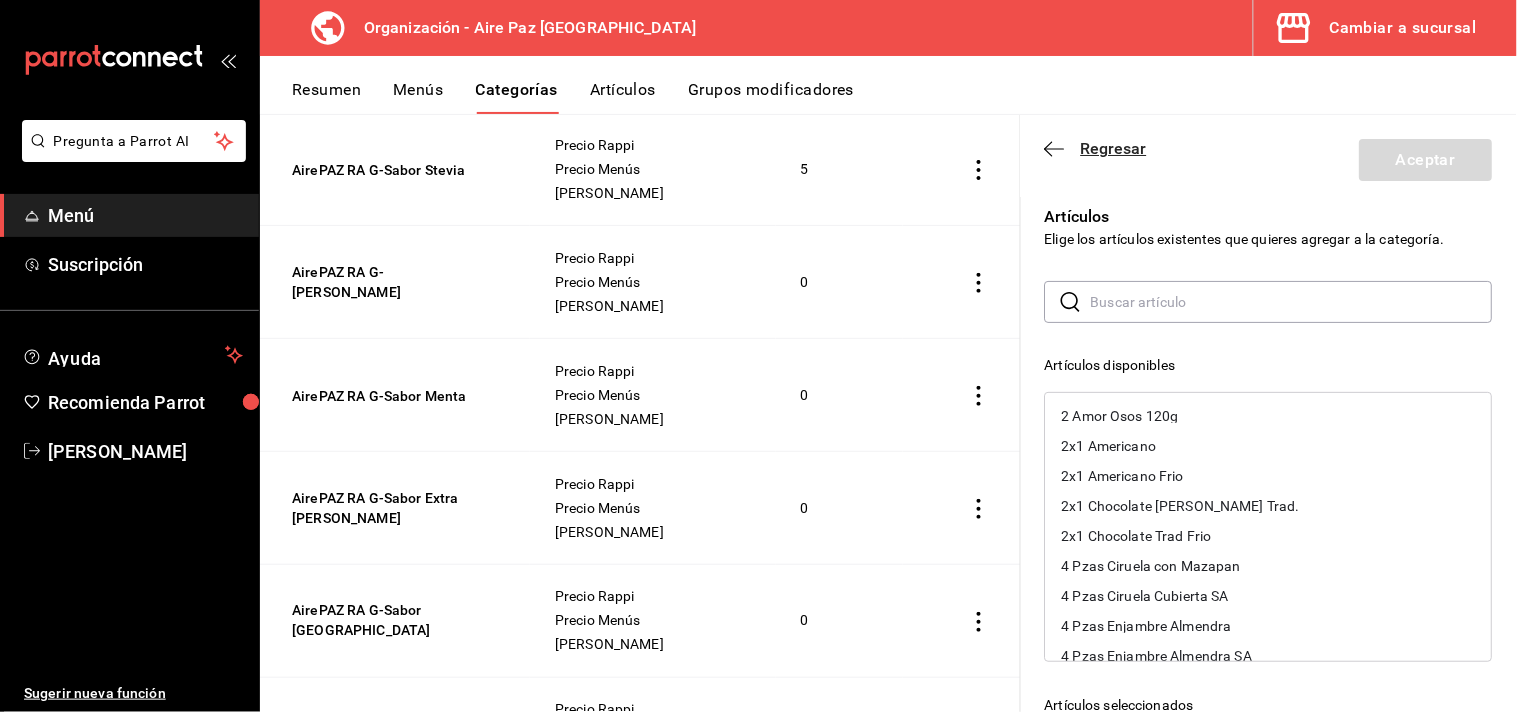 click on "Regresar" at bounding box center (1114, 148) 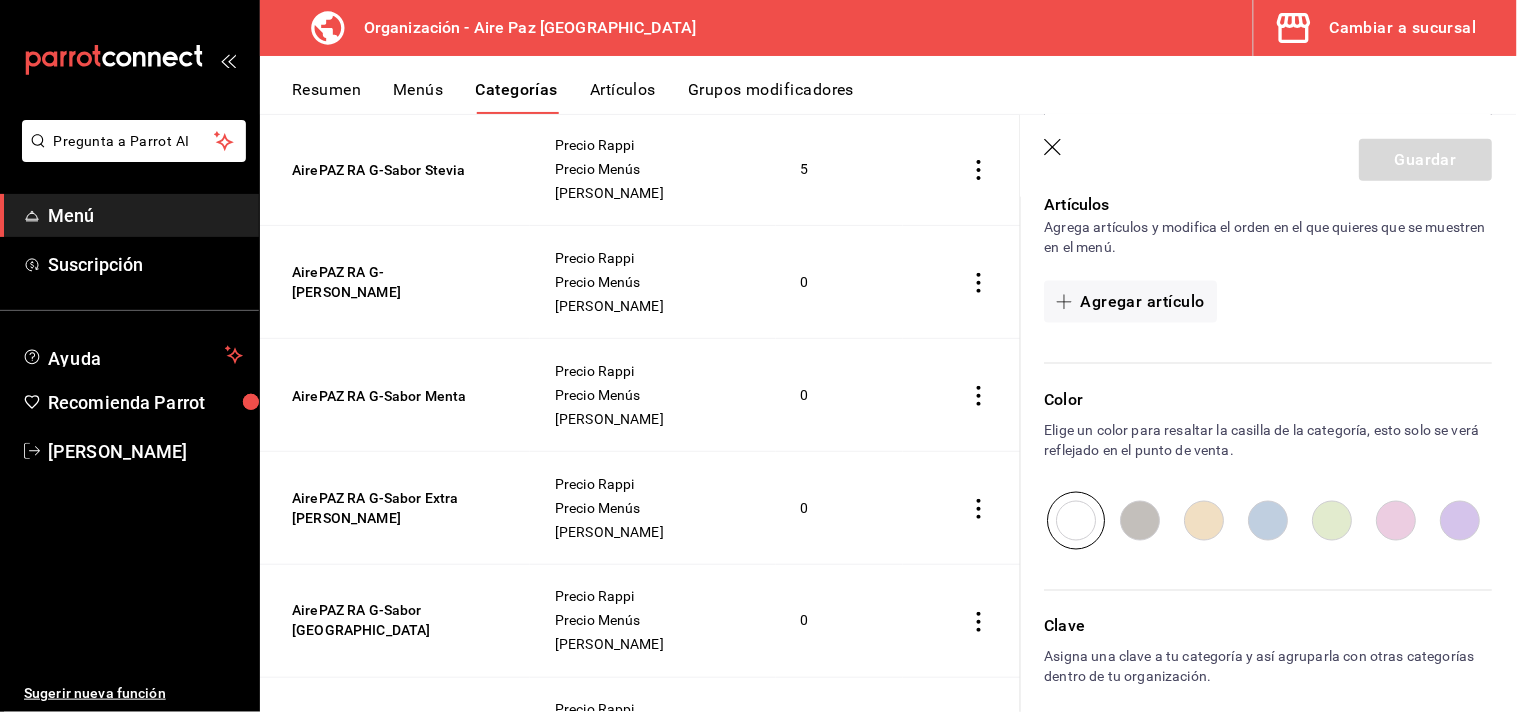 scroll, scrollTop: 543, scrollLeft: 0, axis: vertical 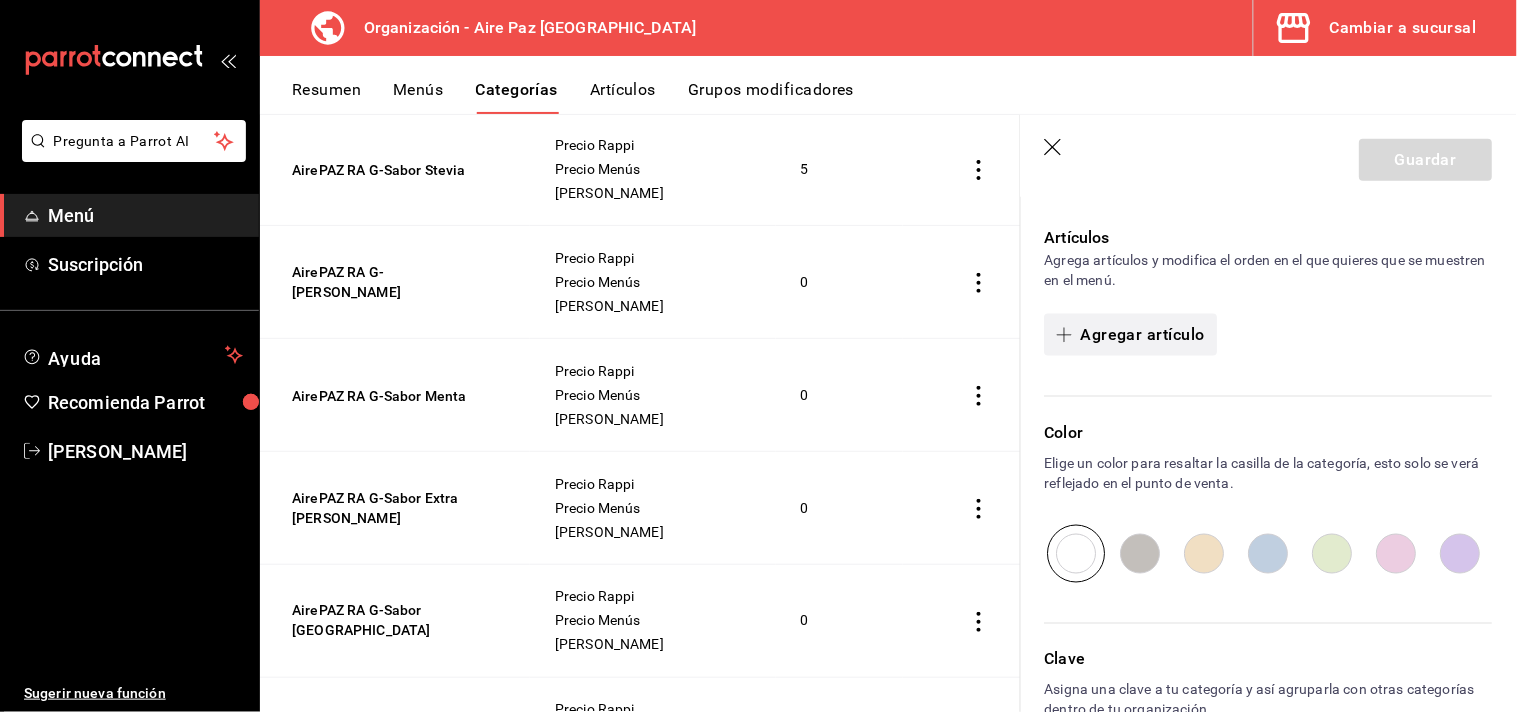 click on "Agregar artículo" at bounding box center [1131, 335] 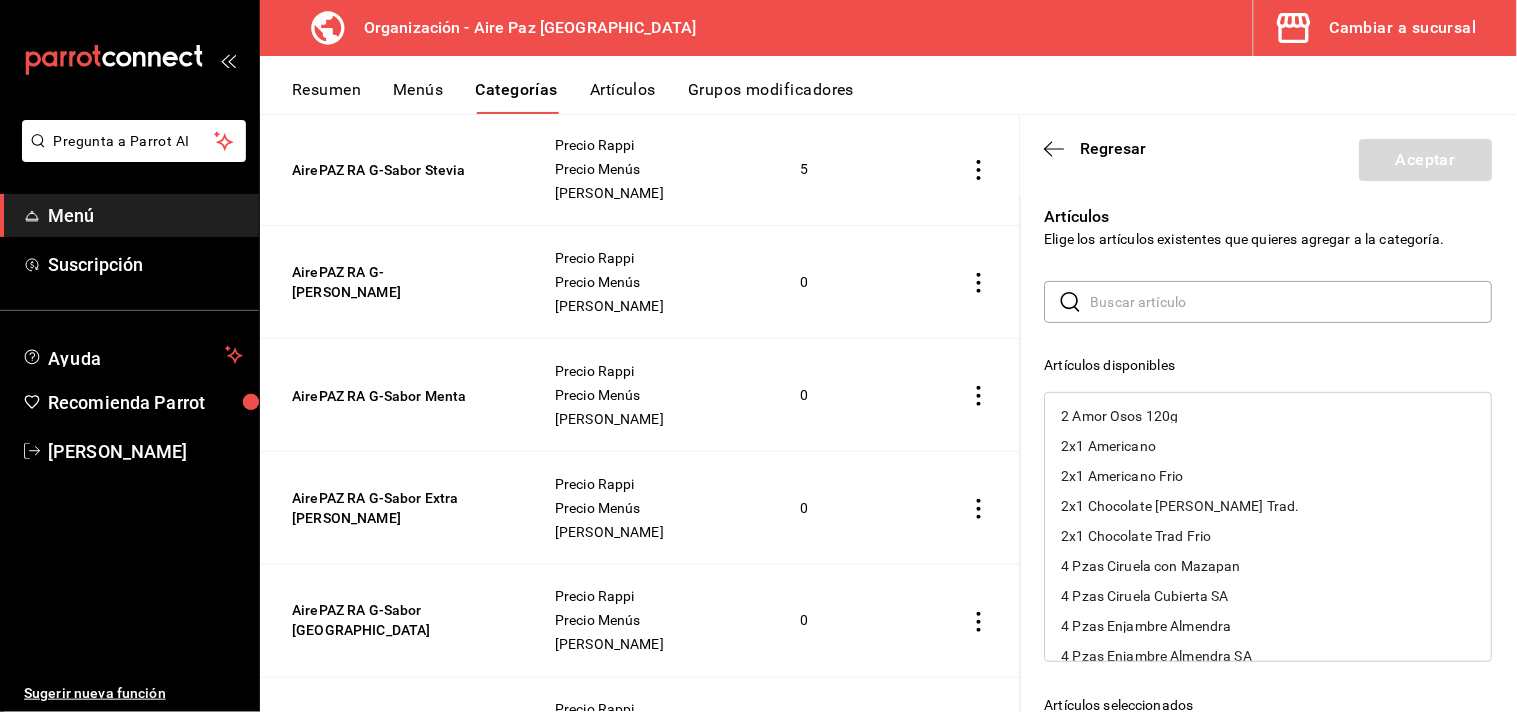 click at bounding box center [1292, 302] 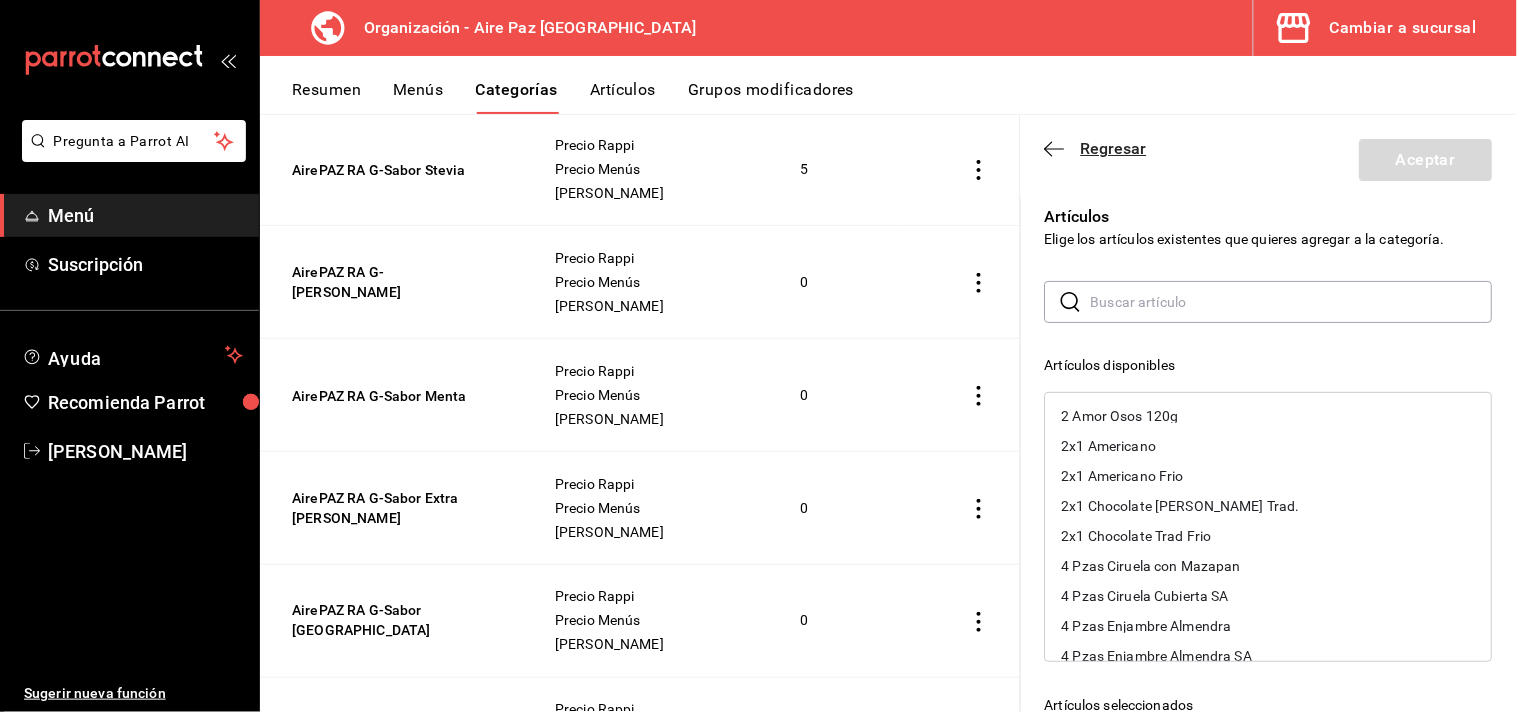 click on "Regresar" at bounding box center (1114, 148) 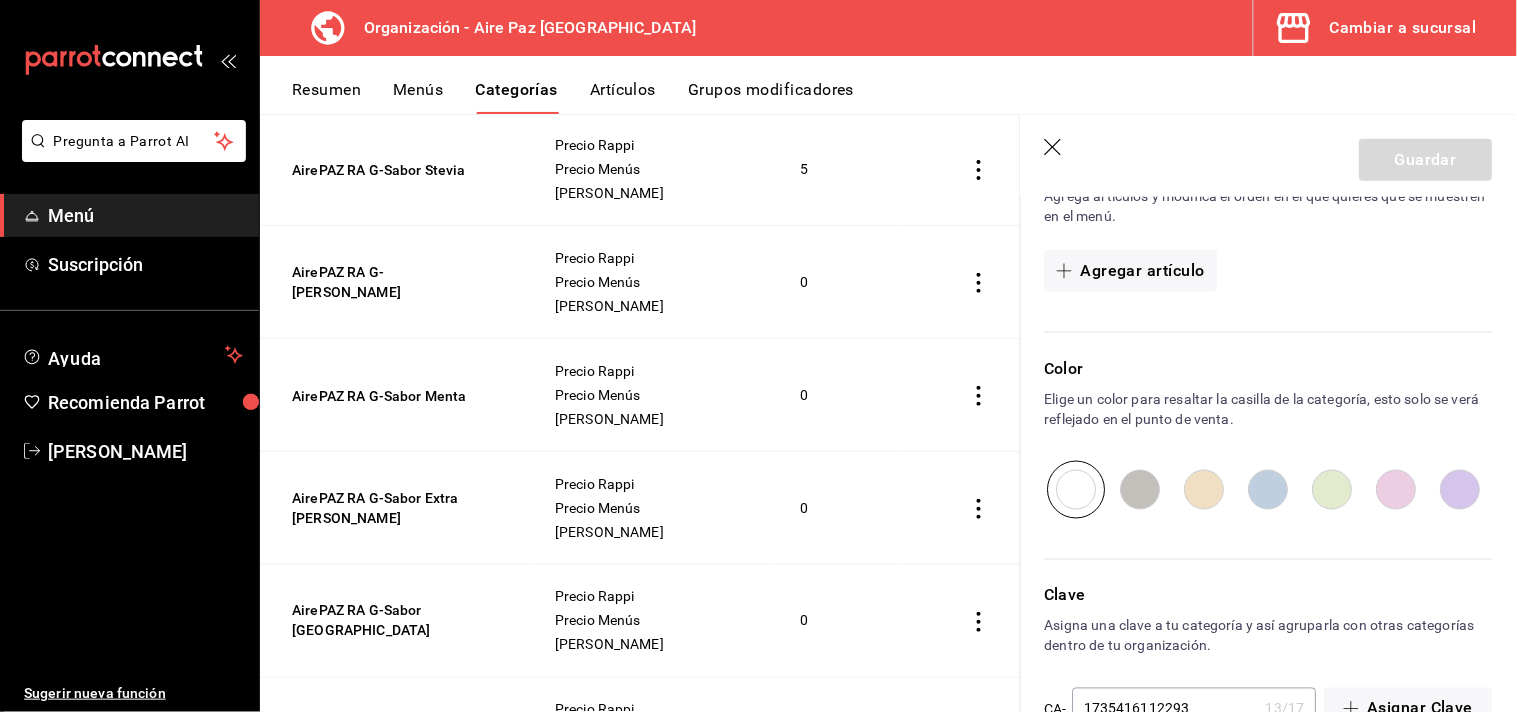 scroll, scrollTop: 620, scrollLeft: 0, axis: vertical 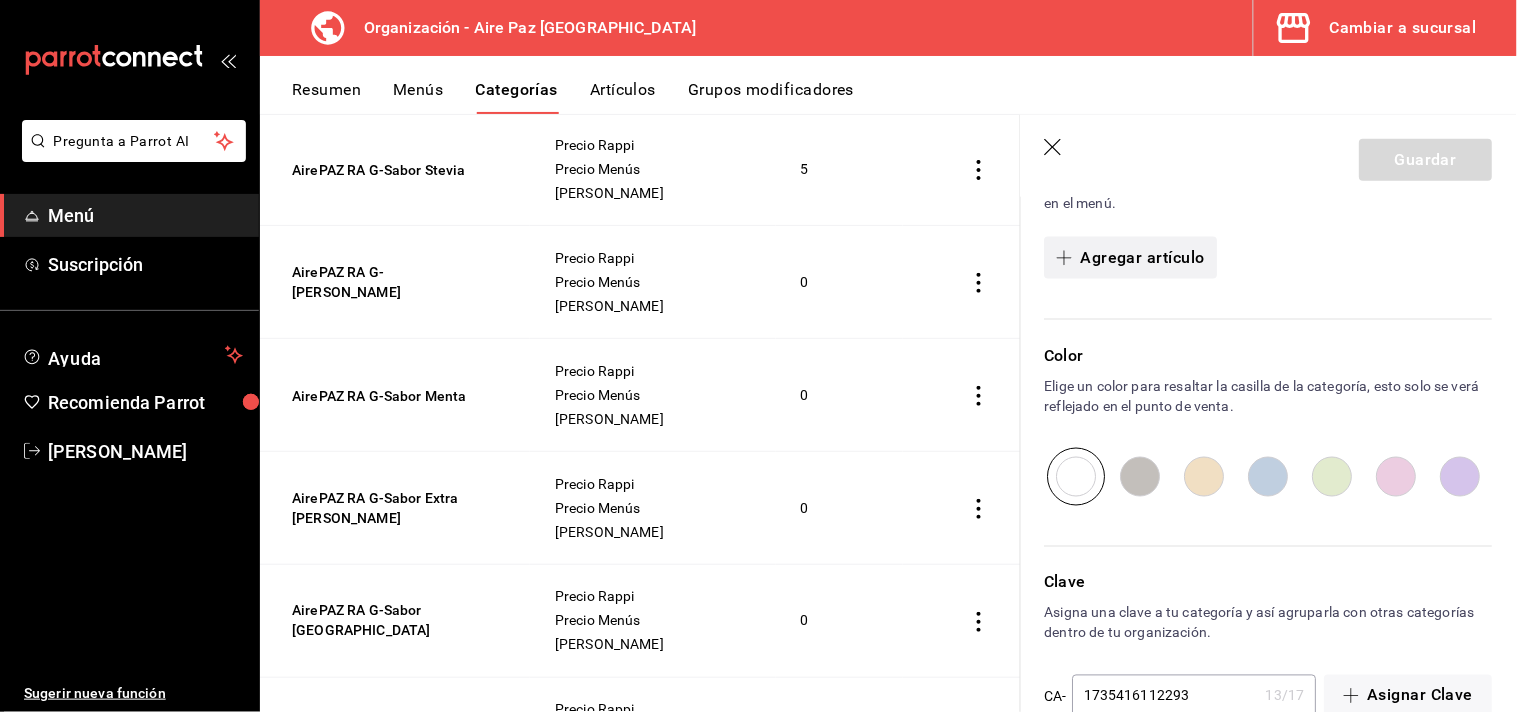 click on "Agregar artículo" at bounding box center (1131, 258) 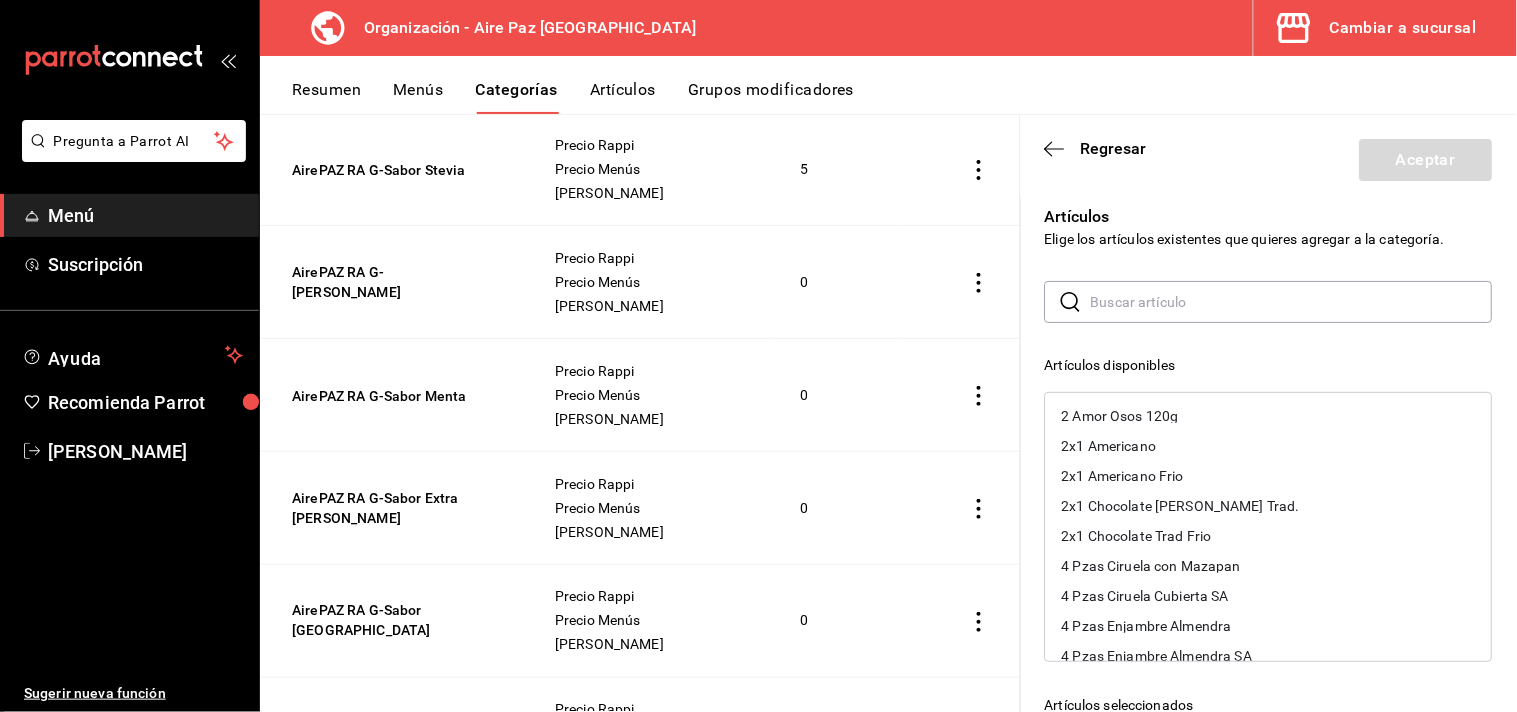 click at bounding box center (1292, 302) 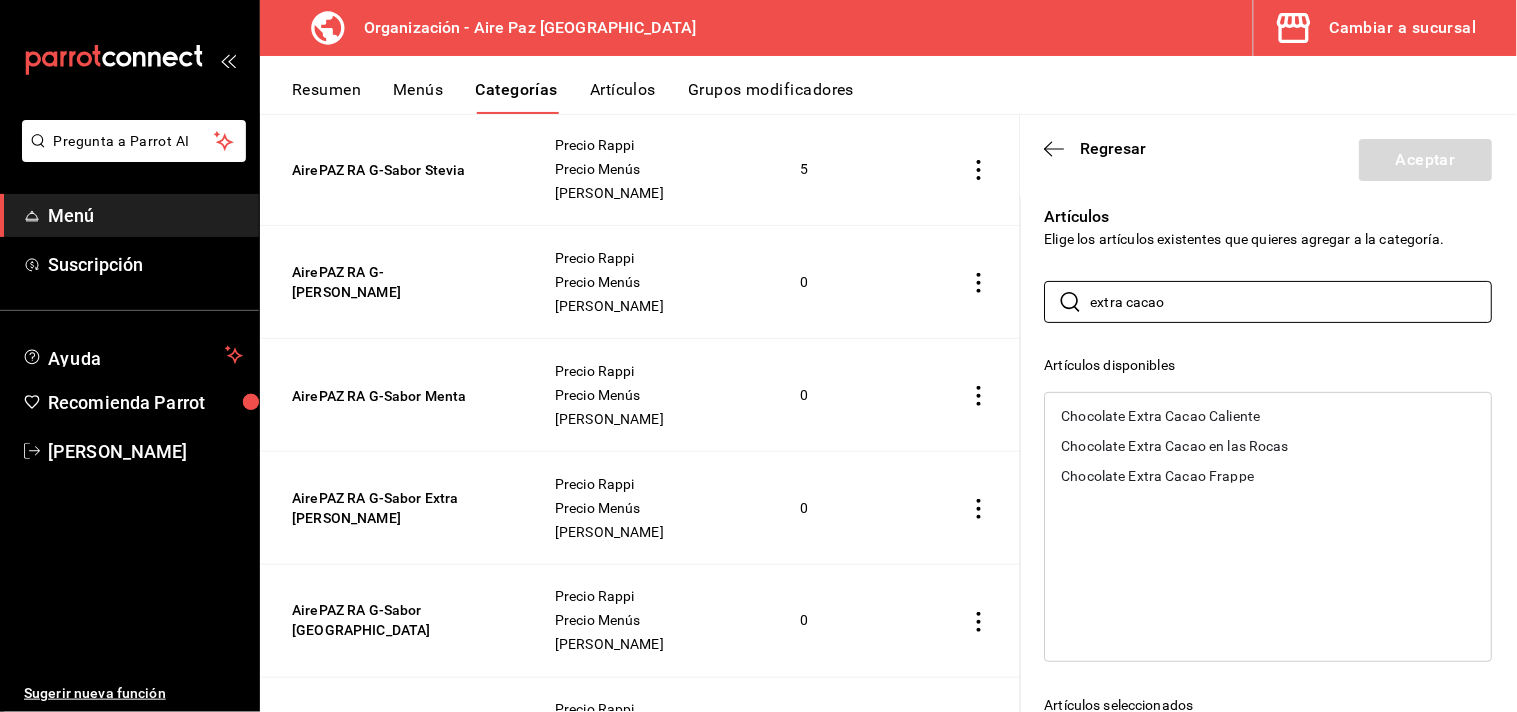 type on "extra cacao" 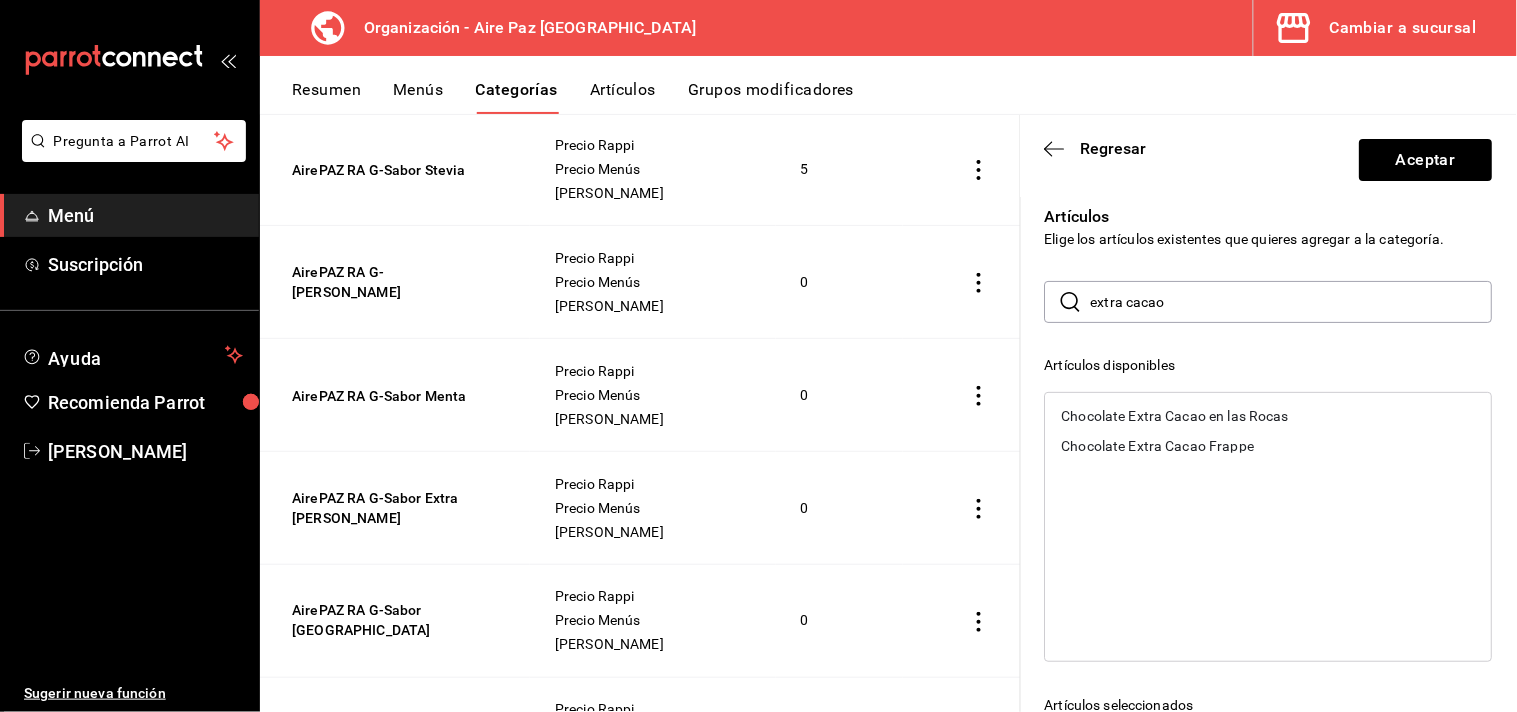 click on "Chocolate Extra Cacao en las Rocas" at bounding box center [1175, 416] 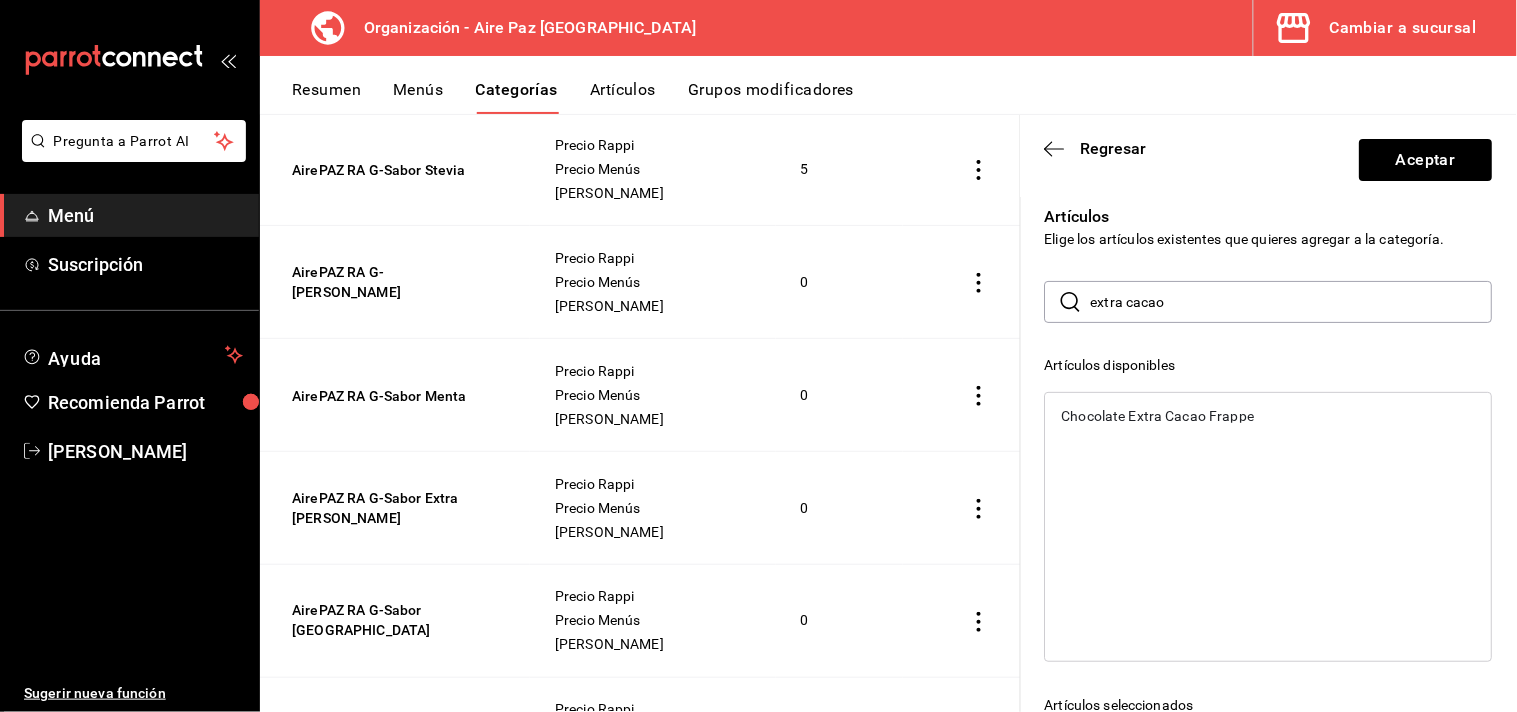 click on "Chocolate Extra Cacao Frappe" at bounding box center (1158, 416) 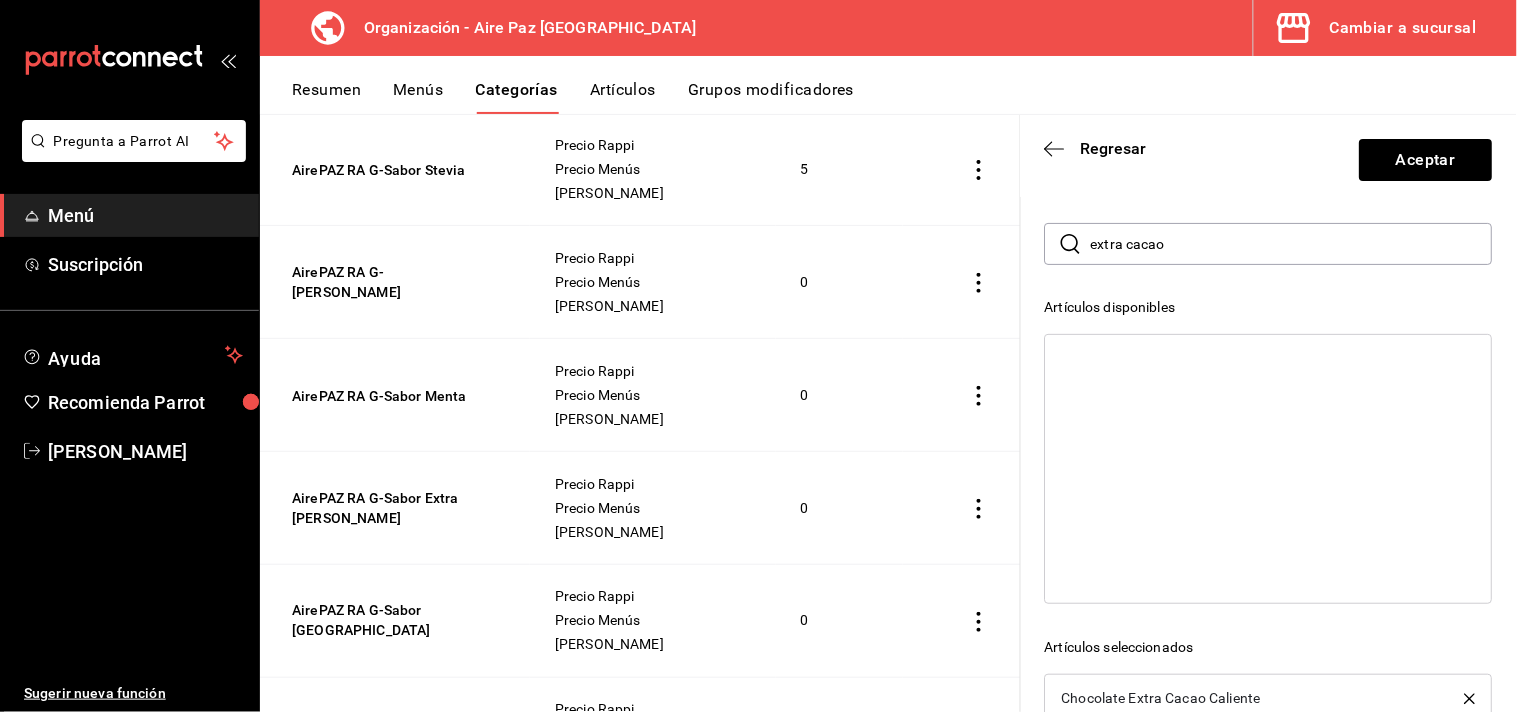 scroll, scrollTop: 0, scrollLeft: 0, axis: both 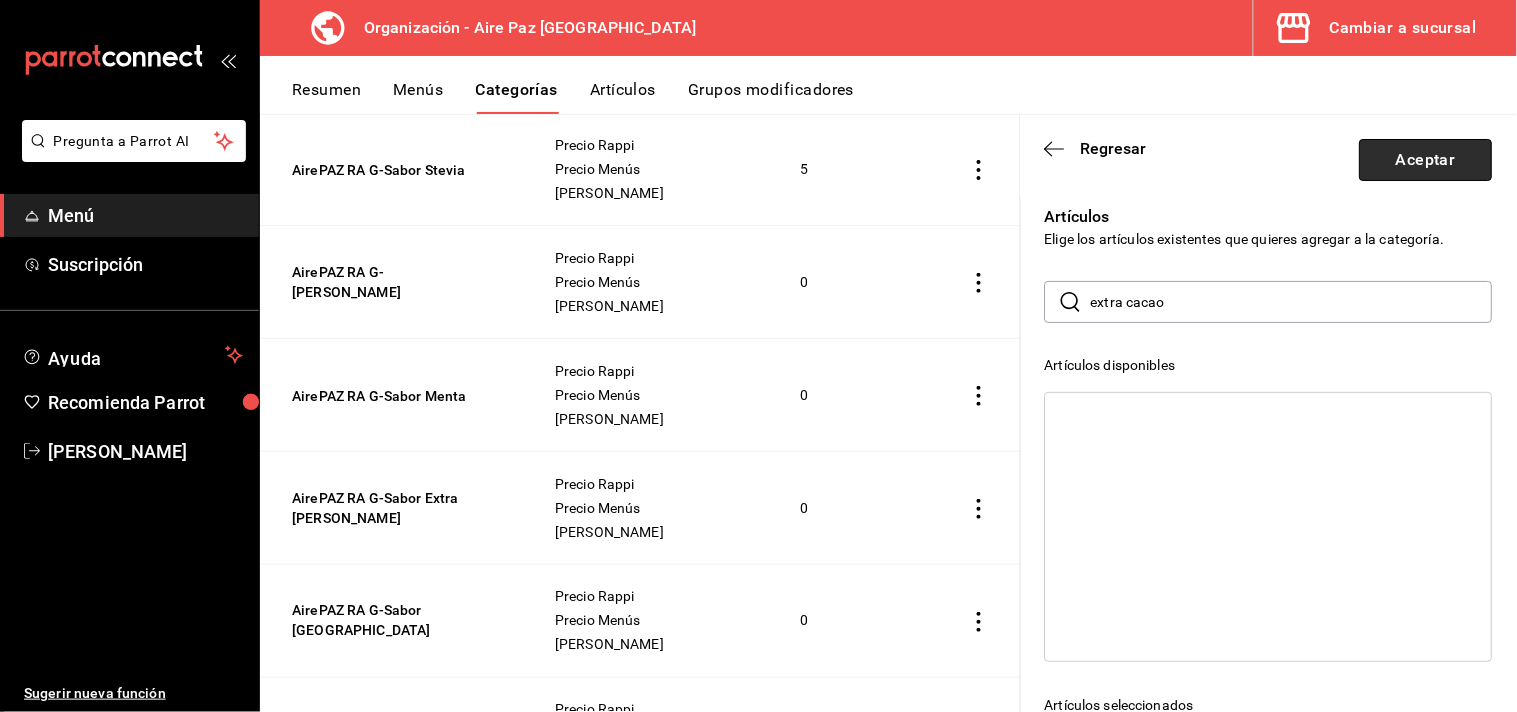 click on "Aceptar" at bounding box center [1426, 160] 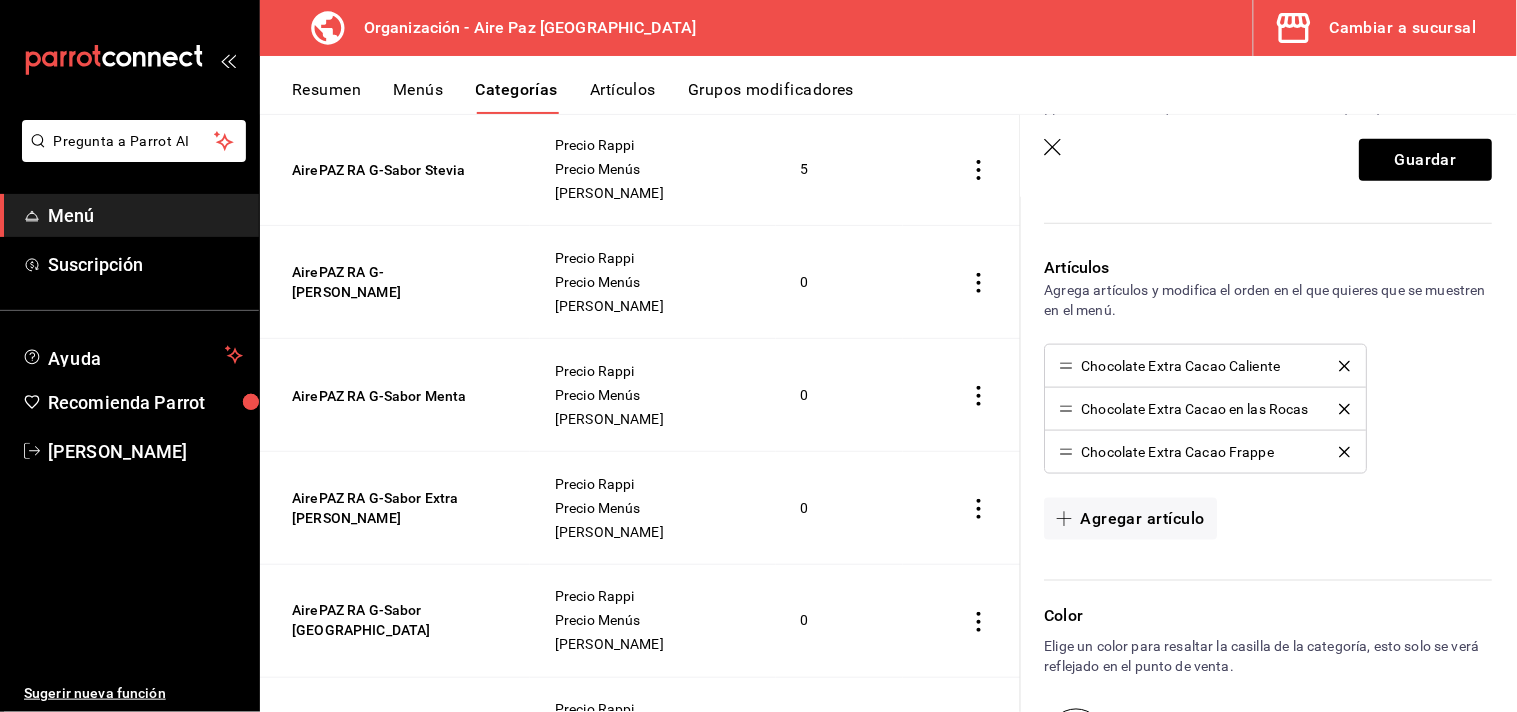 scroll, scrollTop: 511, scrollLeft: 0, axis: vertical 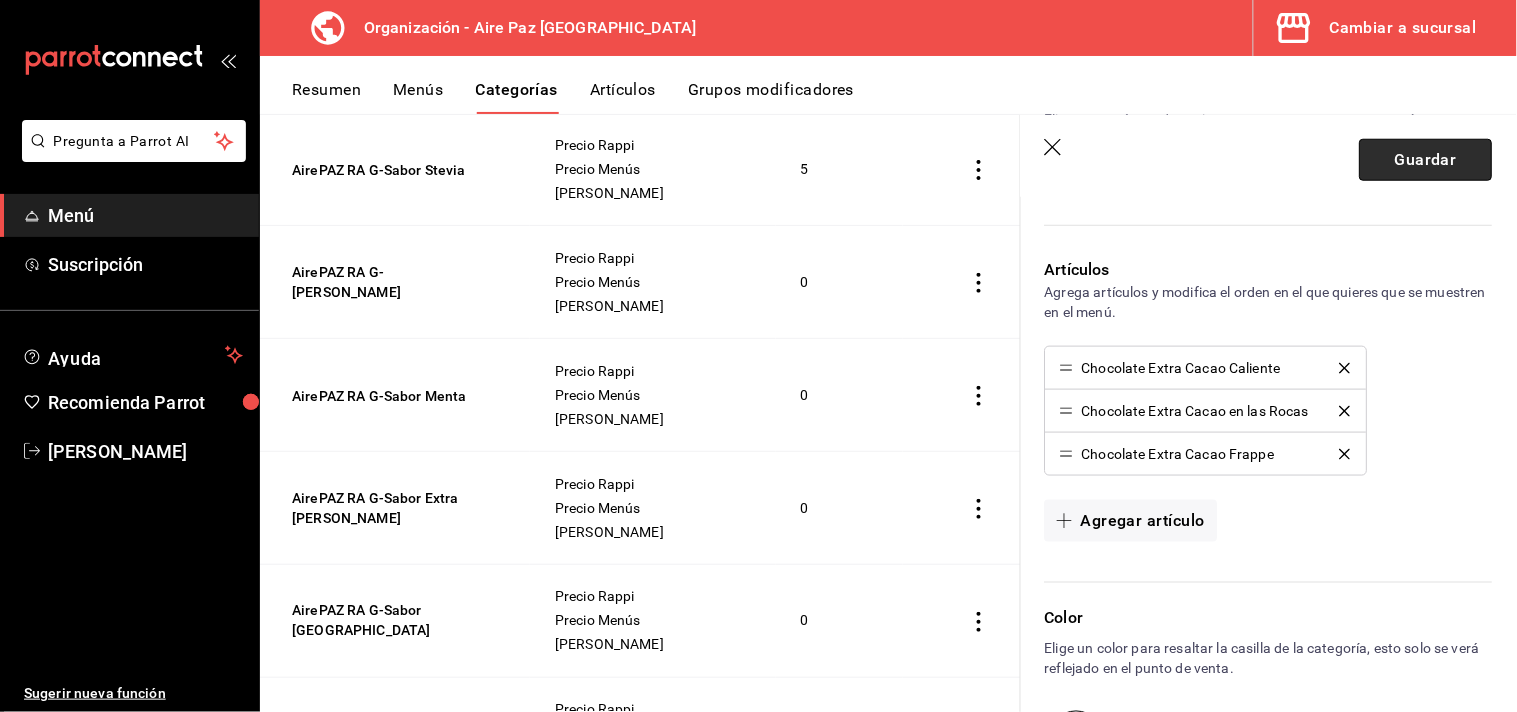 click on "Guardar" at bounding box center (1426, 160) 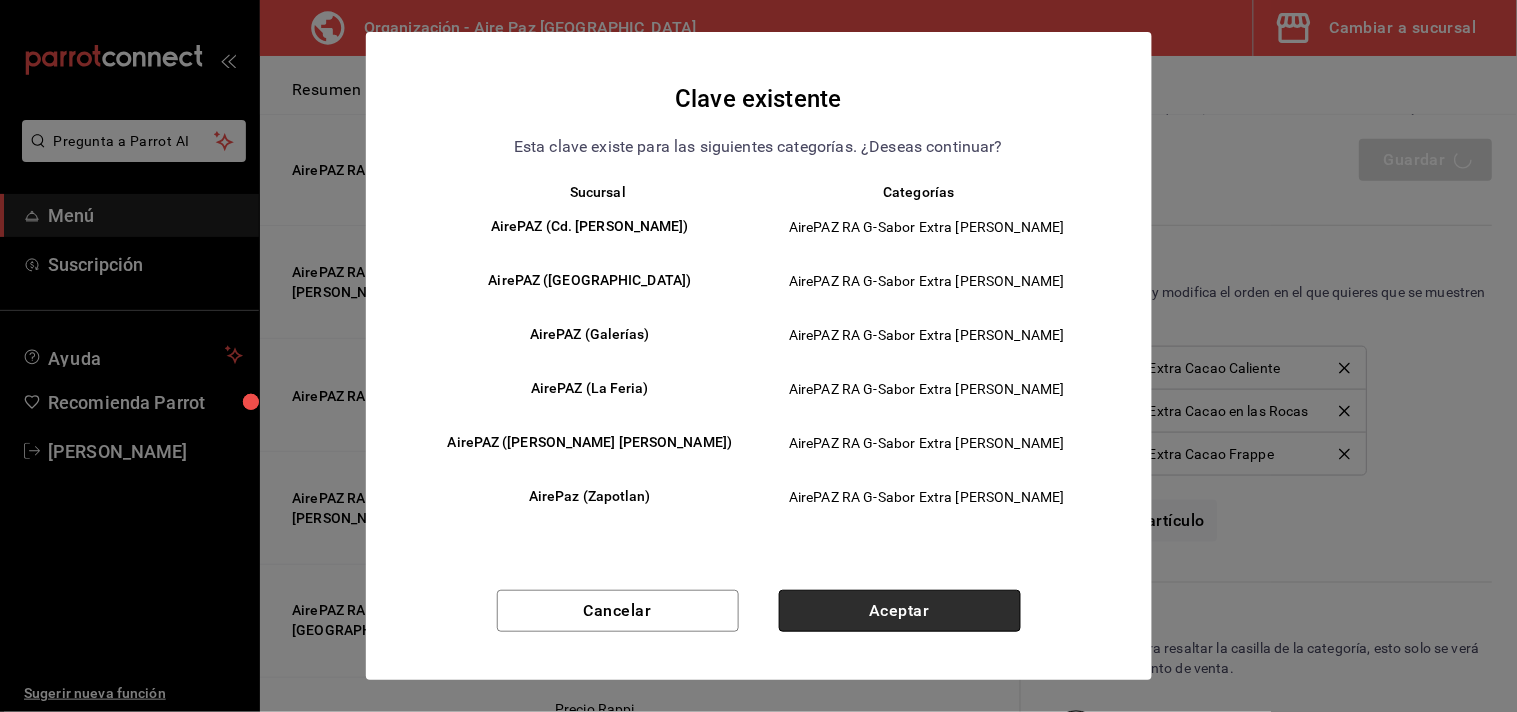 click on "Aceptar" at bounding box center (900, 611) 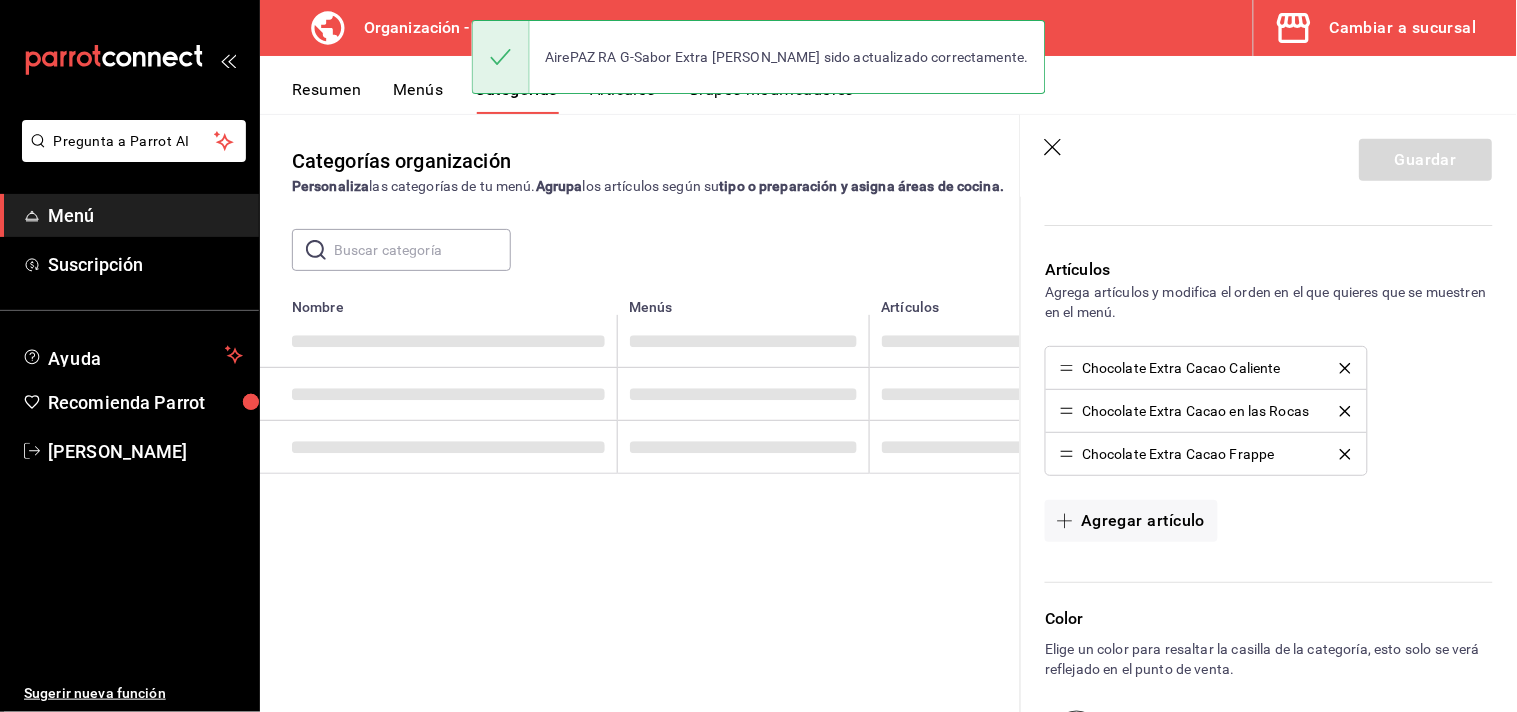 scroll, scrollTop: 0, scrollLeft: 0, axis: both 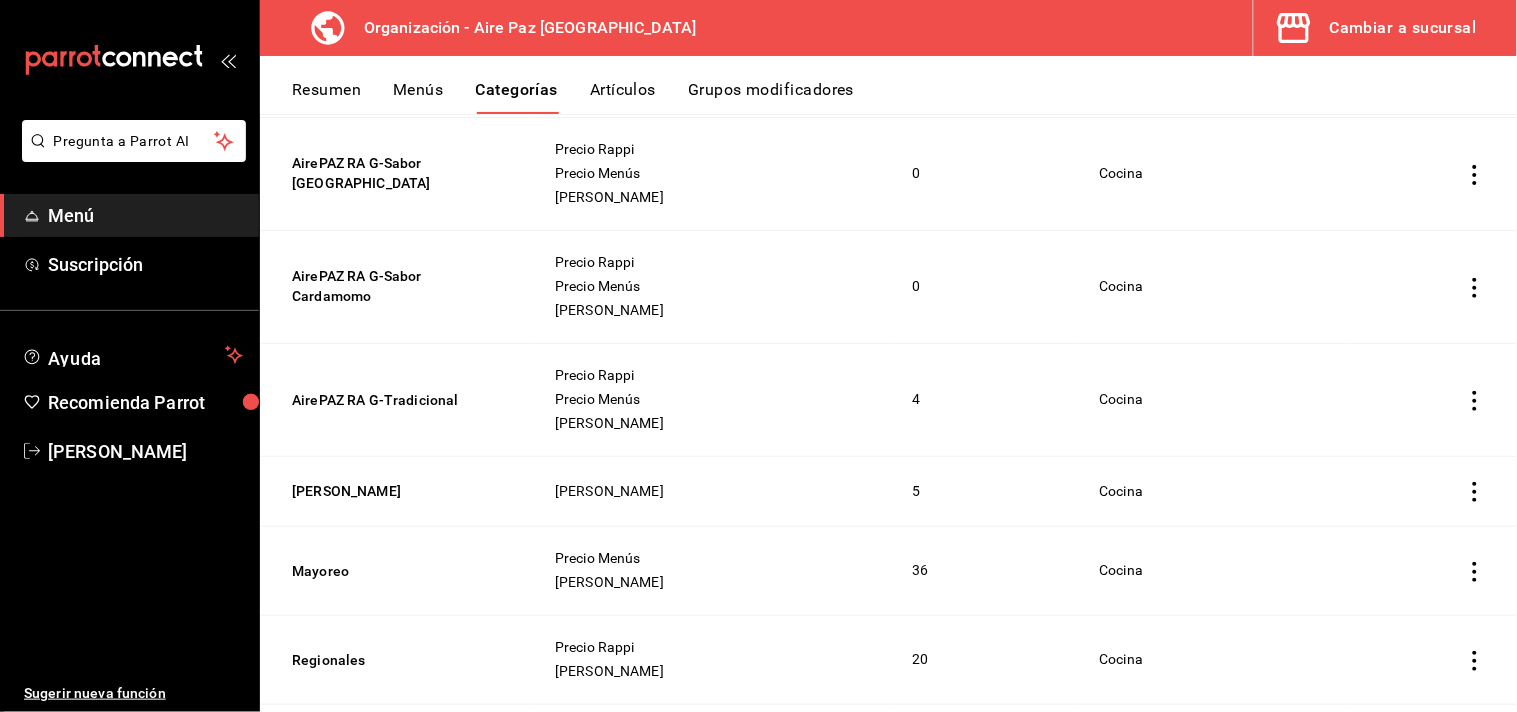 click 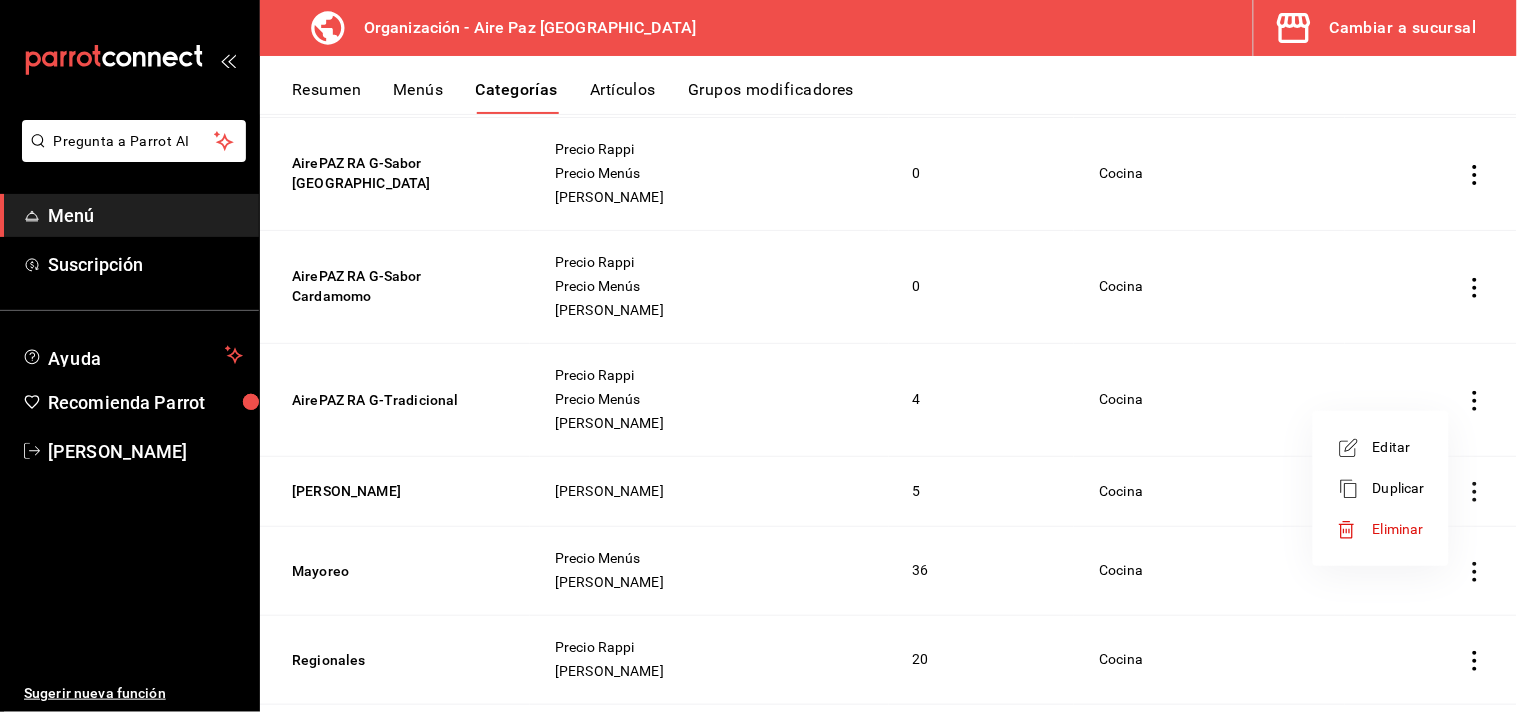 click on "Editar" at bounding box center [1399, 447] 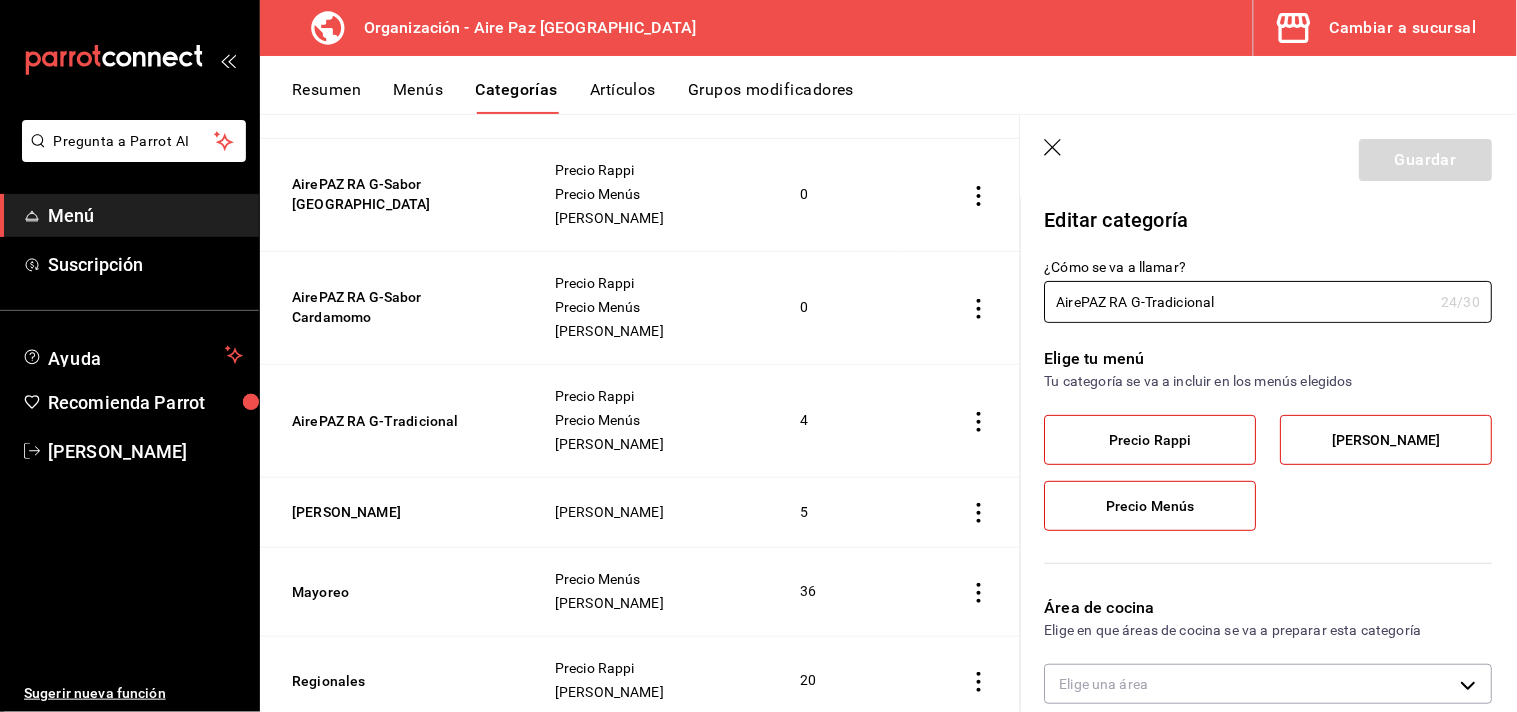 type on "70ecd955-4154-40b6-99f2-5df580458f20" 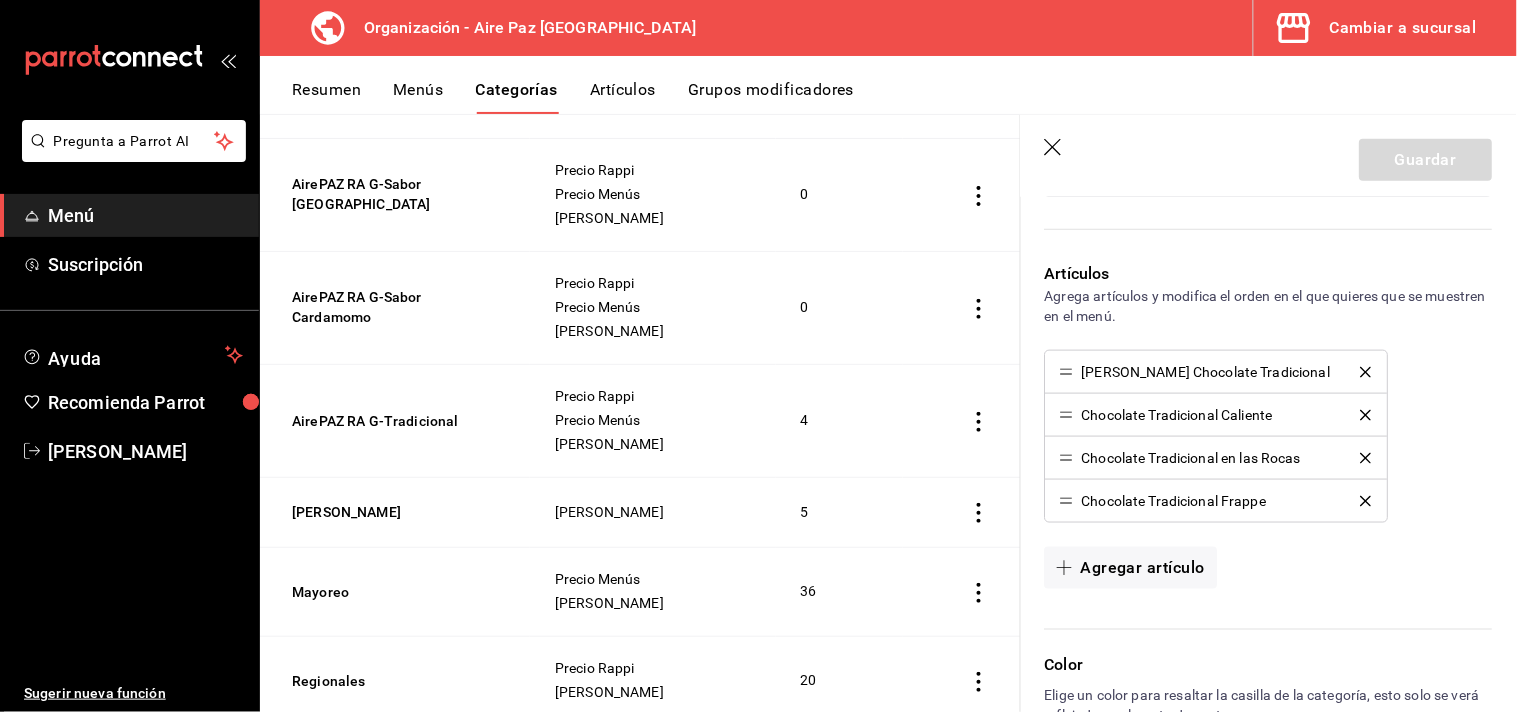 scroll, scrollTop: 474, scrollLeft: 0, axis: vertical 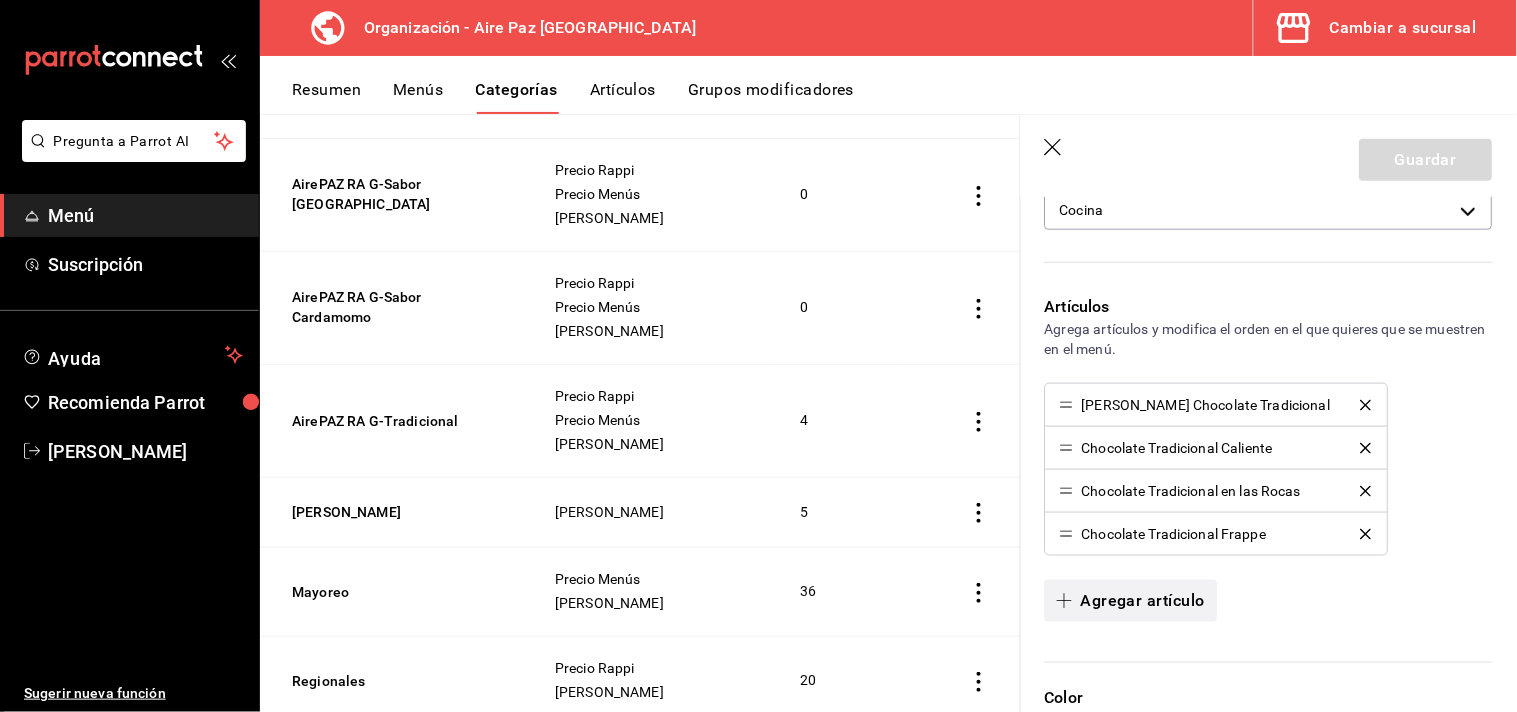 click on "Agregar artículo" at bounding box center (1131, 601) 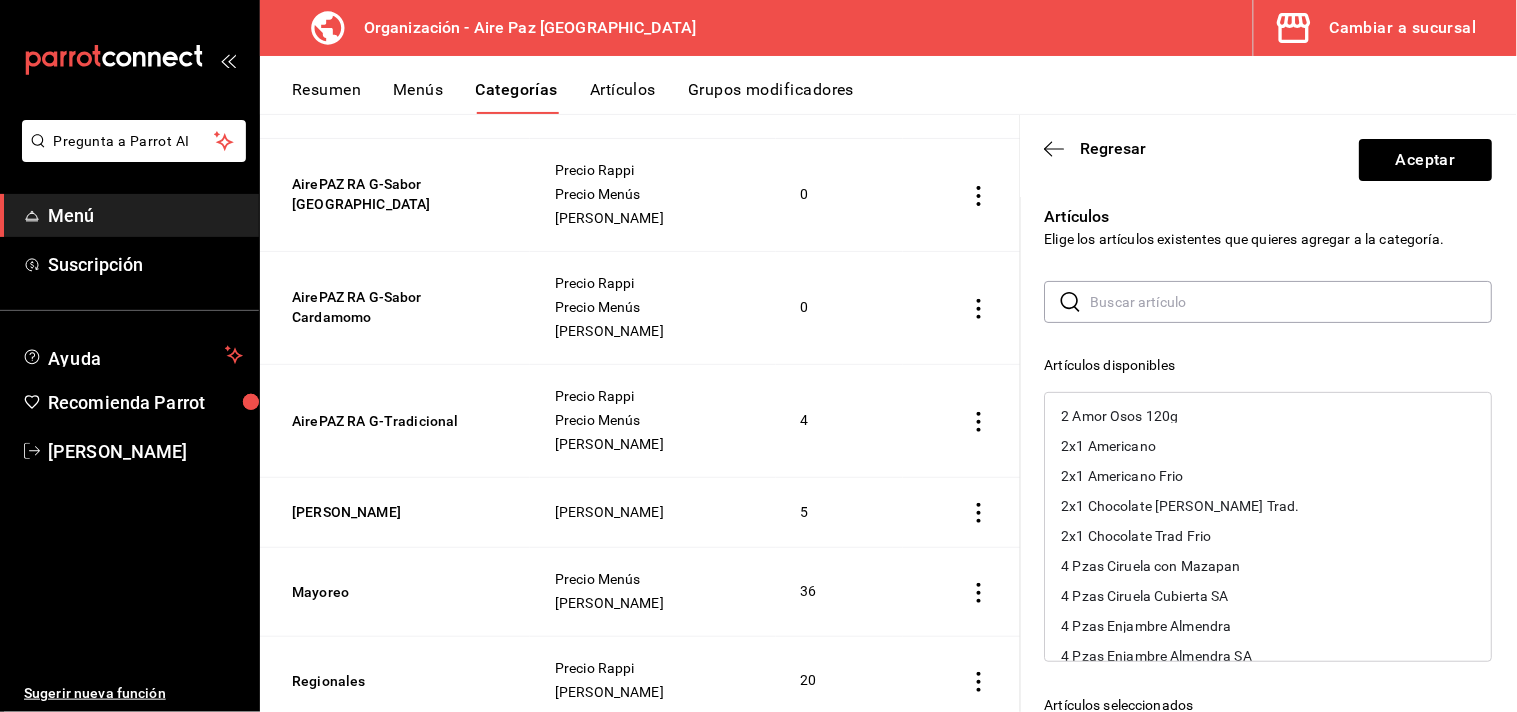 click at bounding box center (1292, 302) 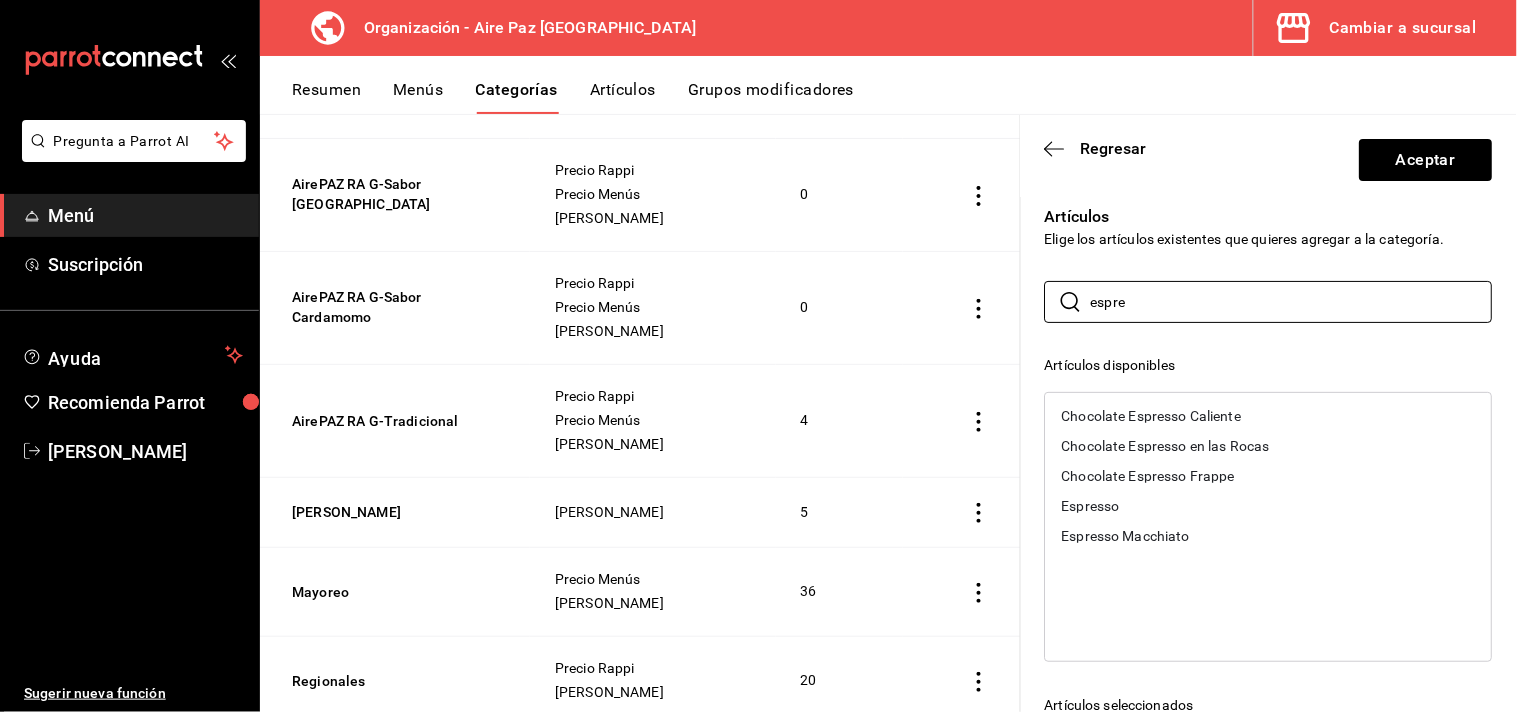 type on "espre" 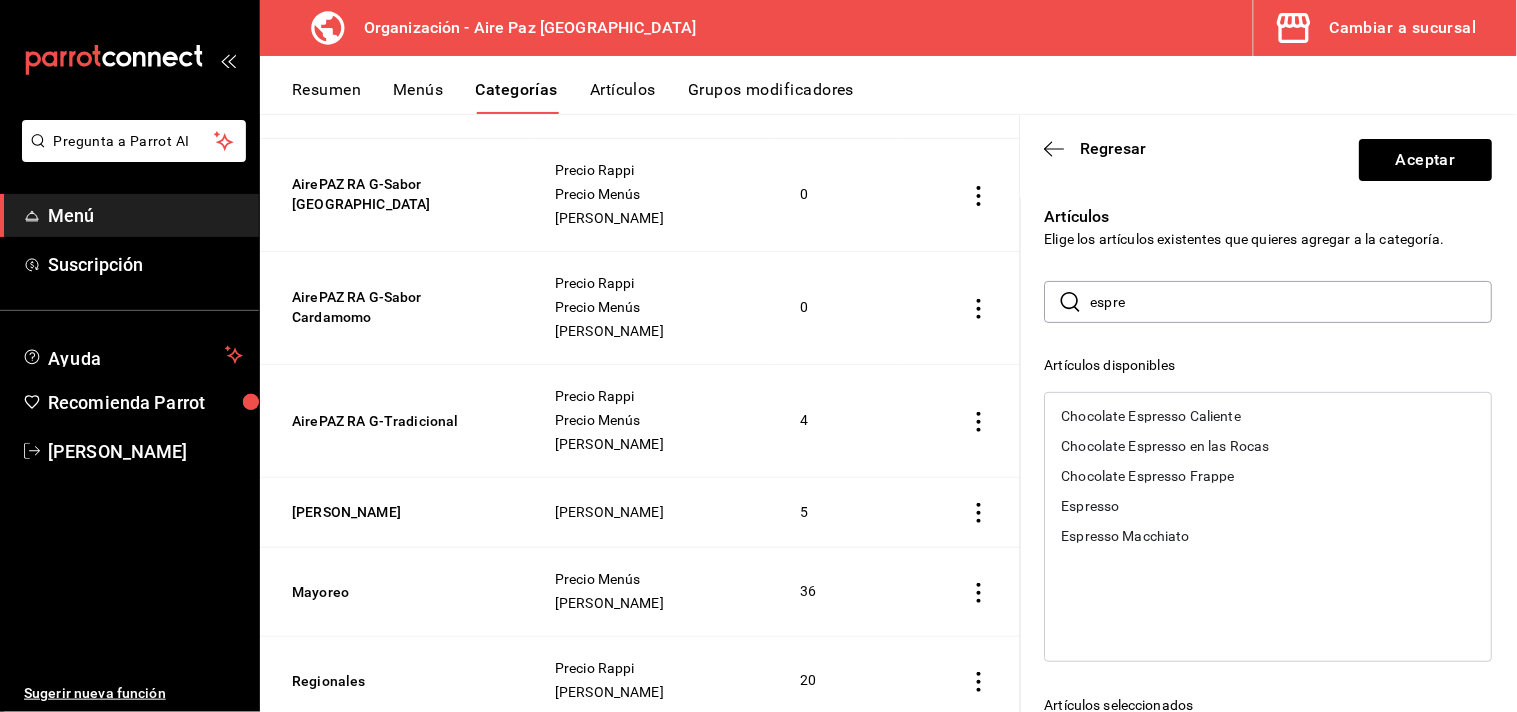 click on "Chocolate Espresso Caliente" at bounding box center (1152, 416) 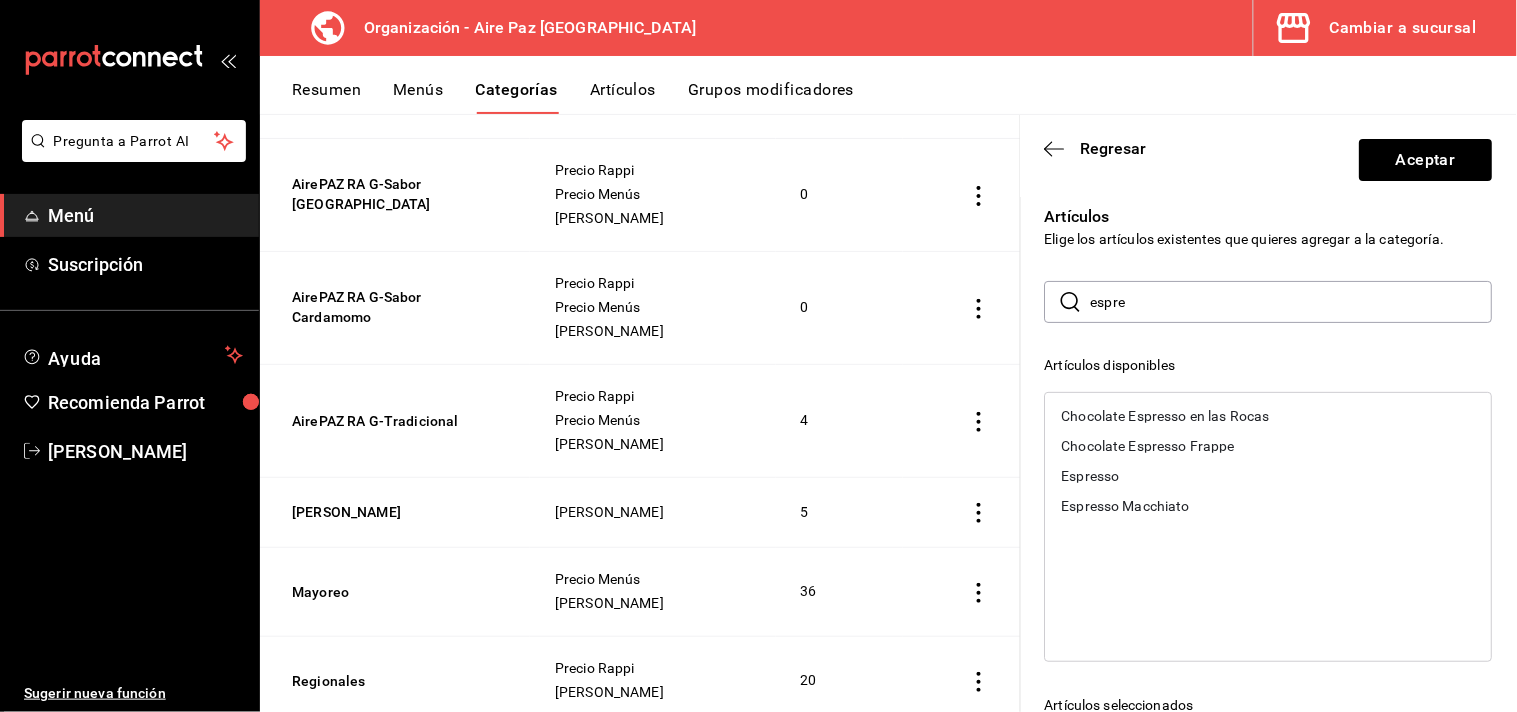 click on "Chocolate Espresso en las Rocas" at bounding box center [1166, 416] 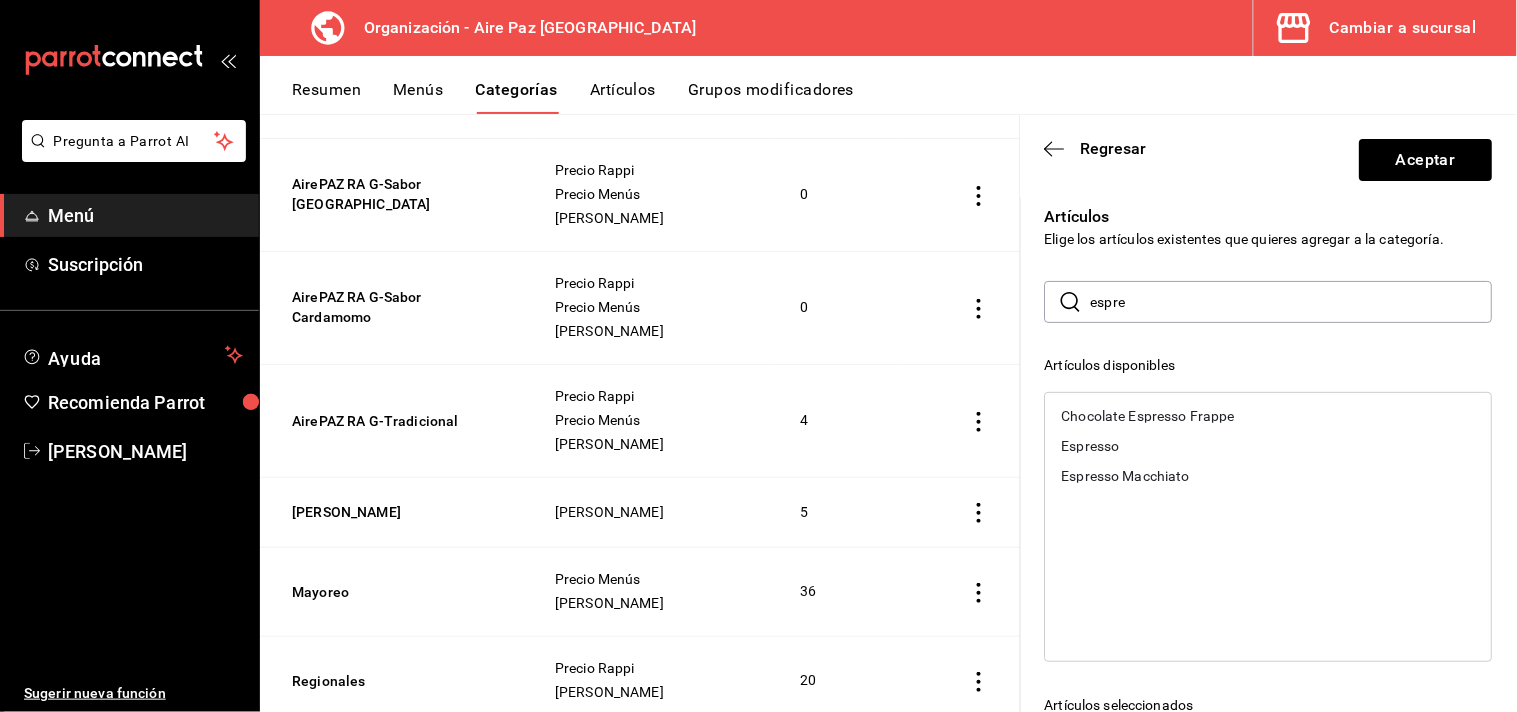 click on "Chocolate Espresso Frappe" at bounding box center (1148, 416) 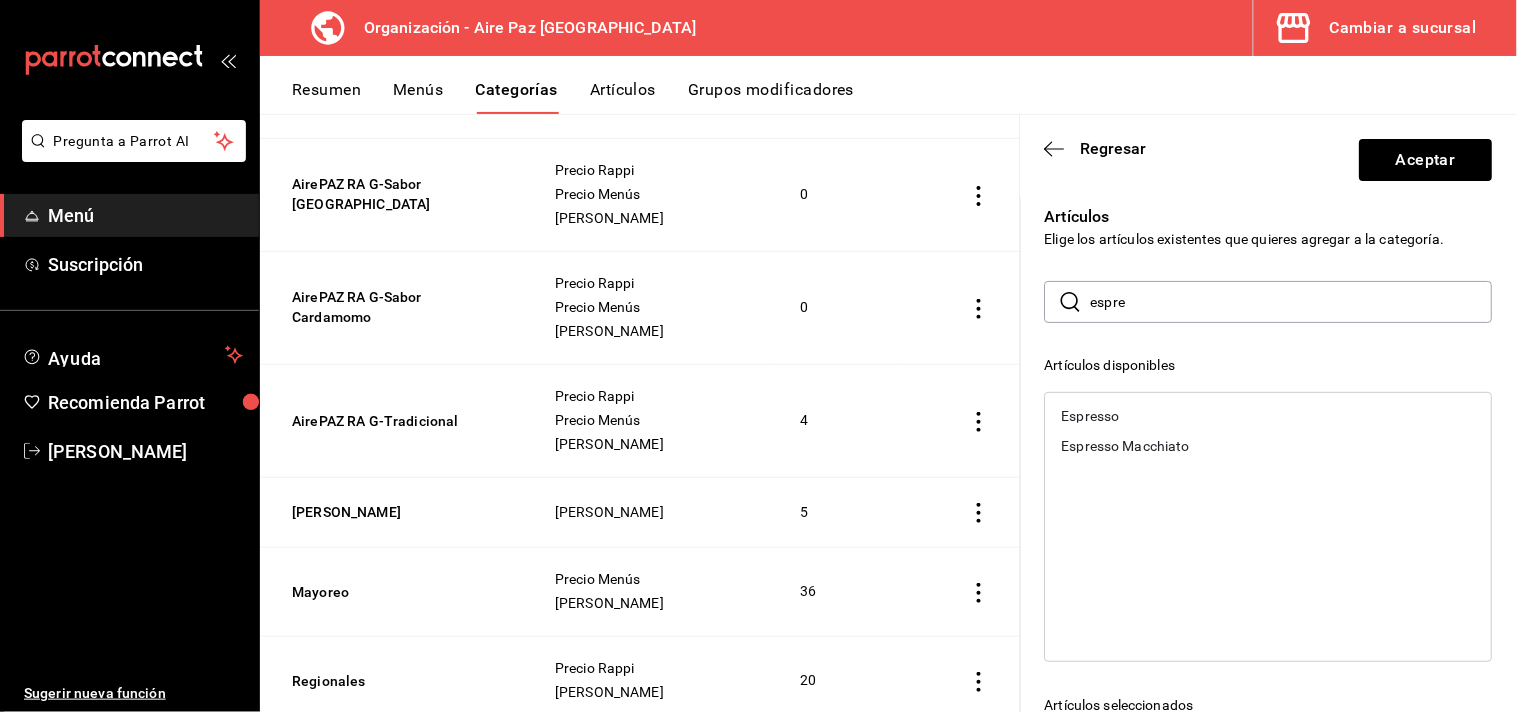 scroll, scrollTop: 322, scrollLeft: 0, axis: vertical 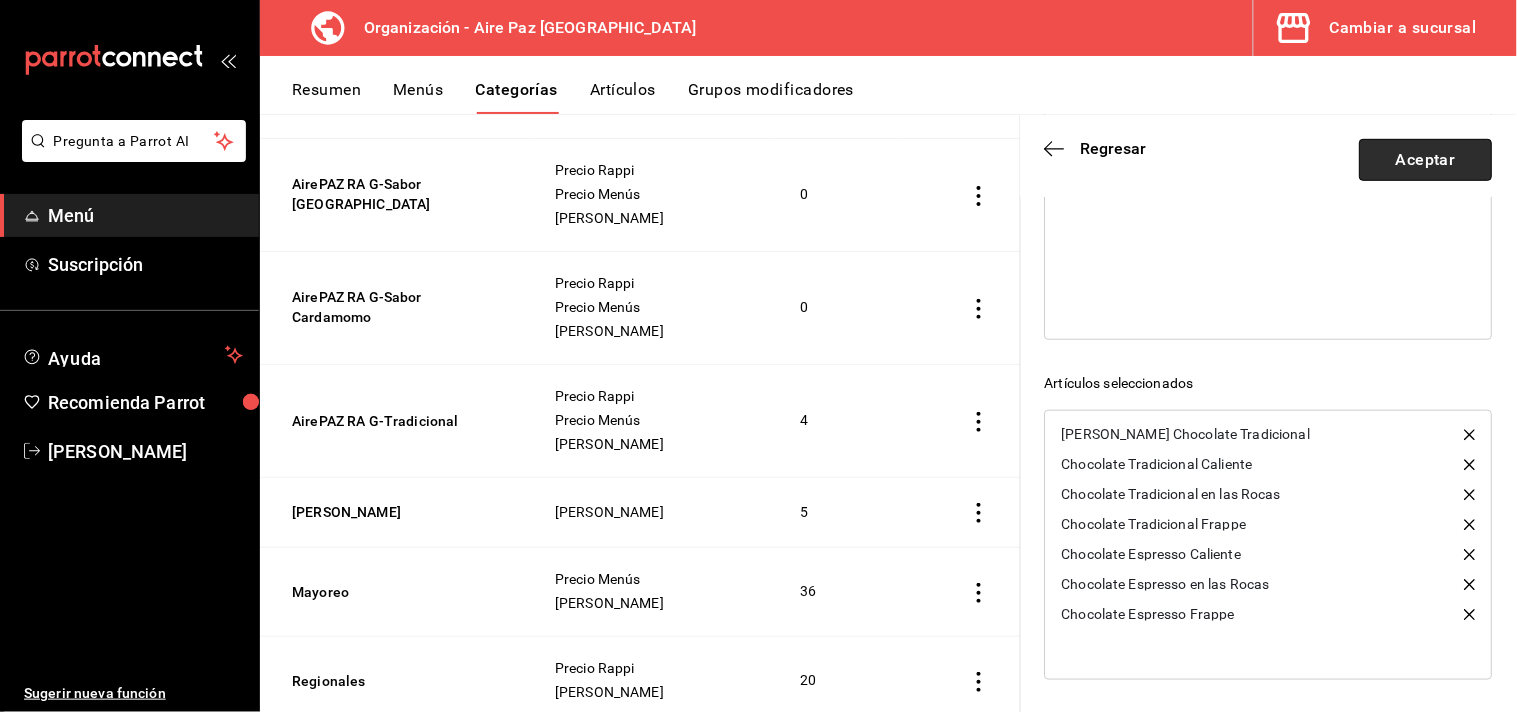 click on "Aceptar" at bounding box center [1426, 160] 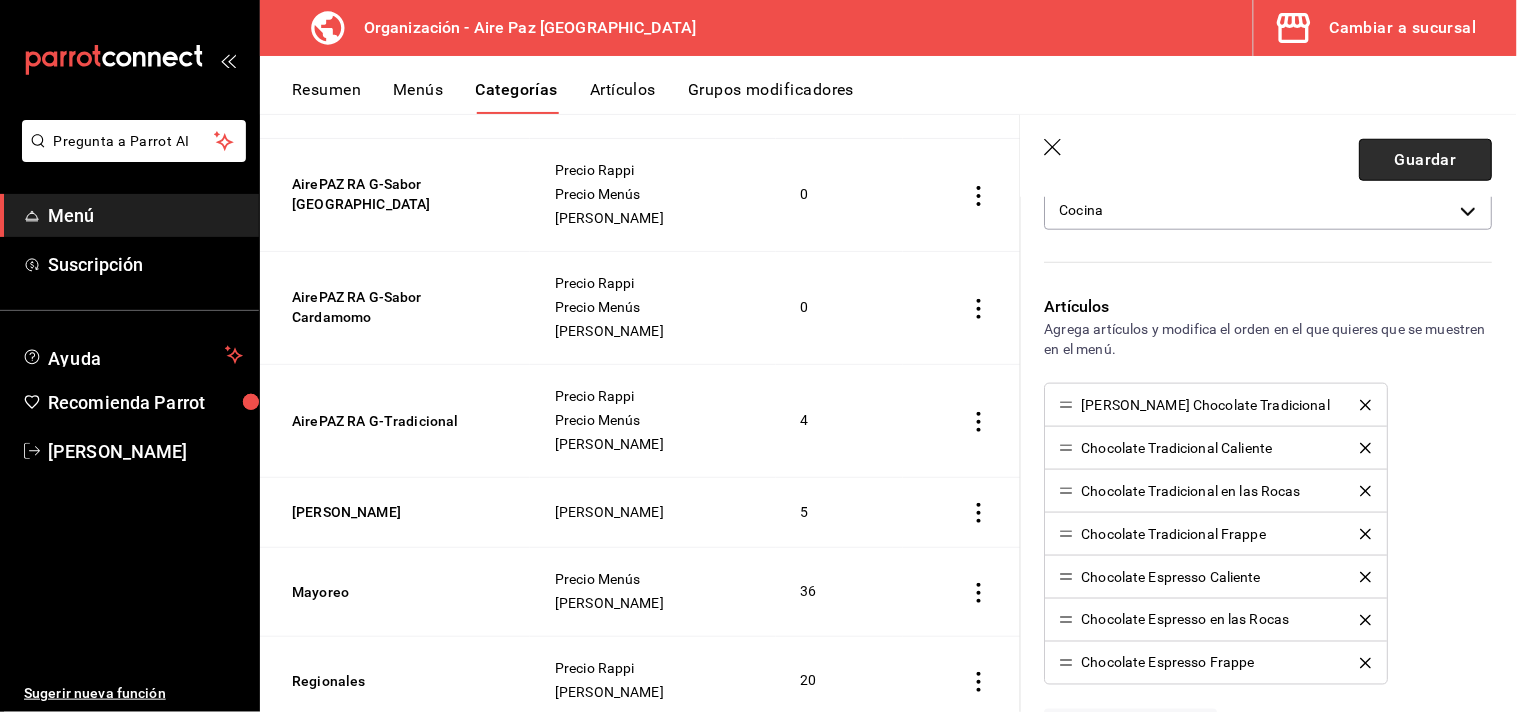 click on "Guardar" at bounding box center (1426, 160) 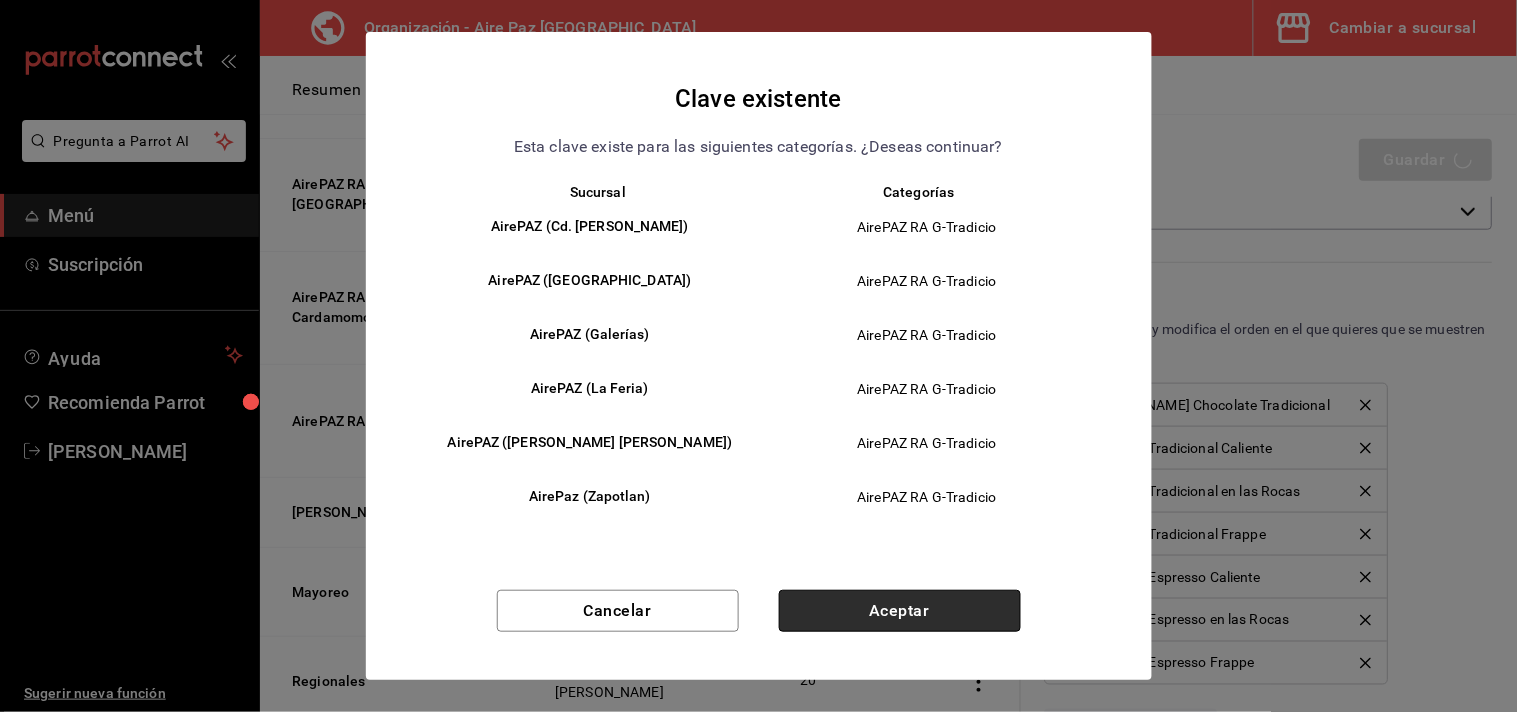 click on "Aceptar" at bounding box center (900, 611) 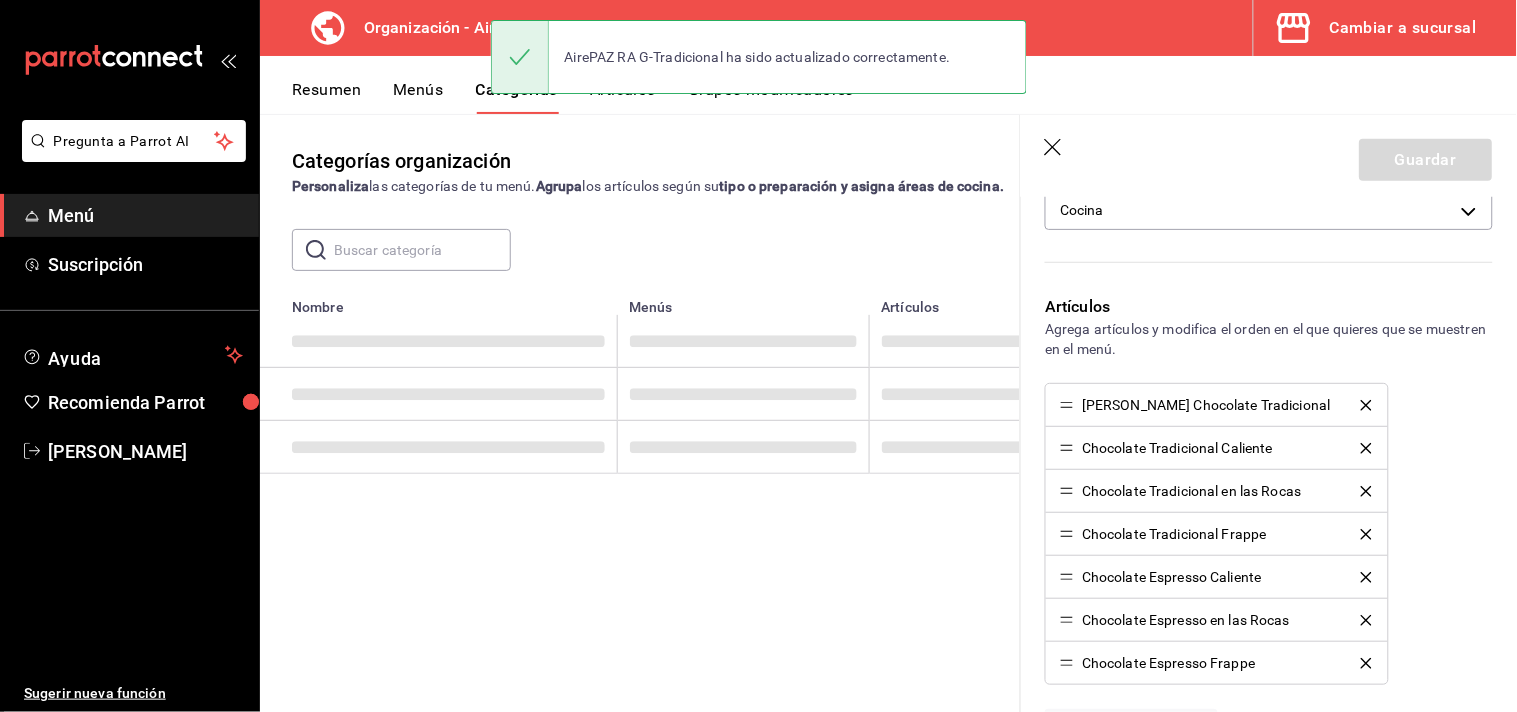 scroll, scrollTop: 0, scrollLeft: 0, axis: both 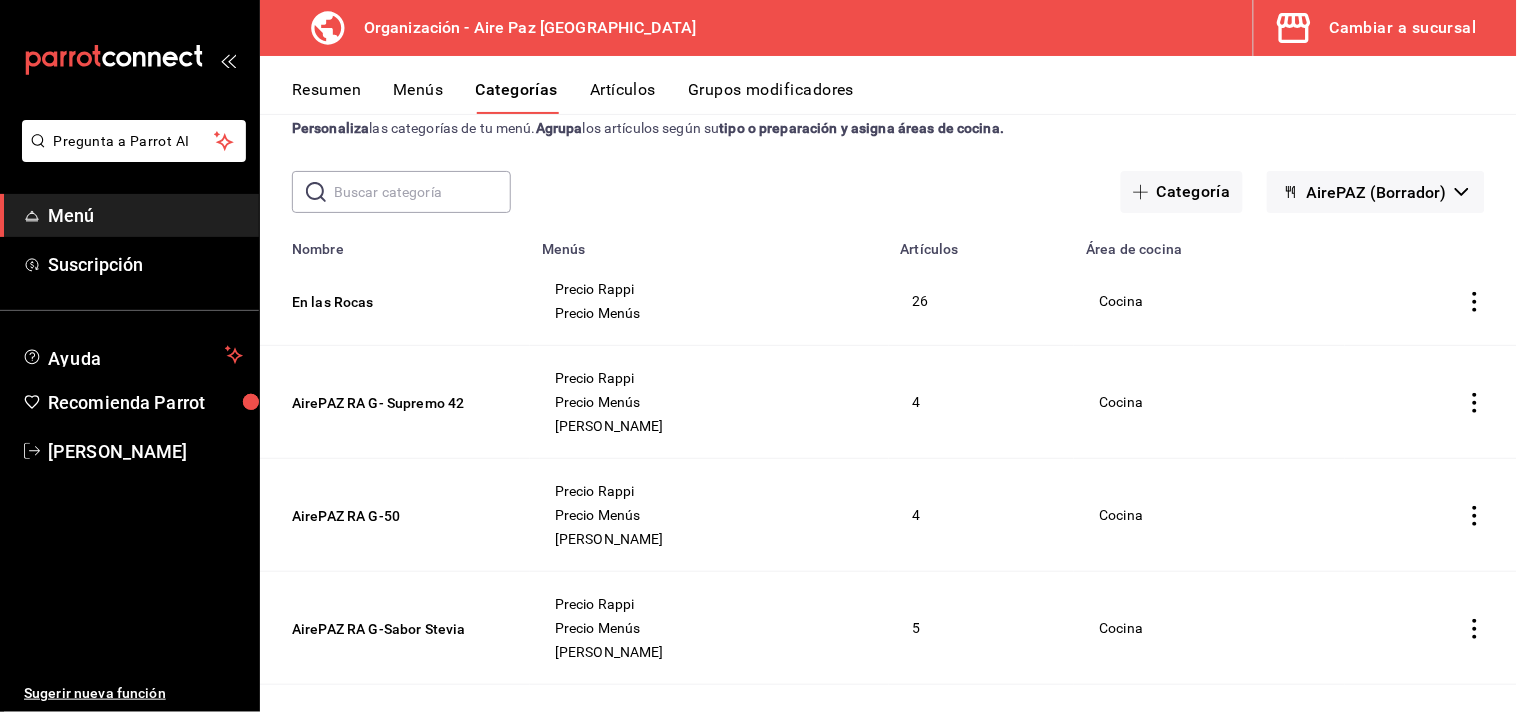 click 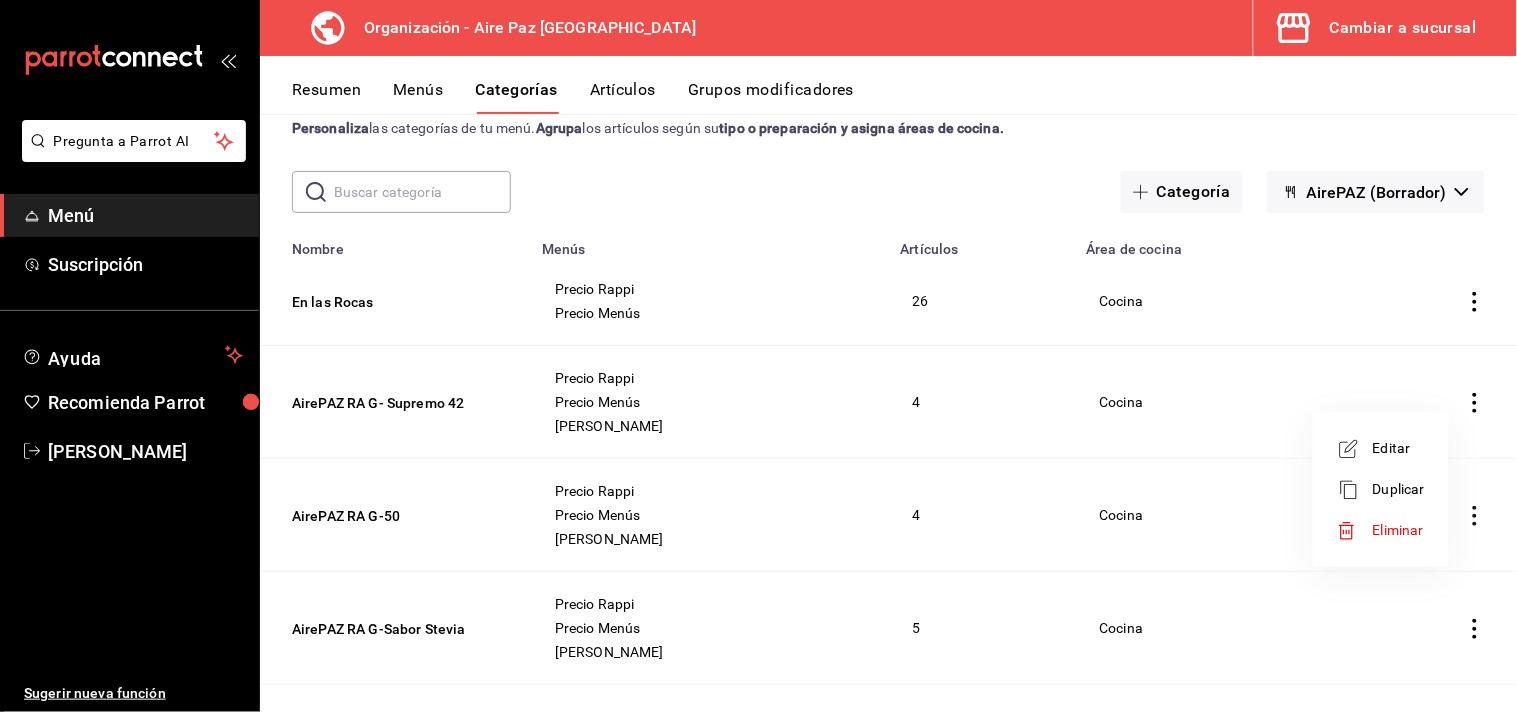 click on "Editar" at bounding box center [1399, 448] 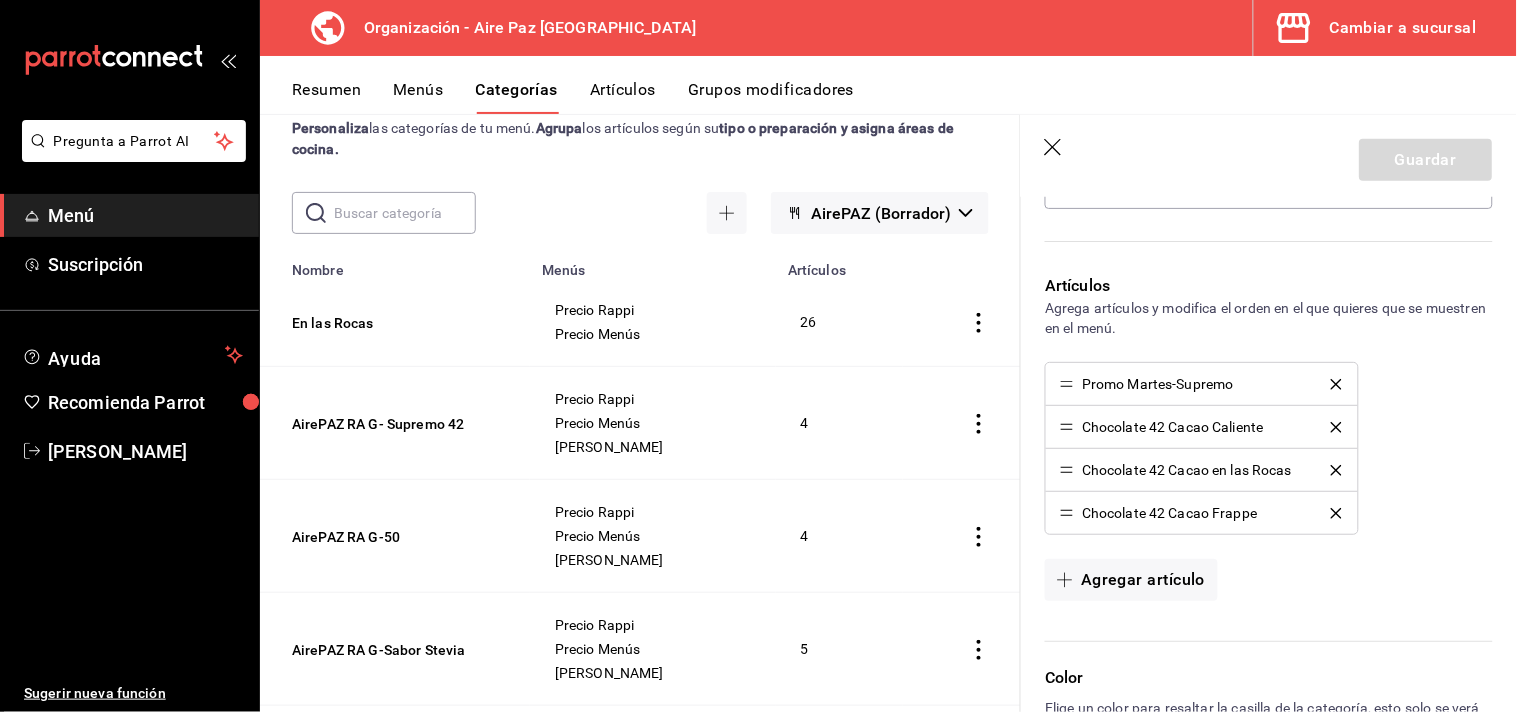 scroll, scrollTop: 527, scrollLeft: 0, axis: vertical 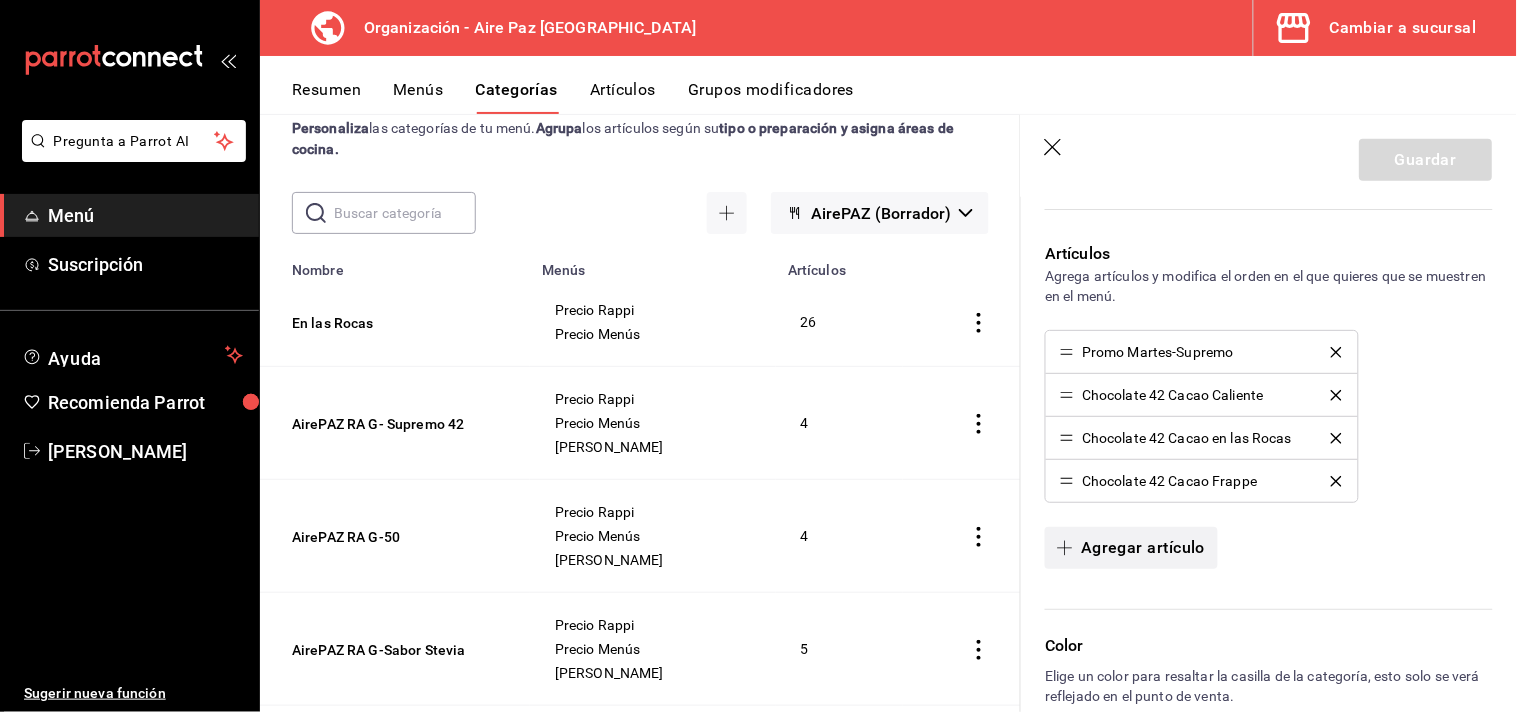click on "Agregar artículo" at bounding box center (1131, 548) 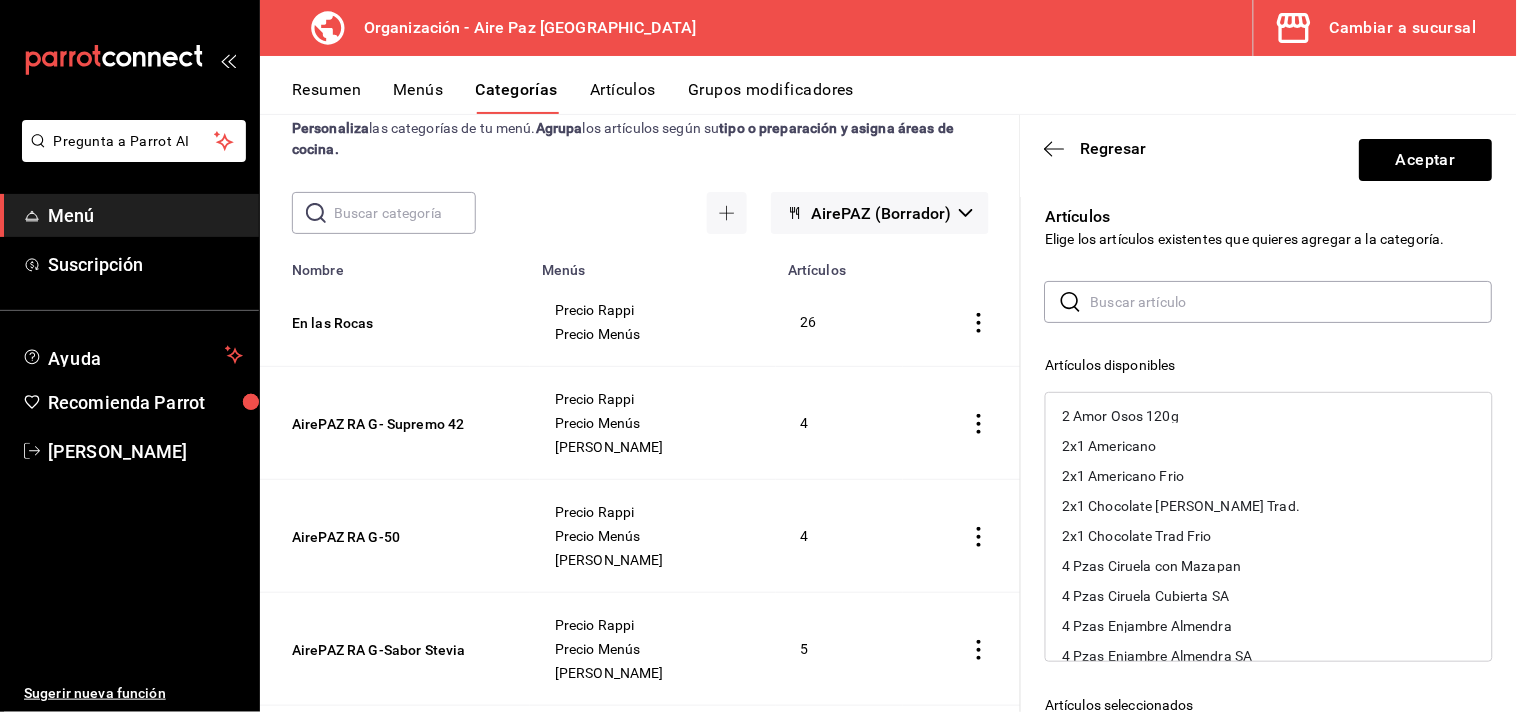 click at bounding box center (1292, 302) 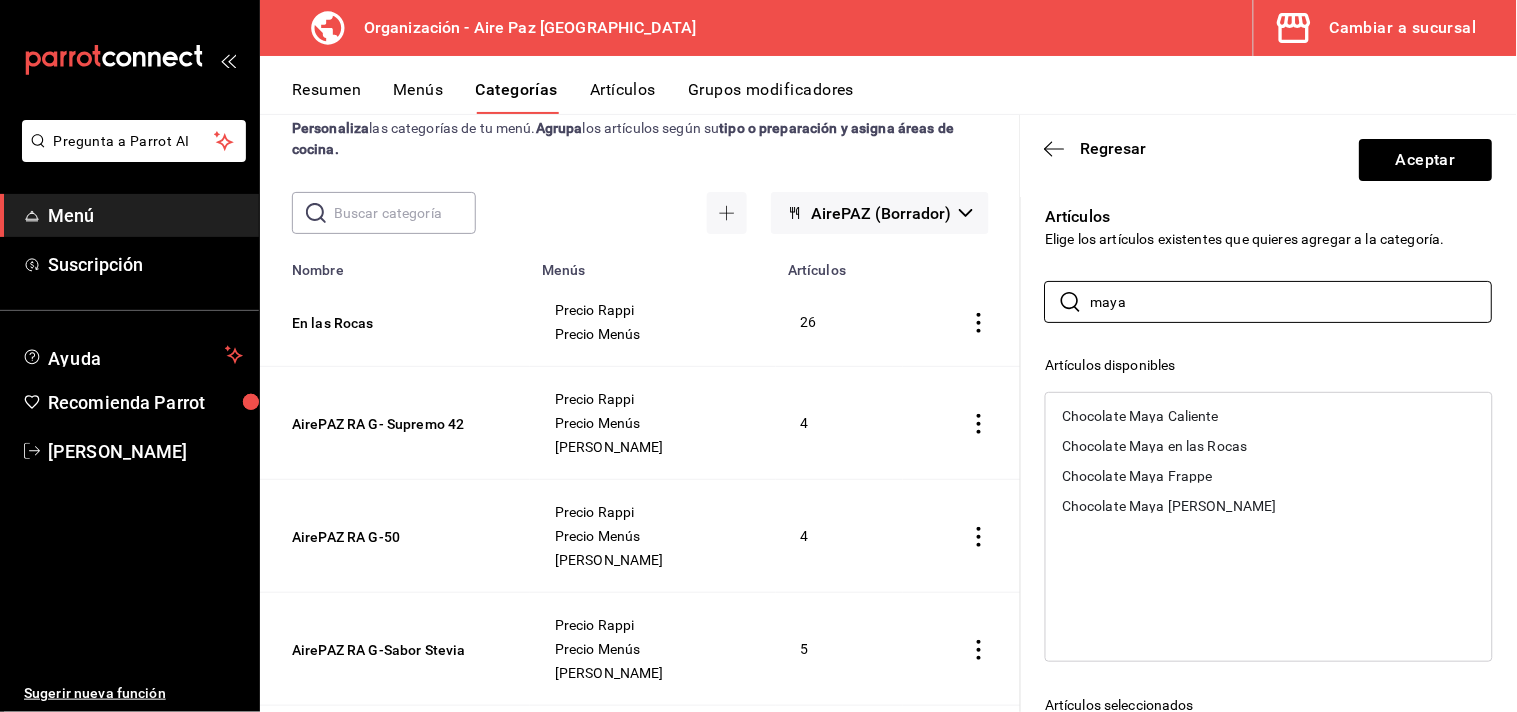type on "maya" 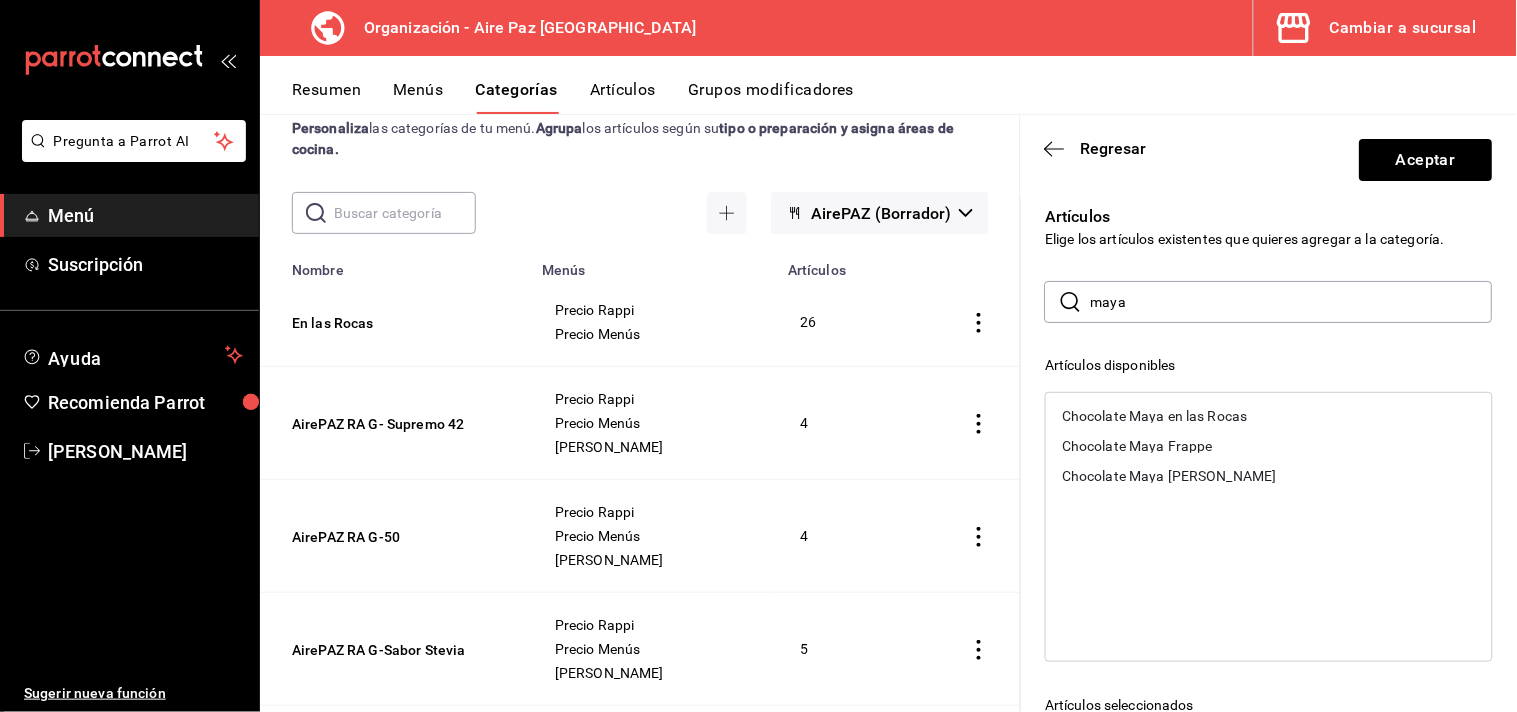 click on "Chocolate Maya en las Rocas" at bounding box center (1155, 416) 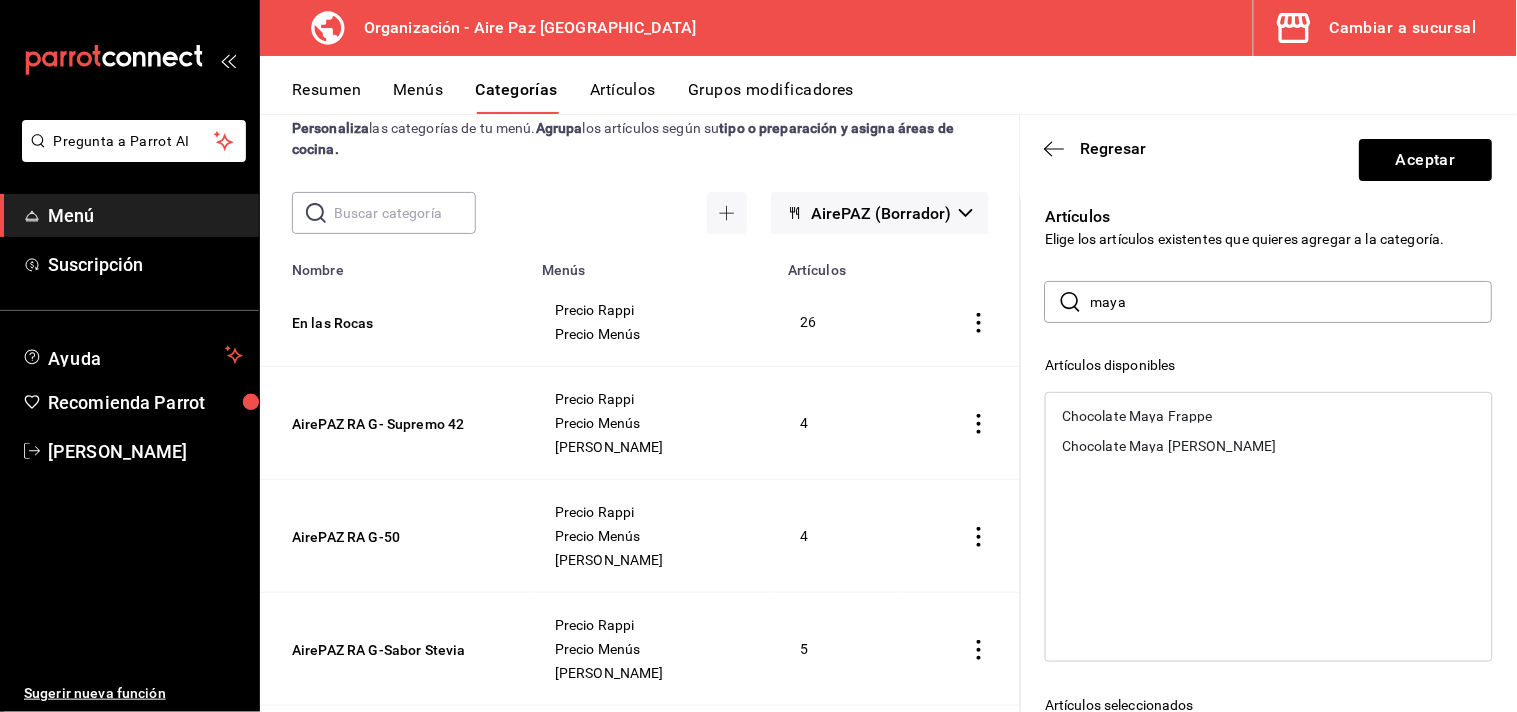 click on "Chocolate Maya Frappe" at bounding box center (1137, 416) 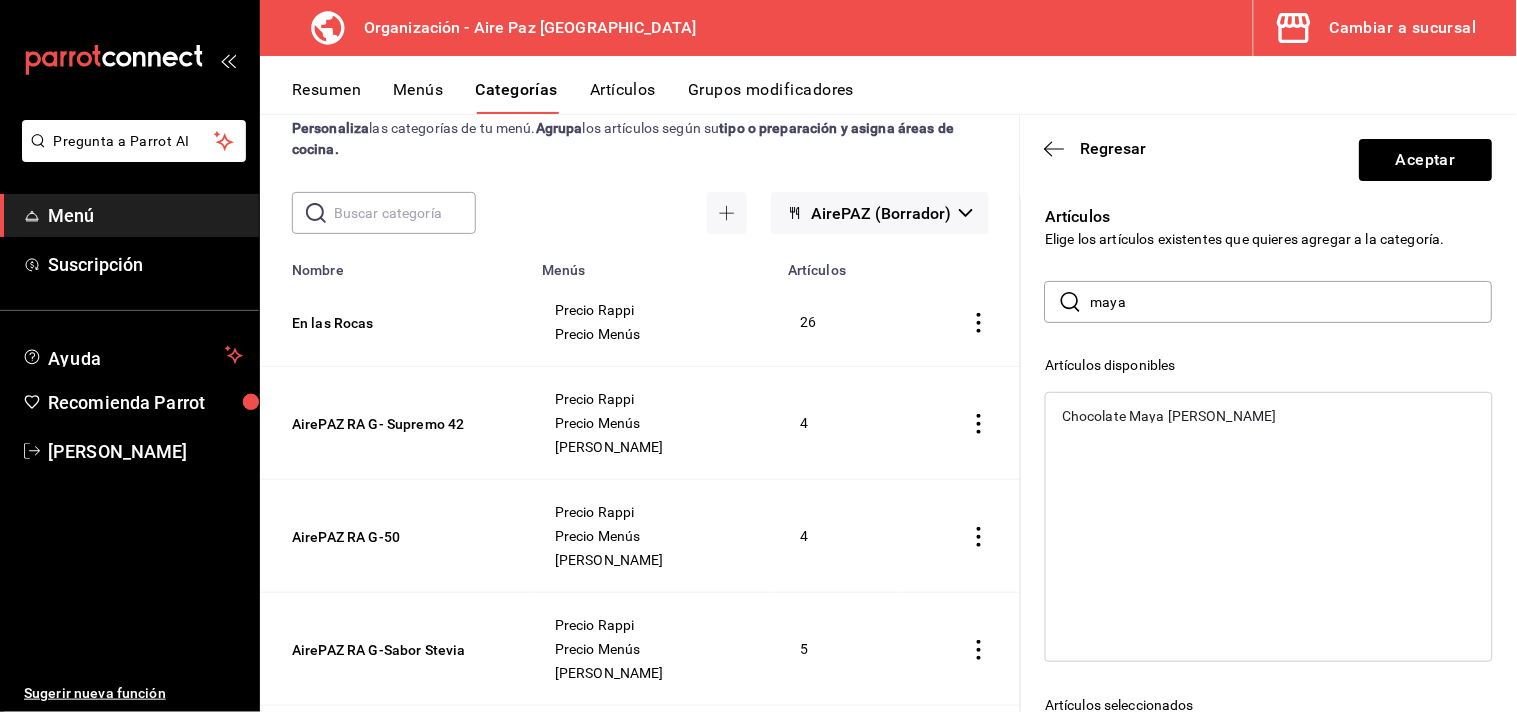 click on "Chocolate Maya [PERSON_NAME]" at bounding box center [1169, 416] 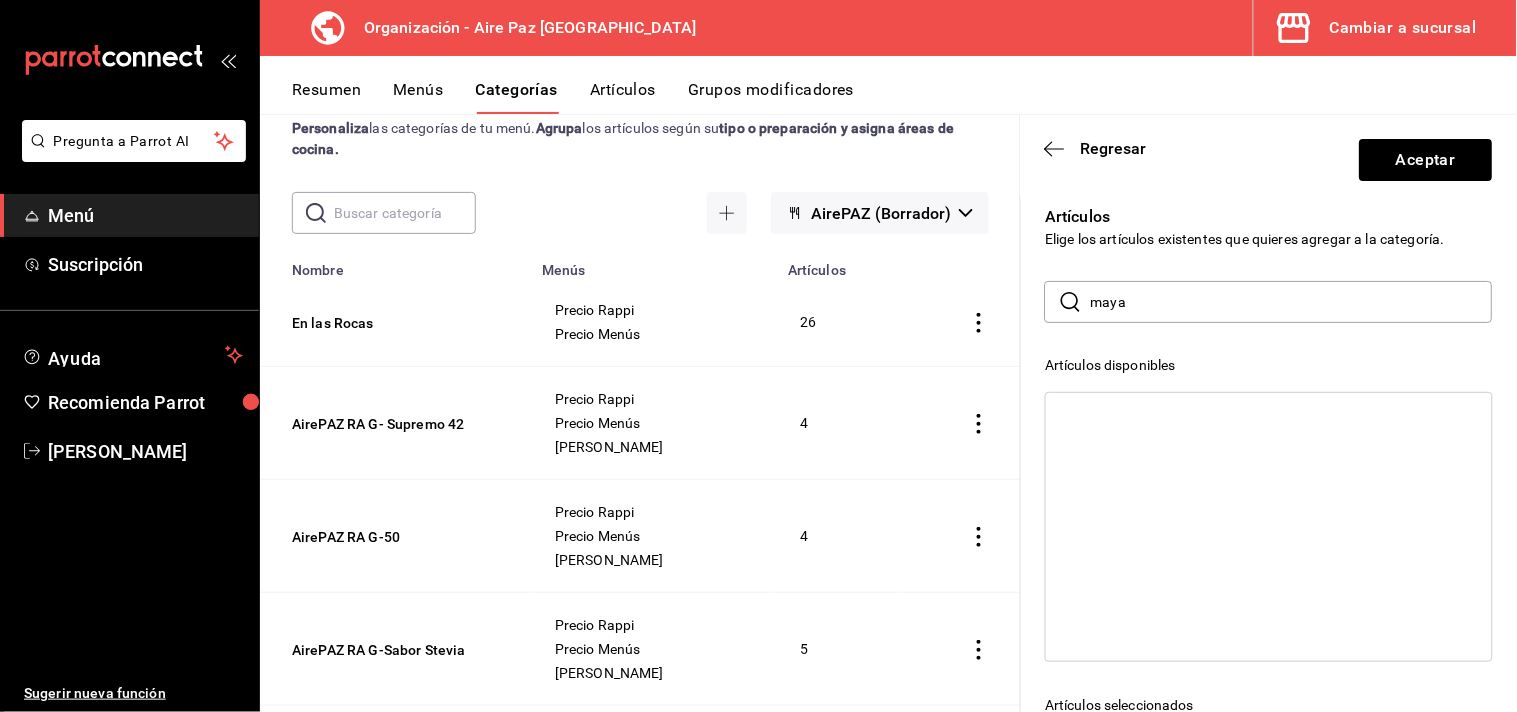 click on "Artículos disponibles" at bounding box center [1269, 365] 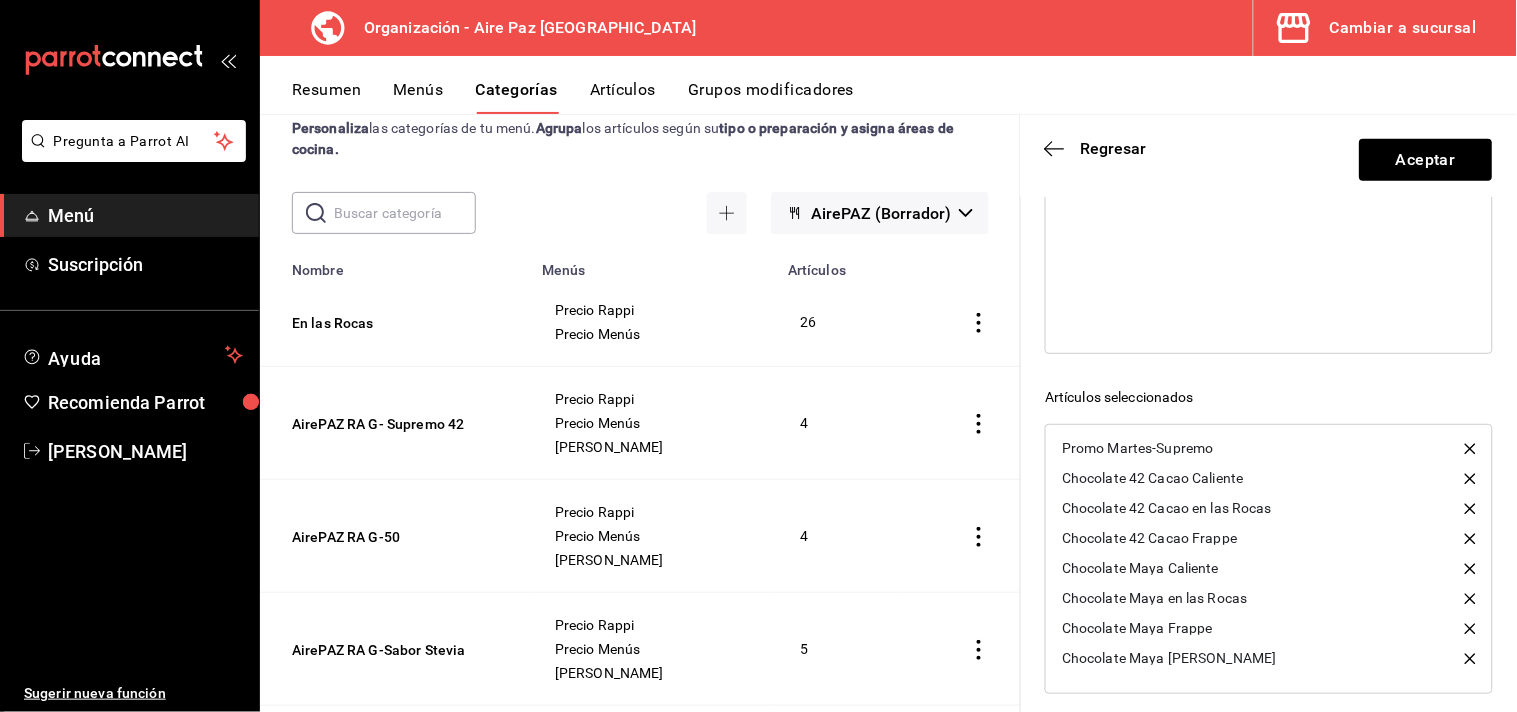 scroll, scrollTop: 322, scrollLeft: 0, axis: vertical 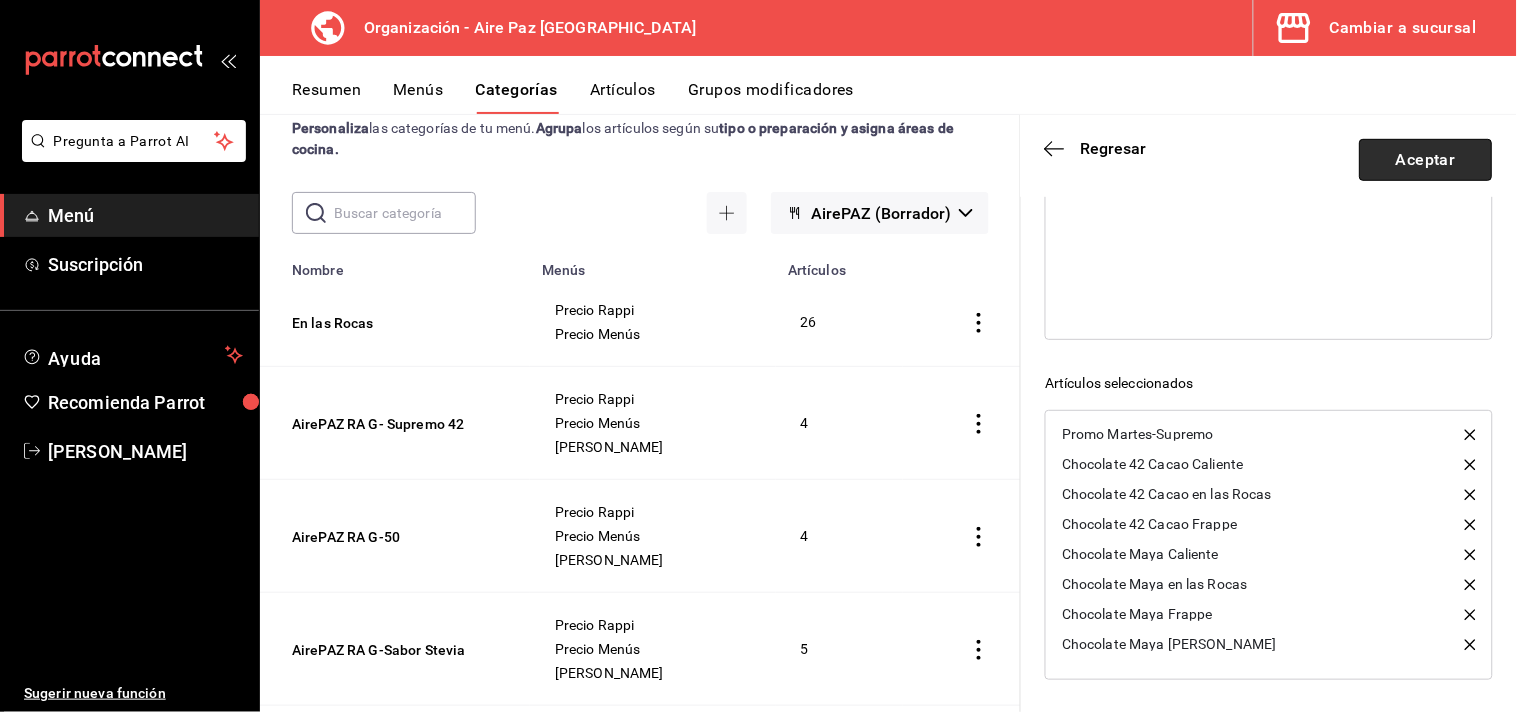 click on "Aceptar" at bounding box center (1426, 160) 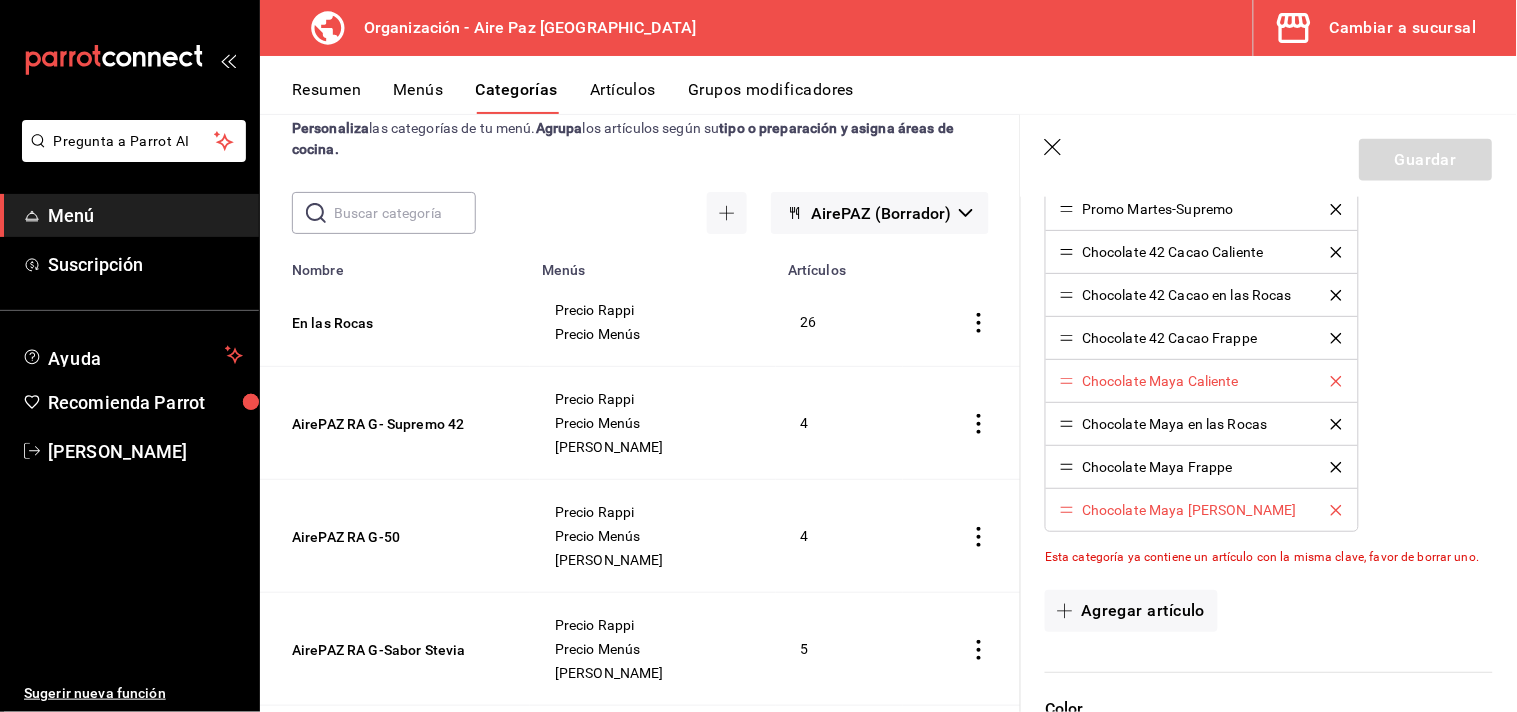 scroll, scrollTop: 0, scrollLeft: 0, axis: both 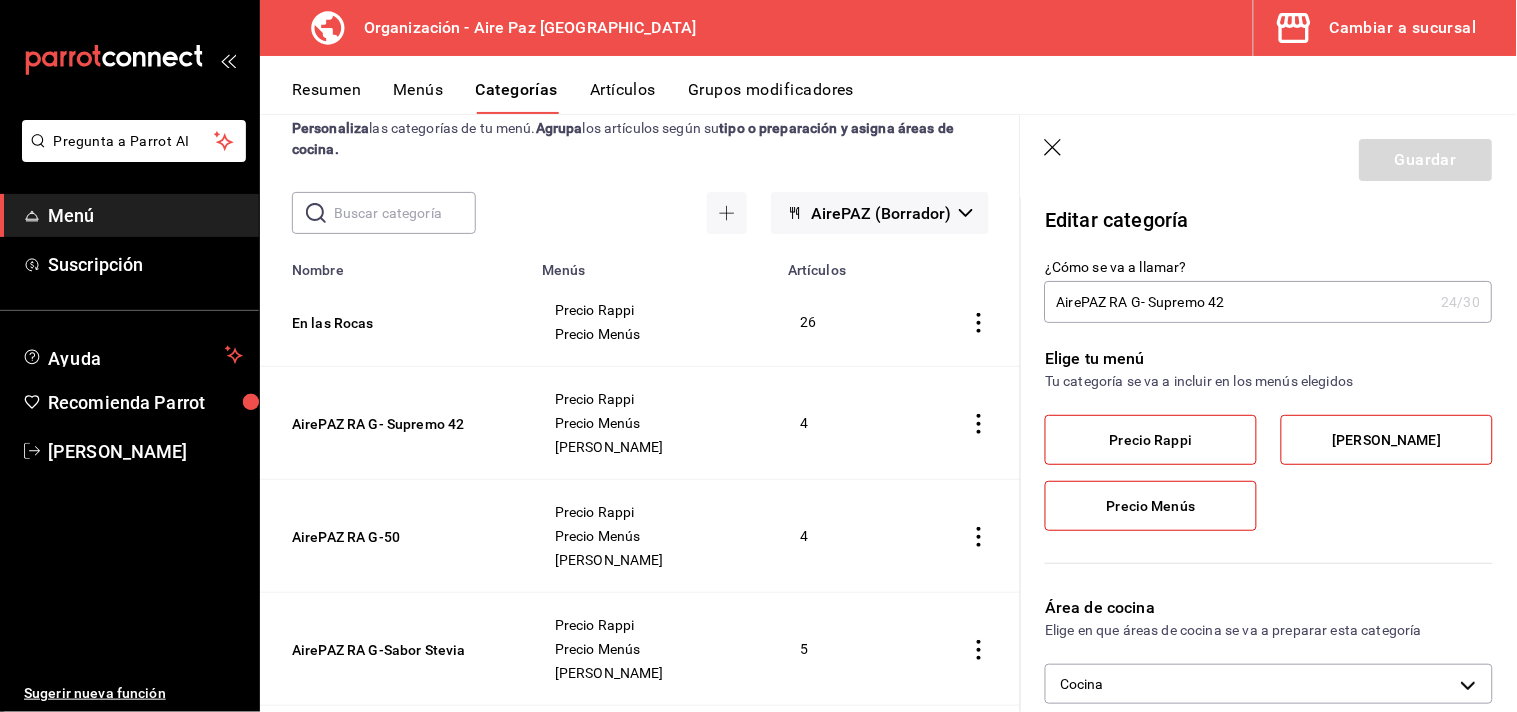 click on "¿Cómo se va a llamar? AirePAZ RA G- Supremo 42 24 /30 ¿Cómo se va a llamar?" at bounding box center [1257, 279] 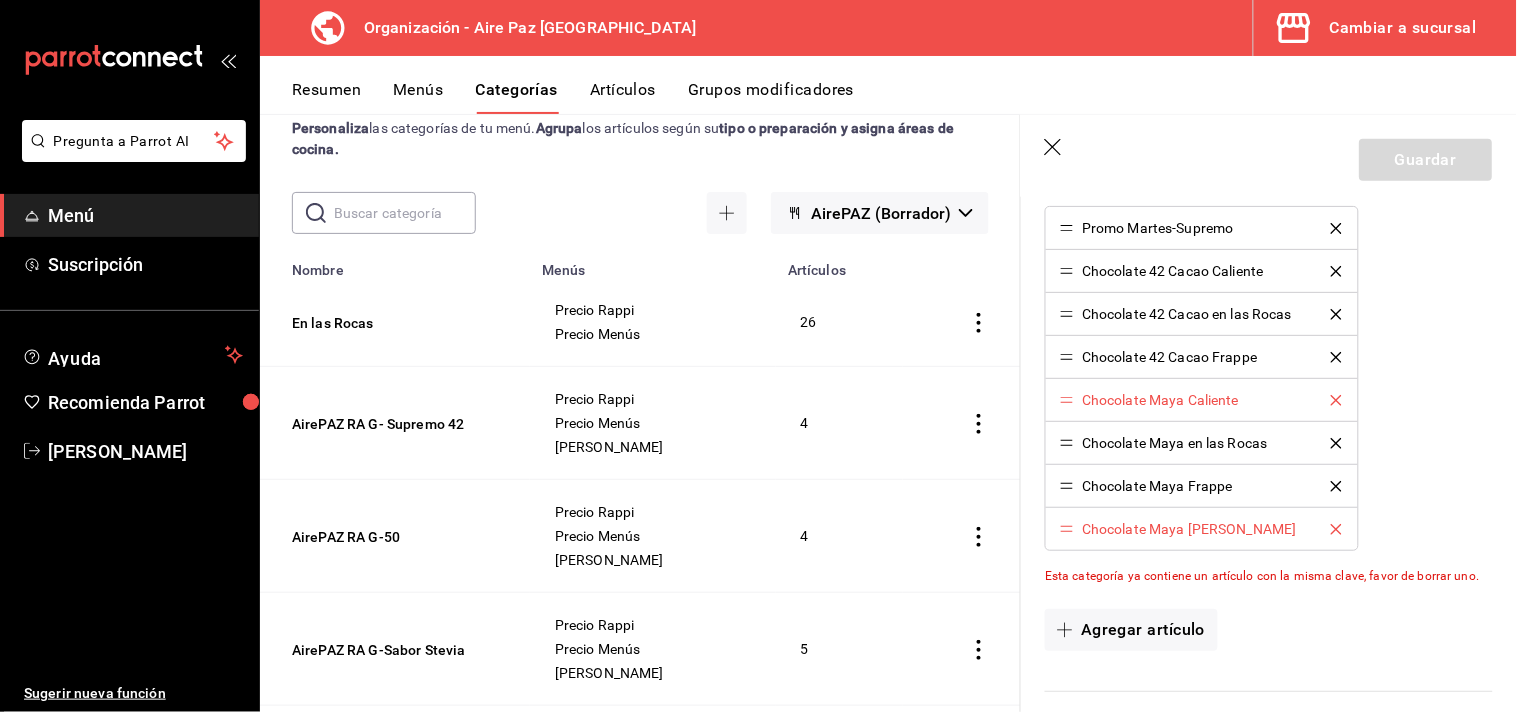 scroll, scrollTop: 663, scrollLeft: 0, axis: vertical 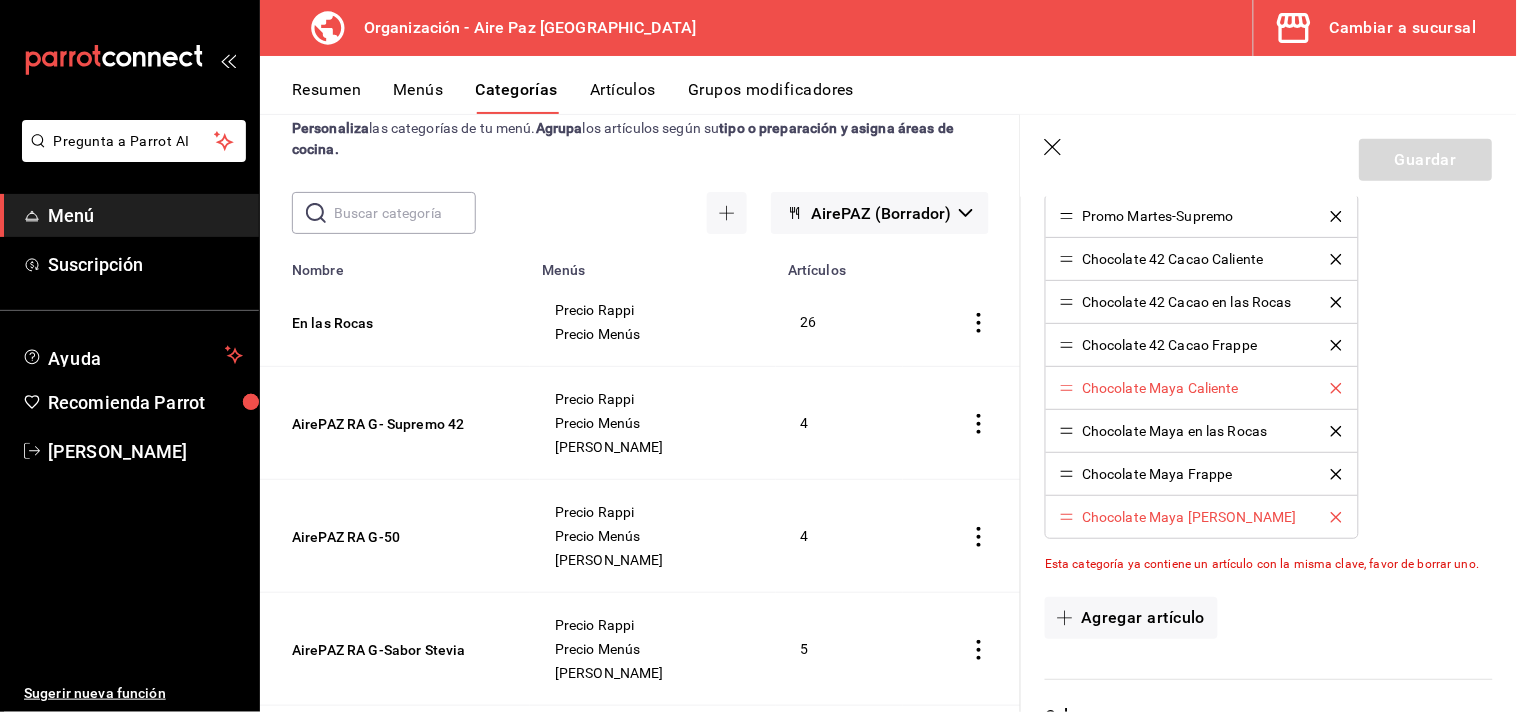 click on "Promo Martes-Supremo Chocolate 42 Cacao Caliente Chocolate 42 Cacao en las Rocas Chocolate 42 Cacao Frappe Chocolate Maya Caliente Chocolate Maya en las Rocas Chocolate Maya Frappe Chocolate Maya [PERSON_NAME]" at bounding box center [1269, 366] 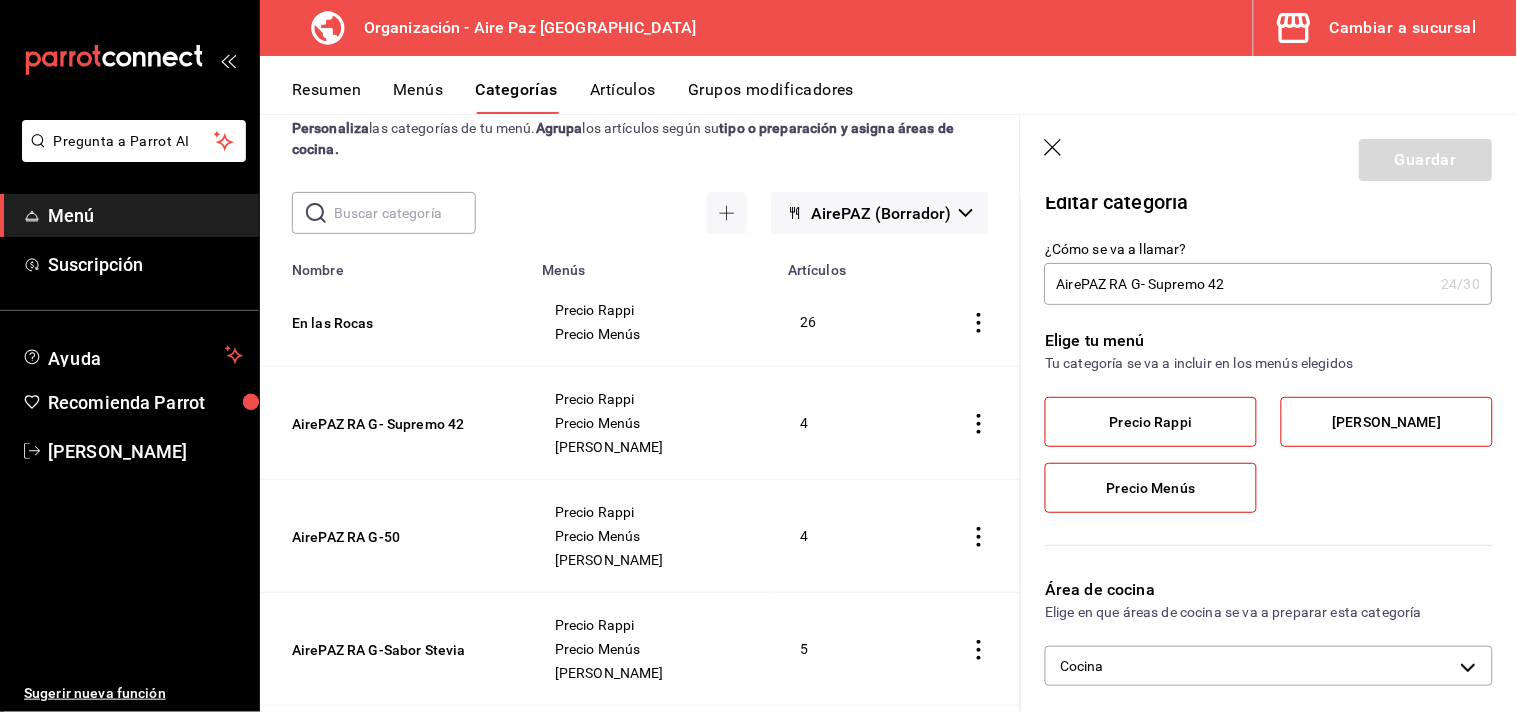 scroll, scrollTop: 0, scrollLeft: 0, axis: both 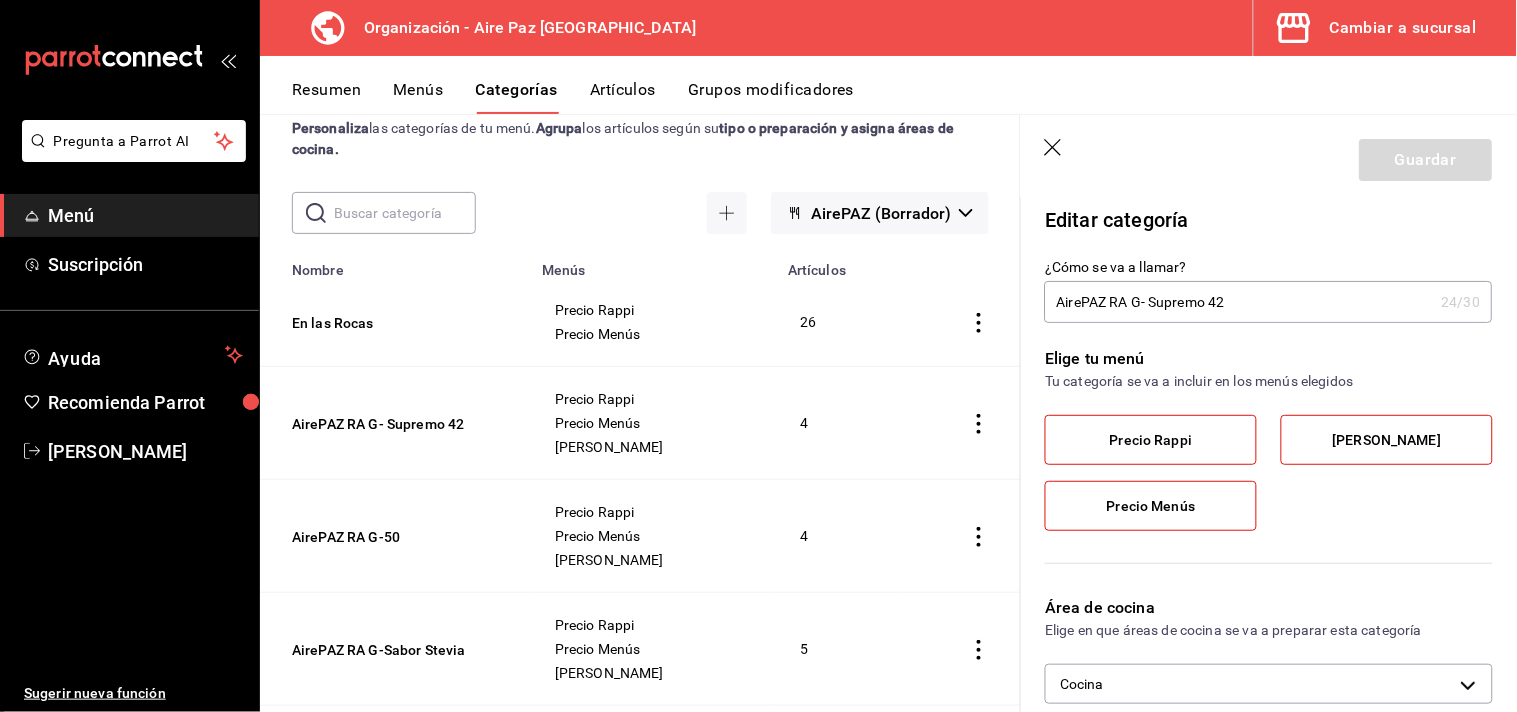 click on "Editar categoría" at bounding box center (1257, 208) 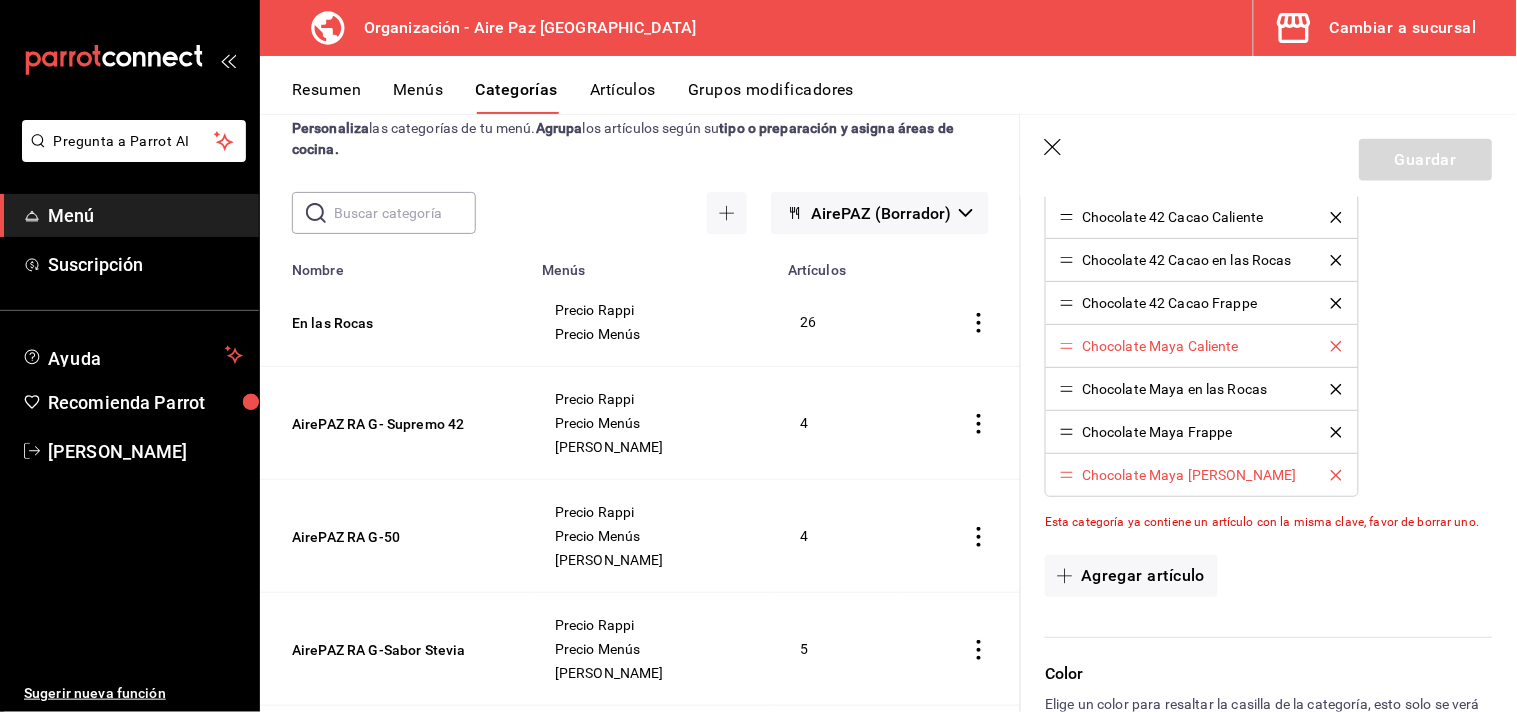 scroll, scrollTop: 703, scrollLeft: 0, axis: vertical 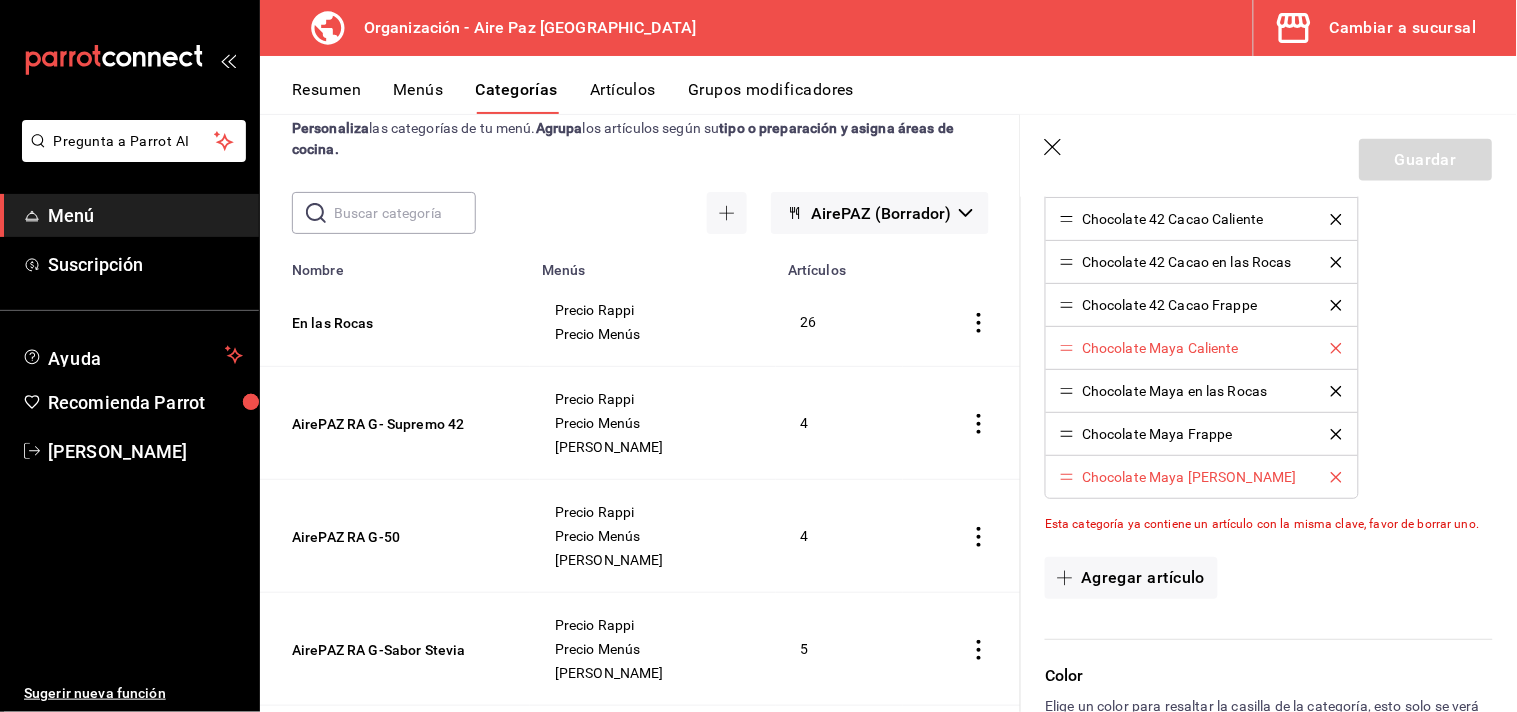 click on "Promo Martes-Supremo Chocolate 42 Cacao Caliente Chocolate 42 Cacao en las Rocas Chocolate 42 Cacao Frappe Chocolate Maya Caliente Chocolate Maya en las Rocas Chocolate Maya Frappe Chocolate Maya [PERSON_NAME]" at bounding box center [1269, 326] 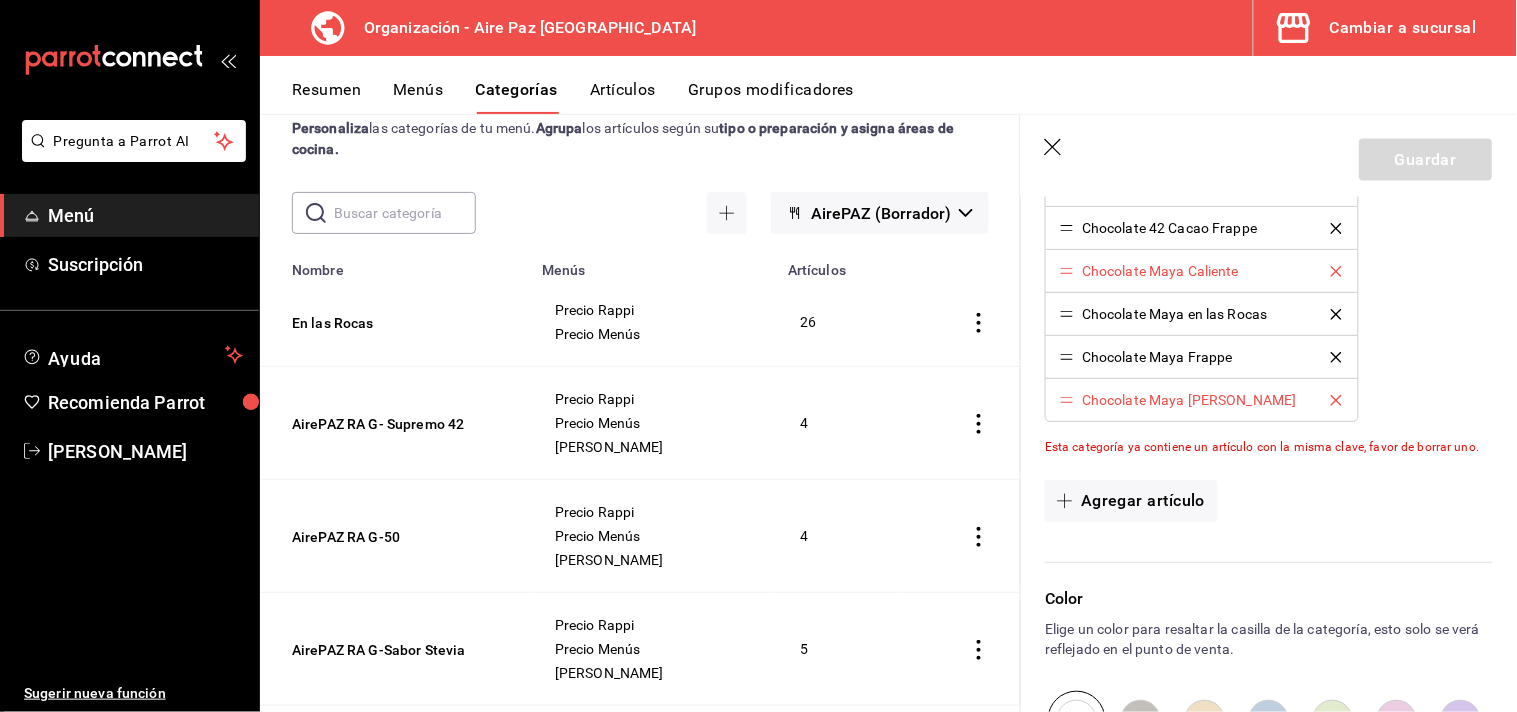 scroll, scrollTop: 826, scrollLeft: 0, axis: vertical 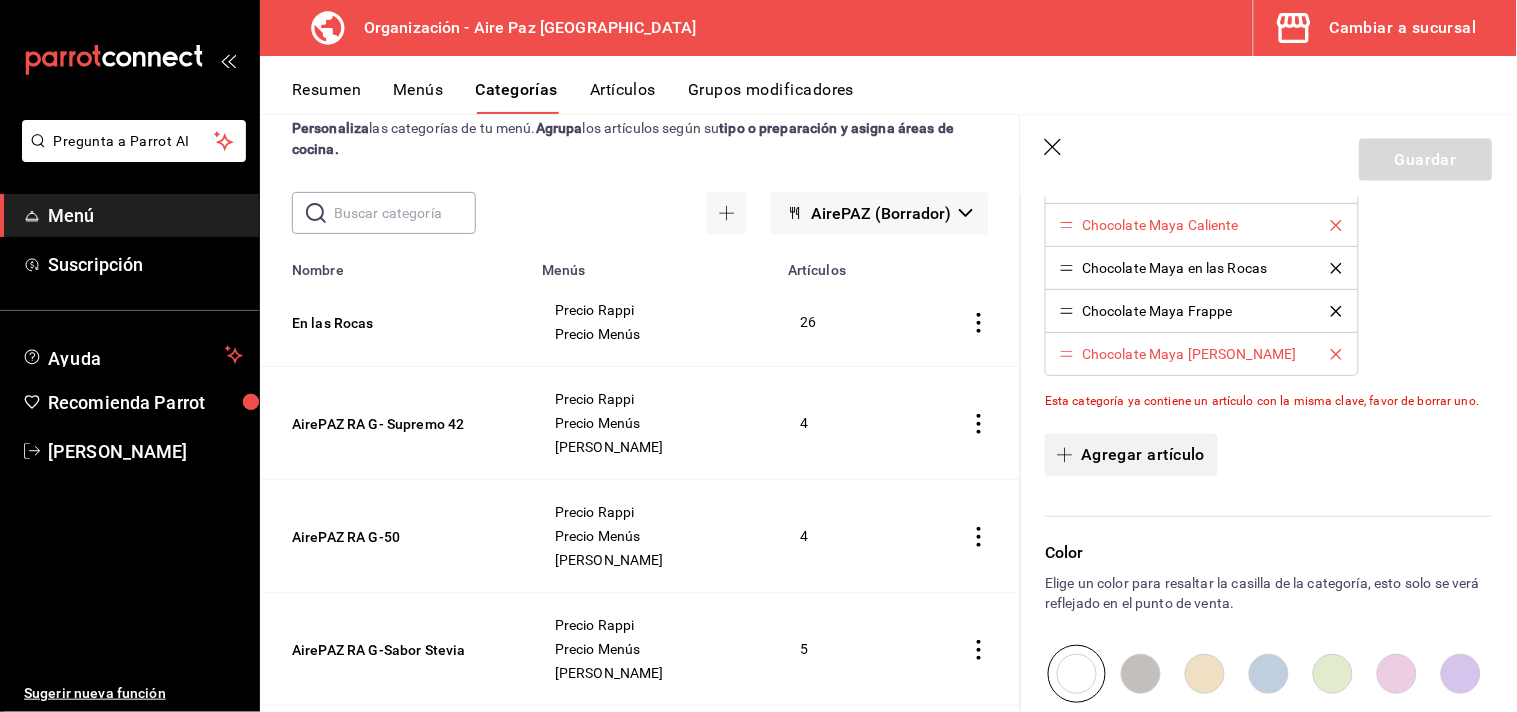 click on "Agregar artículo" at bounding box center [1131, 455] 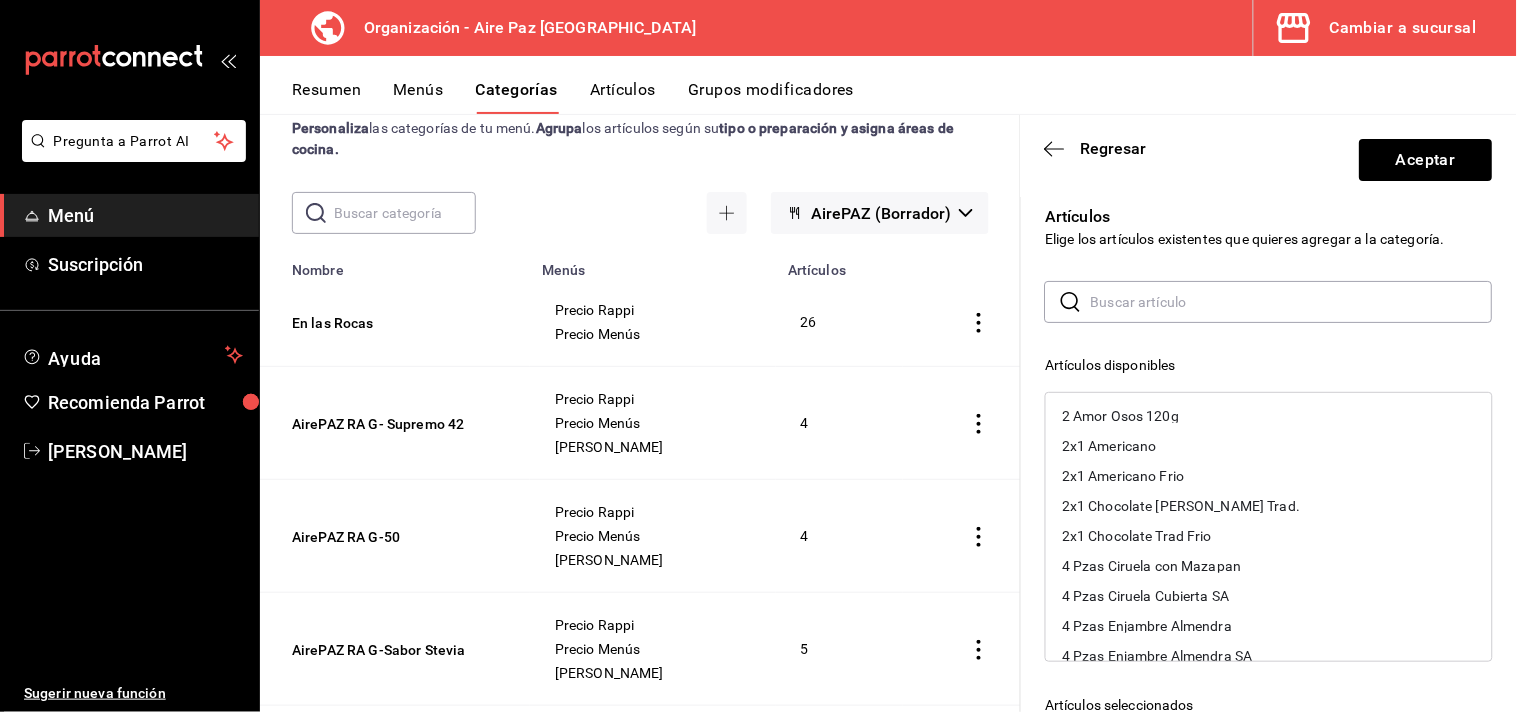 click on "2 Amor Osos 120g" at bounding box center (1269, 416) 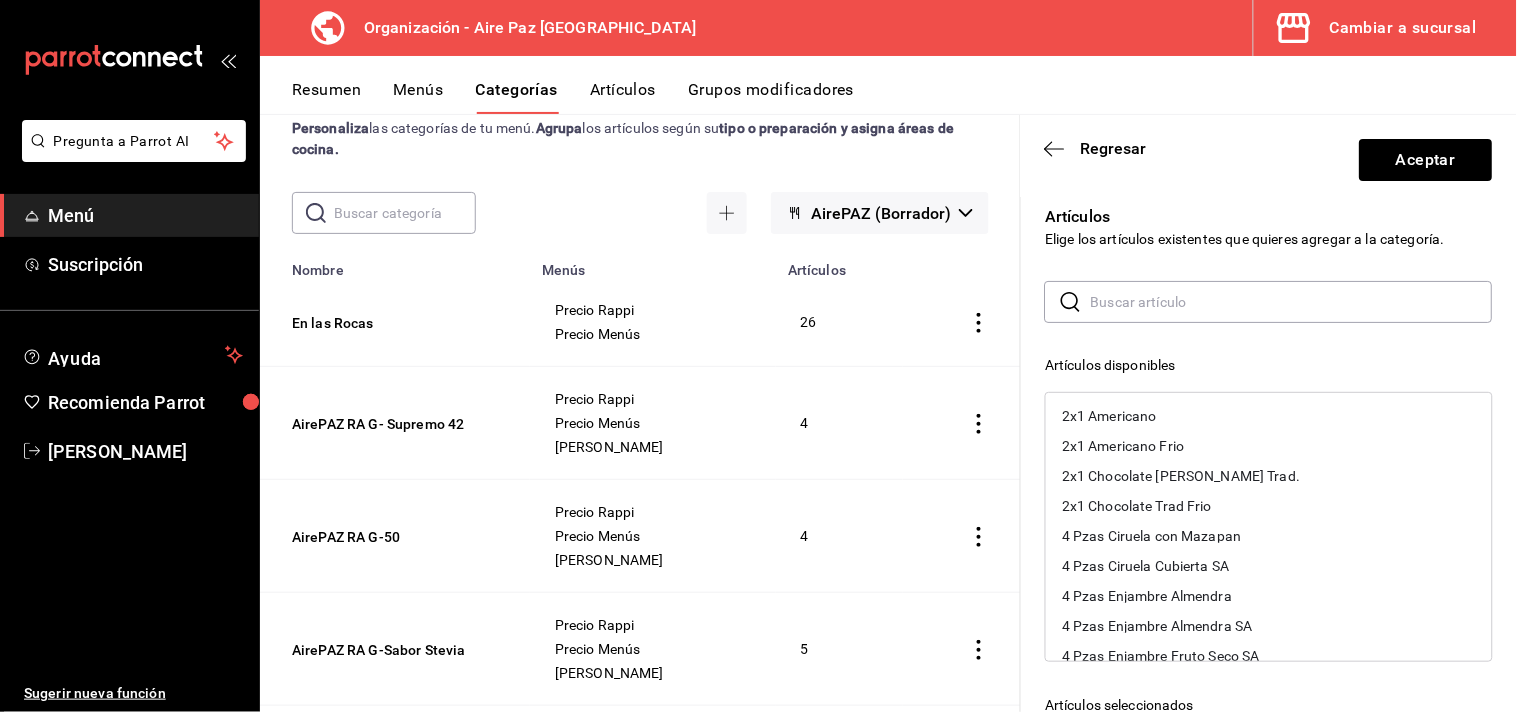 click on "​ ​ Artículos disponibles 2x1 Americano 2x1 Americano Frio 2x1 Chocolate [PERSON_NAME] Trad. 2x1 Chocolate Trad Frio 4 Pzas Ciruela con Mazapan 4 Pzas Ciruela Cubierta  SA 4 Pzas Enjambre Almendra 4 Pzas Enjambre Almendra SA 4 Pzas Enjambre Fruto Seco SA 4 Pzas Enjambre [PERSON_NAME] Secos 4 Pzas Enjambre Jamaica 4 Pzas Enjambre Nuez 4 Pzas Gomita Cubierta 4 Pzas Macizo [PERSON_NAME] 4 Pzas Macizo Leche 42 4 Pzas Macizo Oscuro 55 4 Pzas Macizo Sin Azucar 4 Pzas Macizo sin azúcar 4 Pzas Mazapan Cubierto 4 Pzas Nougat Cubierto 4 Pzas Relleno Cafe 4 Pzas Relleno Cajeta 4 Pzas Relleno Cereza 4 Pzas Relleno Chamoy 4 Pzas Relleno Tequila 4 Pzas Relleno Whisky 4 Pzas Sandwich Praline [PERSON_NAME] 4 Pzas Sandwich Praline Leche 4 Pzas Tortuga [PERSON_NAME] 4 Pzas Tortuga [PERSON_NAME]  SA 4 Pzas Tortuga Leche SA 4 Pzas Tortuga Oscura 4 Pzas Trufa Cafe 4 Pzas Trufa Coco 4 Pzas Trufa Divertida 4 Pzas Trufa Menta 4 Pzas Trufa Tequila 4 Pzas Trufa Vino Tinto 4 Pzas Vasito Relleno Cafe Agua Mineral Aguacate chico relleno 30gr Ajedrez 500g Amarea Cacao" at bounding box center (1269, 638) 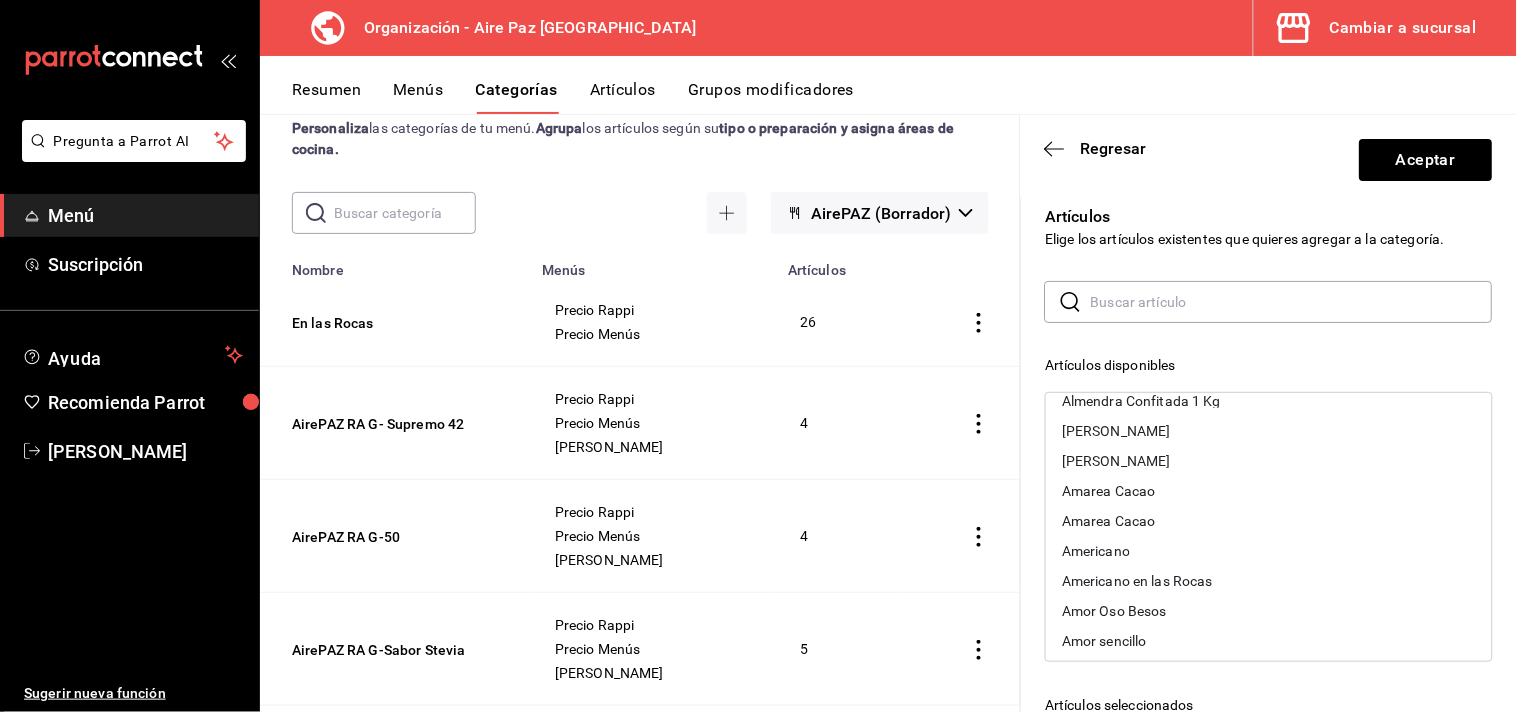 scroll, scrollTop: 1500, scrollLeft: 0, axis: vertical 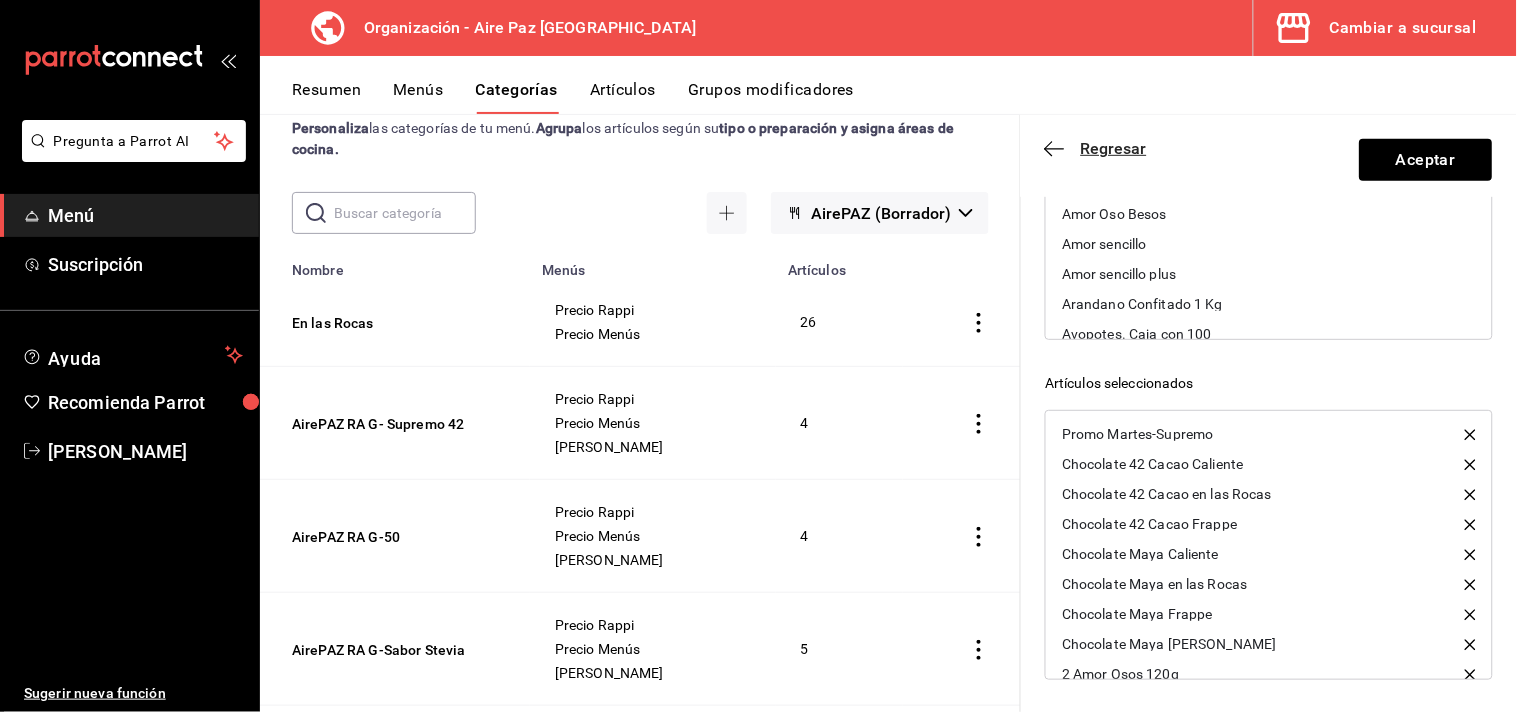 click on "Regresar" at bounding box center (1114, 148) 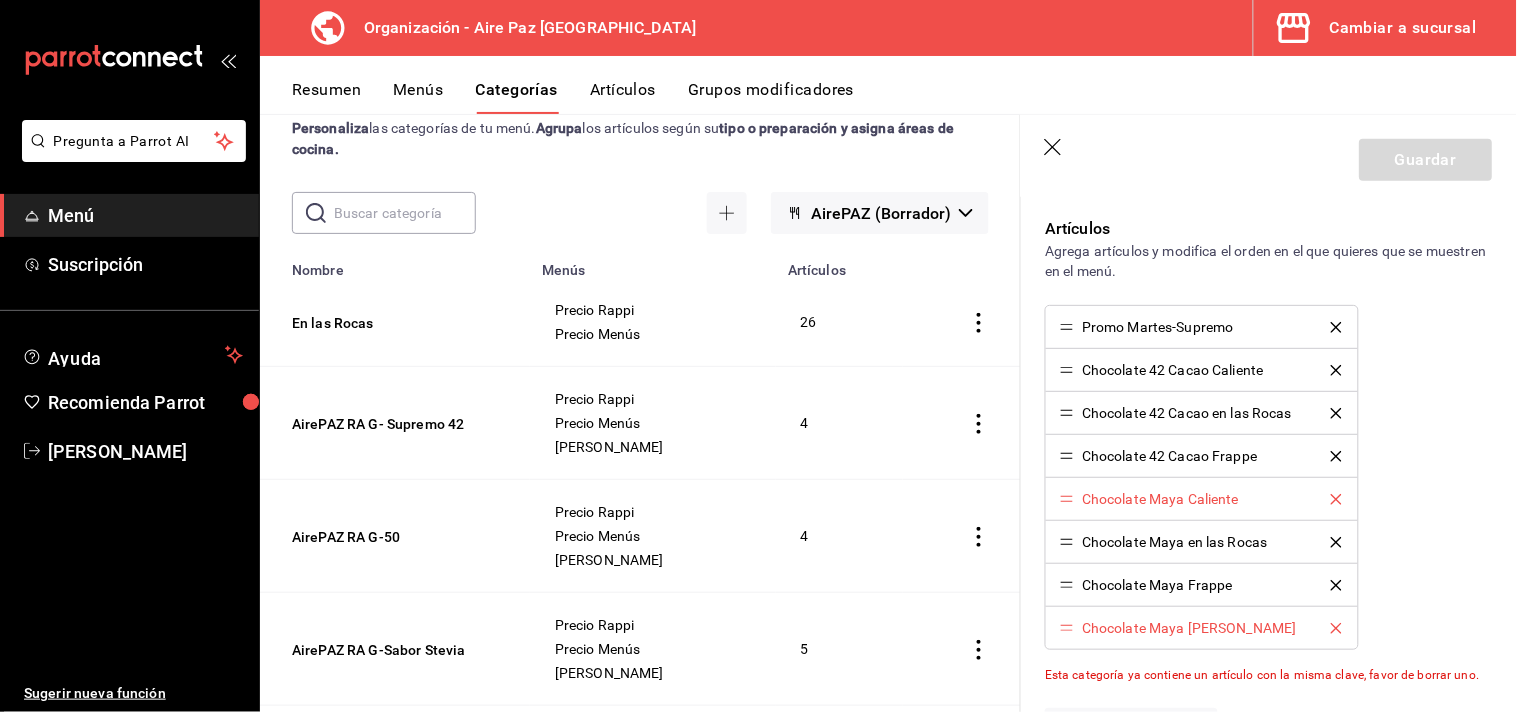 scroll, scrollTop: 521, scrollLeft: 0, axis: vertical 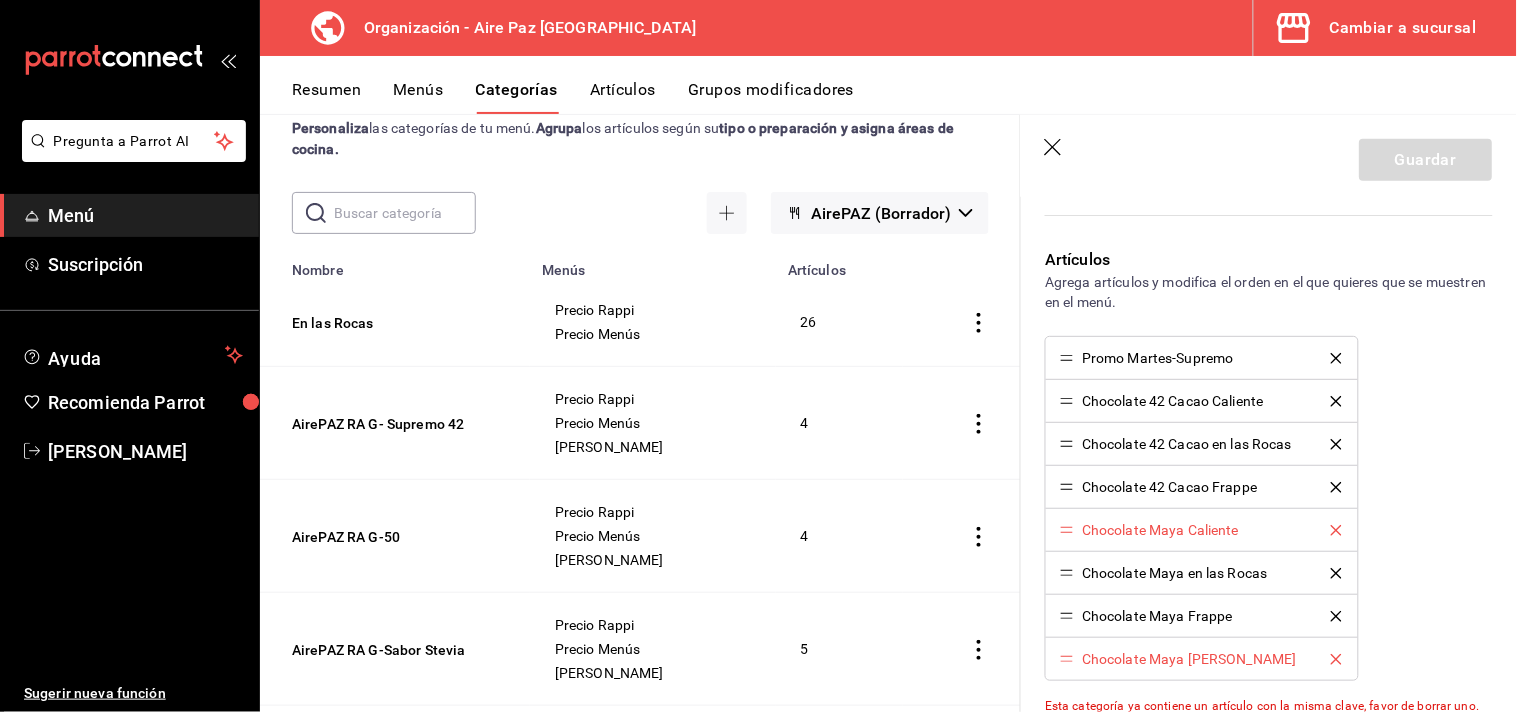 click 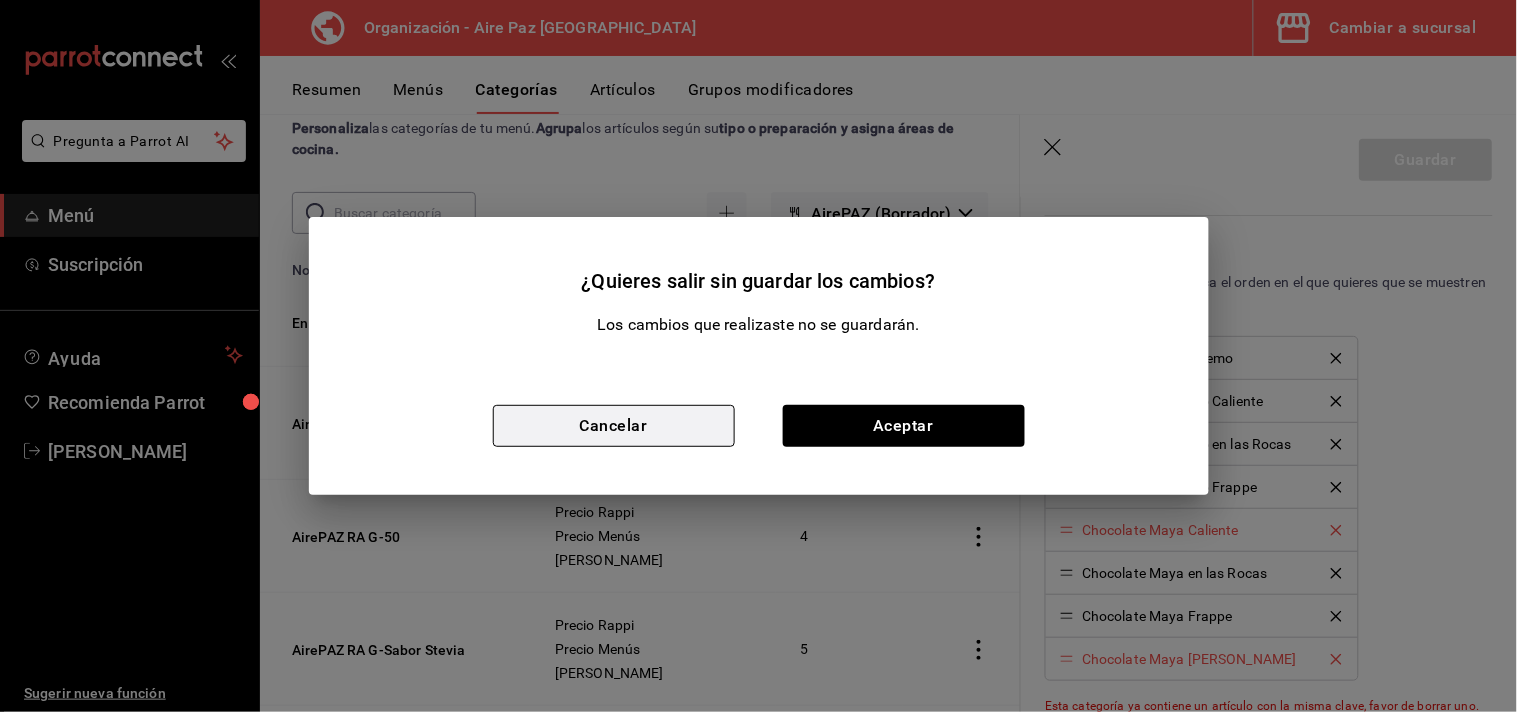 click on "Cancelar" at bounding box center [614, 426] 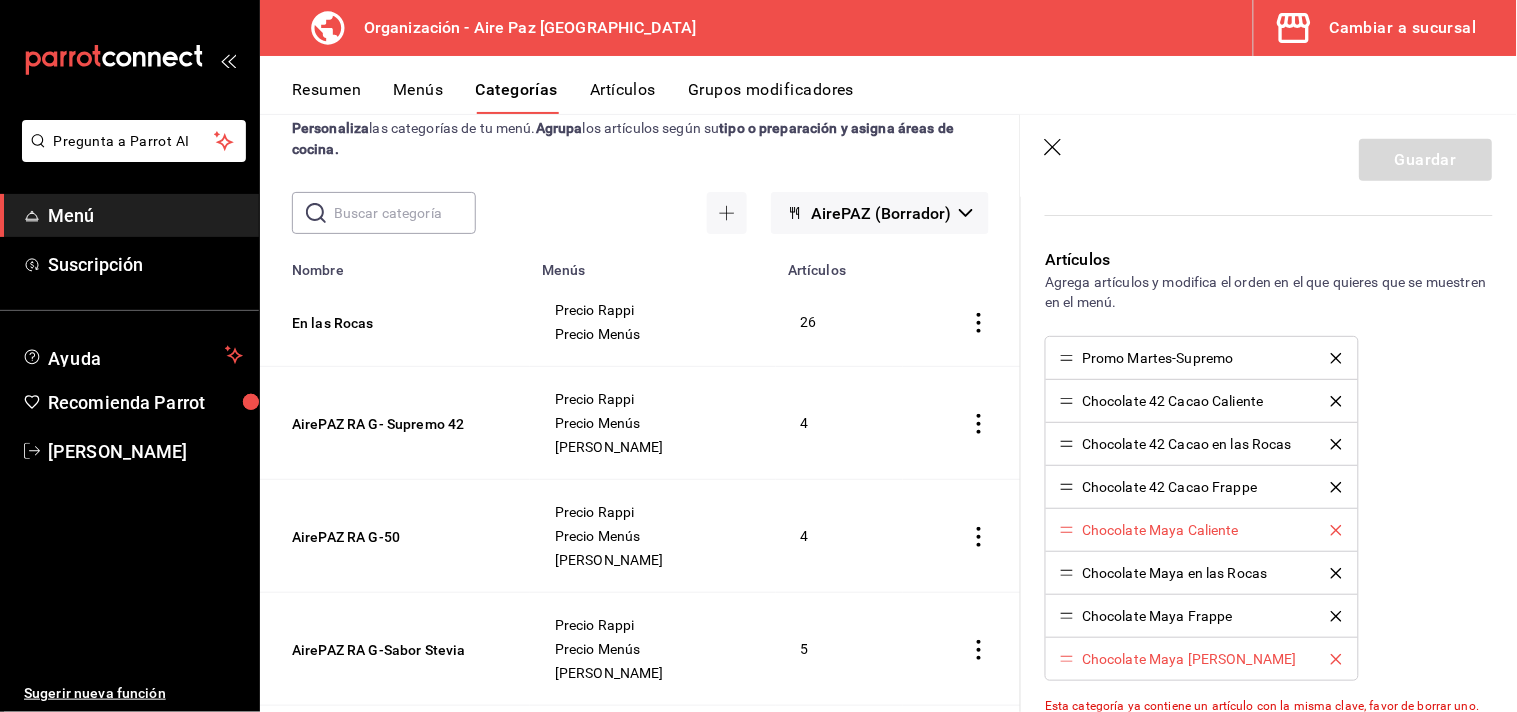 click 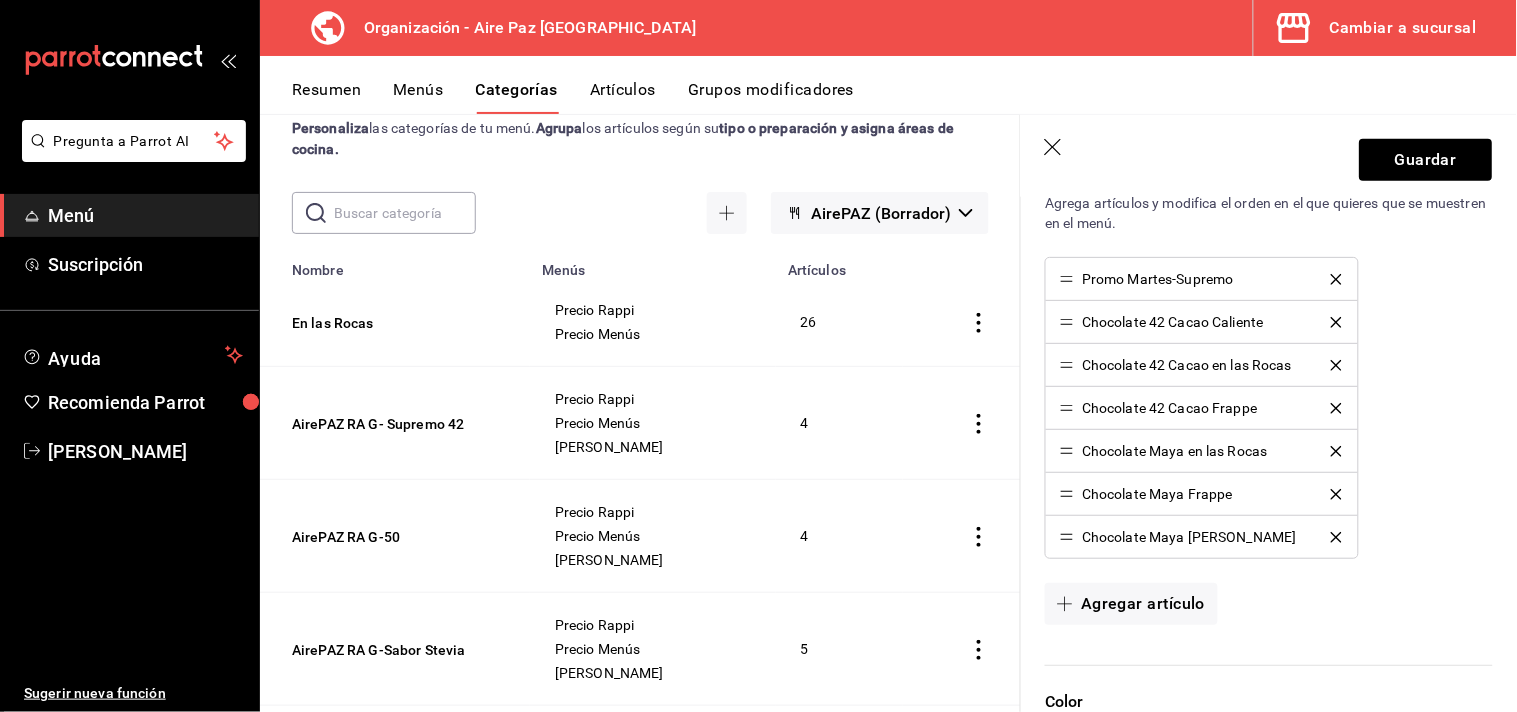 scroll, scrollTop: 601, scrollLeft: 0, axis: vertical 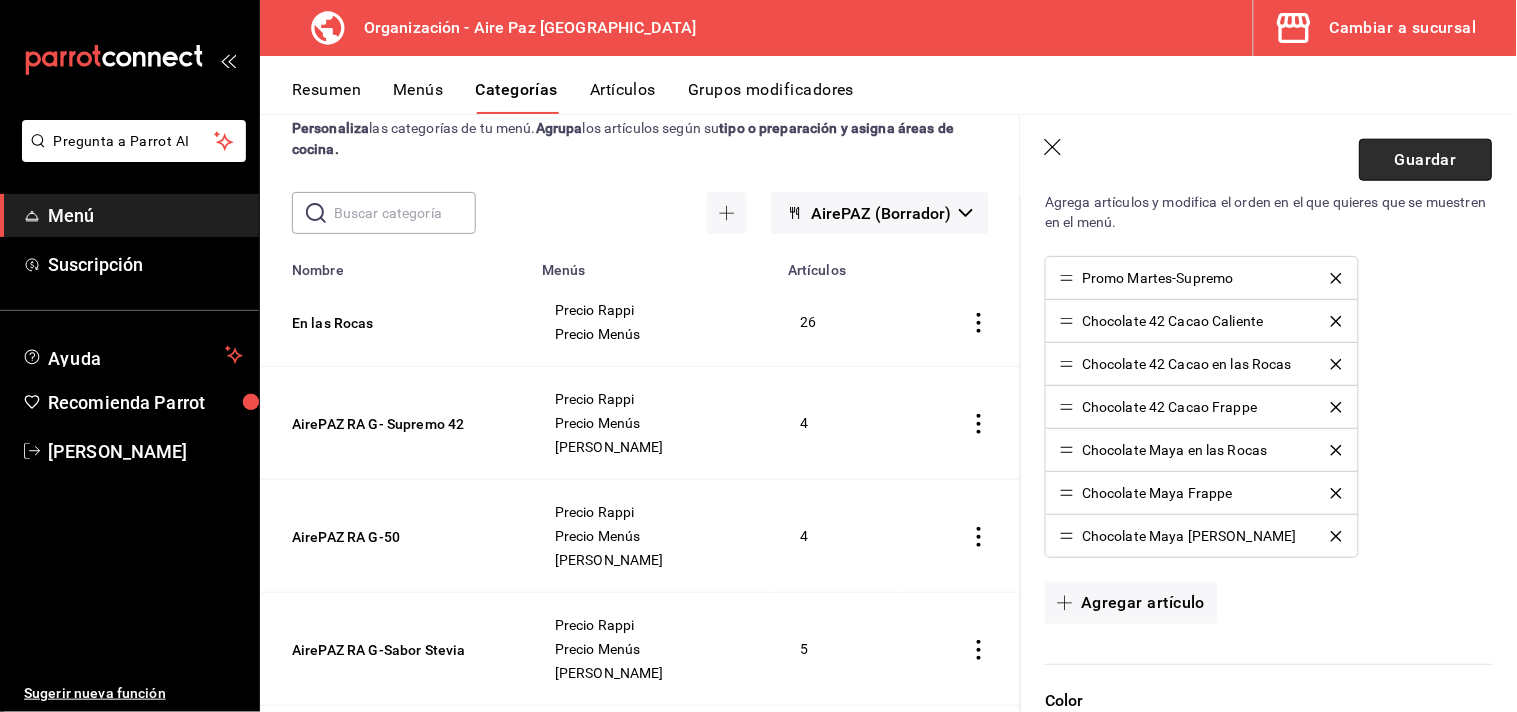 click on "Guardar" at bounding box center [1426, 160] 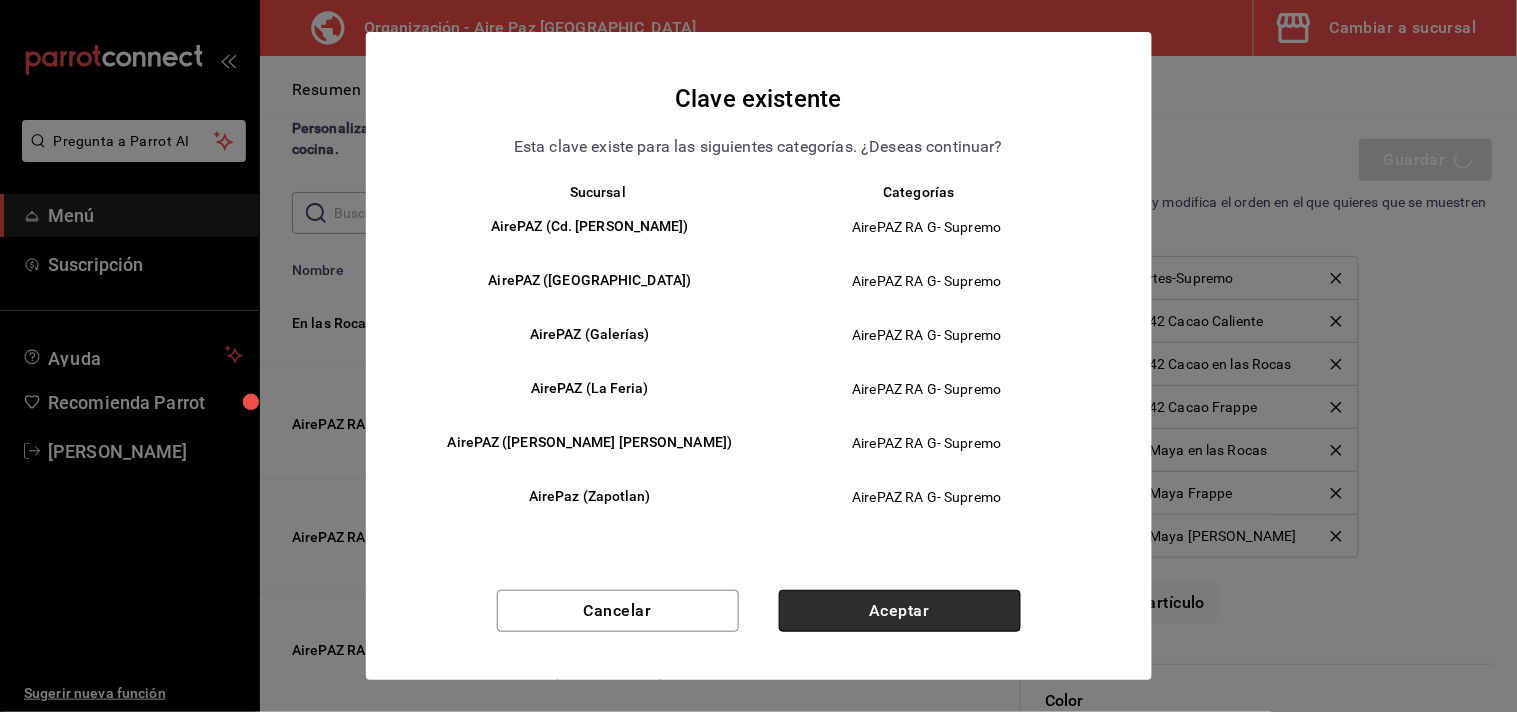 click on "Aceptar" at bounding box center [900, 611] 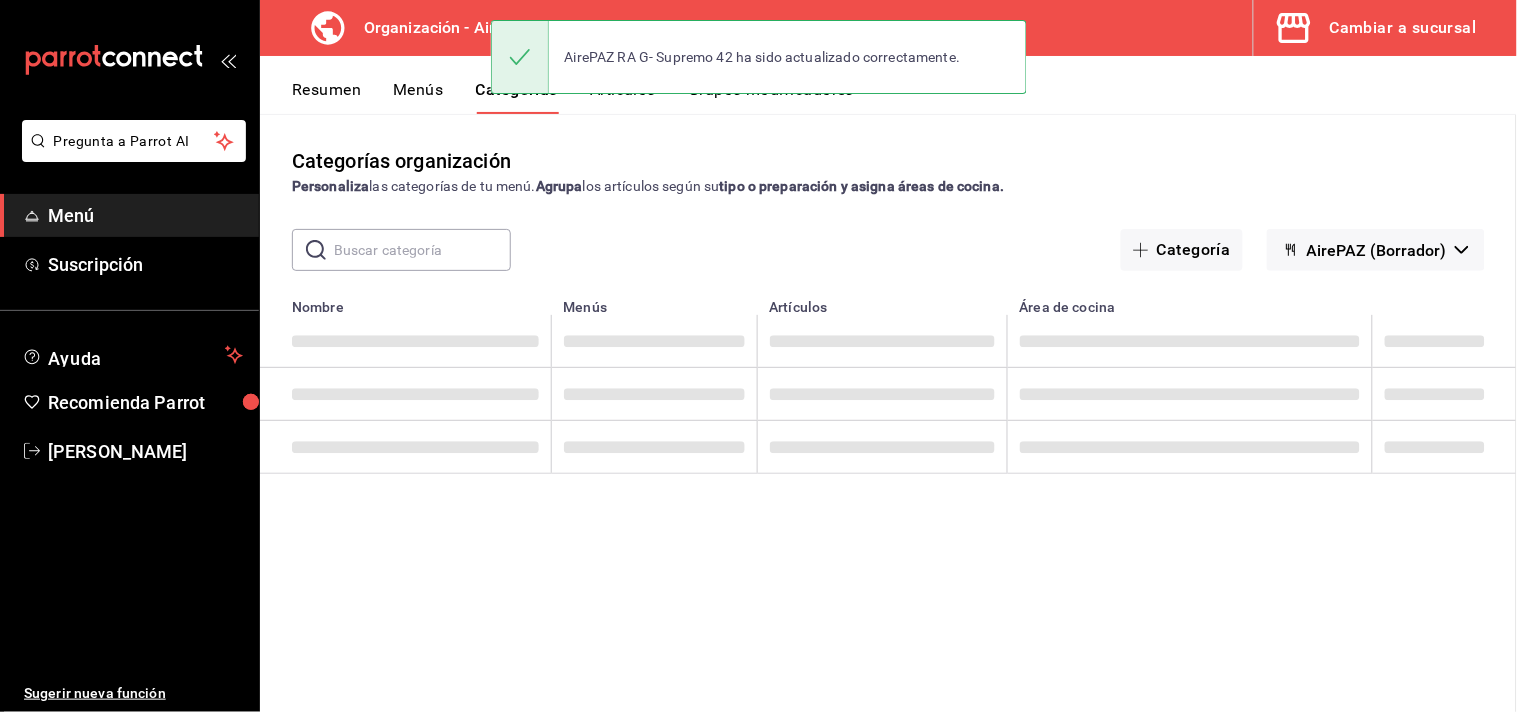scroll, scrollTop: 0, scrollLeft: 0, axis: both 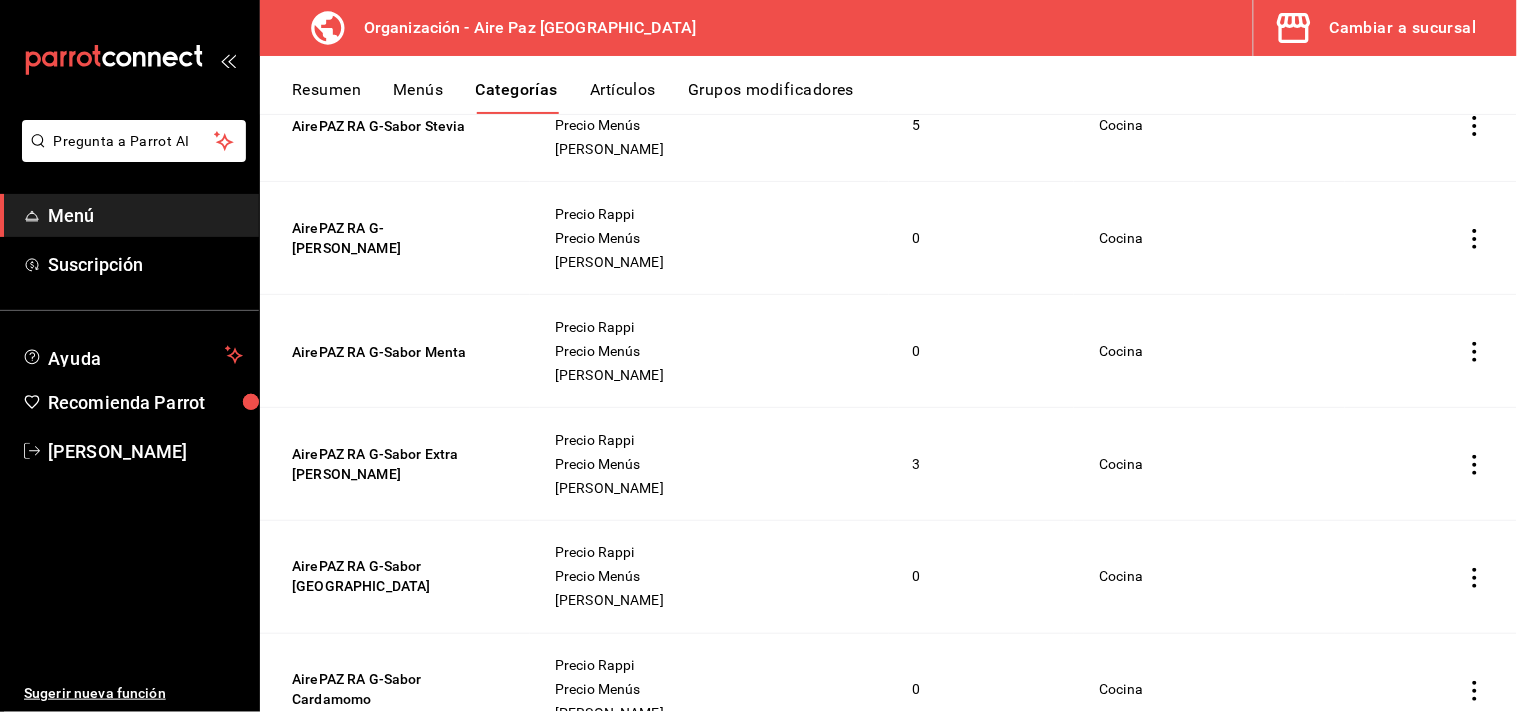 click 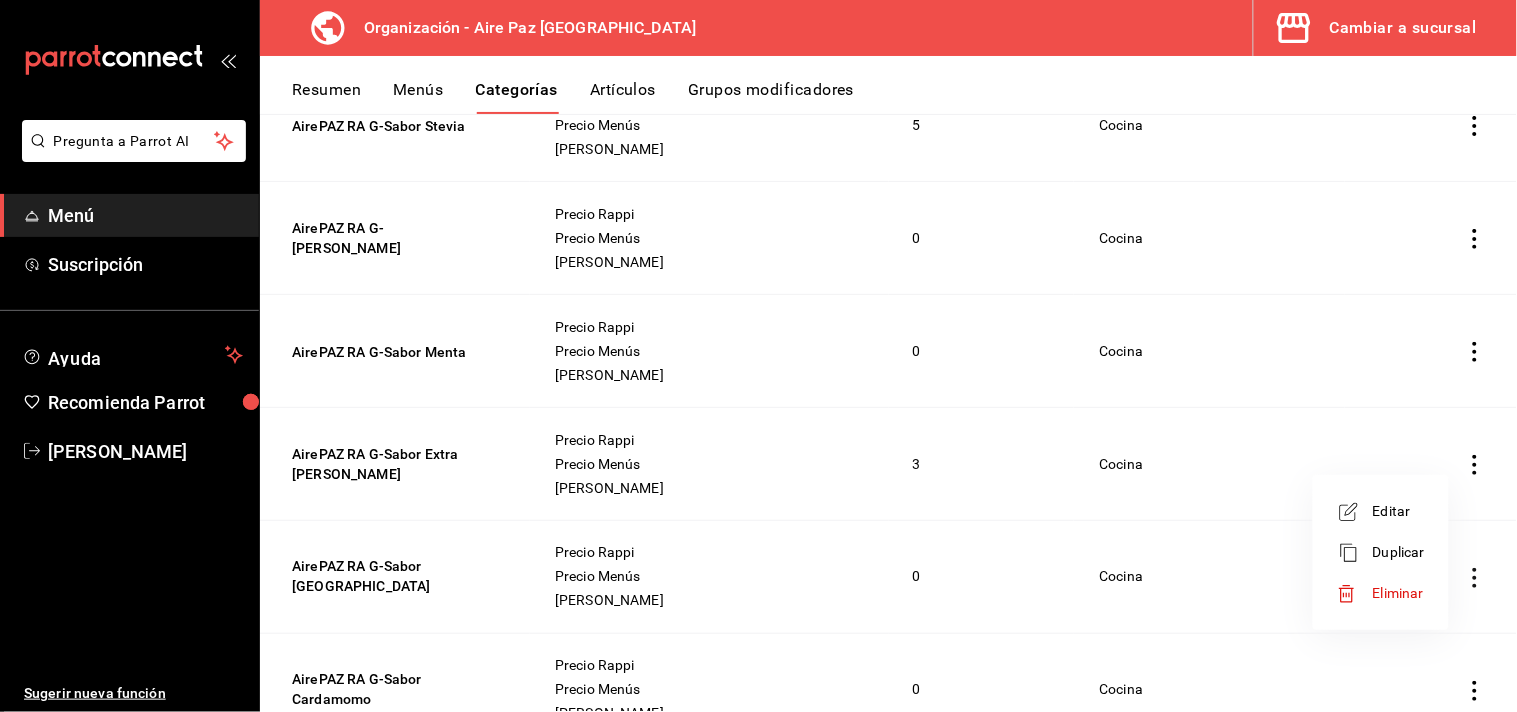 click on "Editar" at bounding box center [1399, 511] 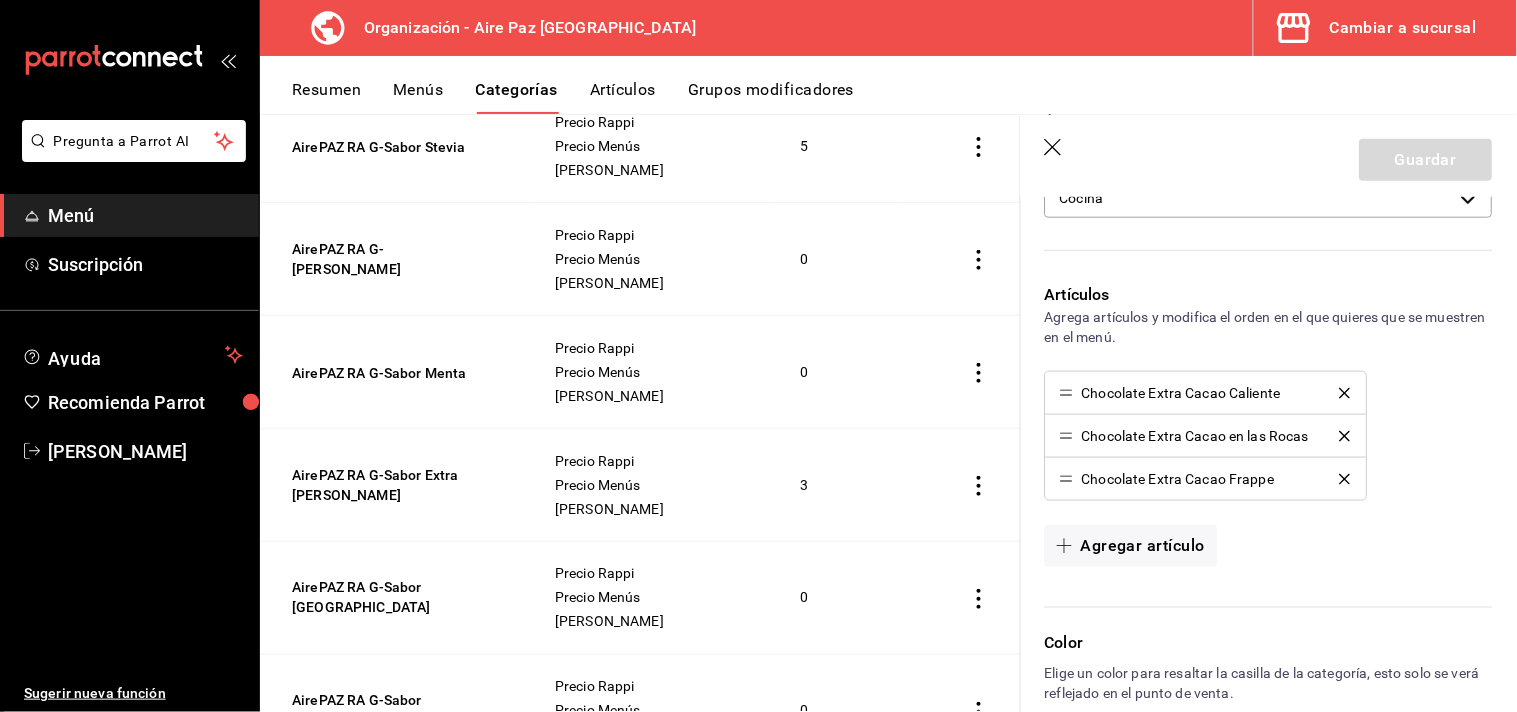 scroll, scrollTop: 491, scrollLeft: 0, axis: vertical 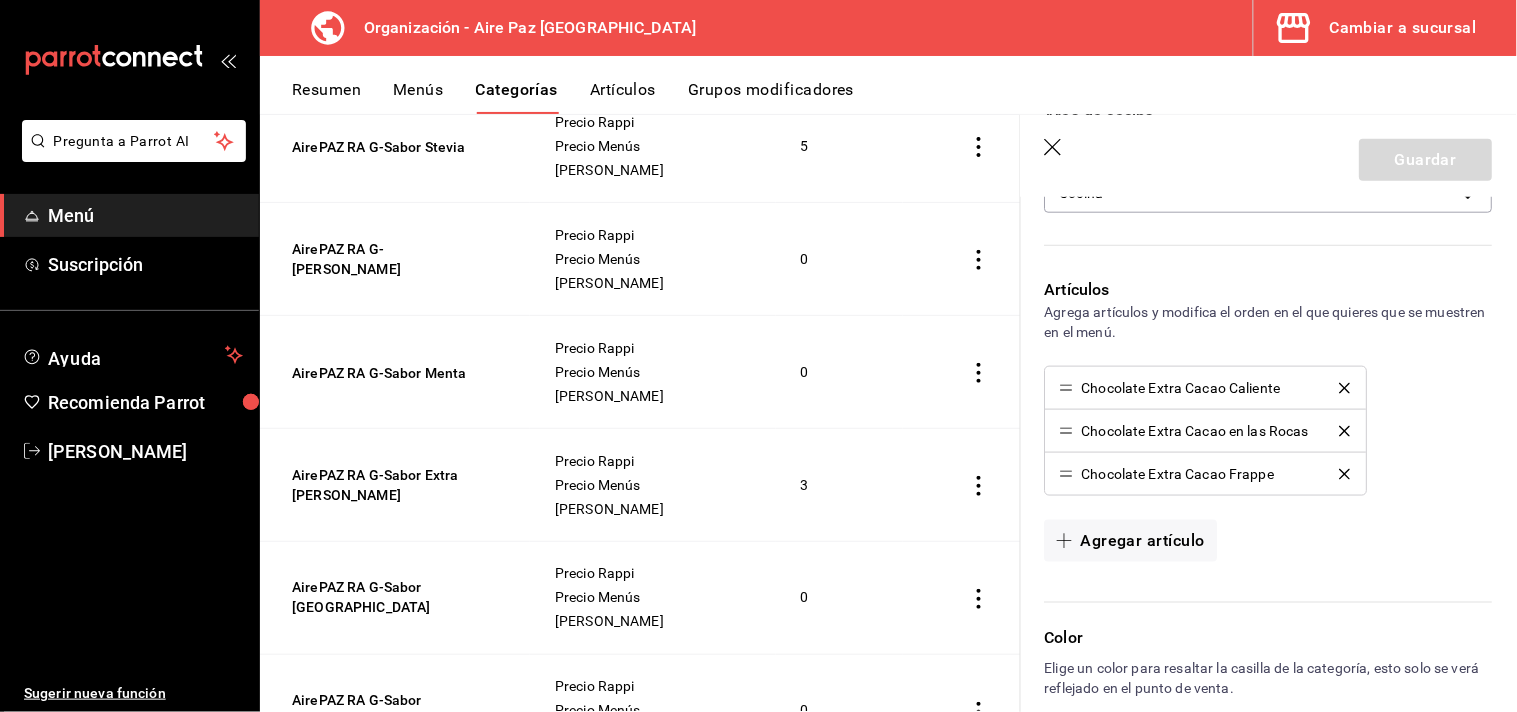 click 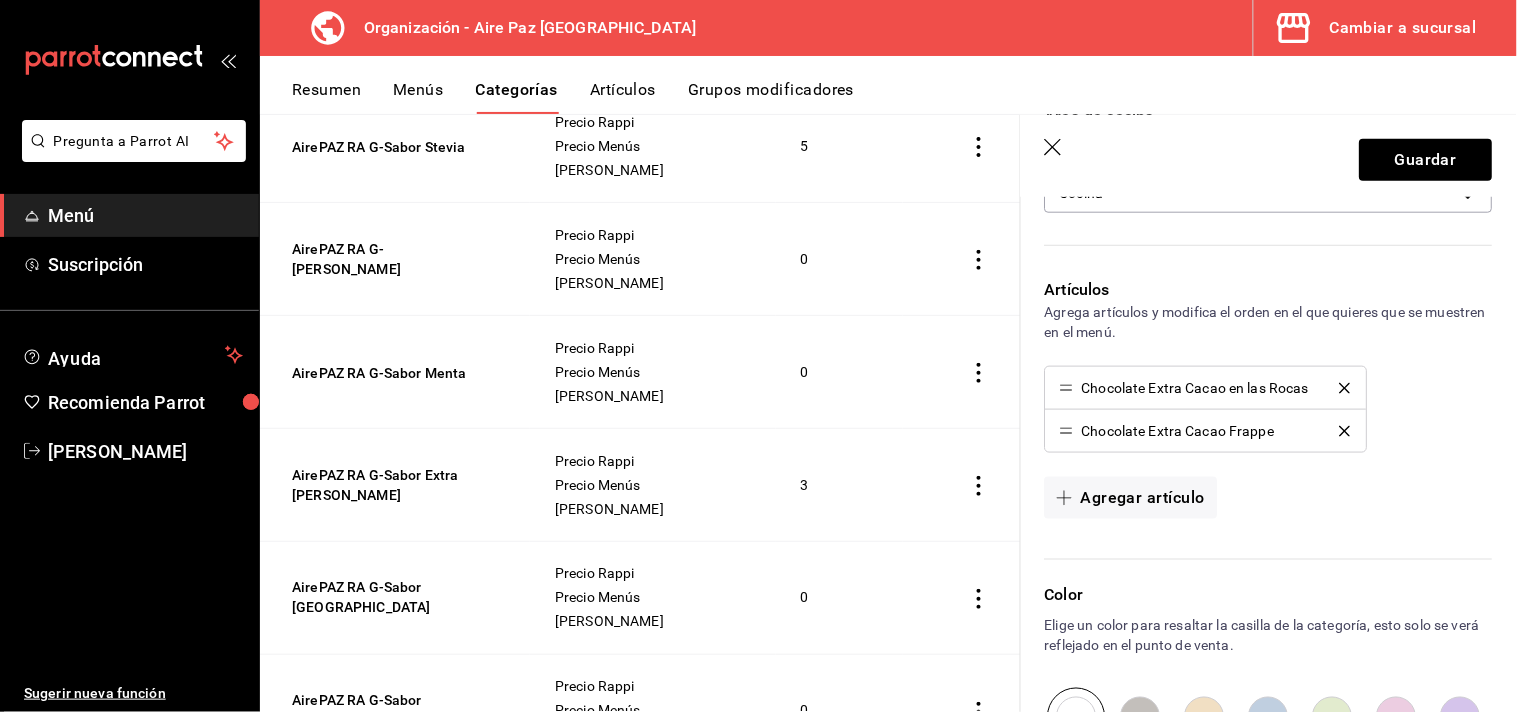 click 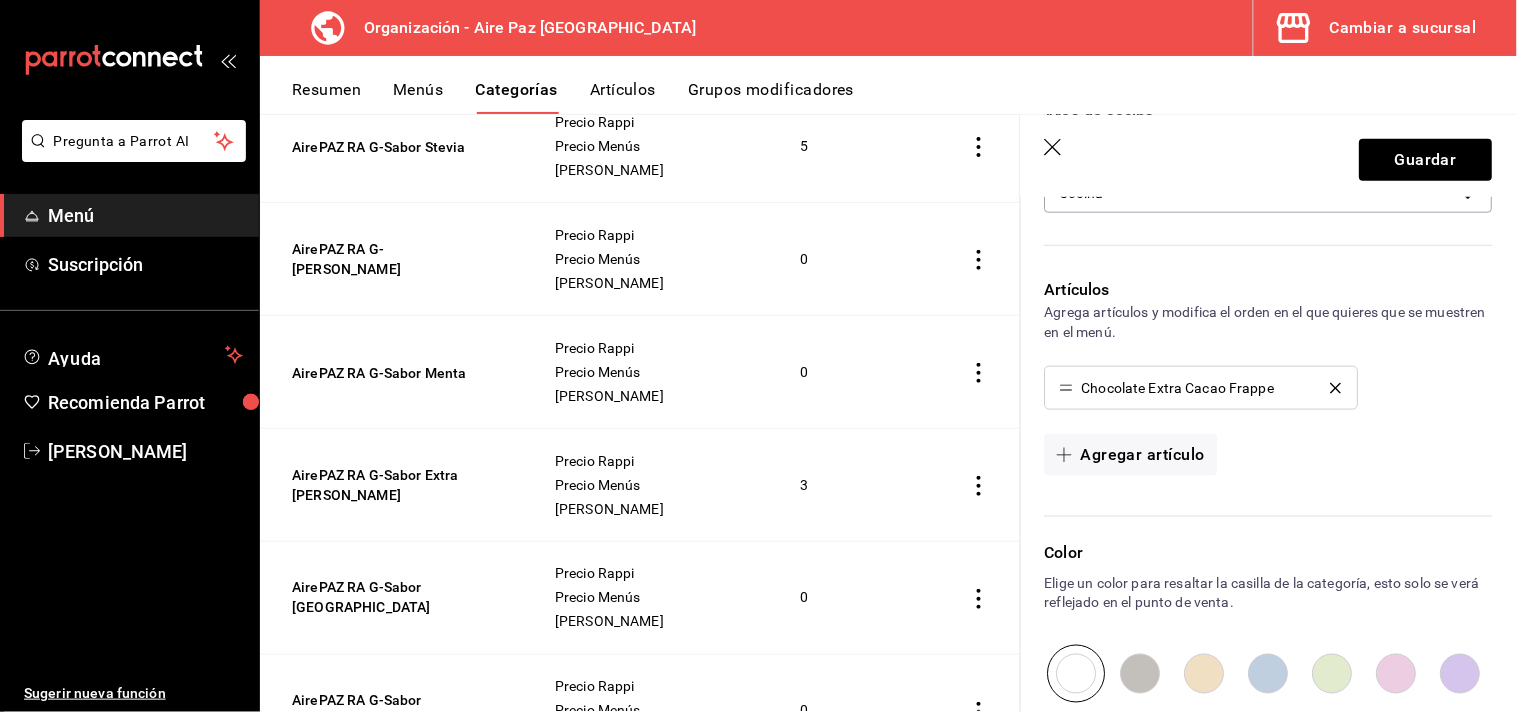 click on "Chocolate Extra Cacao Frappe" at bounding box center (1269, 388) 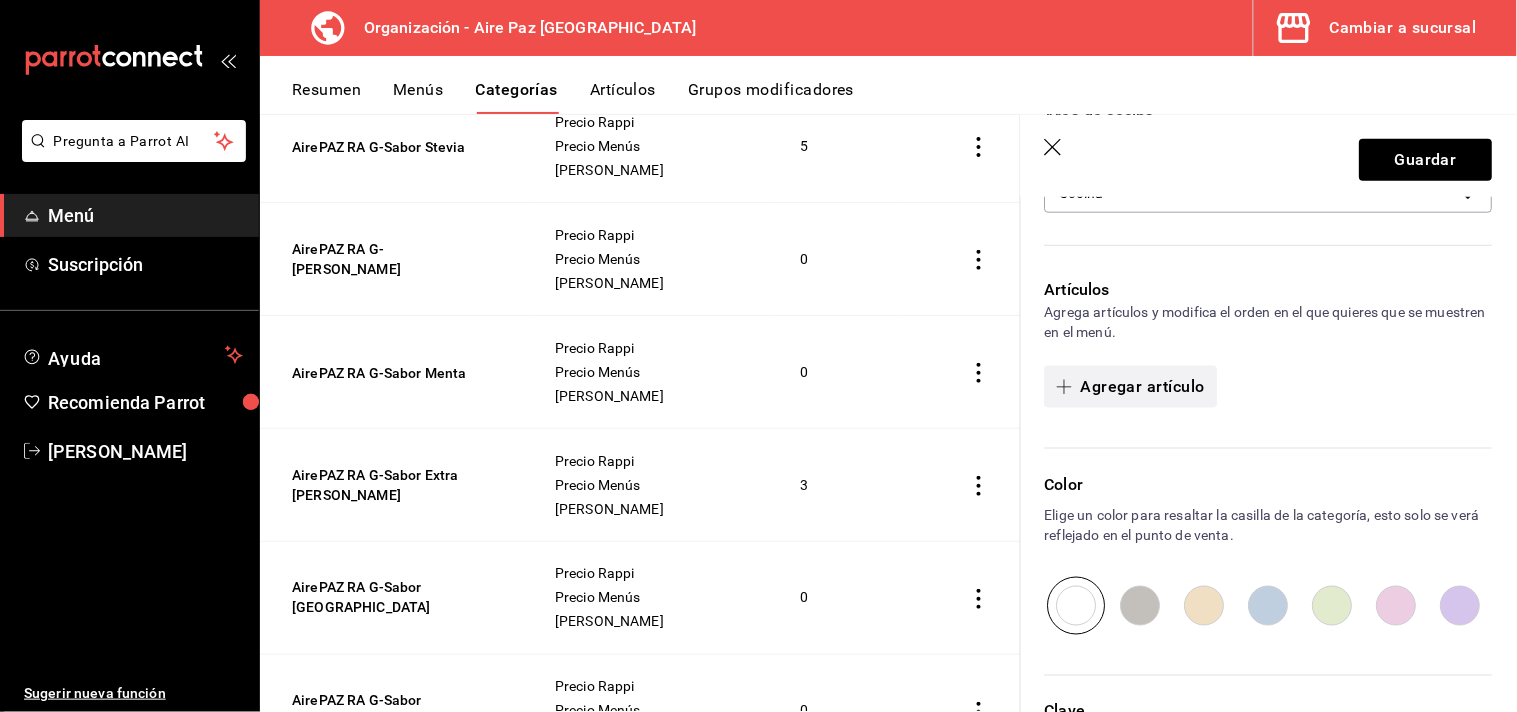 click on "Agregar artículo" at bounding box center [1131, 387] 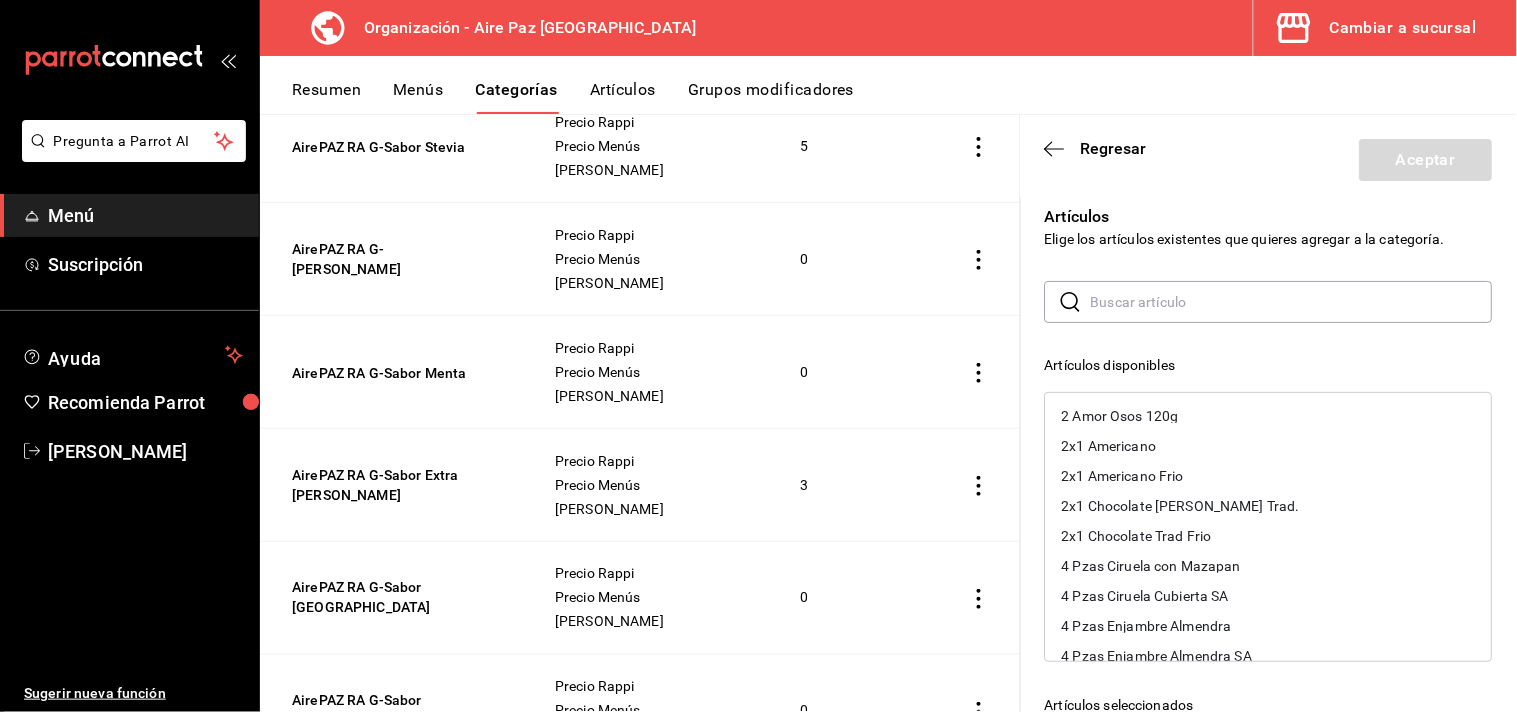 click at bounding box center (1292, 302) 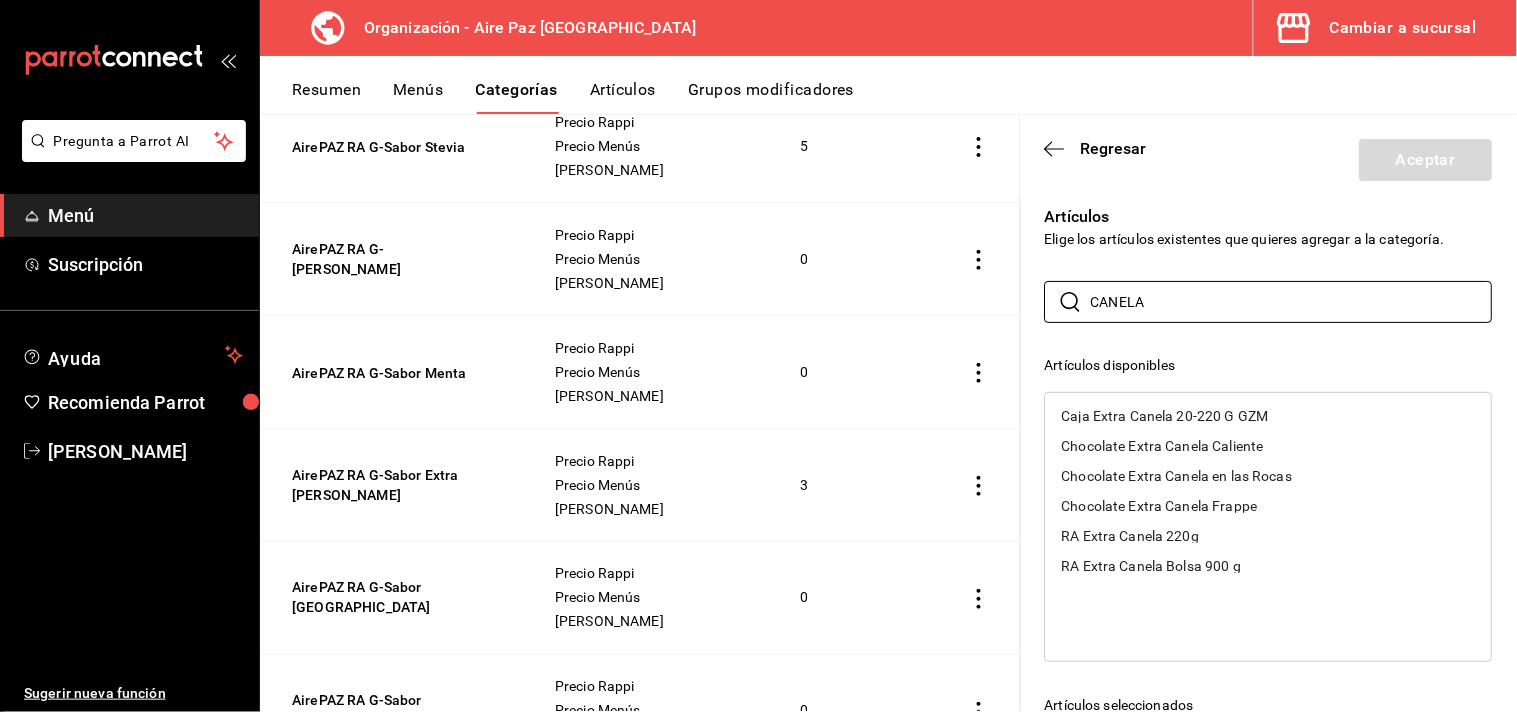 type on "CANELA" 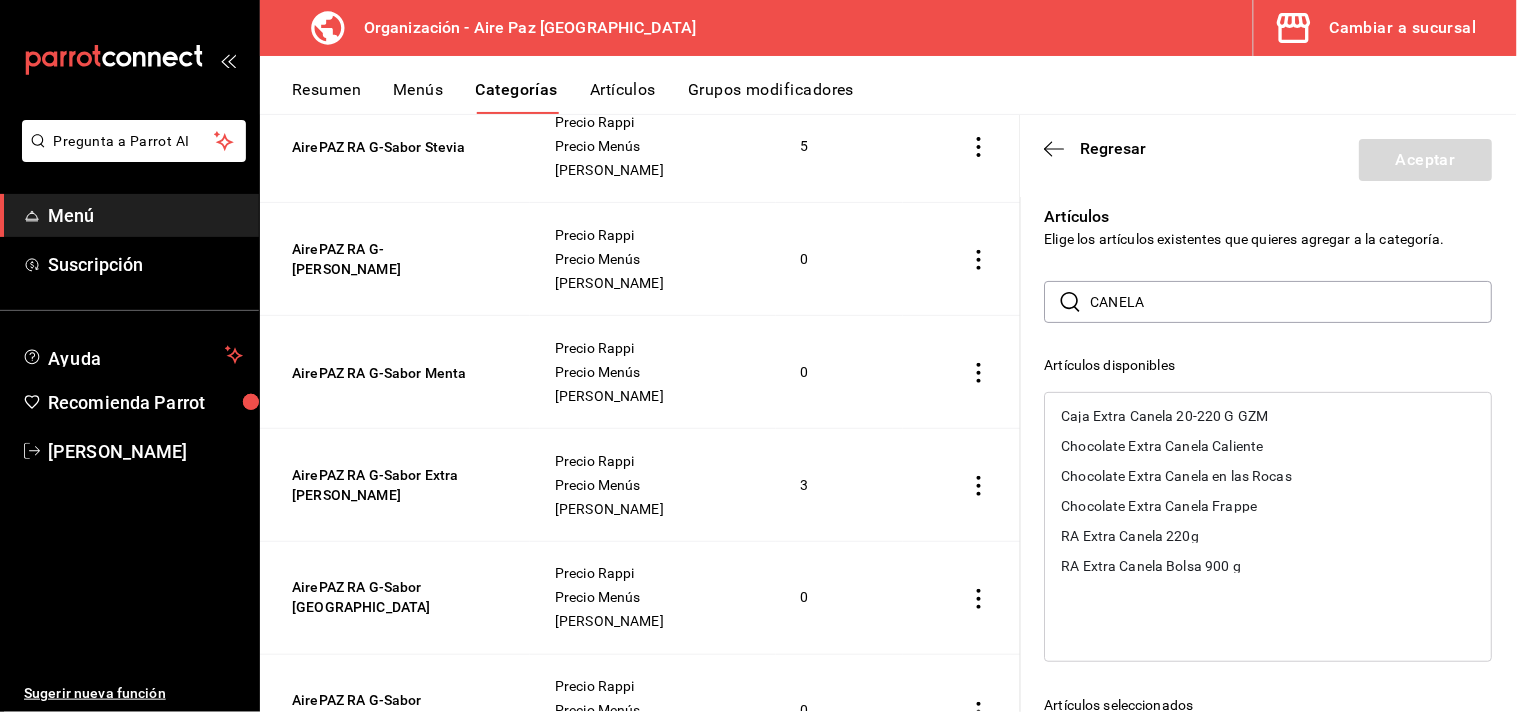 click on "Chocolate Extra Canela Caliente" at bounding box center [1269, 446] 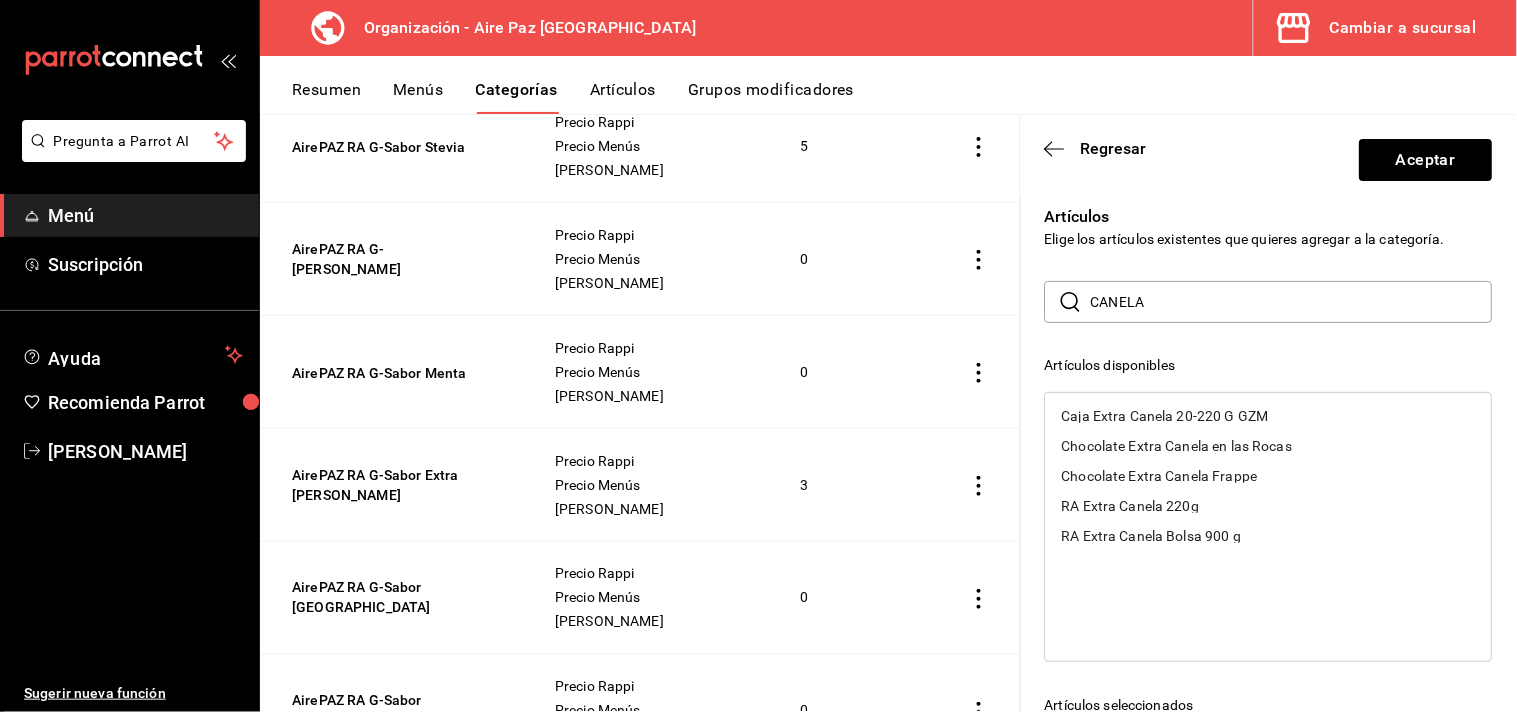 click on "Chocolate Extra Canela en las Rocas" at bounding box center (1177, 446) 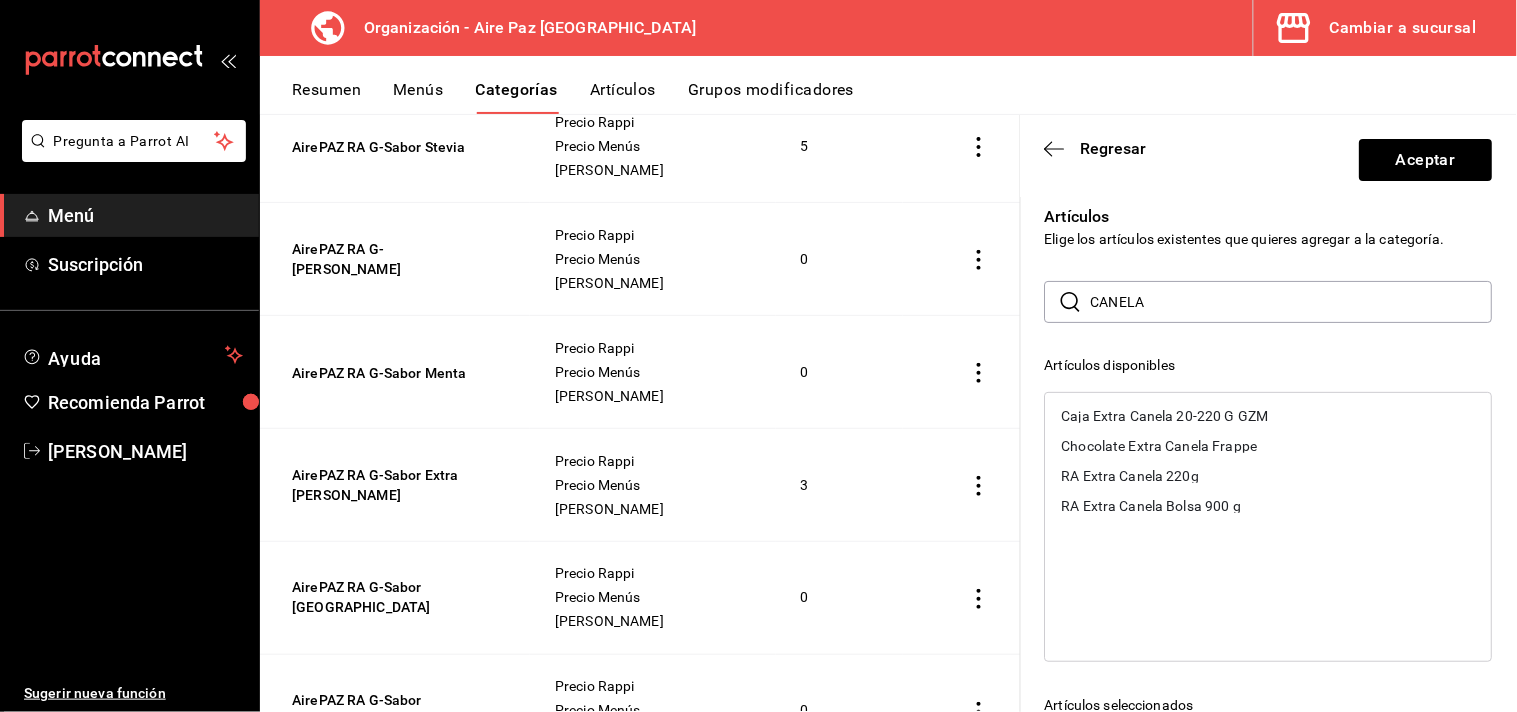click on "Chocolate Extra Canela Frappe" at bounding box center (1160, 446) 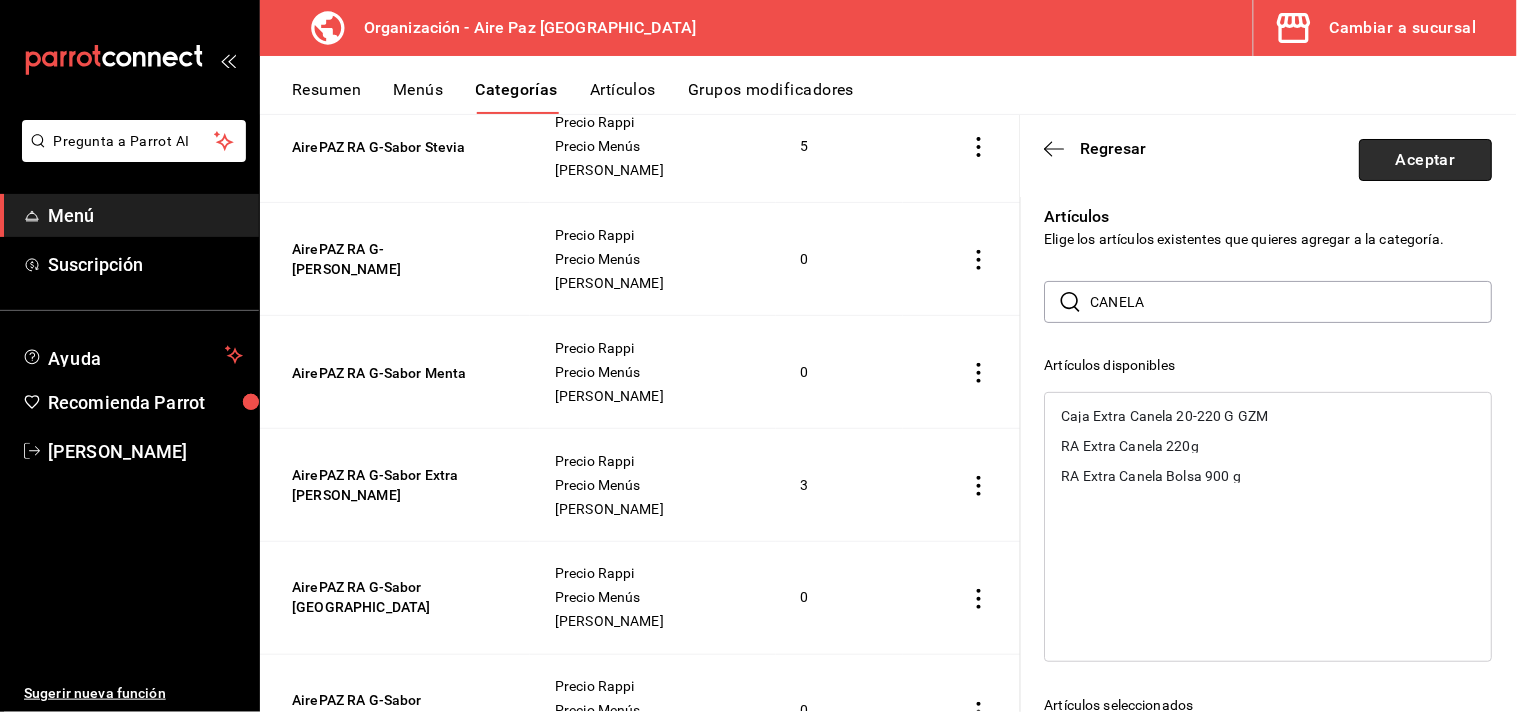 click on "Aceptar" at bounding box center (1426, 160) 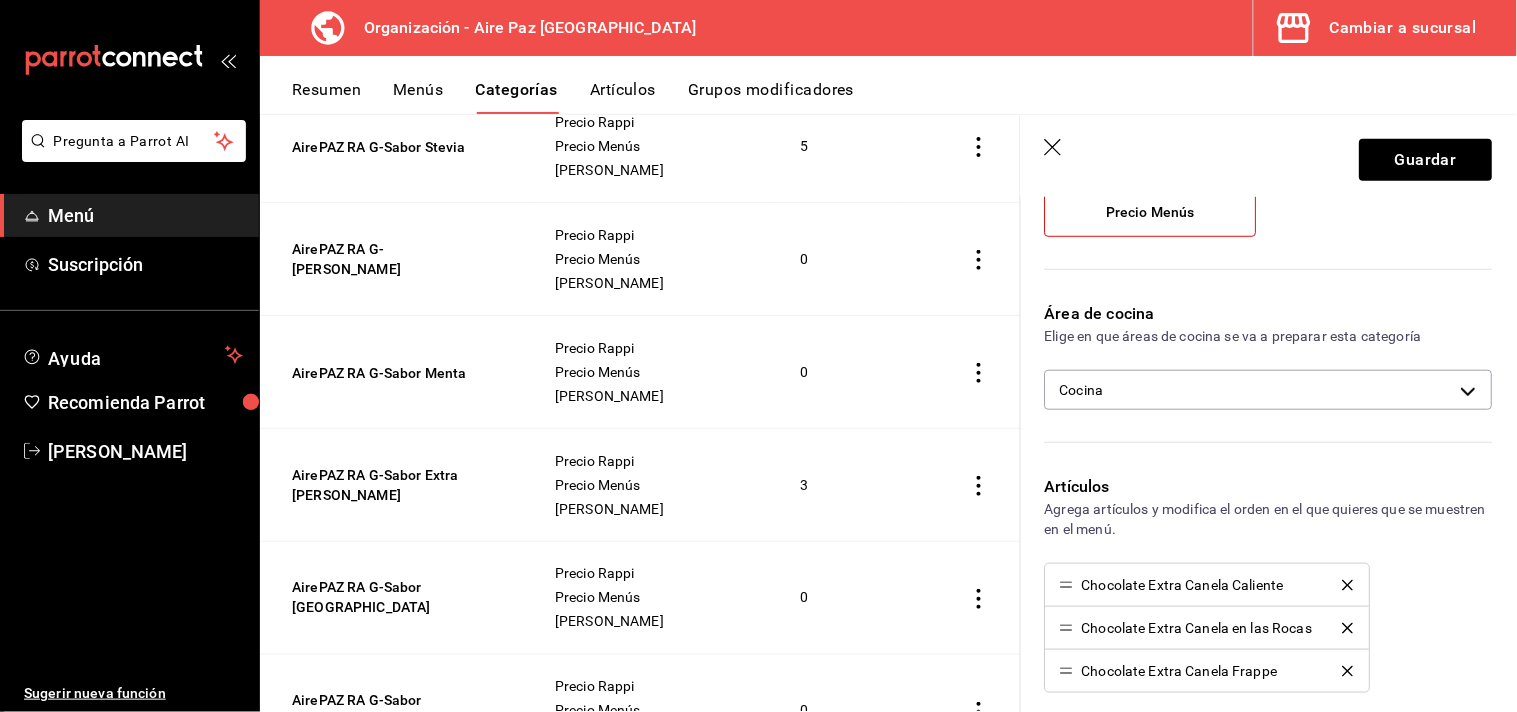 scroll, scrollTop: 292, scrollLeft: 0, axis: vertical 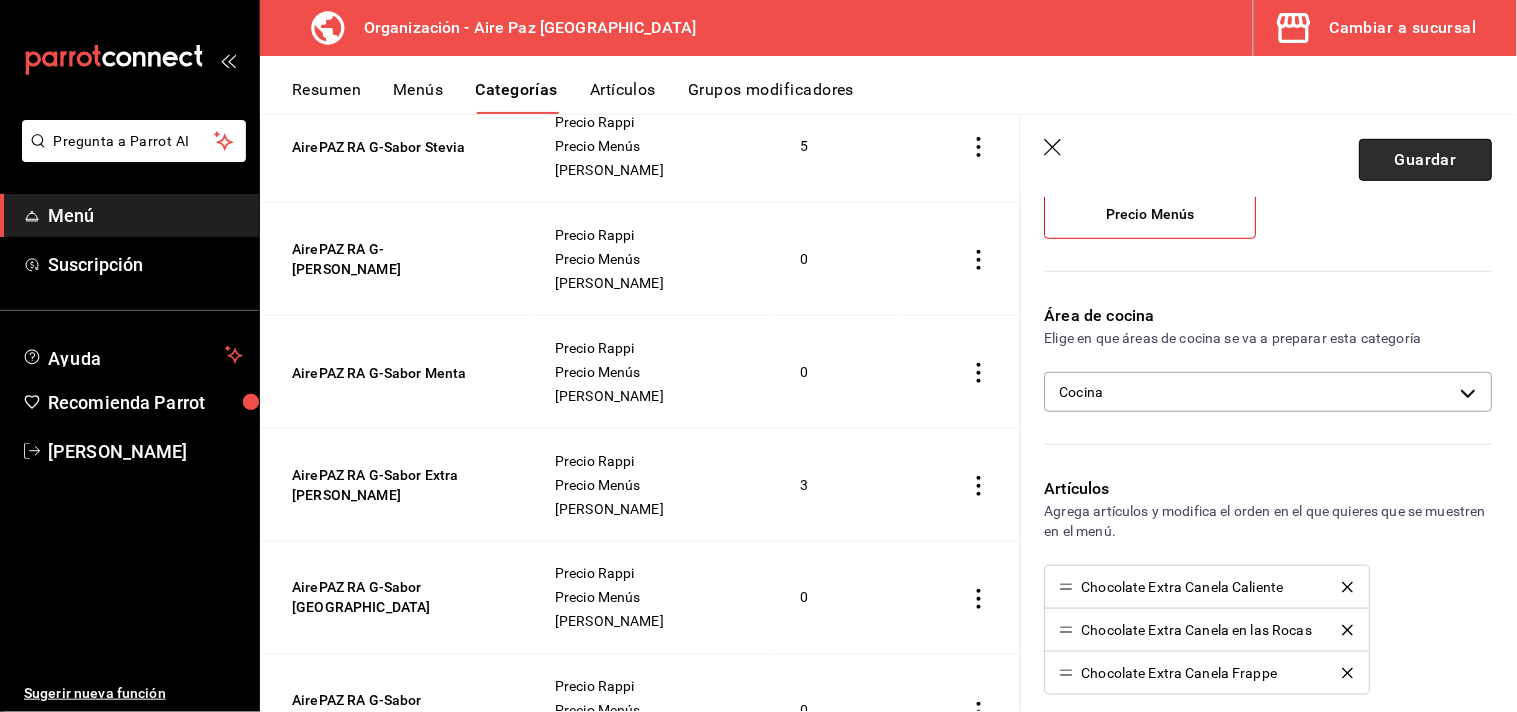 click on "Guardar" at bounding box center (1426, 160) 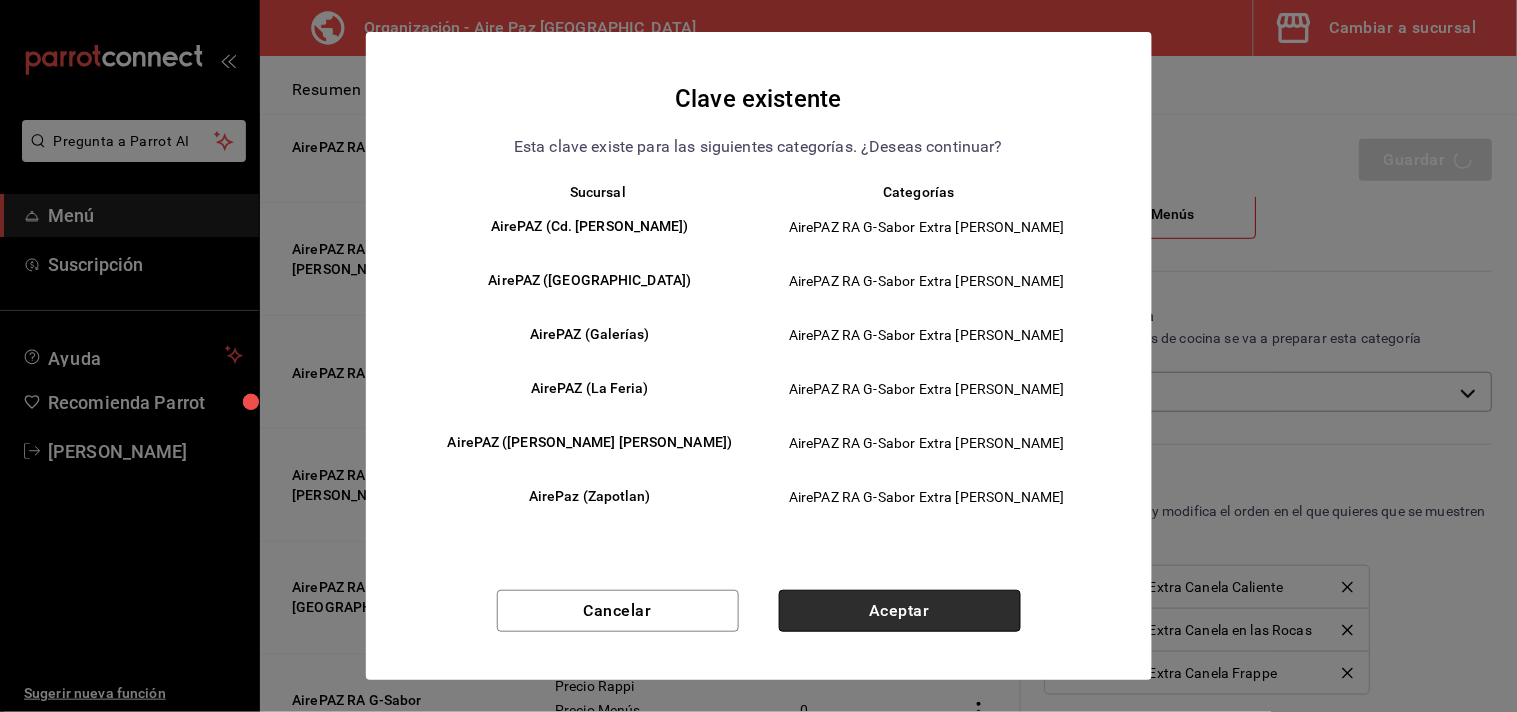click on "Aceptar" at bounding box center (900, 611) 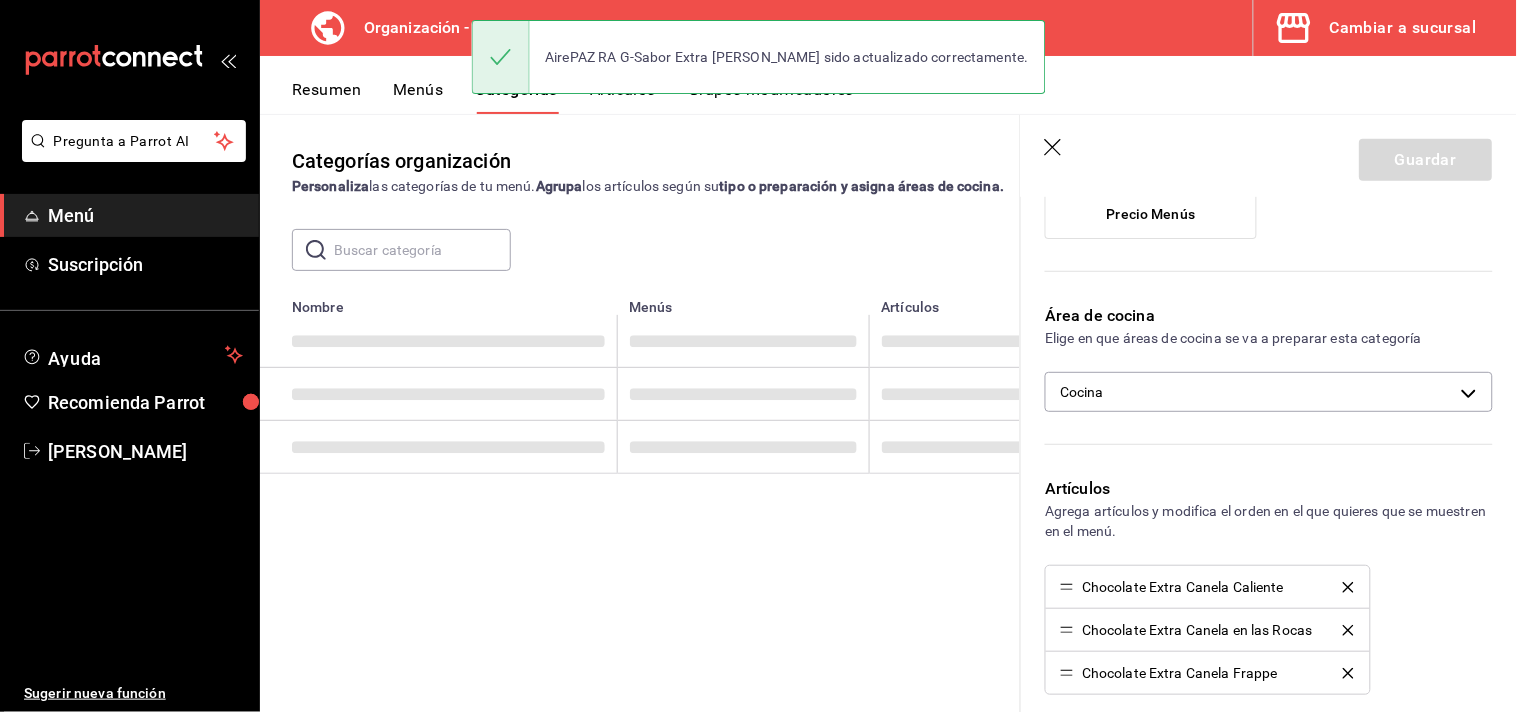 scroll, scrollTop: 0, scrollLeft: 0, axis: both 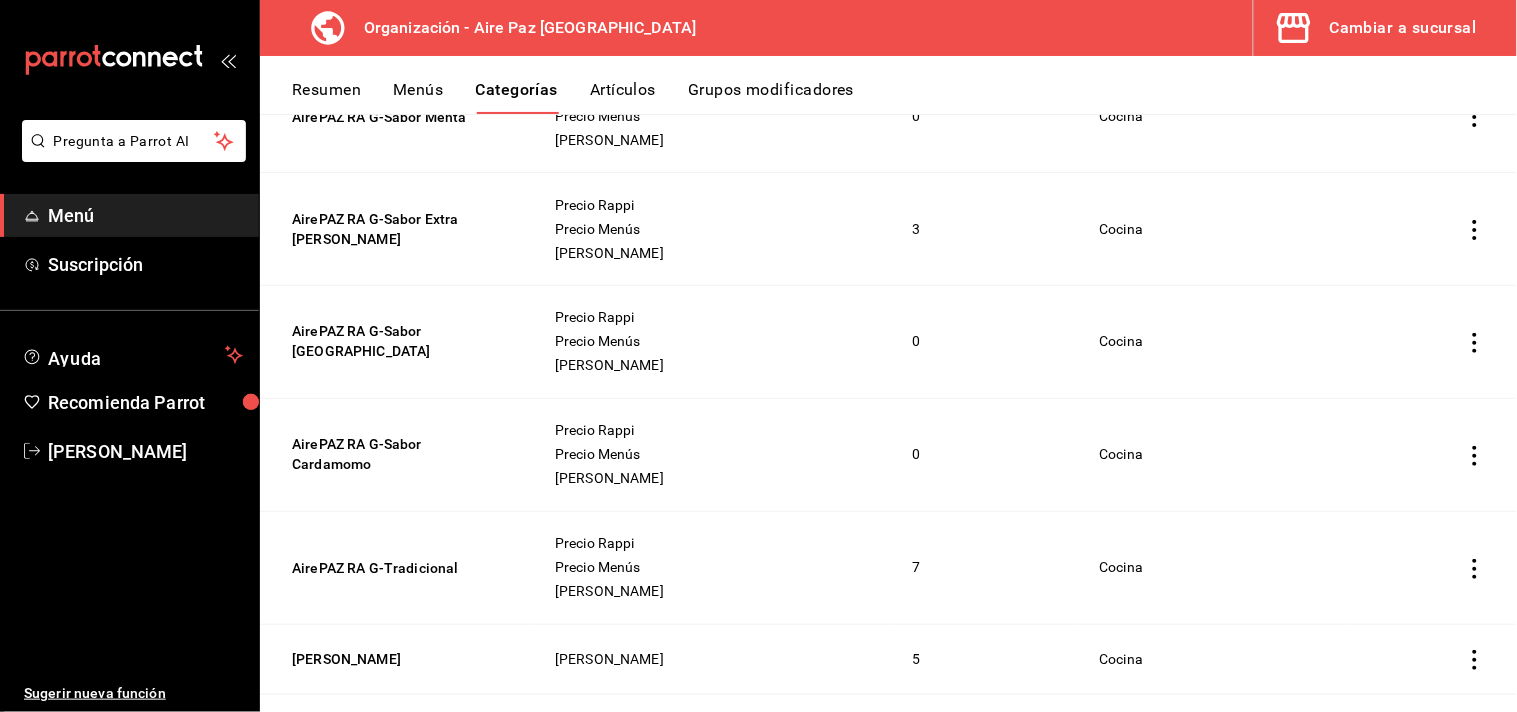 click 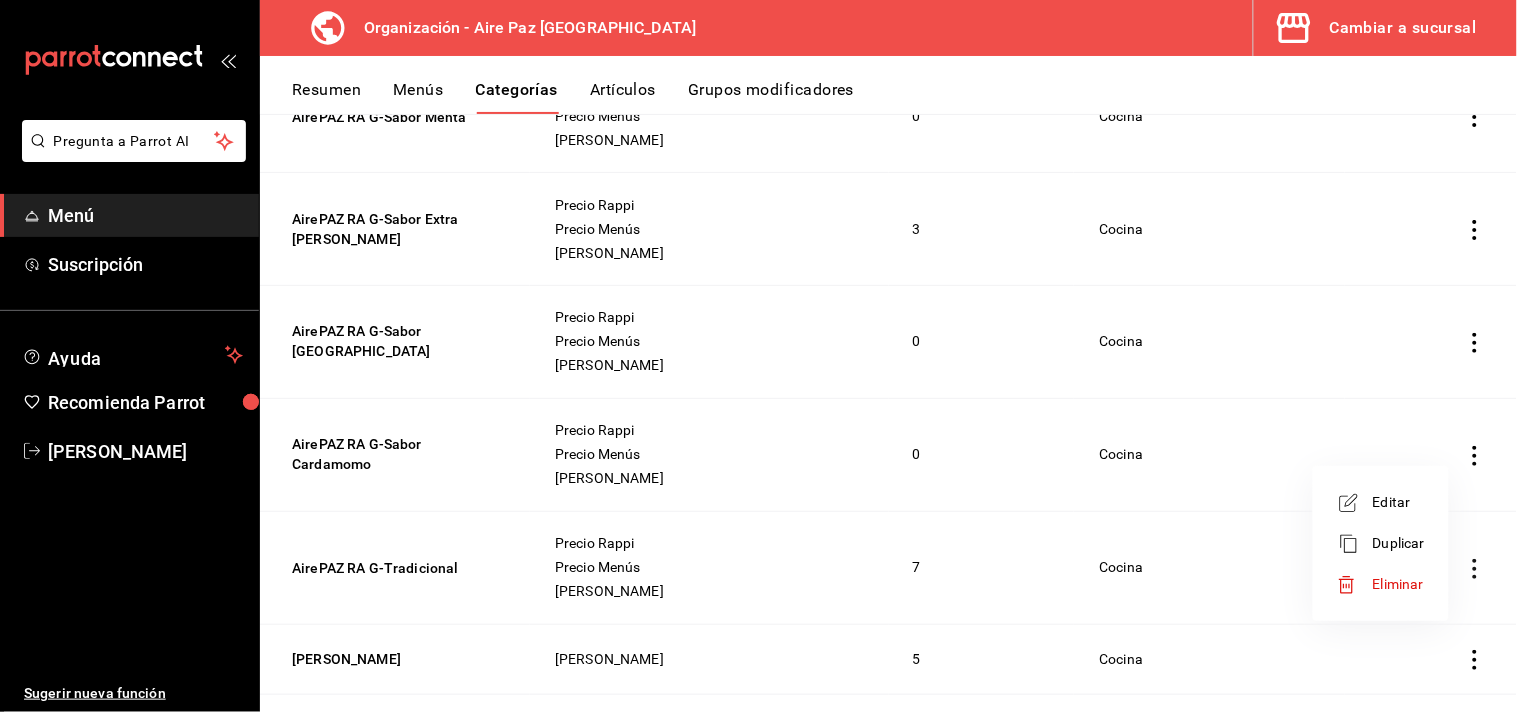 click on "Editar" at bounding box center (1399, 502) 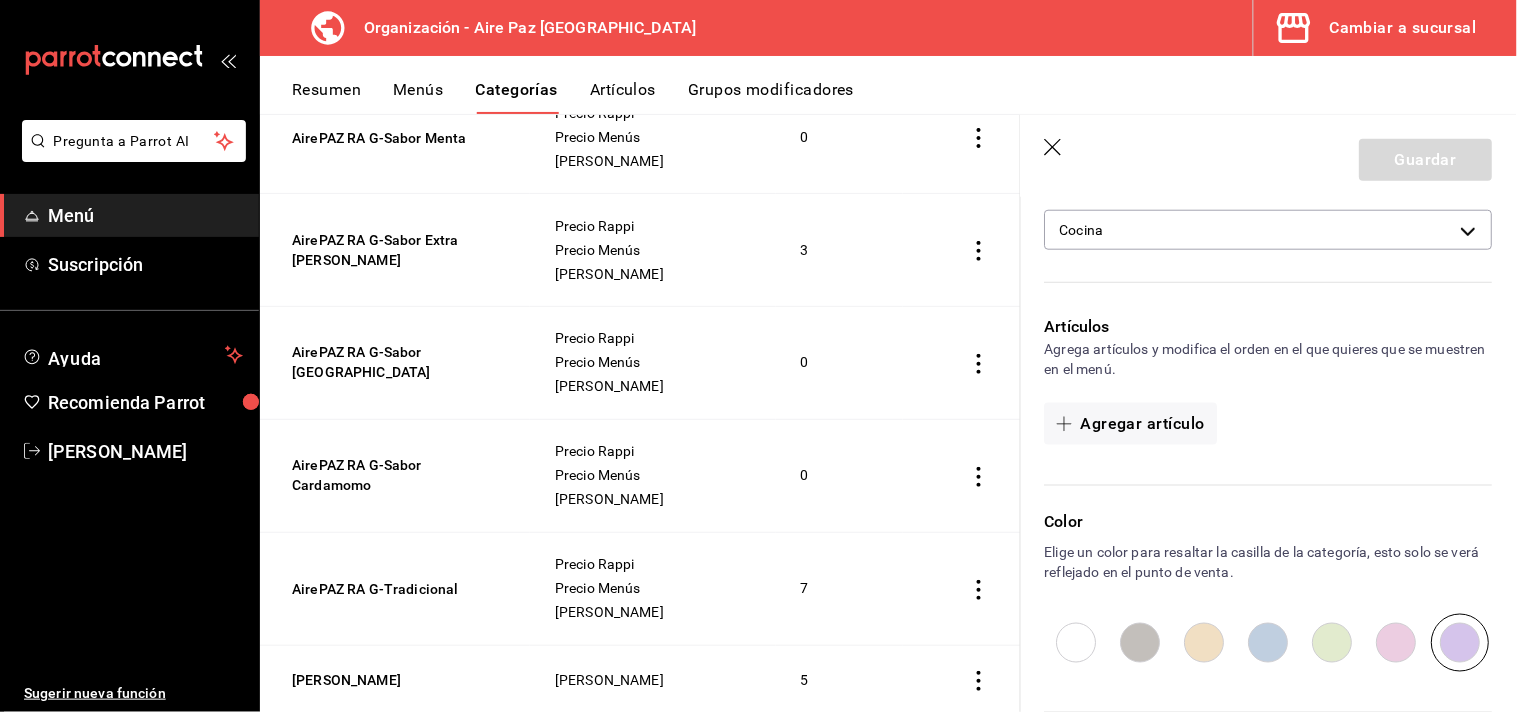 scroll, scrollTop: 511, scrollLeft: 0, axis: vertical 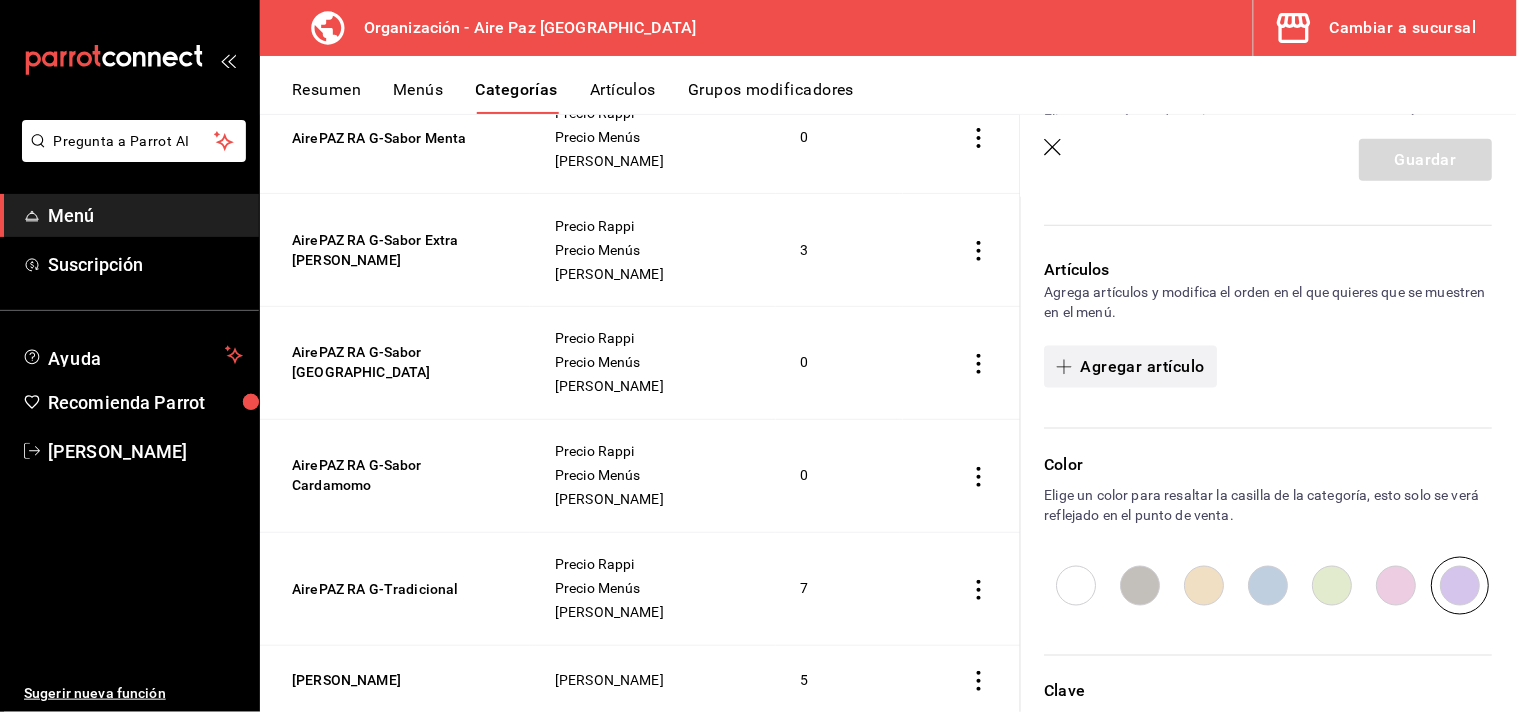 click on "Agregar artículo" at bounding box center (1131, 367) 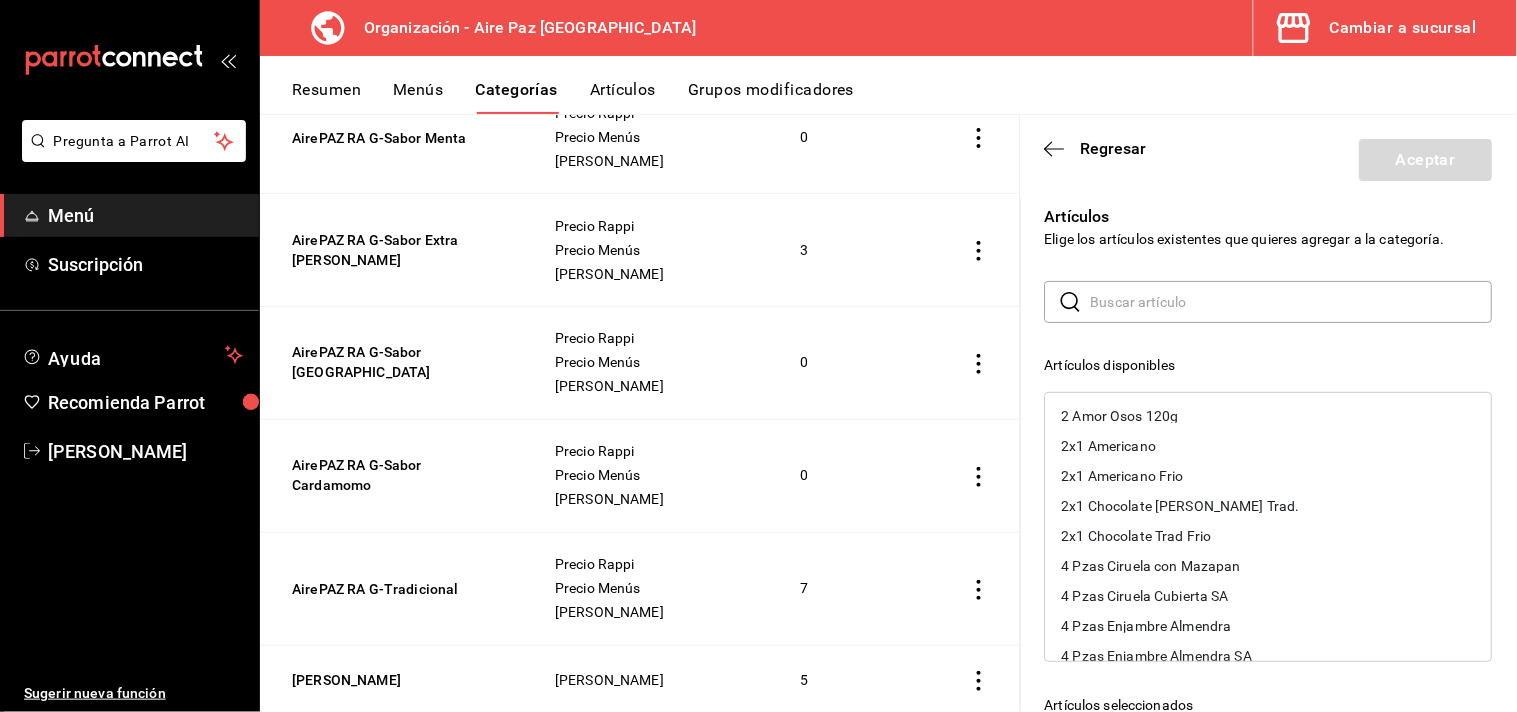 click at bounding box center (1292, 302) 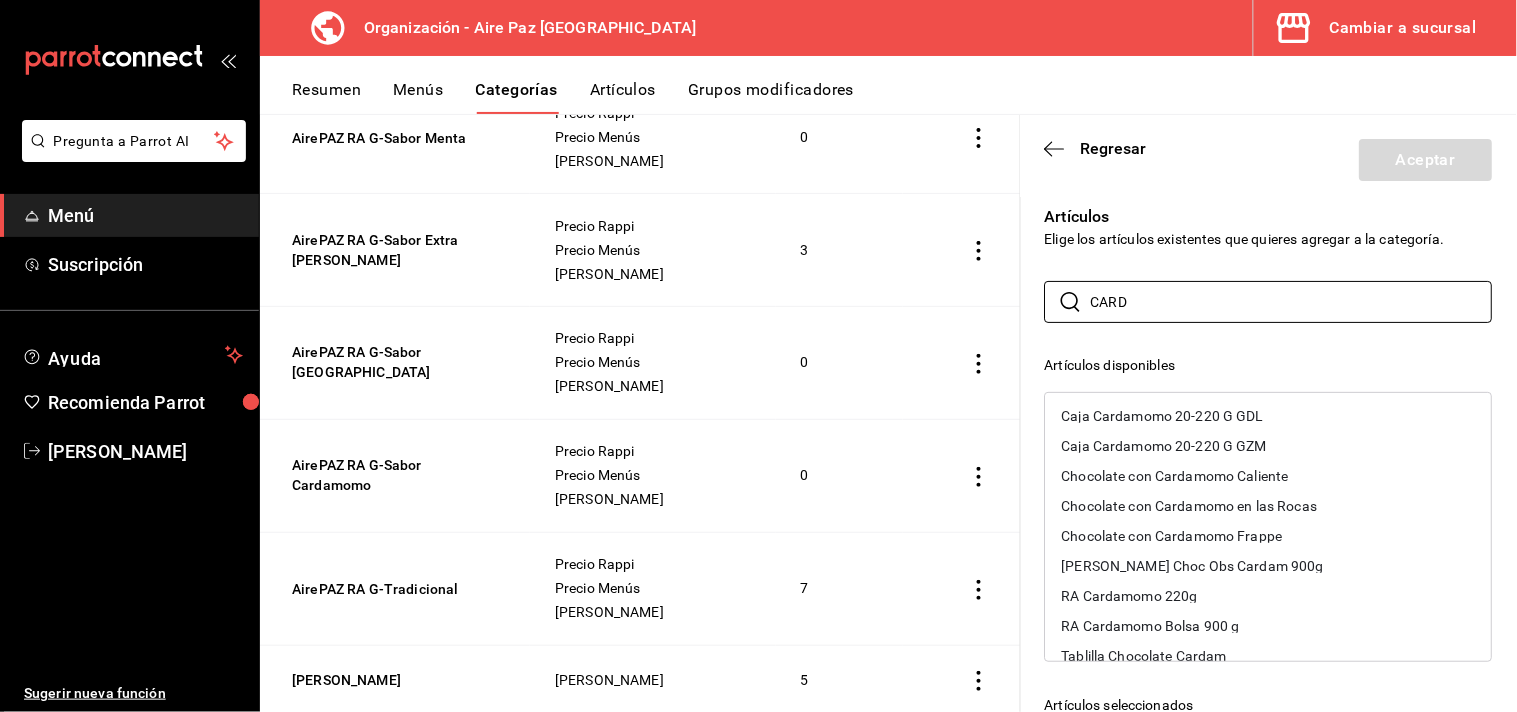 type on "CARD" 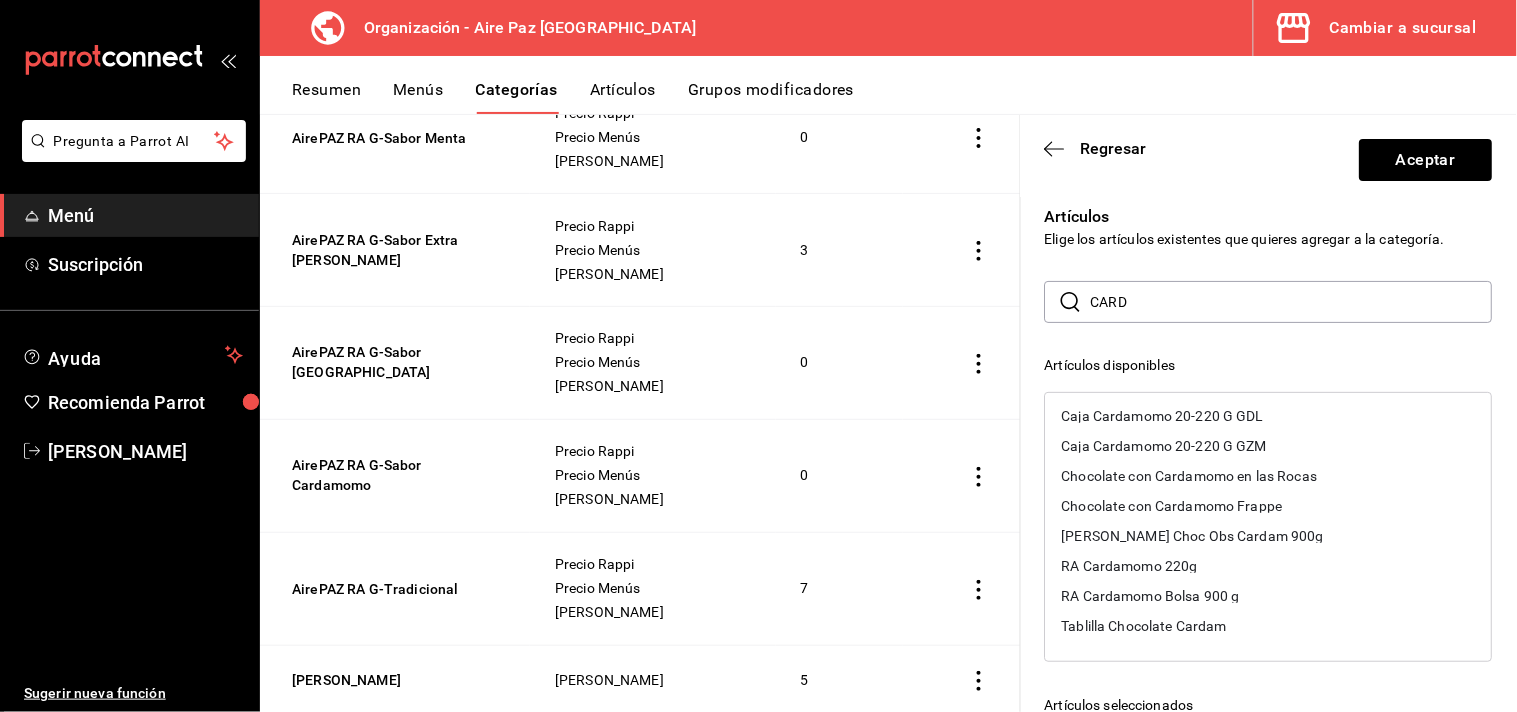 click on "Chocolate con Cardamomo en las Rocas" at bounding box center (1190, 476) 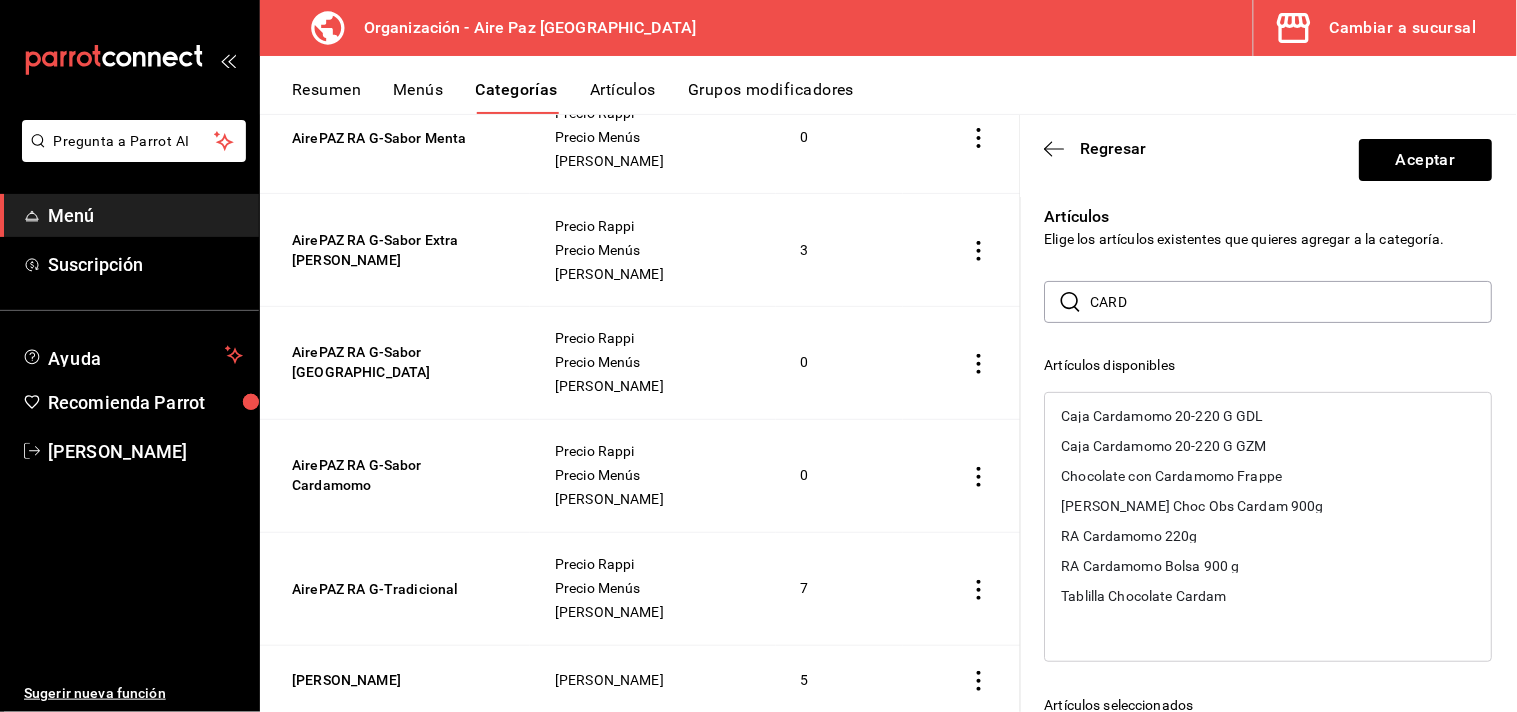 click on "Chocolate con Cardamomo Frappe" at bounding box center (1172, 476) 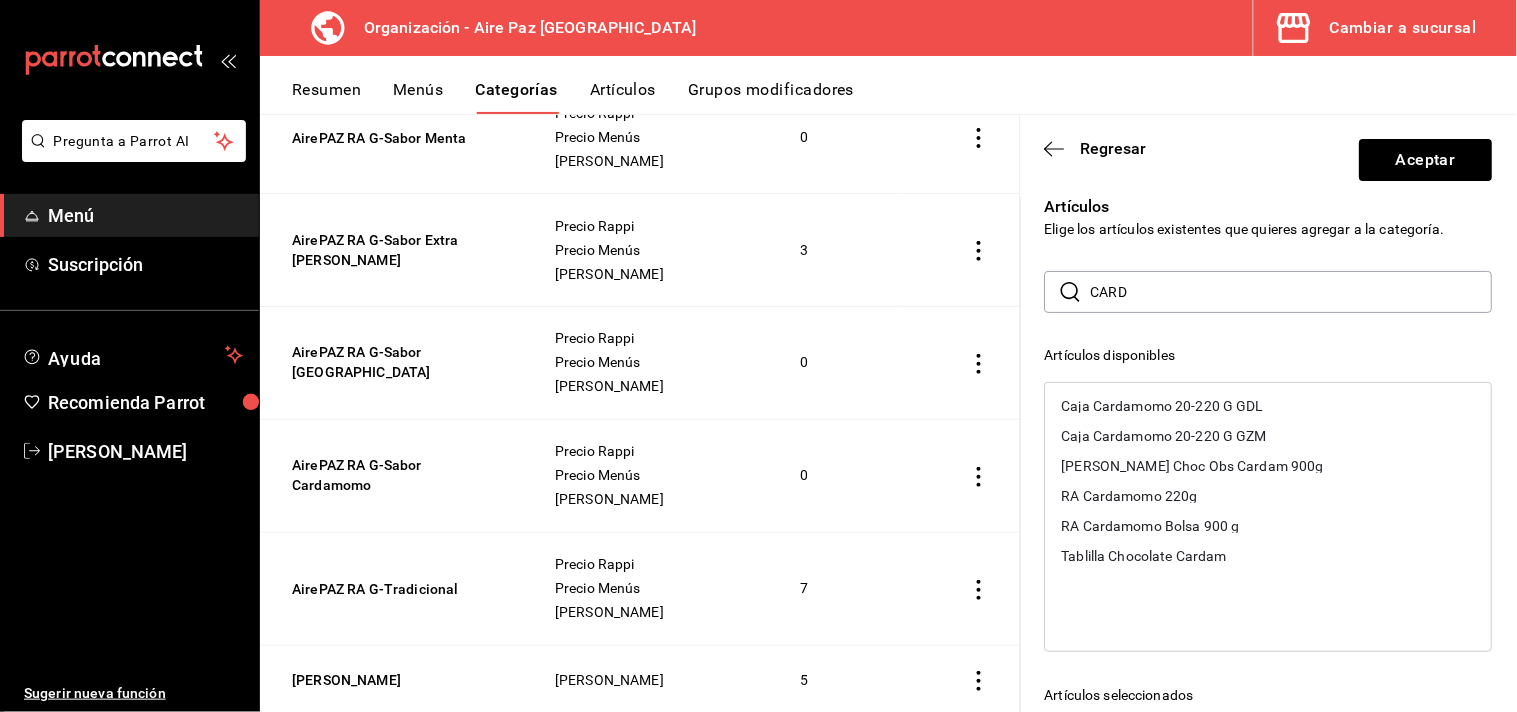 scroll, scrollTop: 0, scrollLeft: 0, axis: both 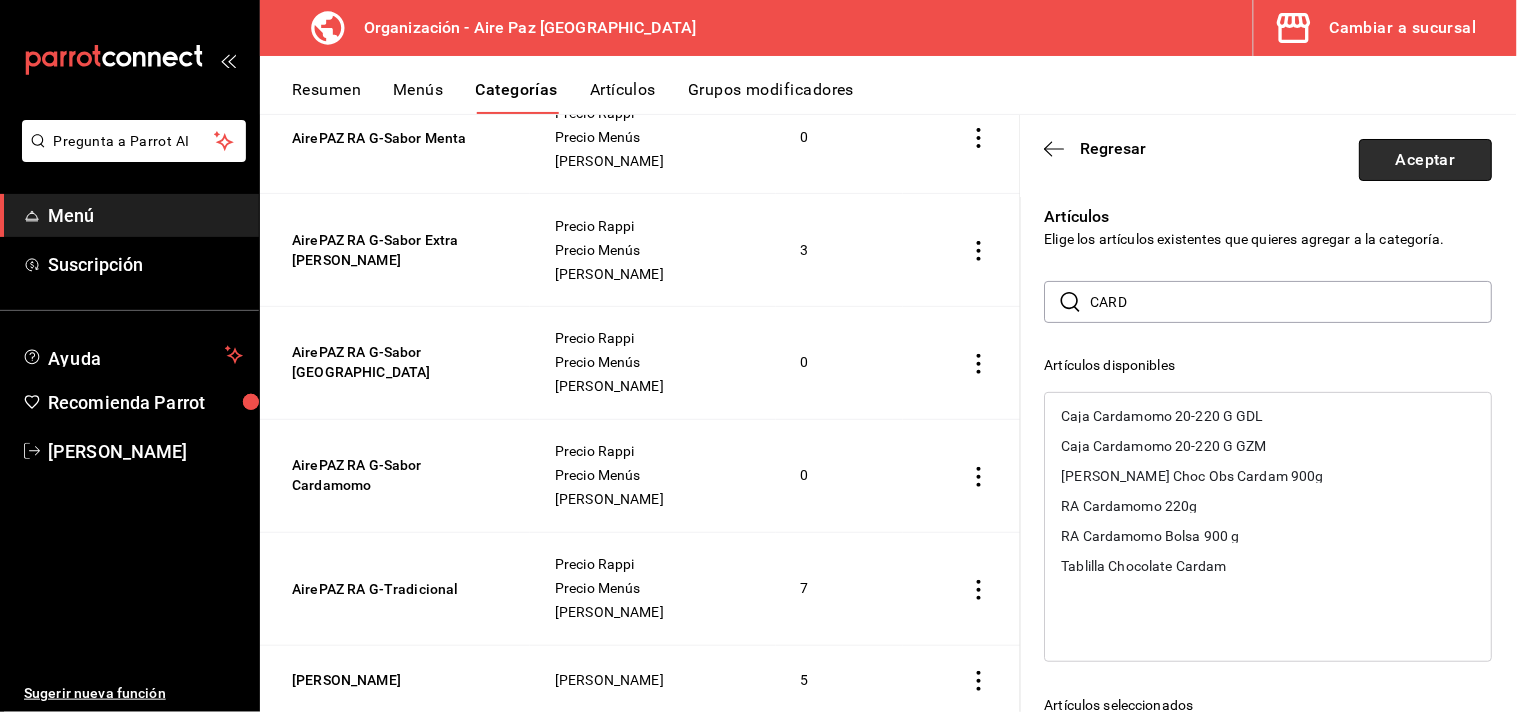 click on "Aceptar" at bounding box center [1426, 160] 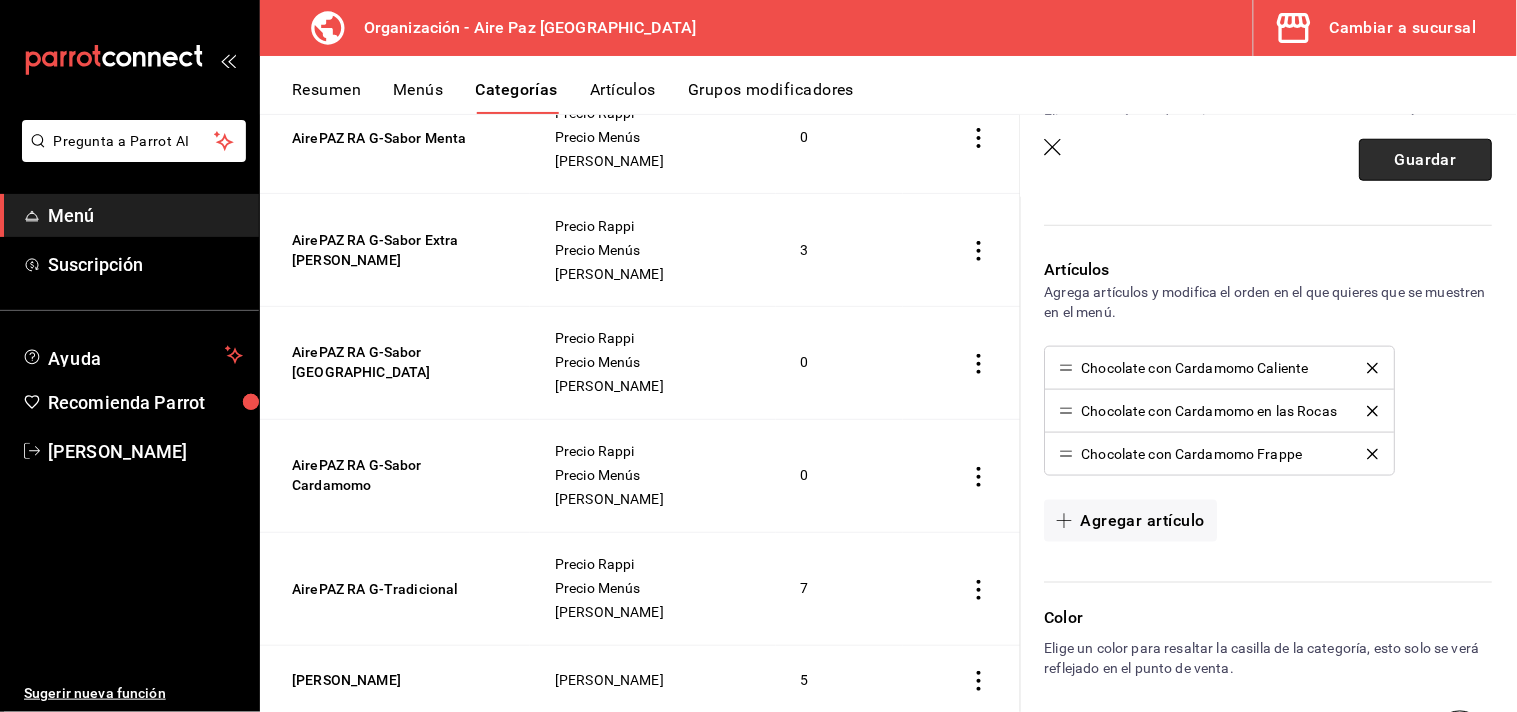 click on "Guardar" at bounding box center (1426, 160) 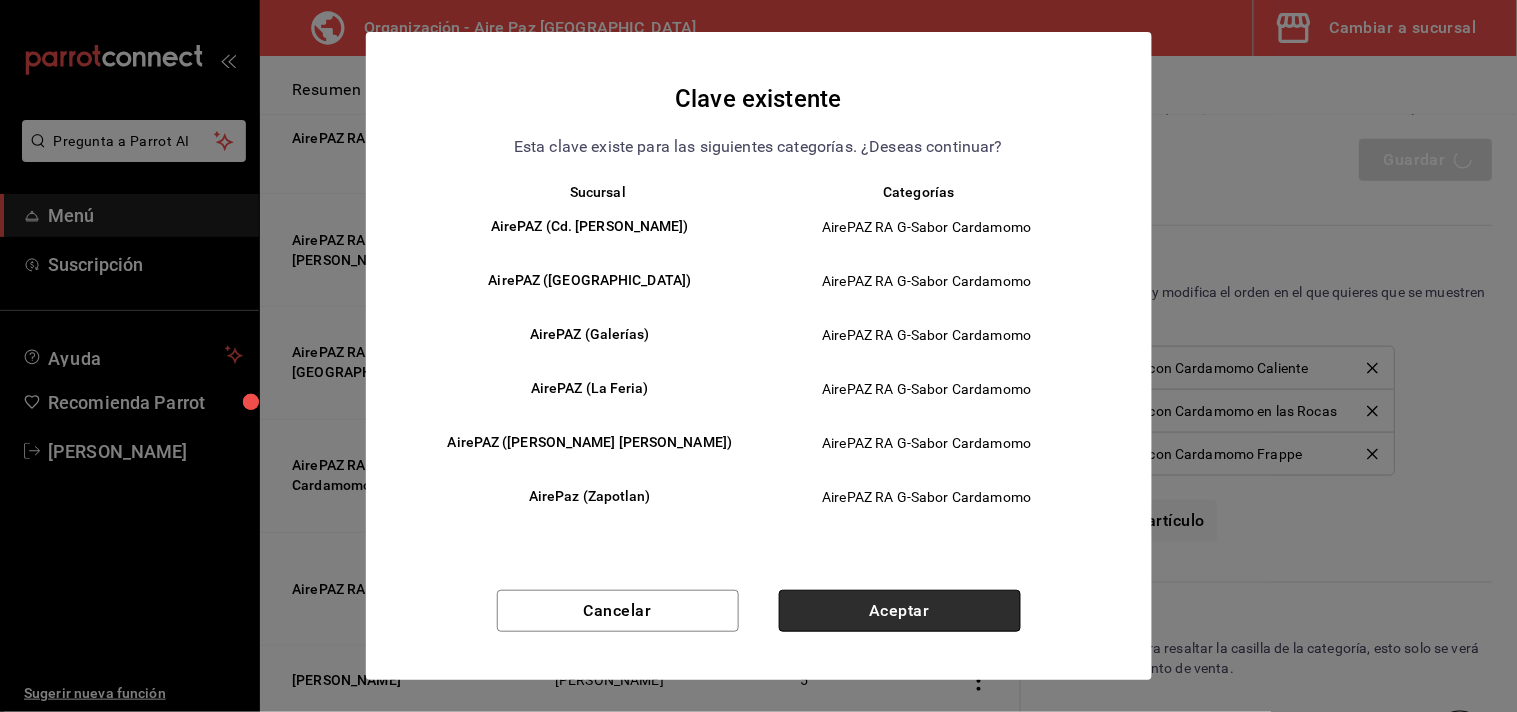 click on "Aceptar" at bounding box center [900, 611] 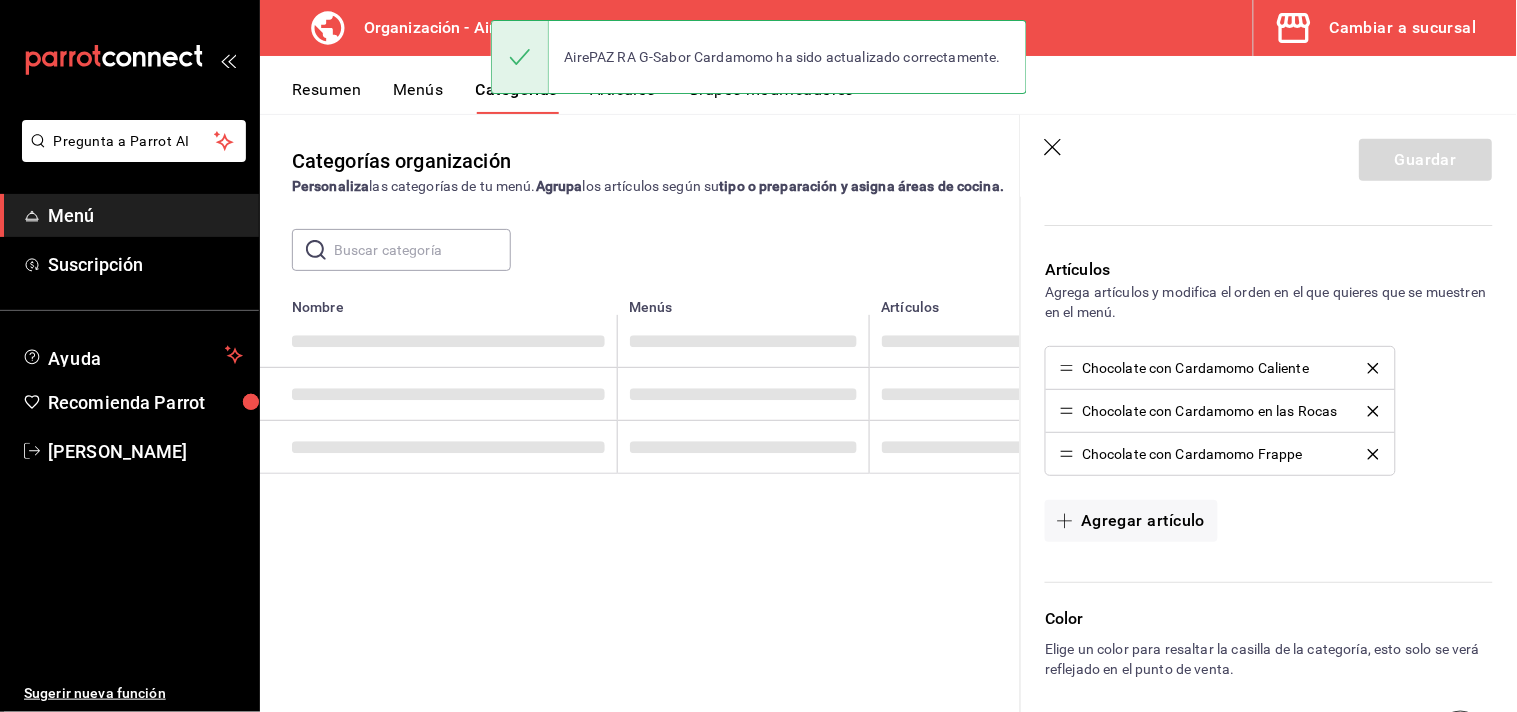 scroll, scrollTop: 0, scrollLeft: 0, axis: both 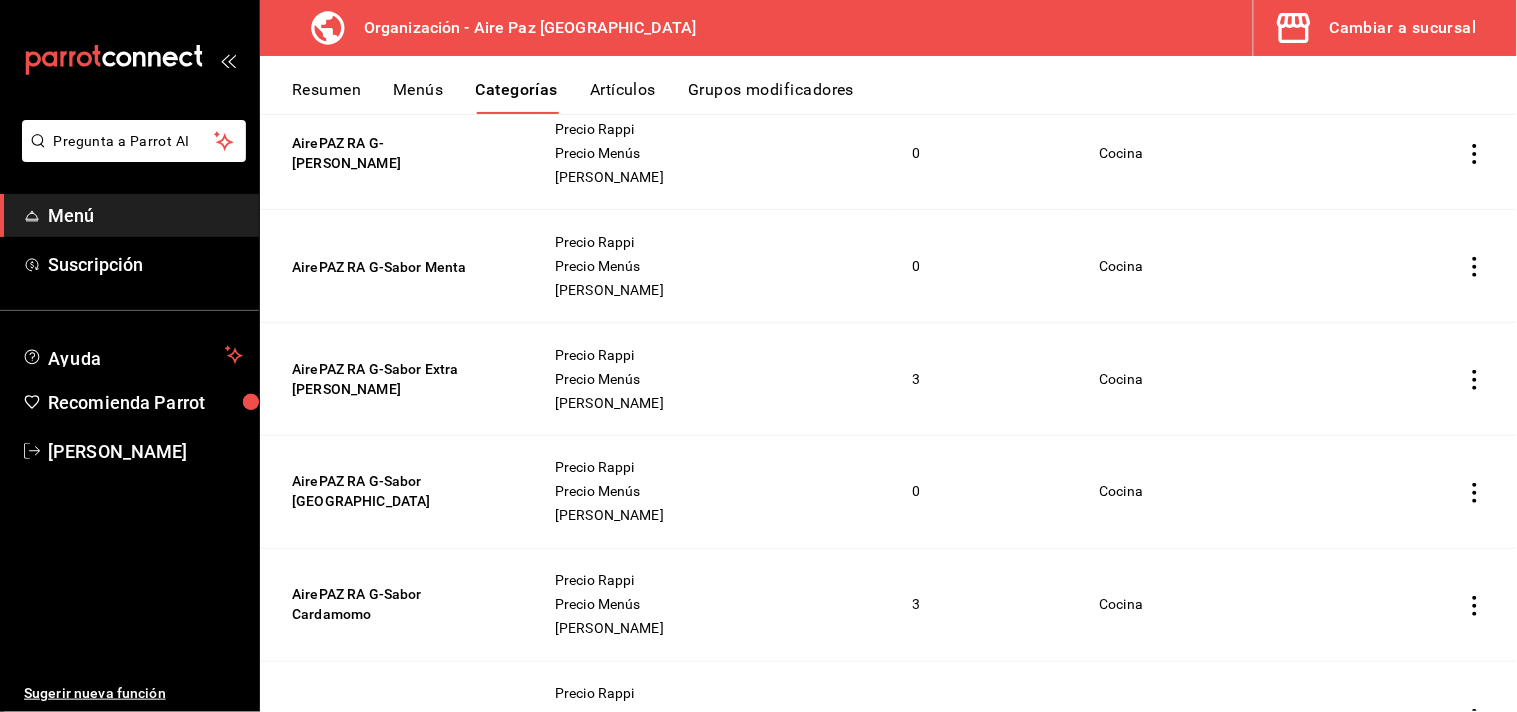 click 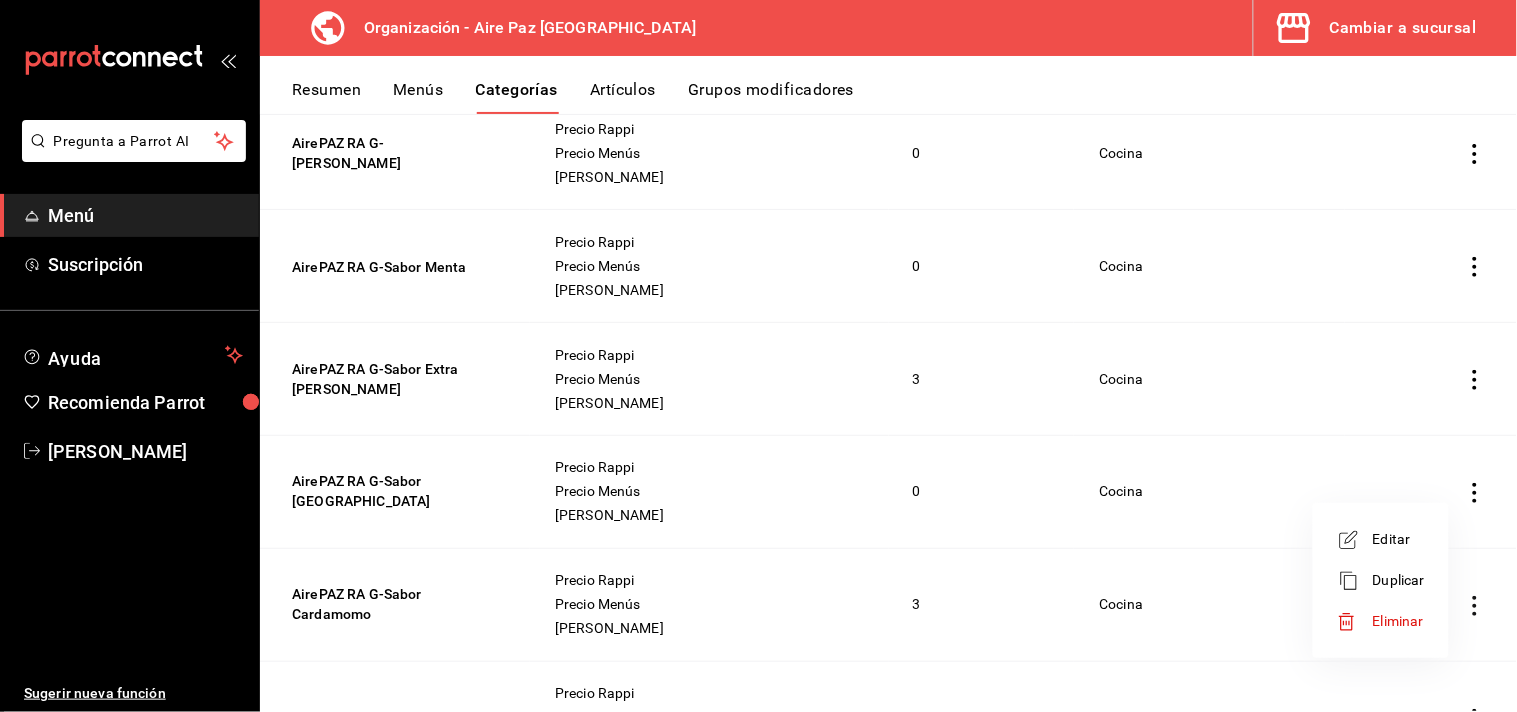 click on "Editar" at bounding box center (1399, 539) 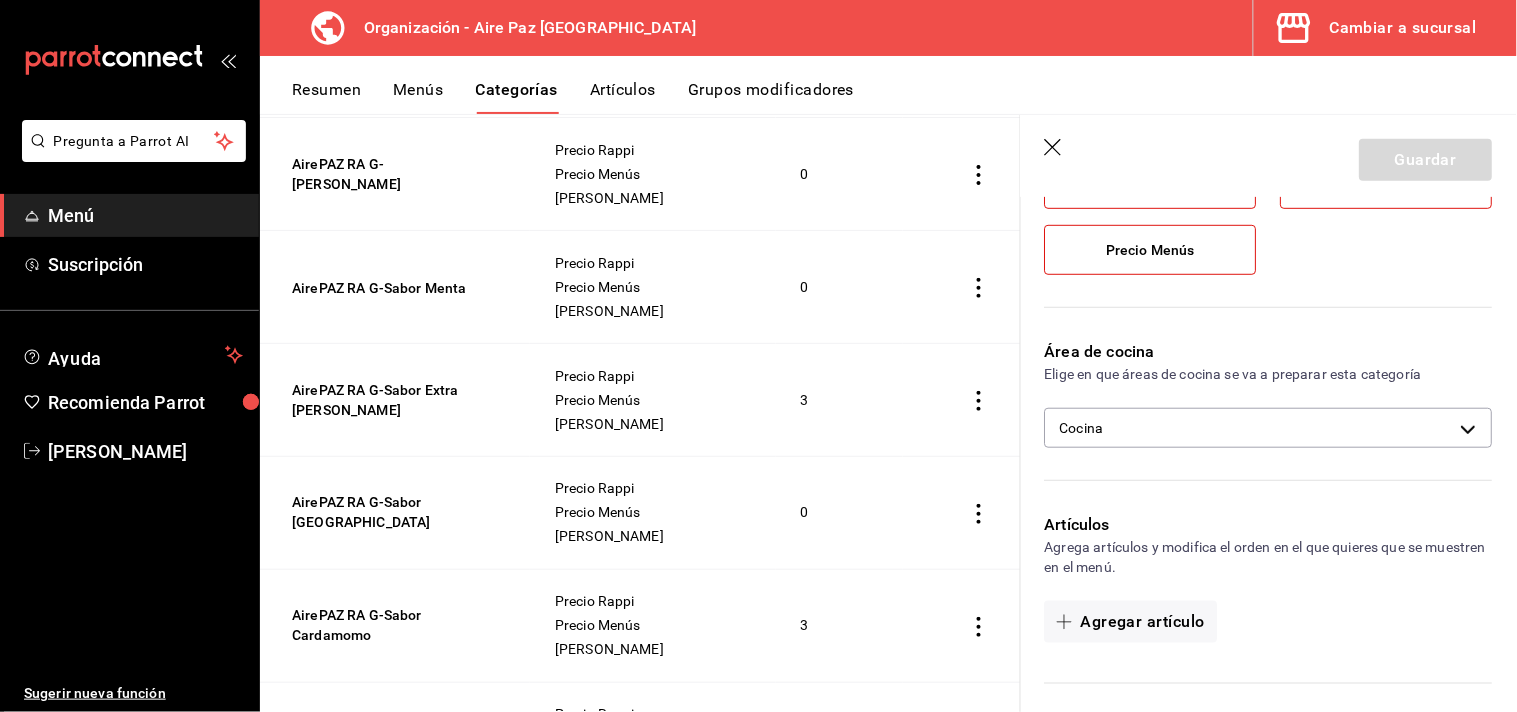 scroll, scrollTop: 361, scrollLeft: 0, axis: vertical 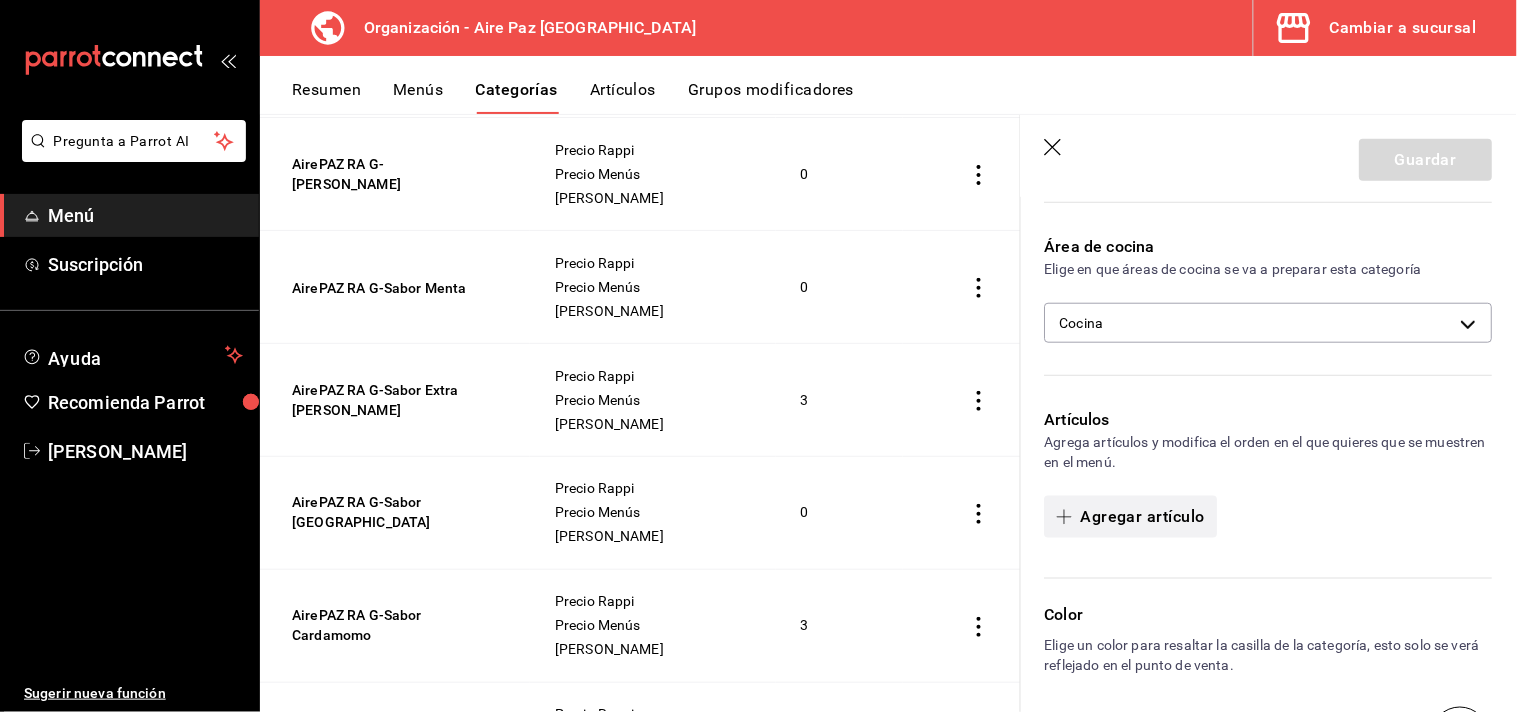 click on "Agregar artículo" at bounding box center (1131, 517) 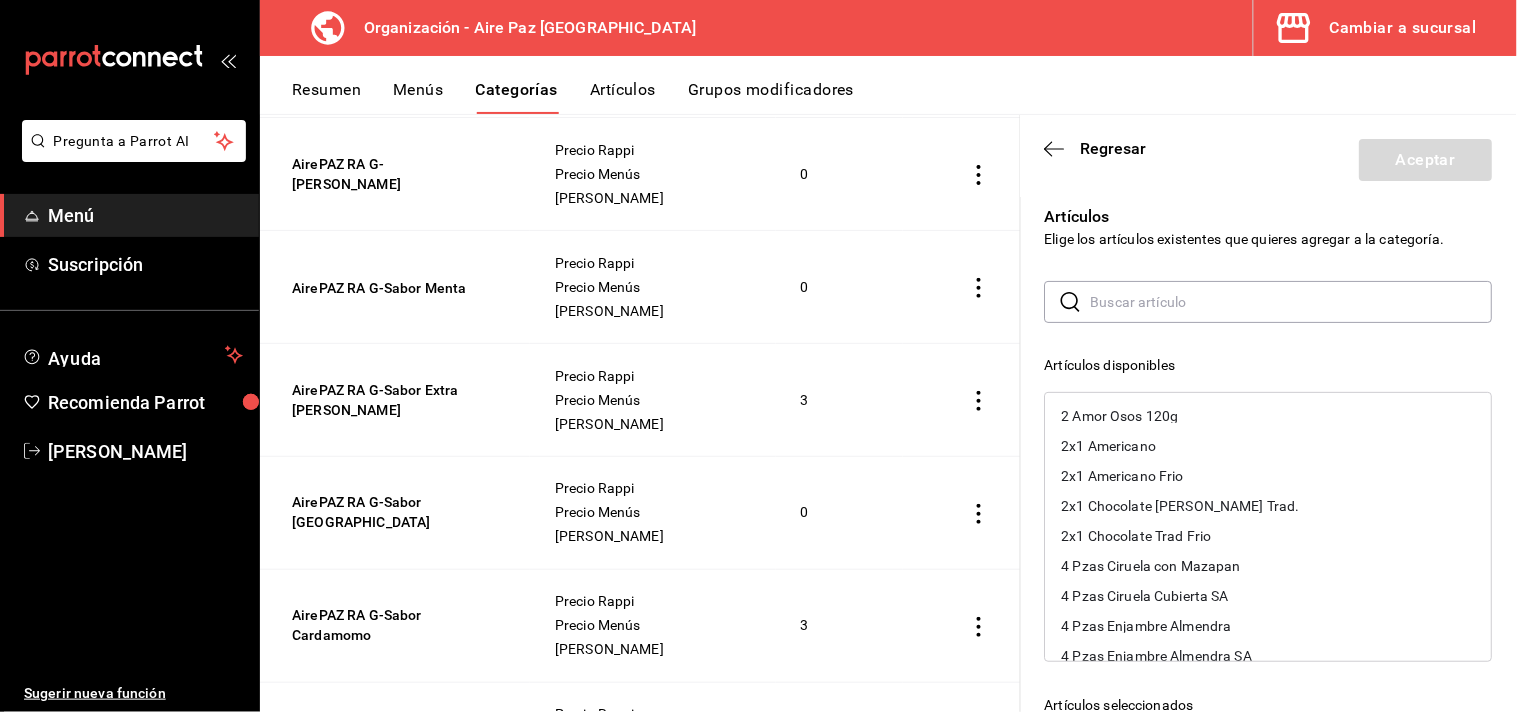 click at bounding box center (1292, 302) 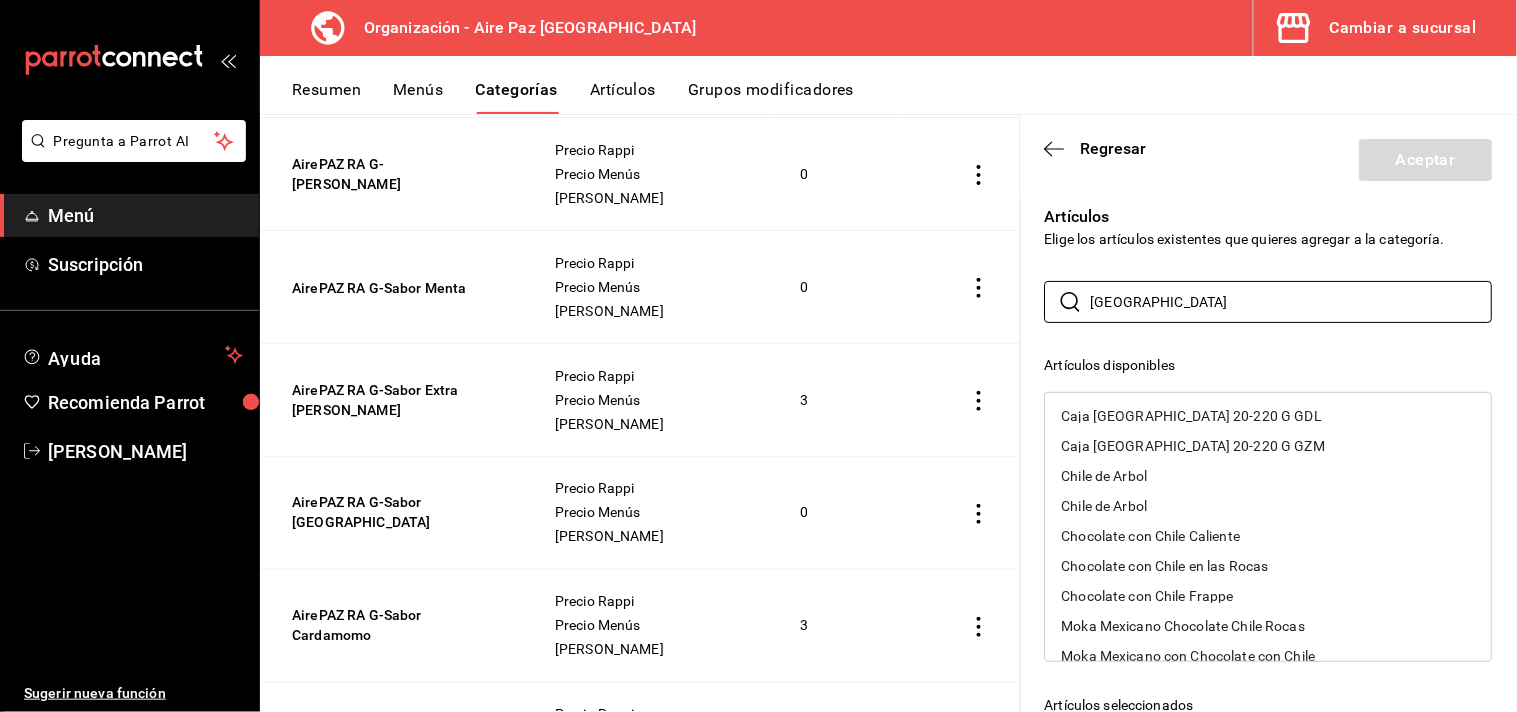 type on "[GEOGRAPHIC_DATA]" 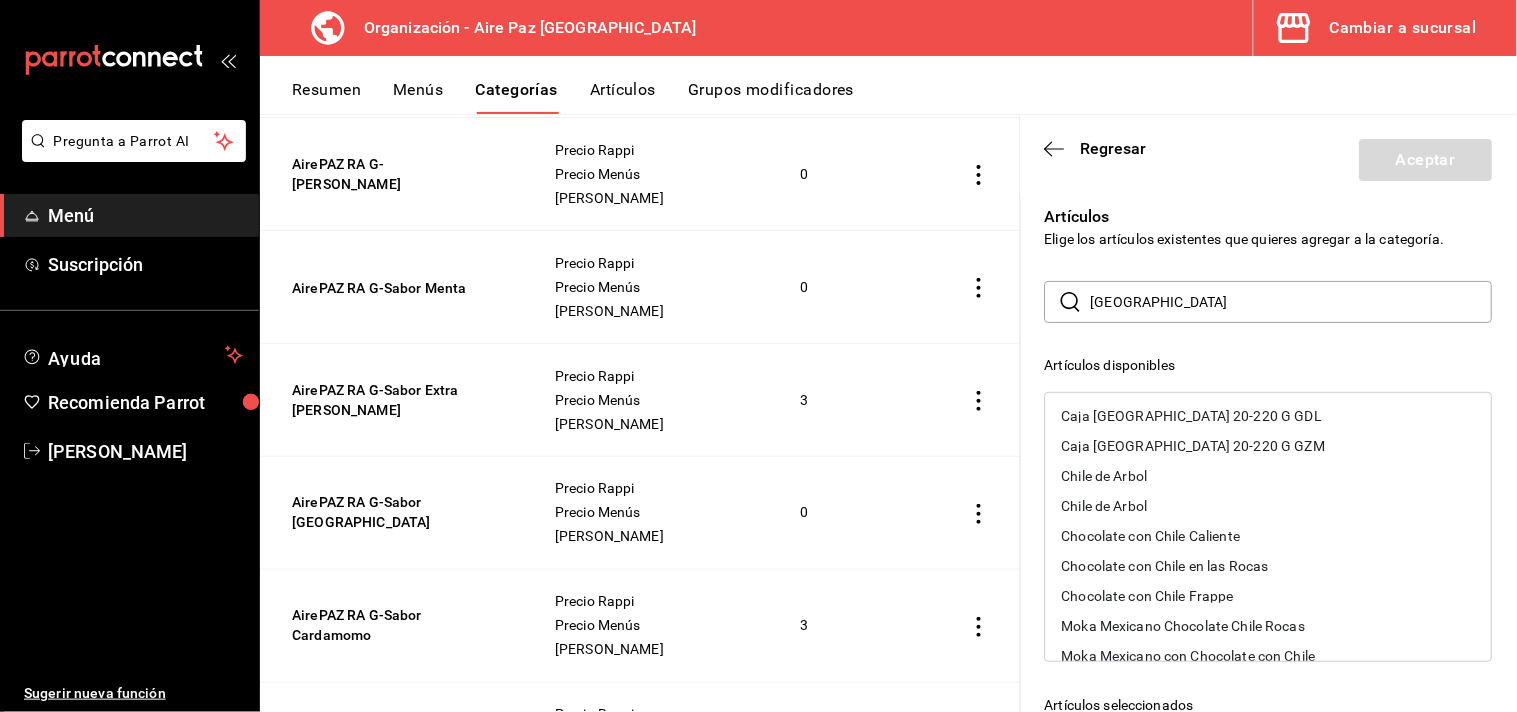 click on "Chocolate con Chile Caliente" at bounding box center (1151, 536) 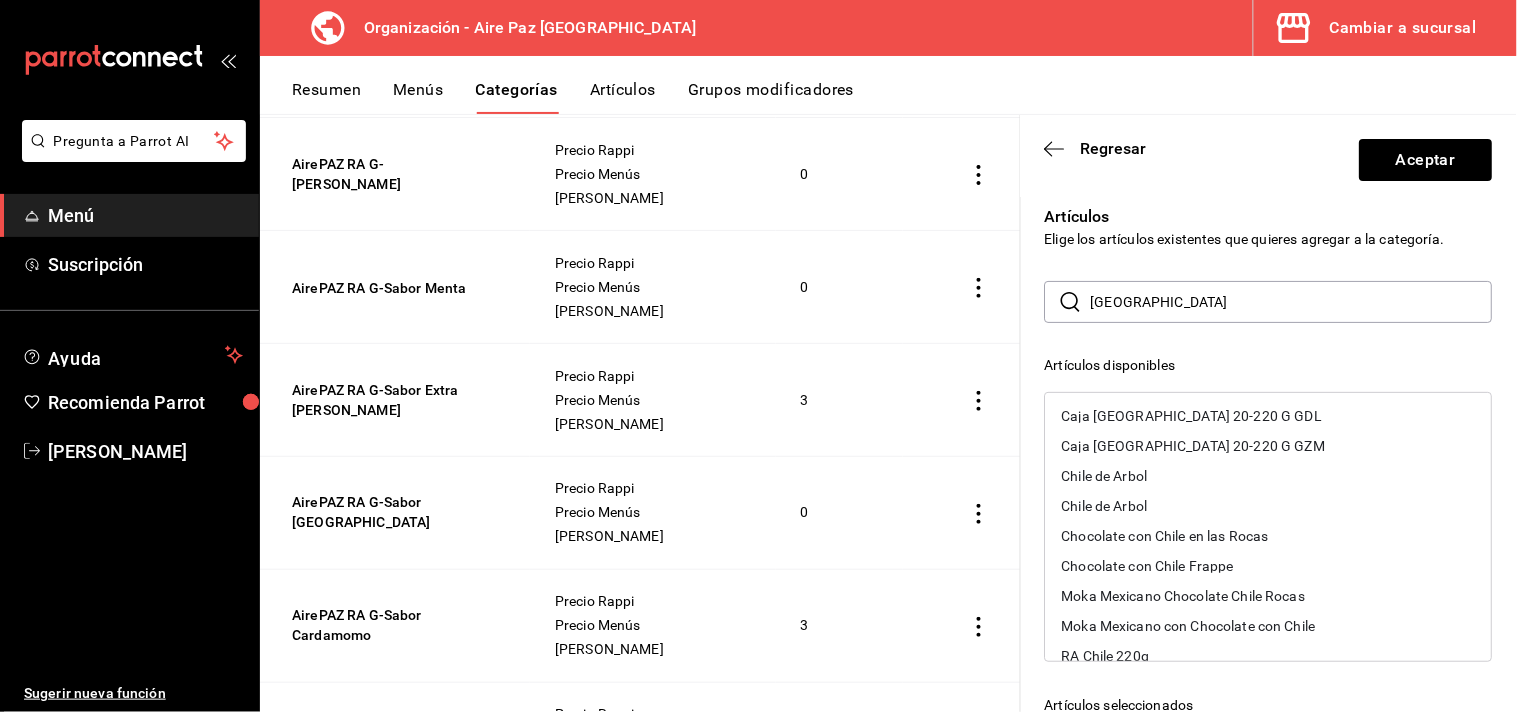 click on "Chocolate con Chile en las Rocas" at bounding box center (1165, 536) 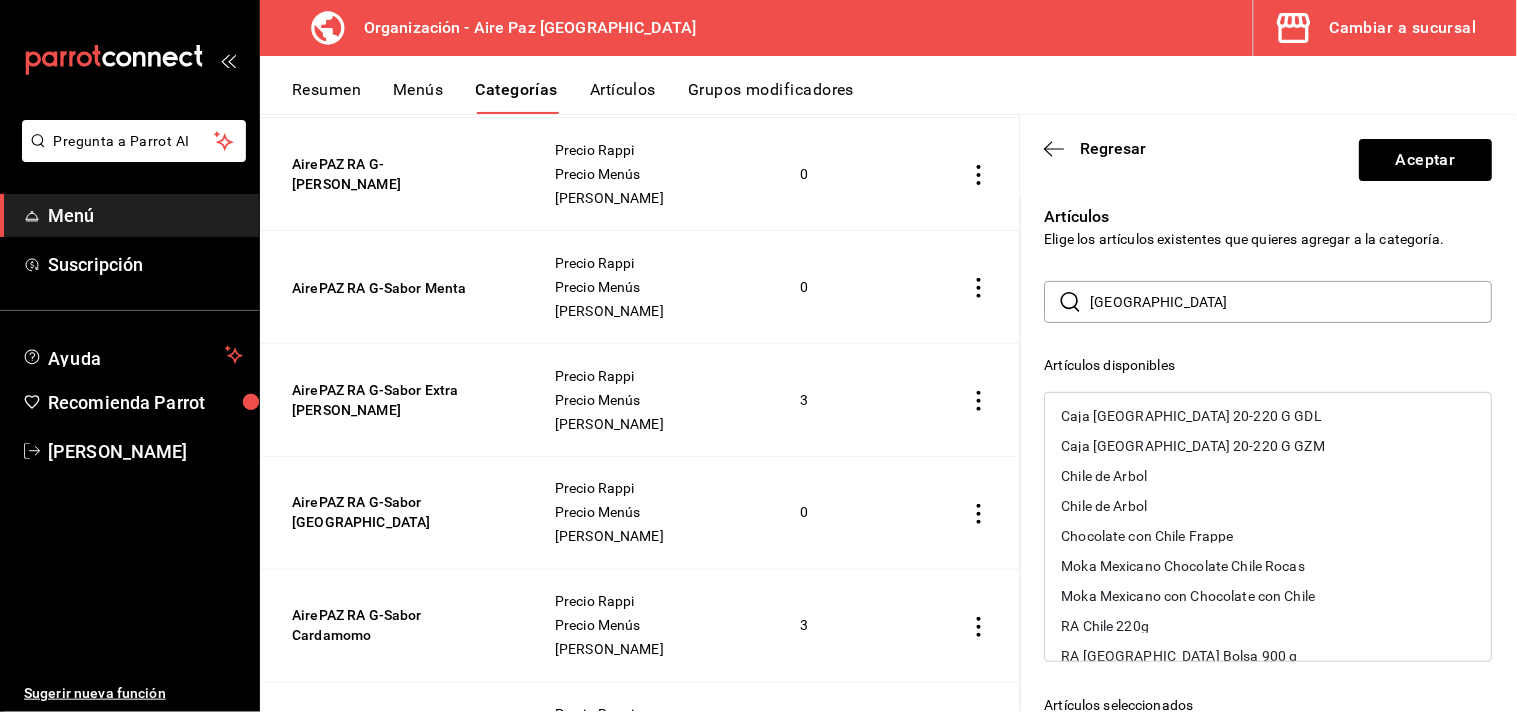 click on "Chocolate con Chile Frappe" at bounding box center [1148, 536] 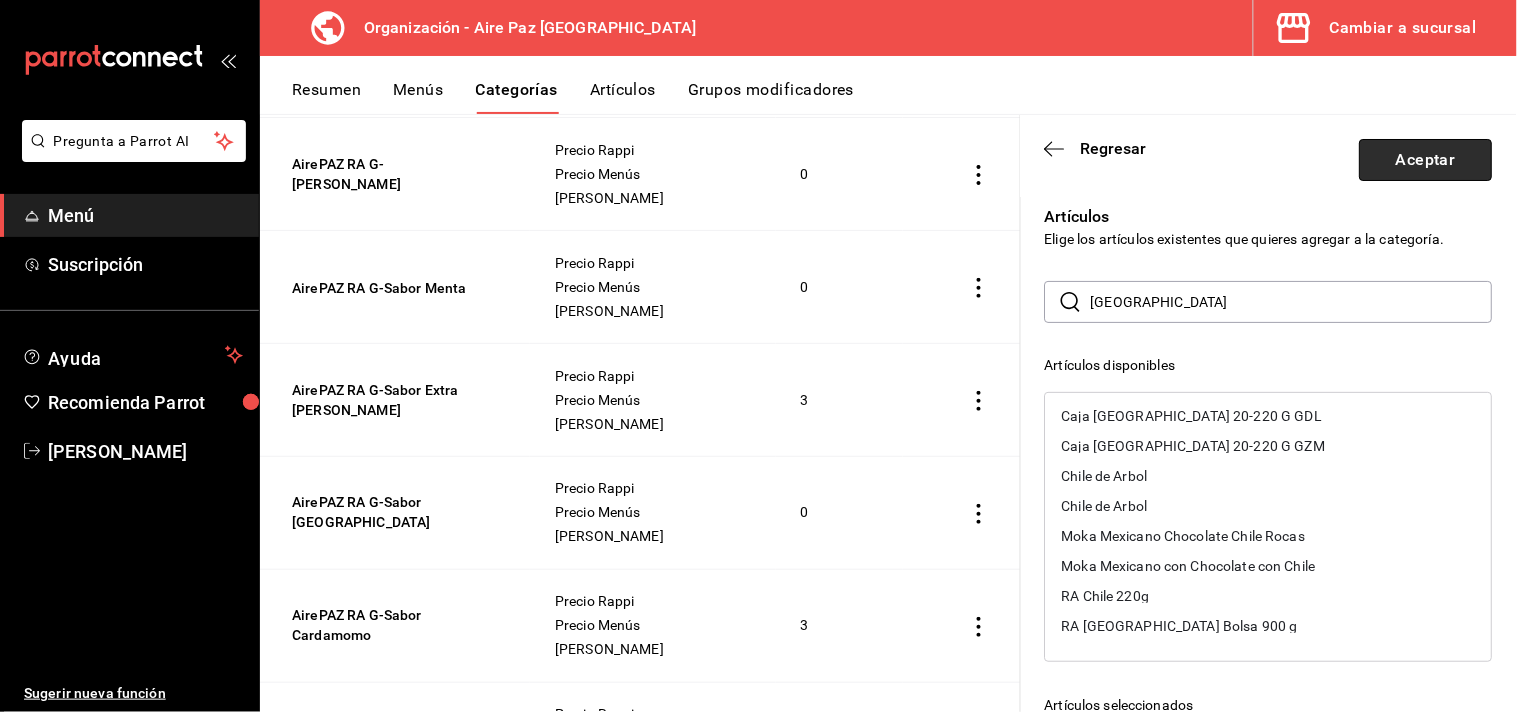 click on "Aceptar" at bounding box center (1426, 160) 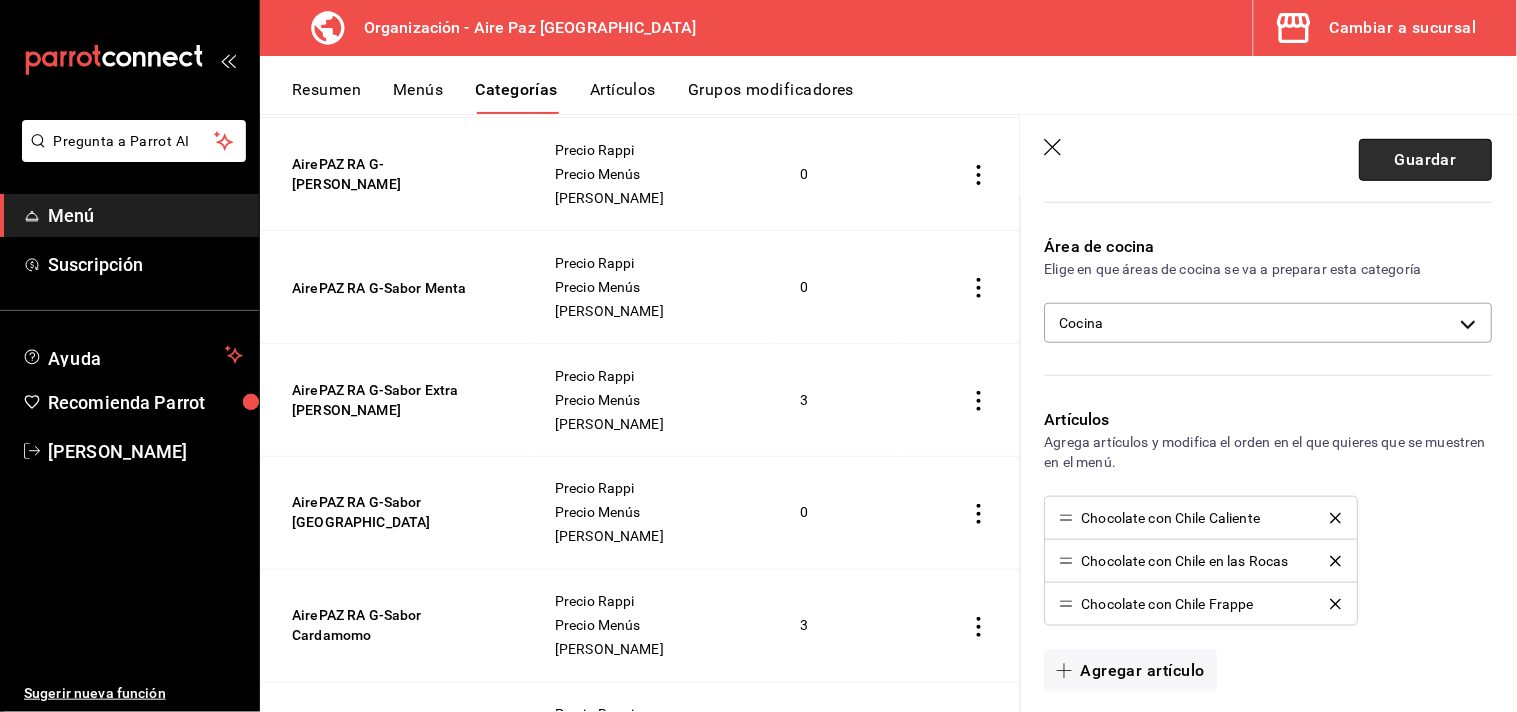 click on "Guardar" at bounding box center [1426, 160] 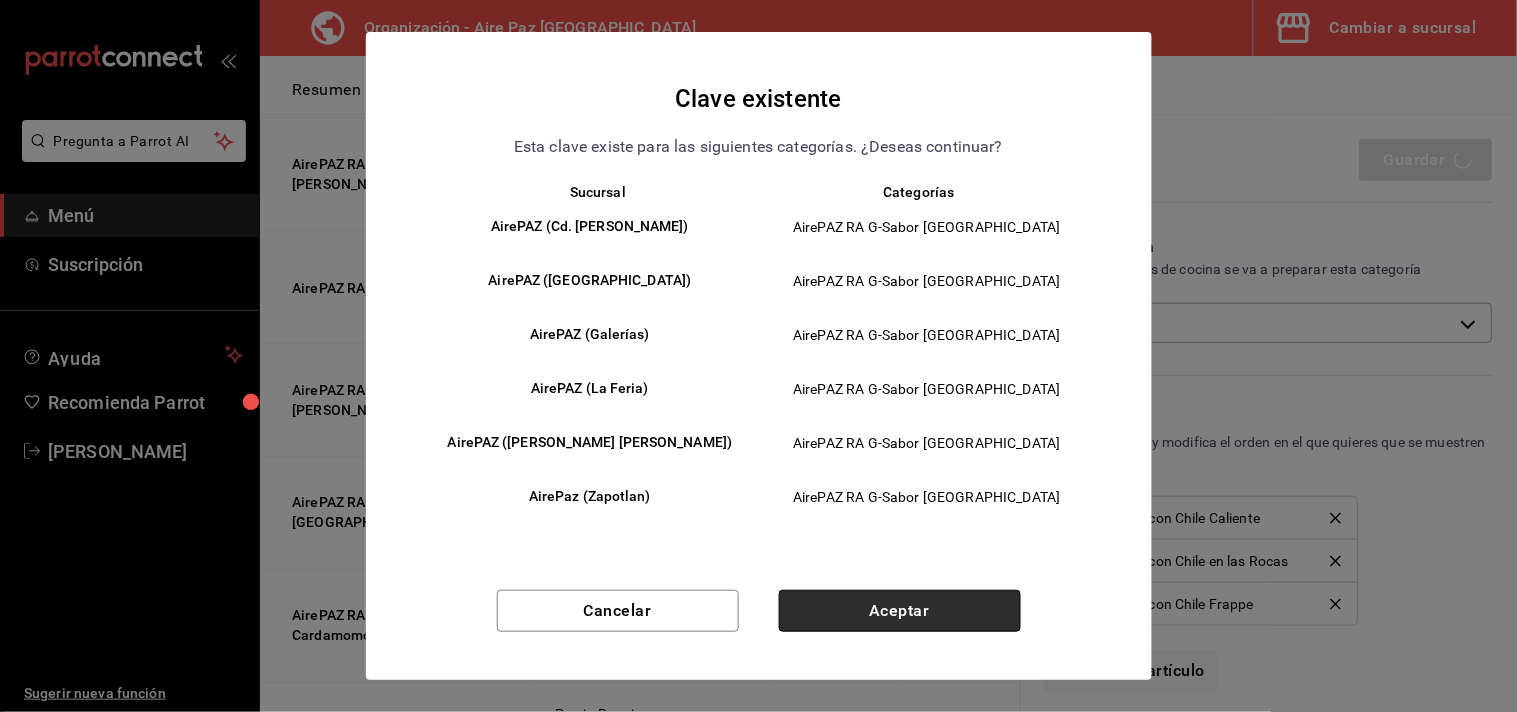 click on "Aceptar" at bounding box center [900, 611] 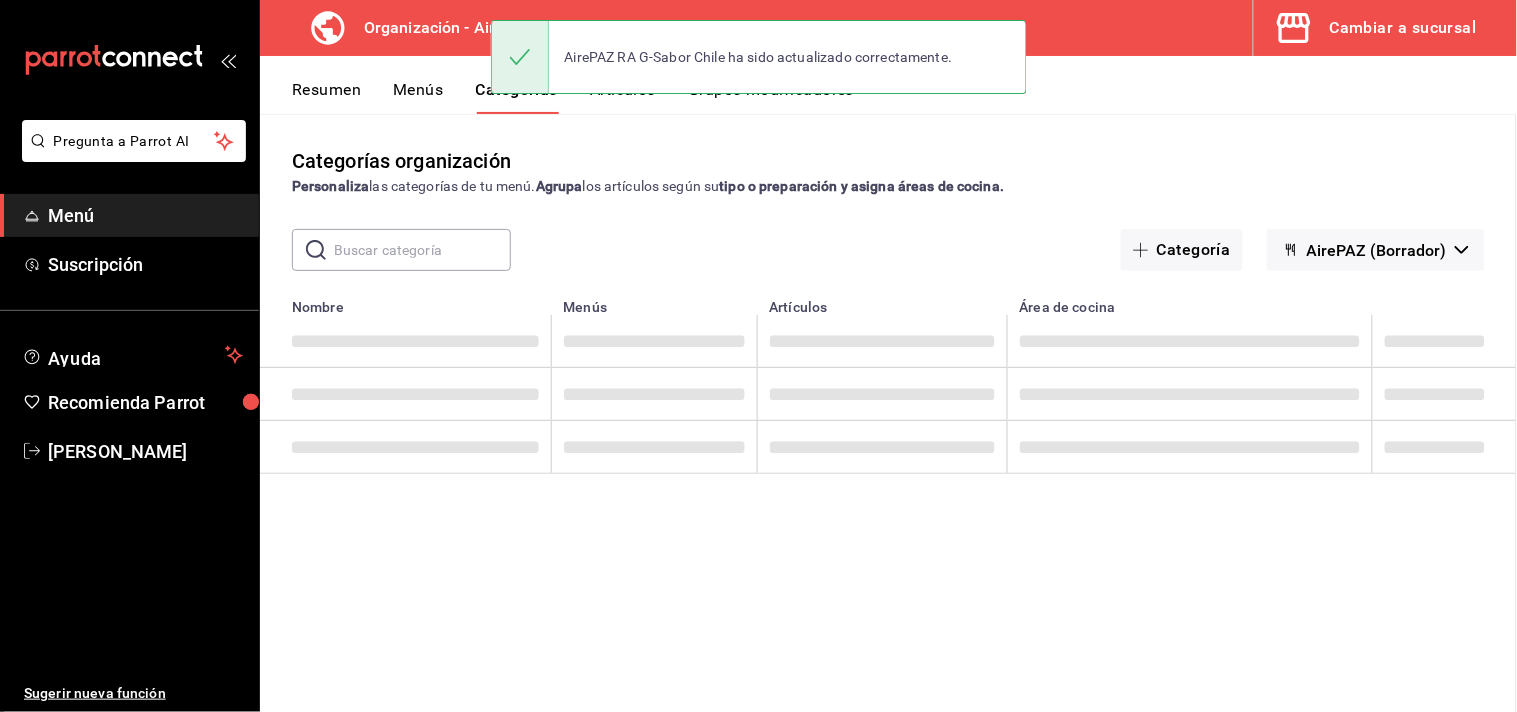 scroll, scrollTop: 0, scrollLeft: 0, axis: both 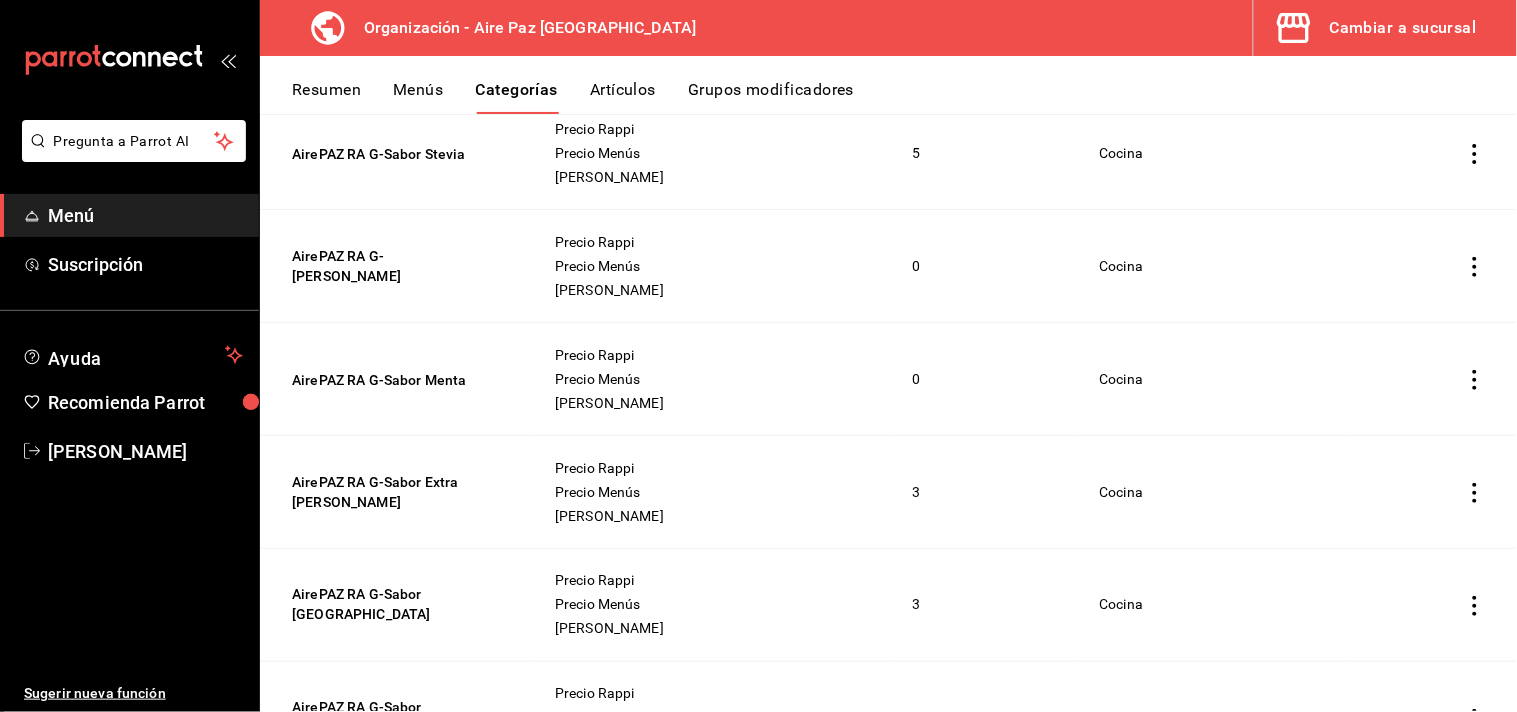 click 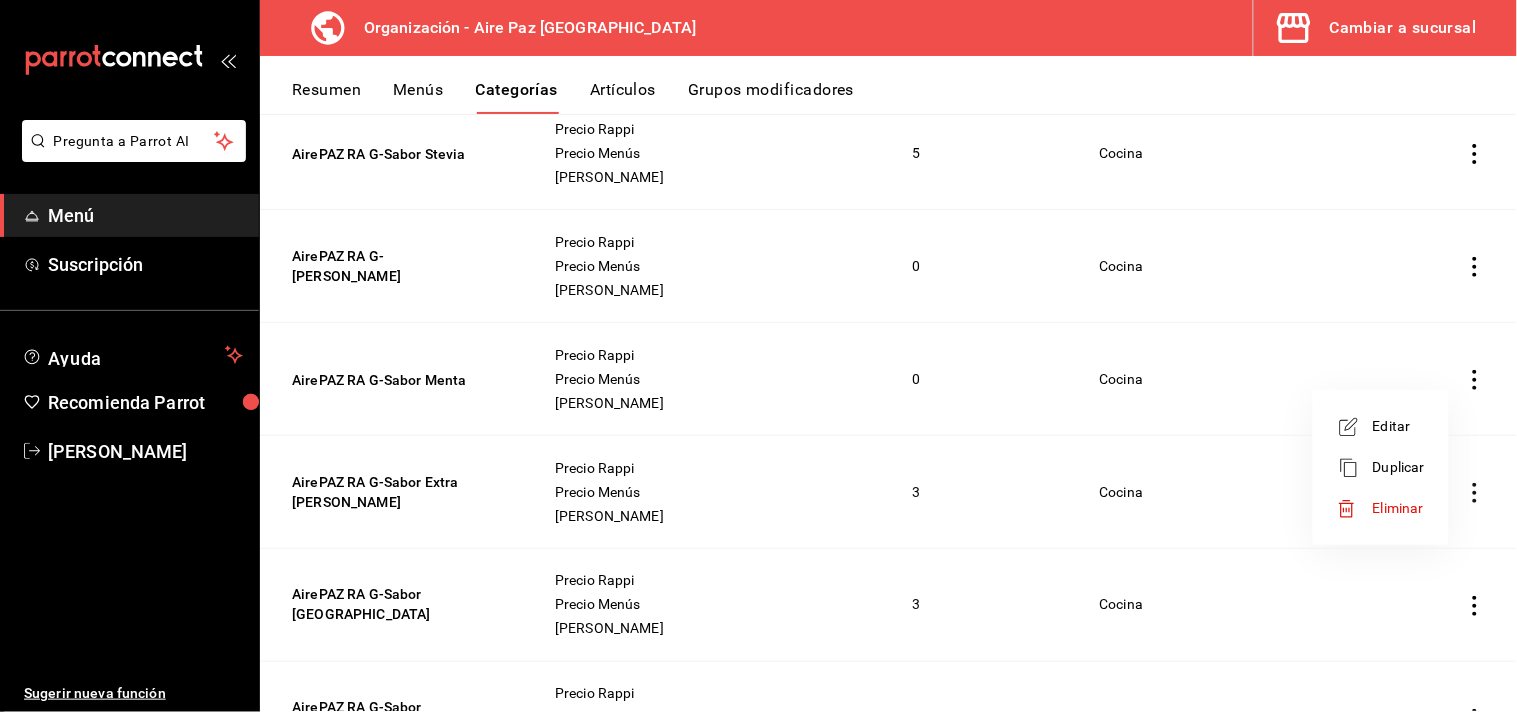 click on "Editar" at bounding box center [1399, 426] 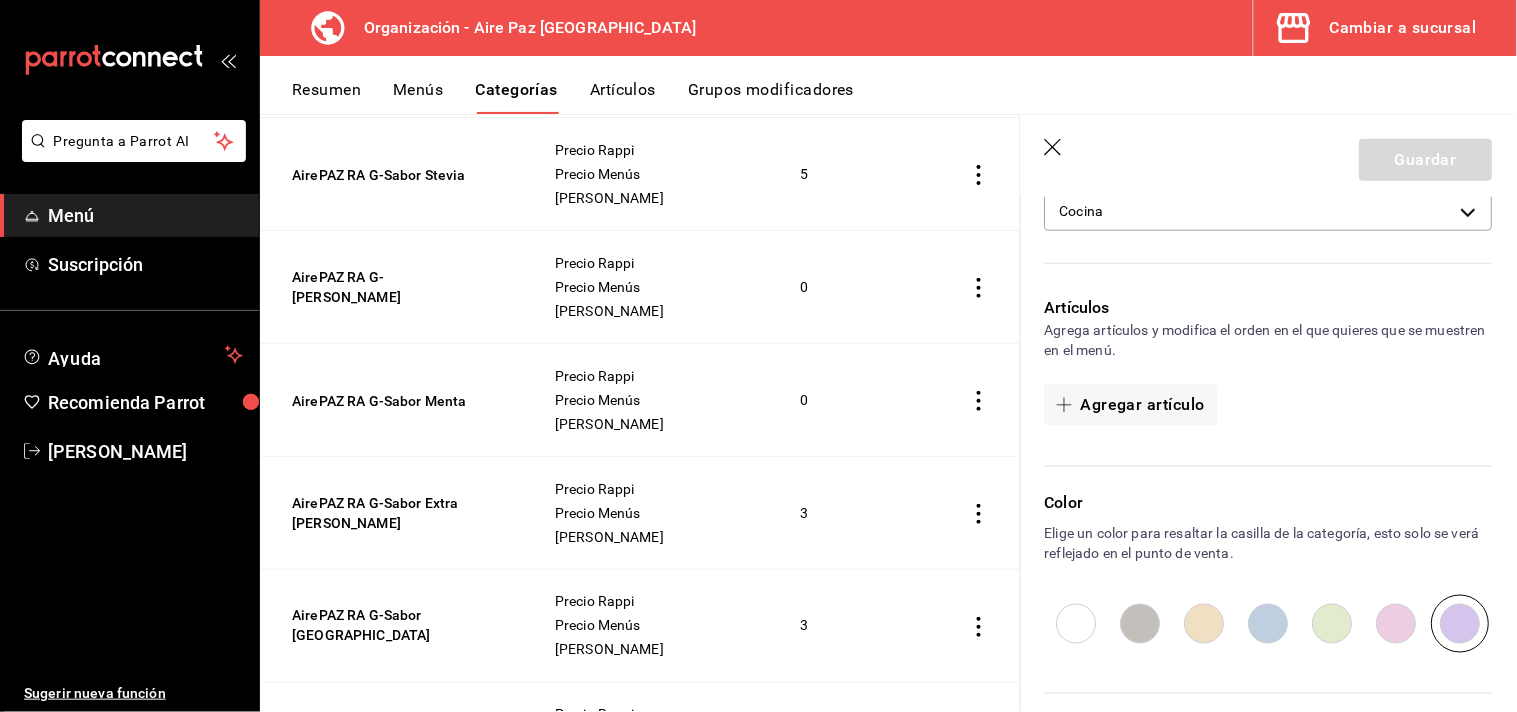 scroll, scrollTop: 447, scrollLeft: 0, axis: vertical 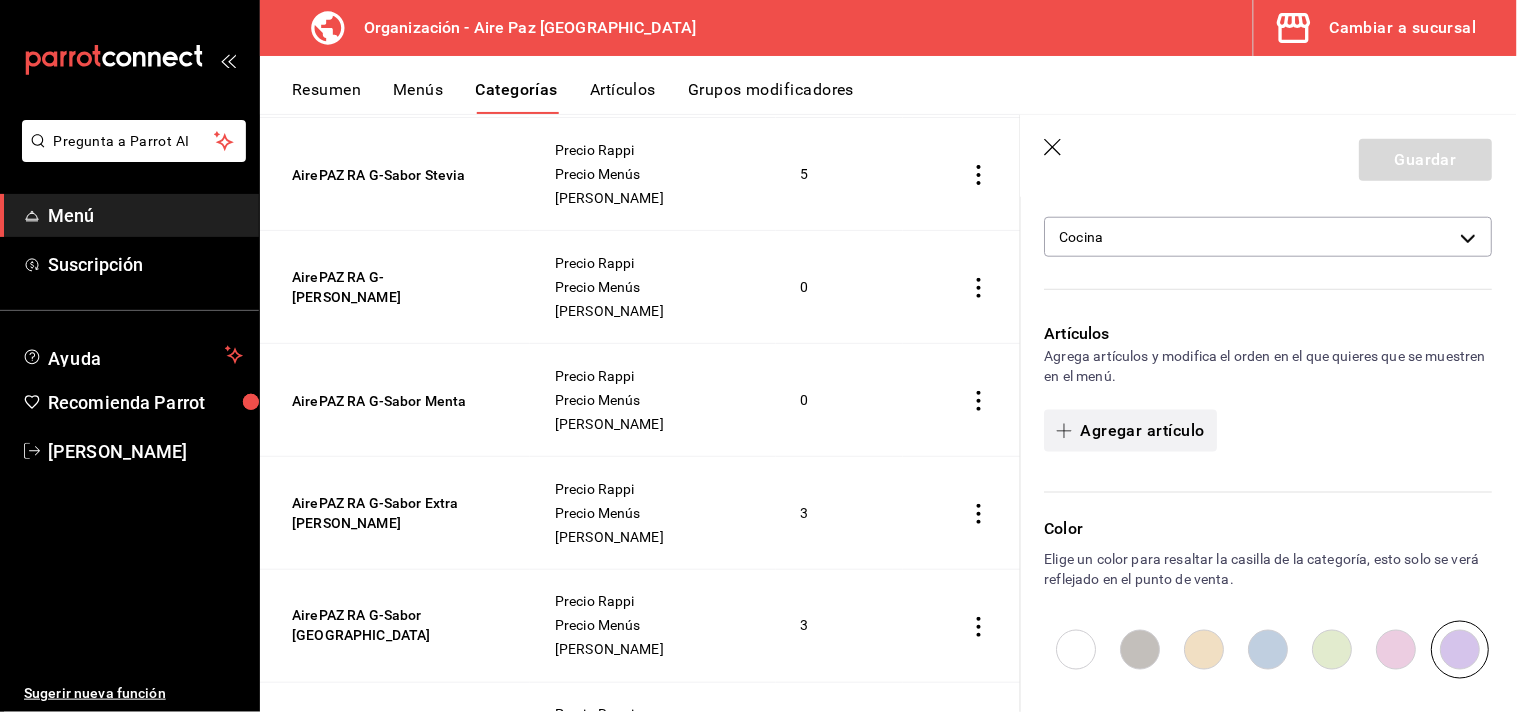 click on "Agregar artículo" at bounding box center [1131, 431] 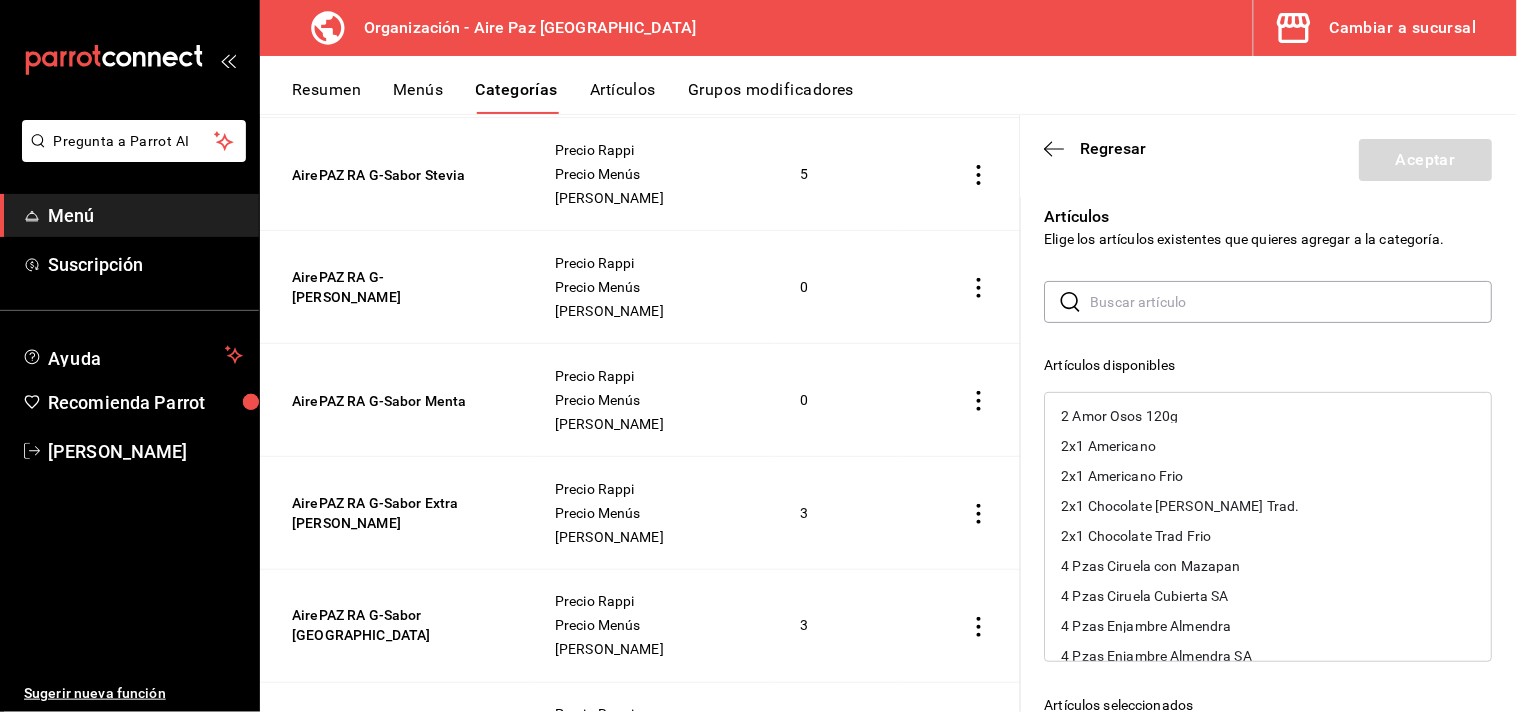 click at bounding box center (1292, 302) 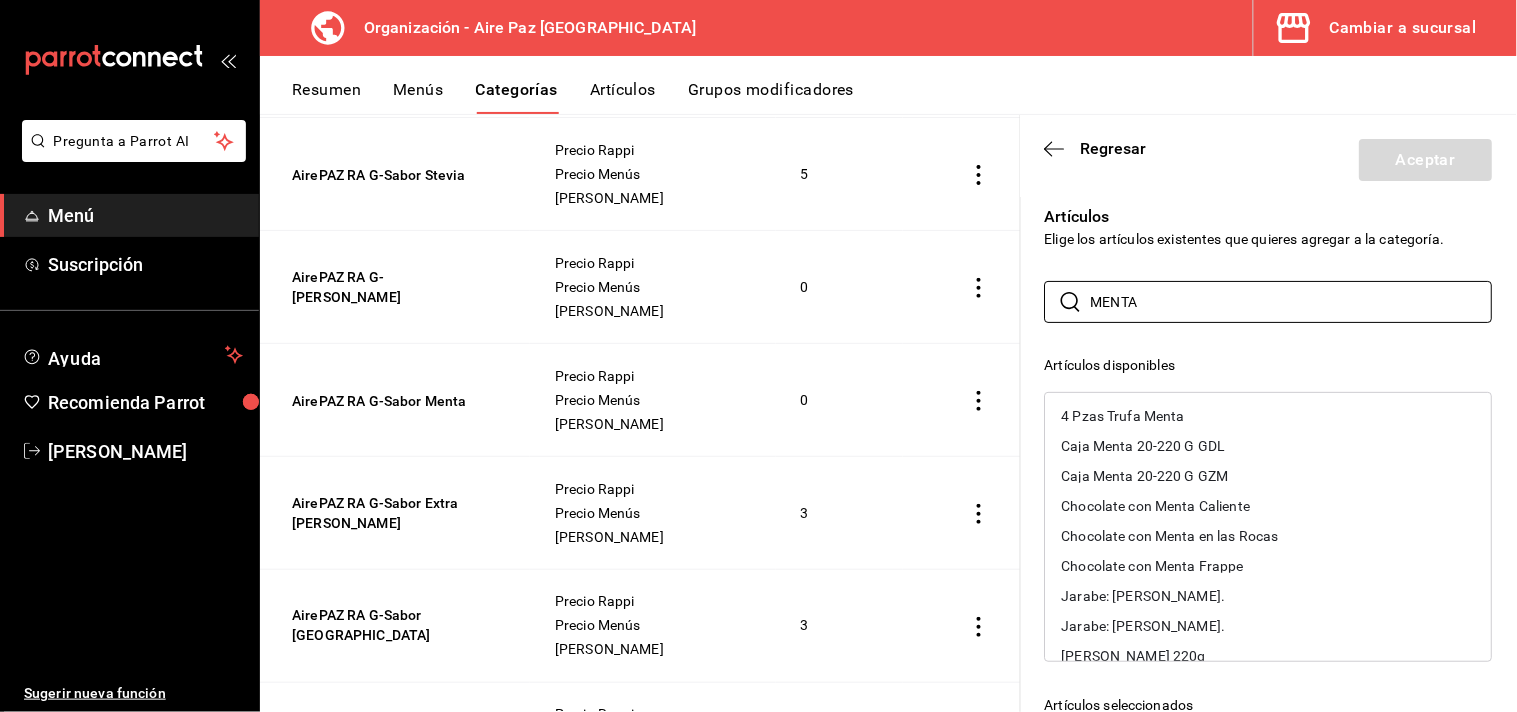 type on "MENTA" 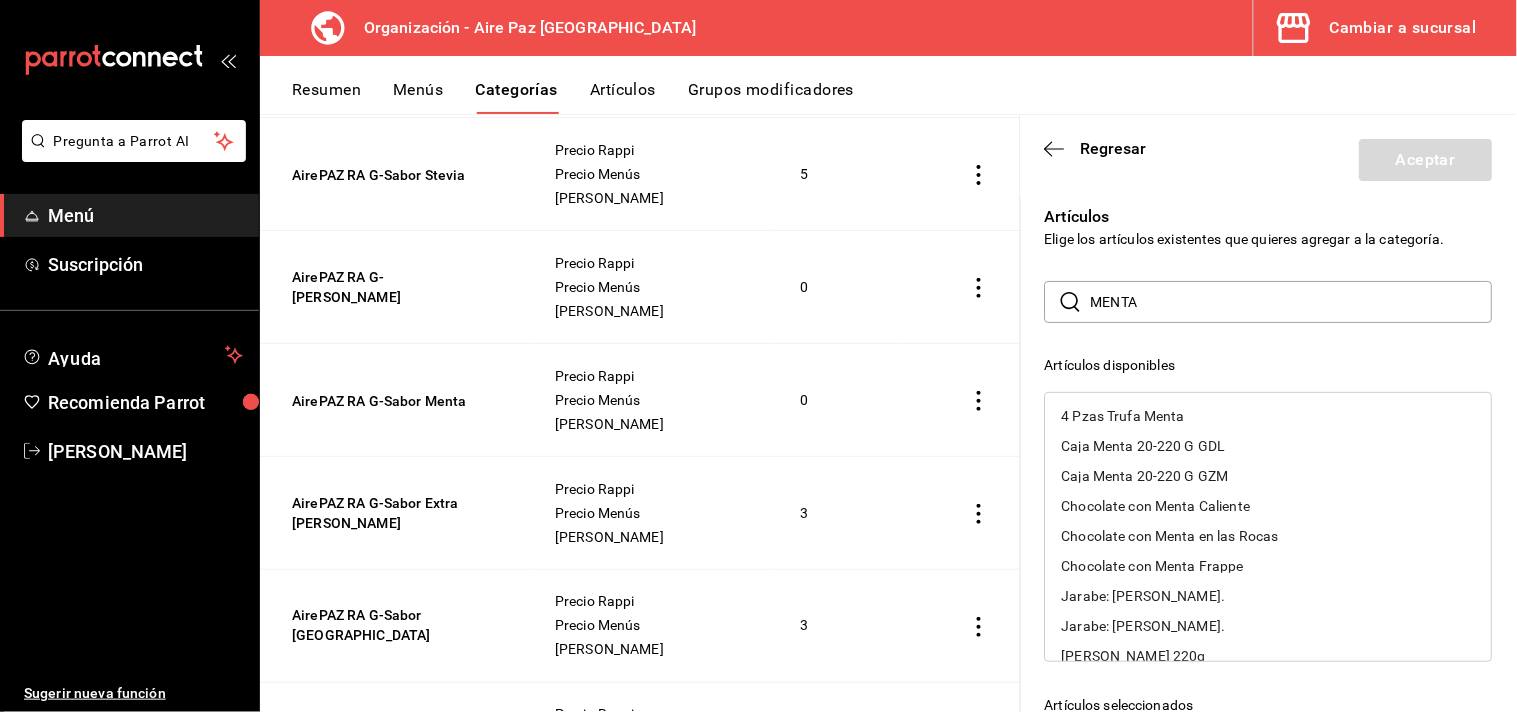 click on "Chocolate con Menta Caliente" at bounding box center [1156, 506] 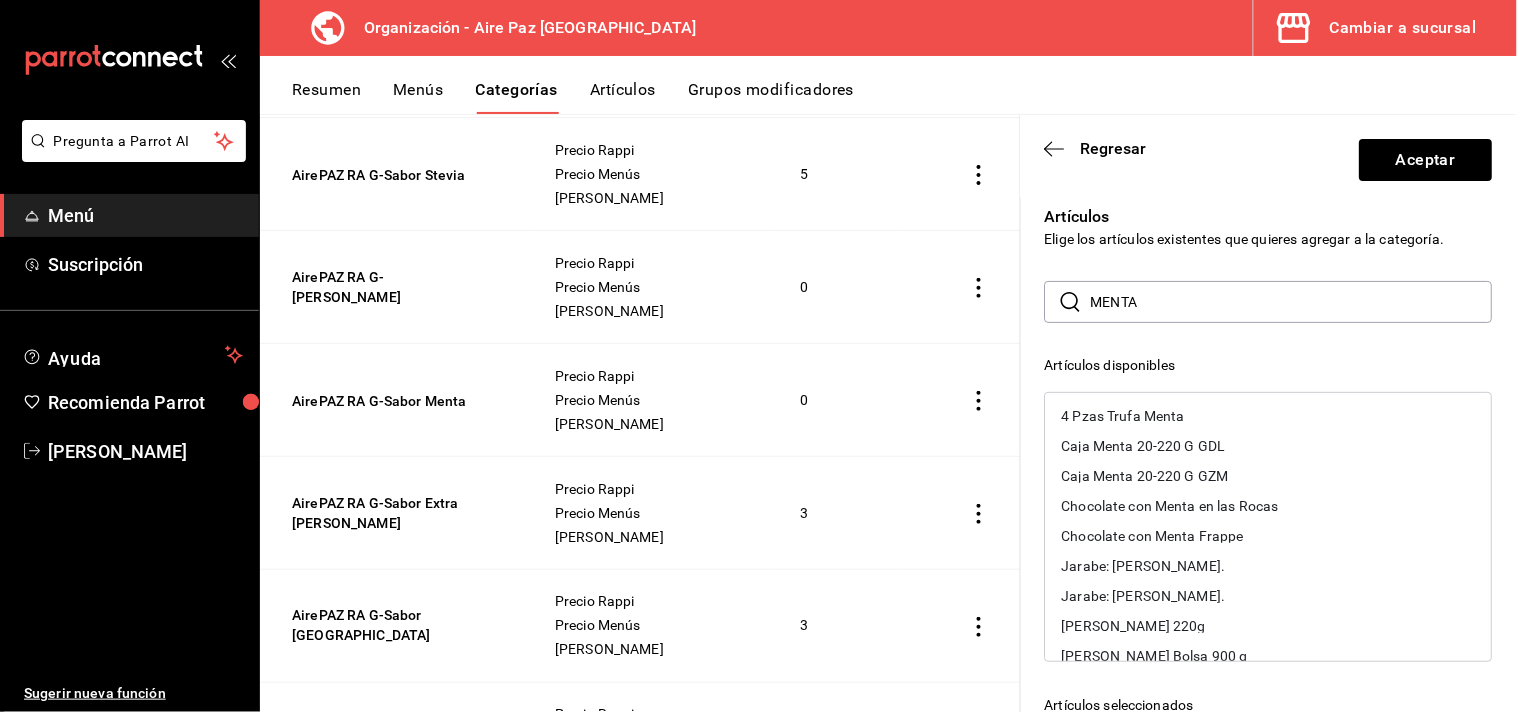 click on "Chocolate con Menta en las Rocas" at bounding box center [1170, 506] 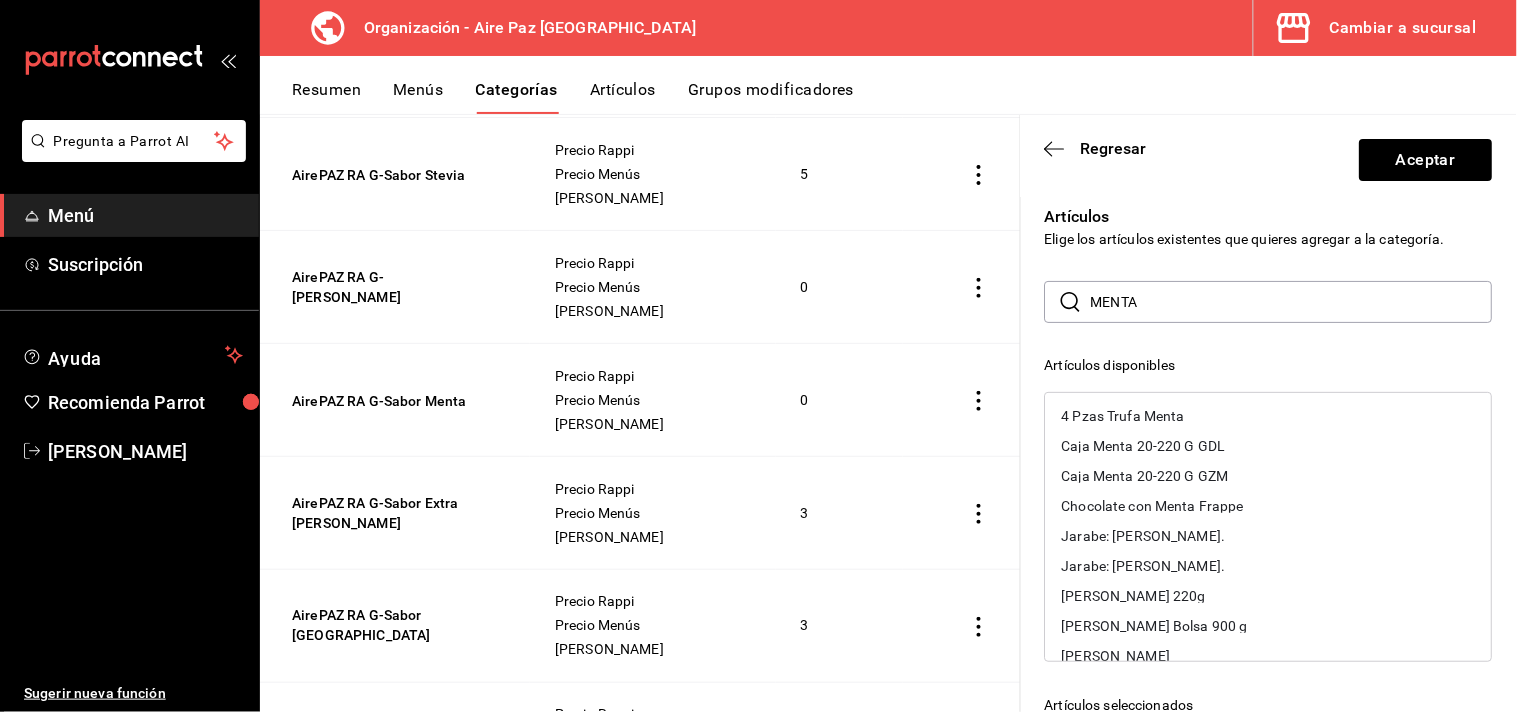 click on "Chocolate con Menta Frappe" at bounding box center (1153, 506) 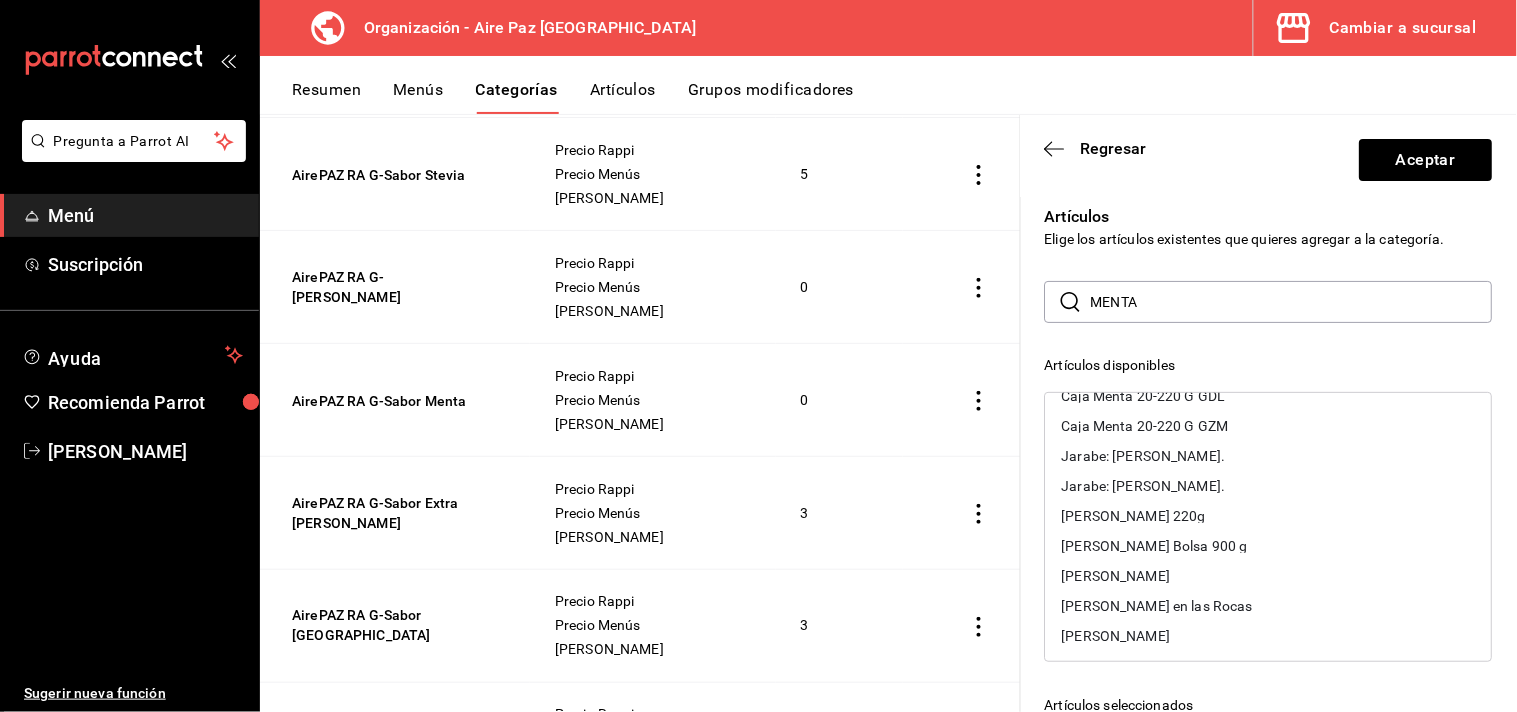 scroll, scrollTop: 55, scrollLeft: 0, axis: vertical 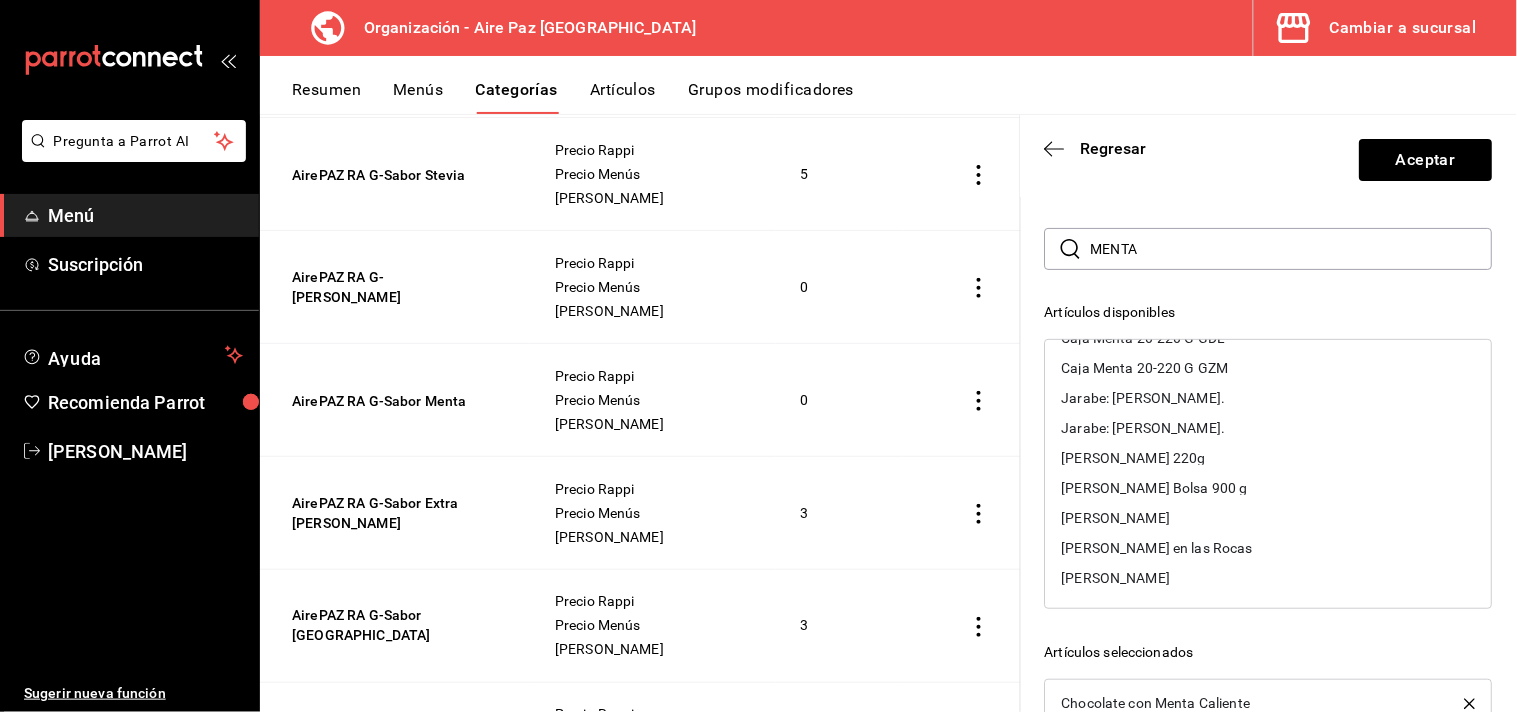 click on "Artículos disponibles" at bounding box center (1269, 312) 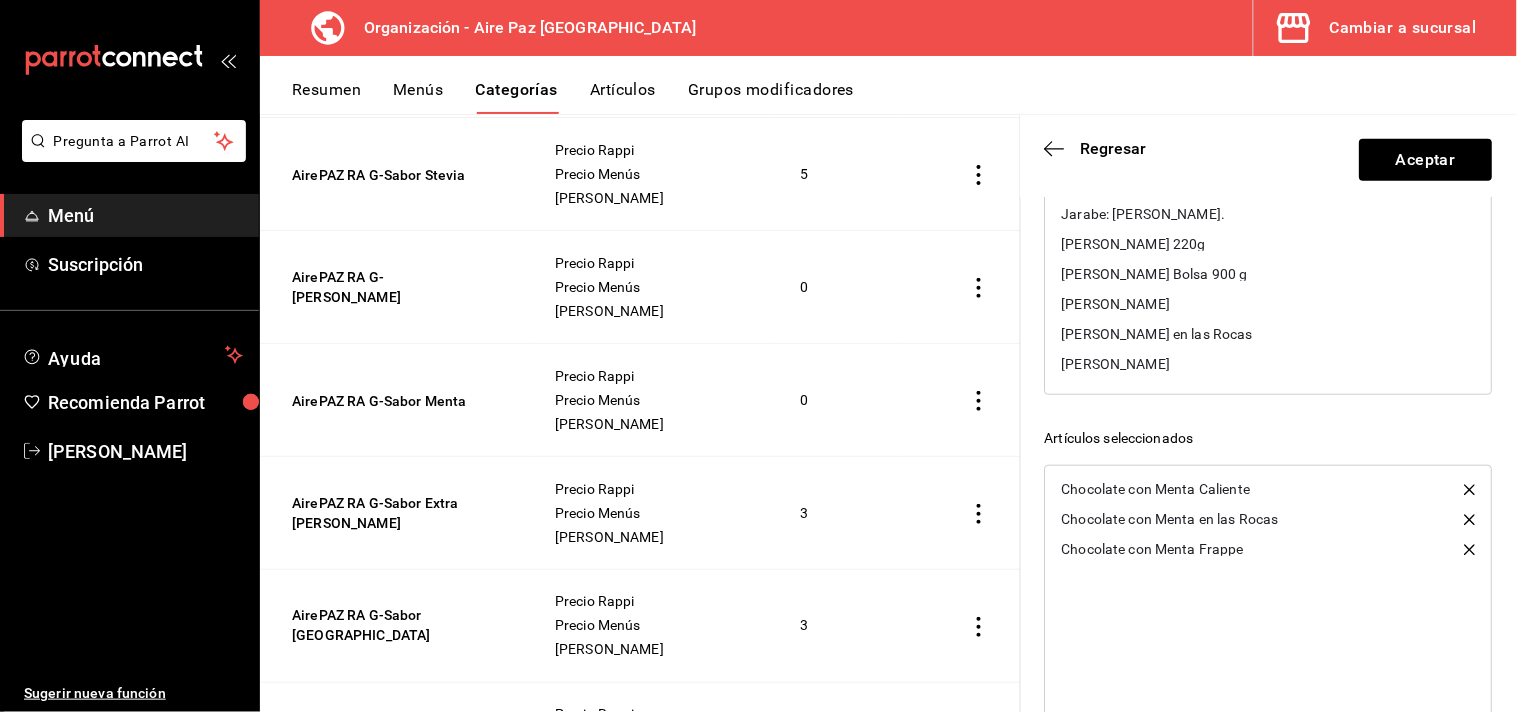 scroll, scrollTop: 277, scrollLeft: 0, axis: vertical 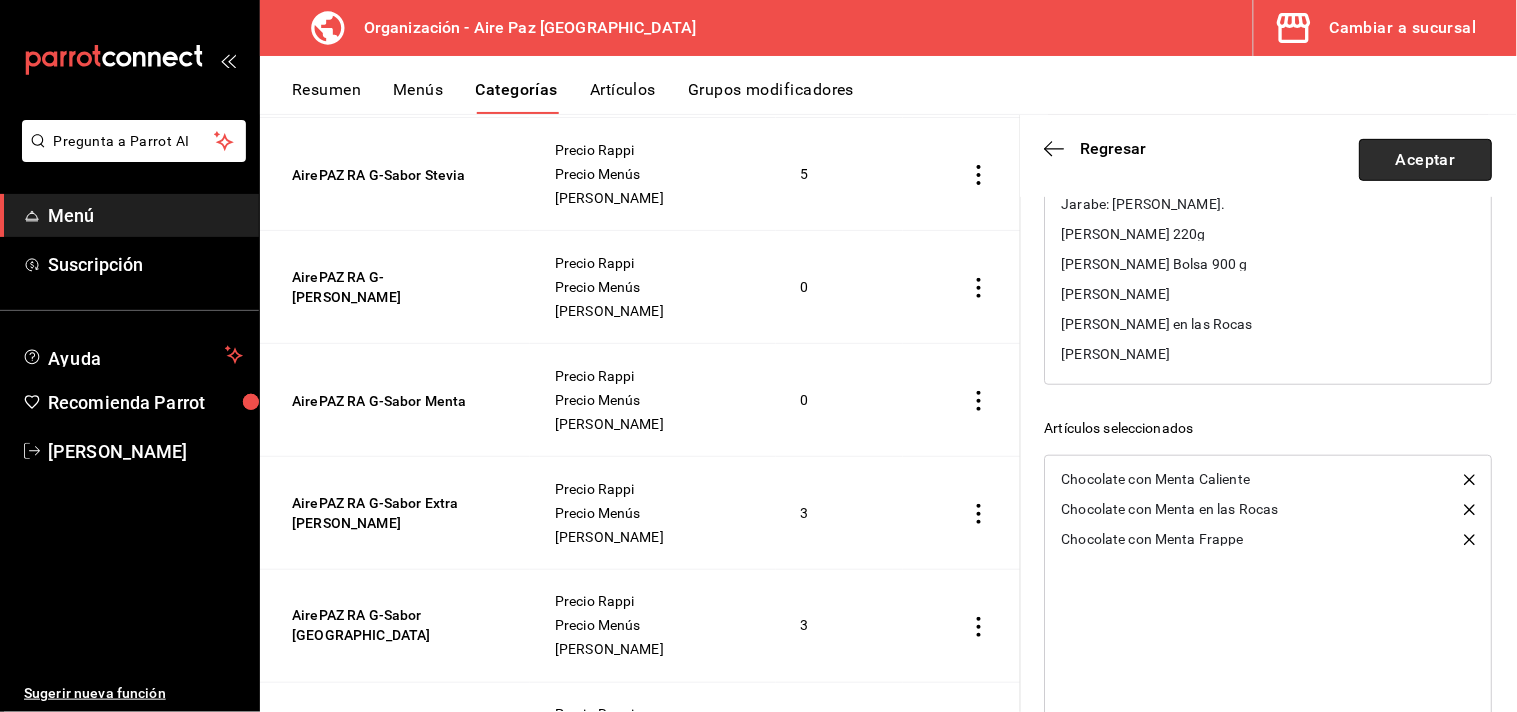 click on "Aceptar" at bounding box center (1426, 160) 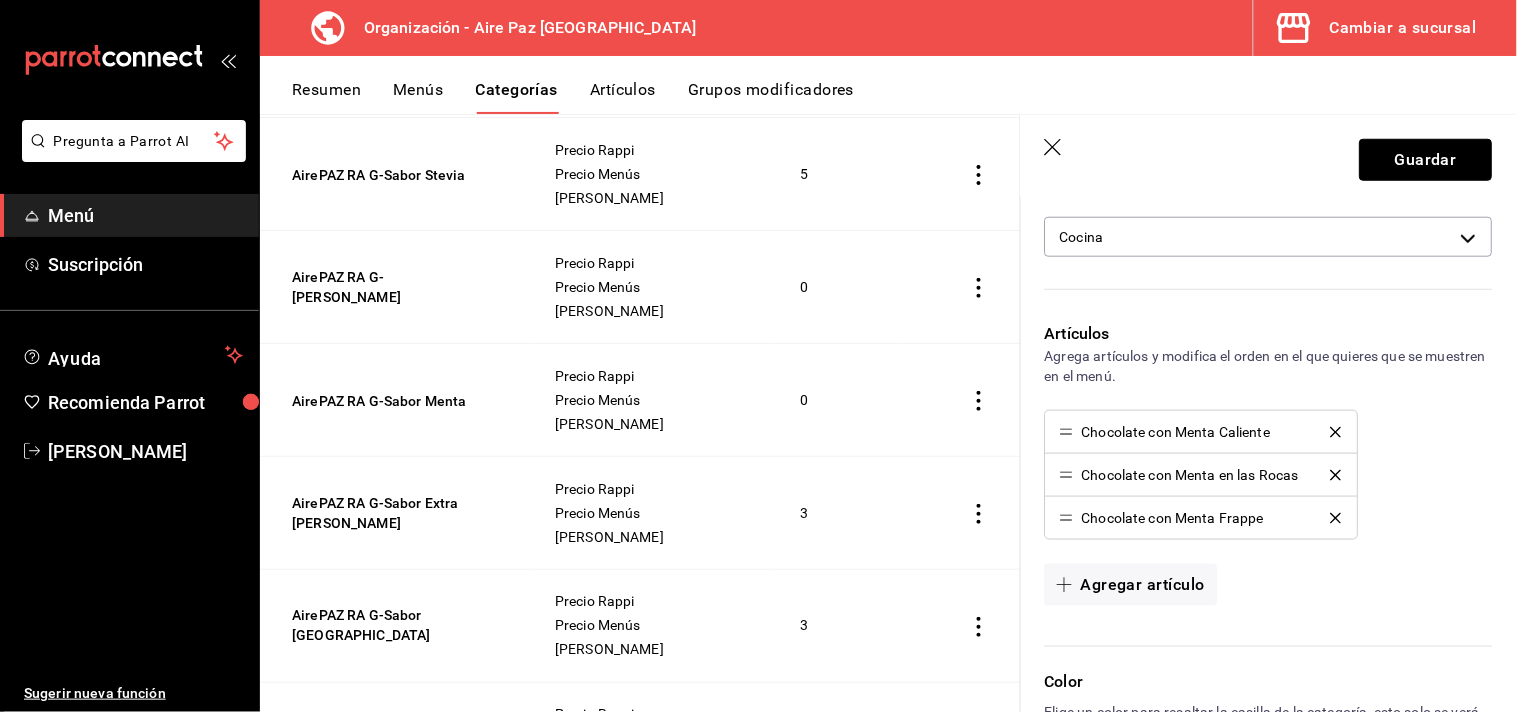 click on "Guardar" at bounding box center [1426, 160] 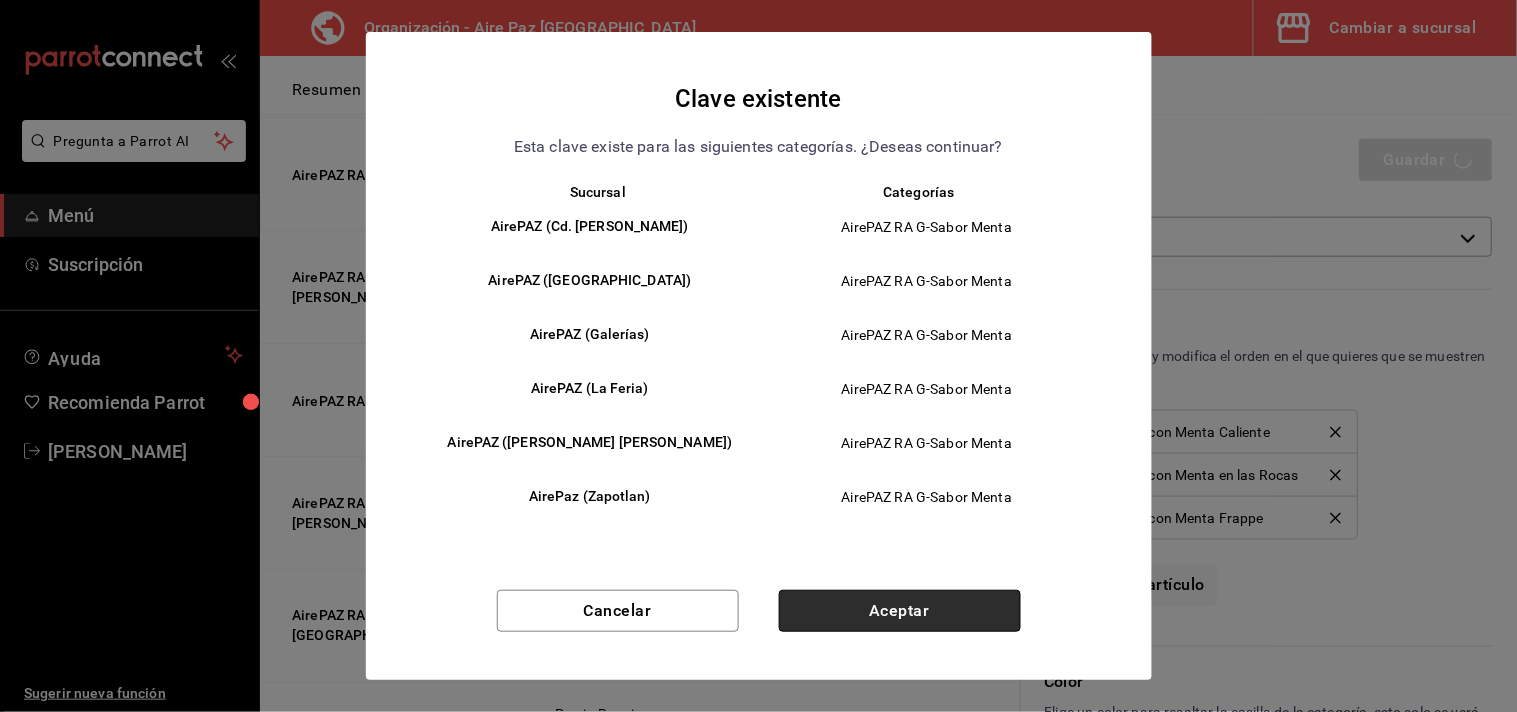 click on "Aceptar" at bounding box center [900, 611] 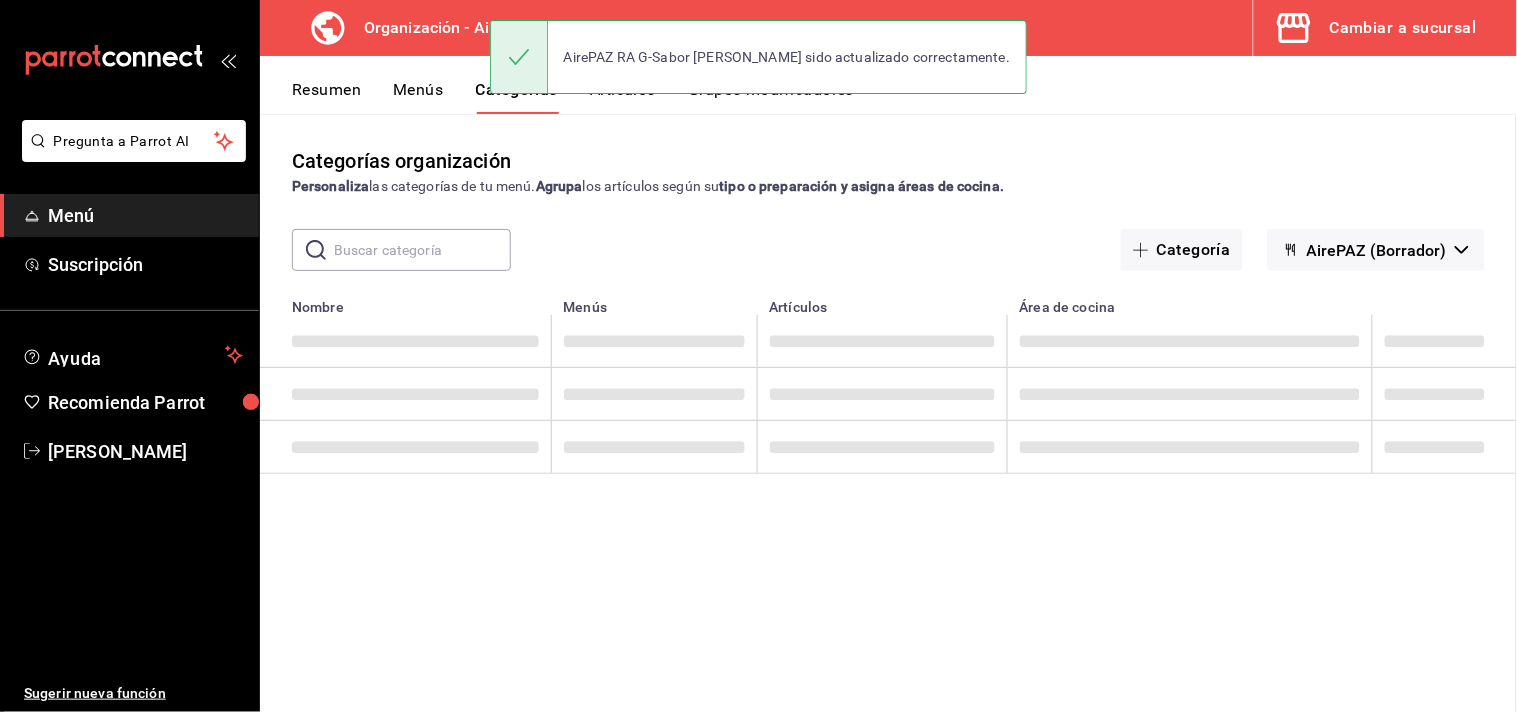 scroll, scrollTop: 0, scrollLeft: 0, axis: both 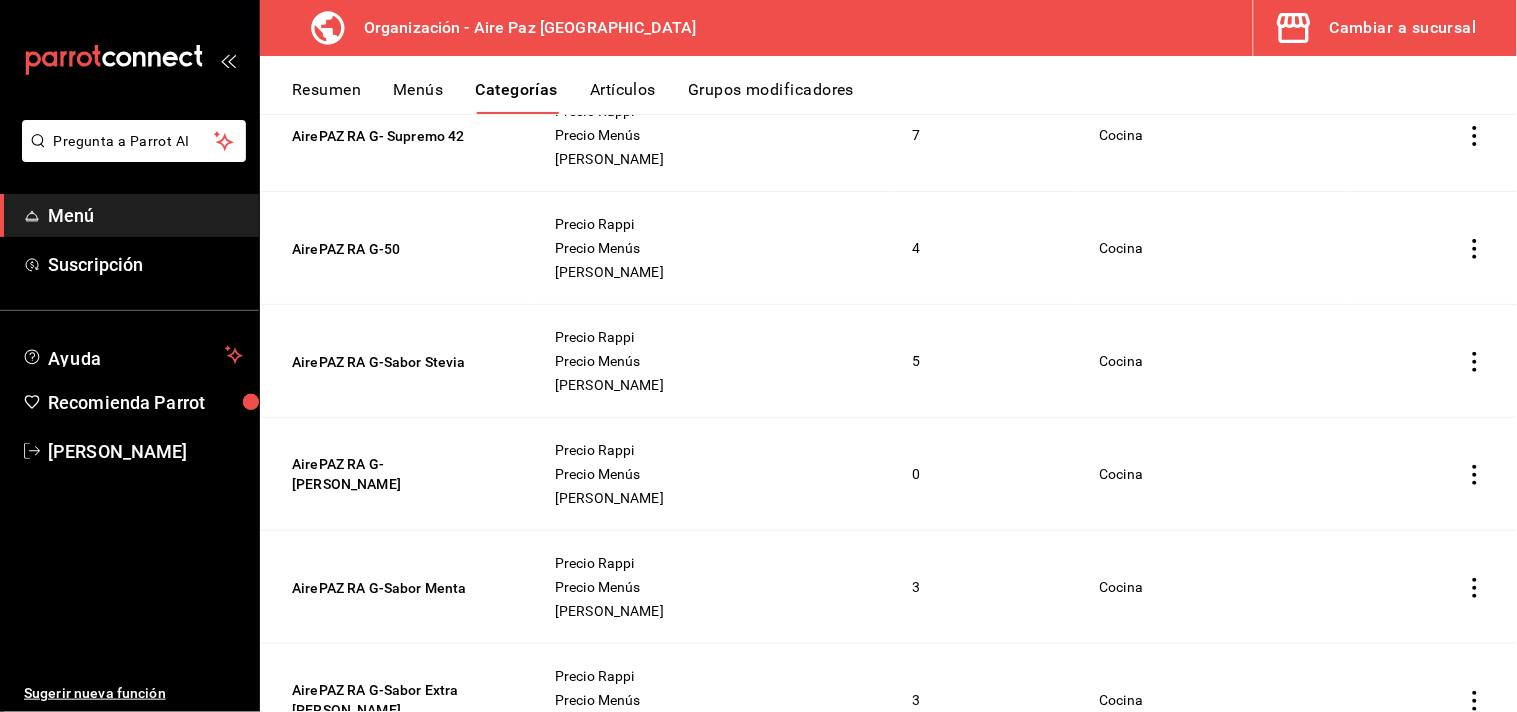 click 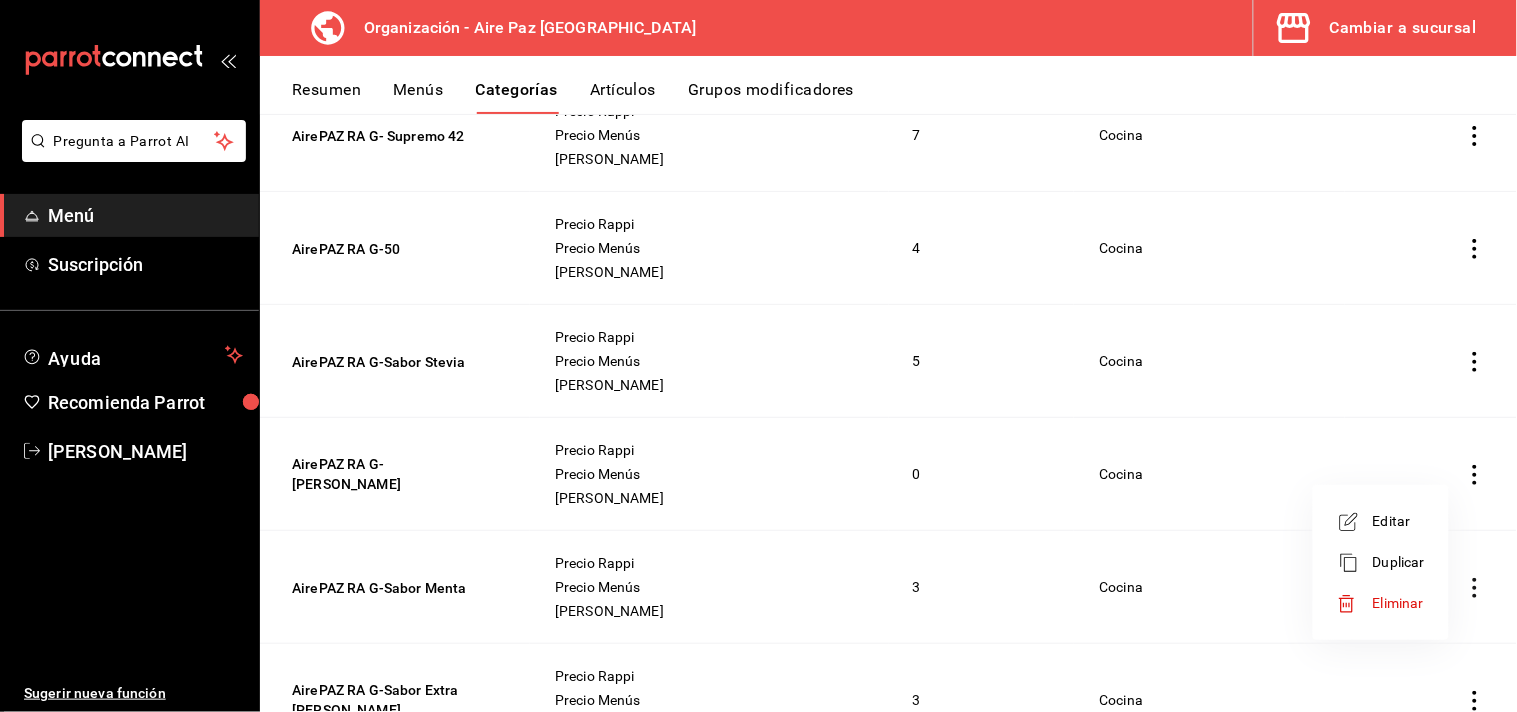 click on "Editar" at bounding box center [1399, 521] 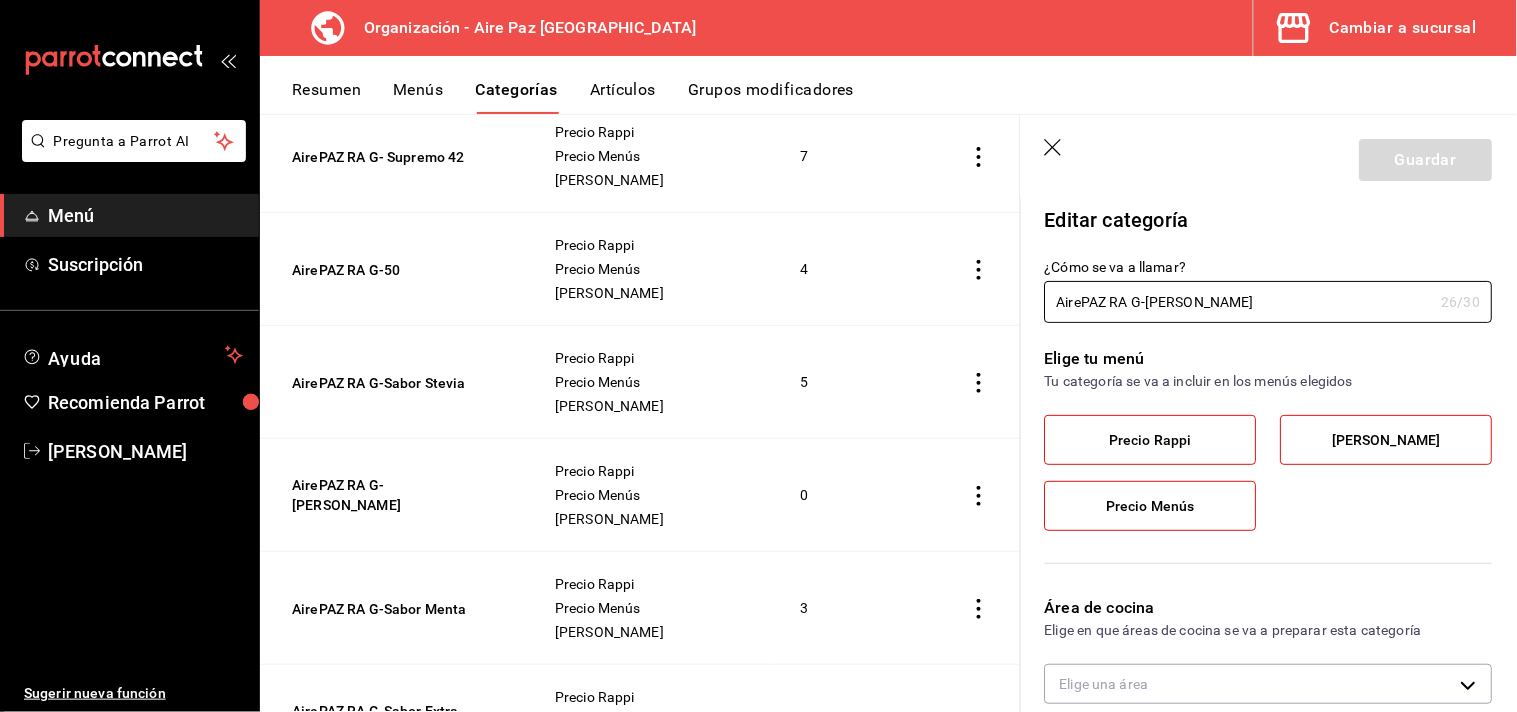 type on "70ecd955-4154-40b6-99f2-5df580458f20" 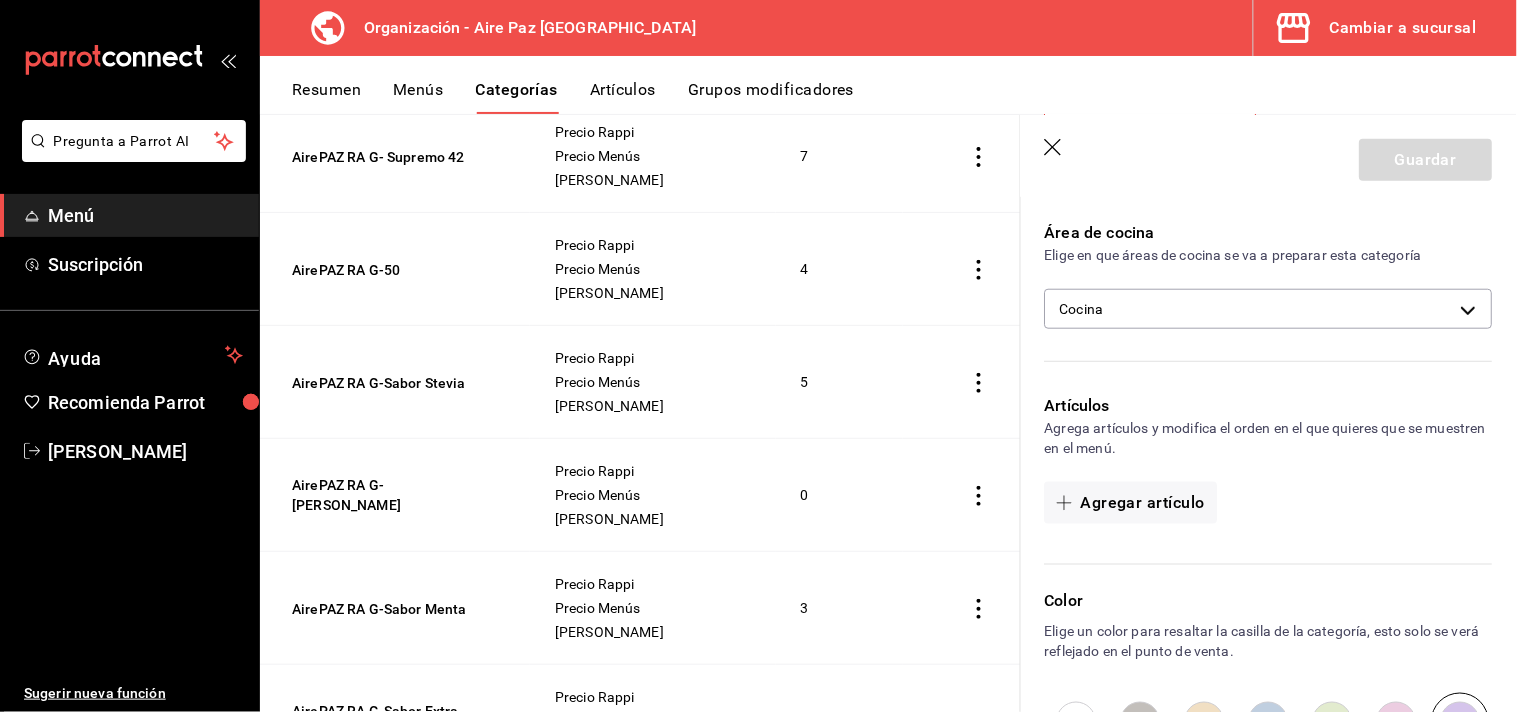 scroll, scrollTop: 383, scrollLeft: 0, axis: vertical 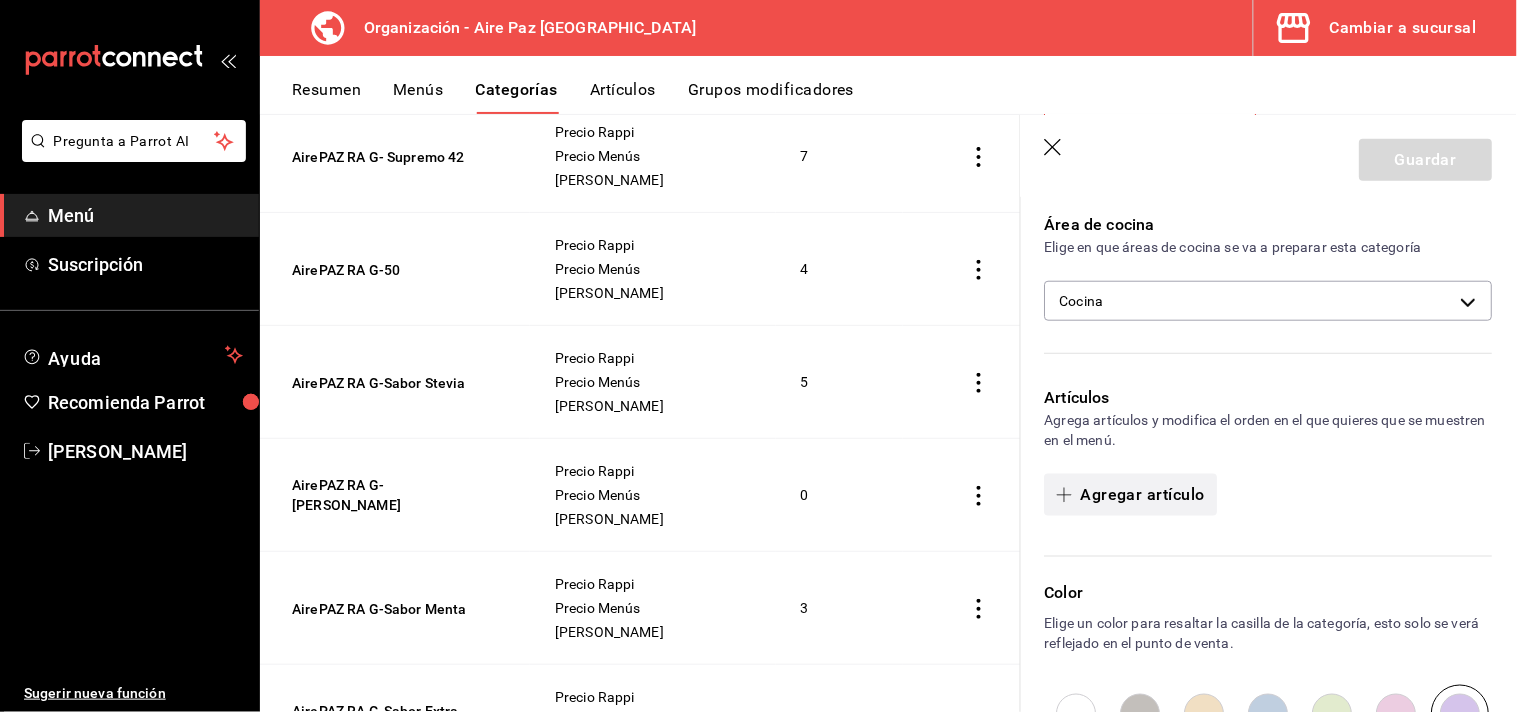 drag, startPoint x: 1137, startPoint y: 470, endPoint x: 1130, endPoint y: 495, distance: 25.96151 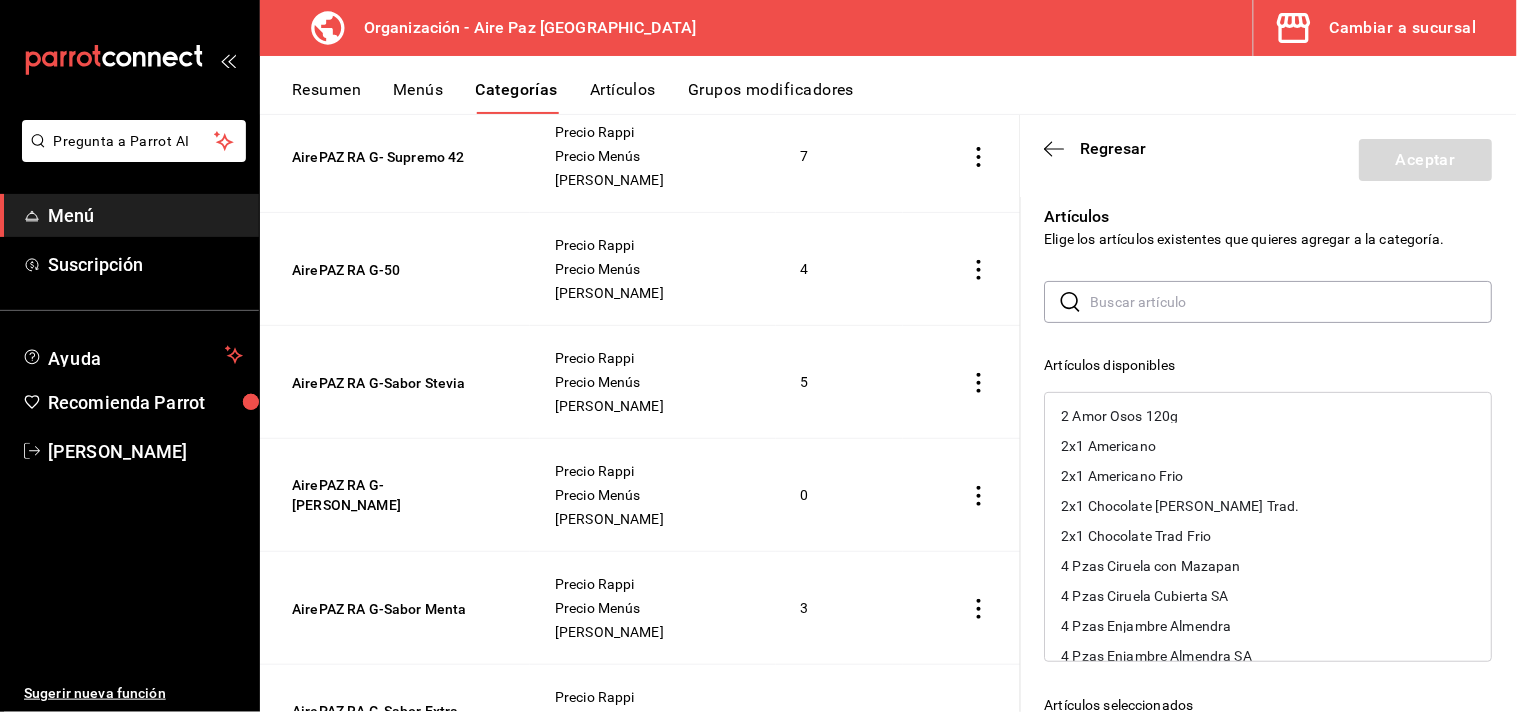click at bounding box center [1292, 302] 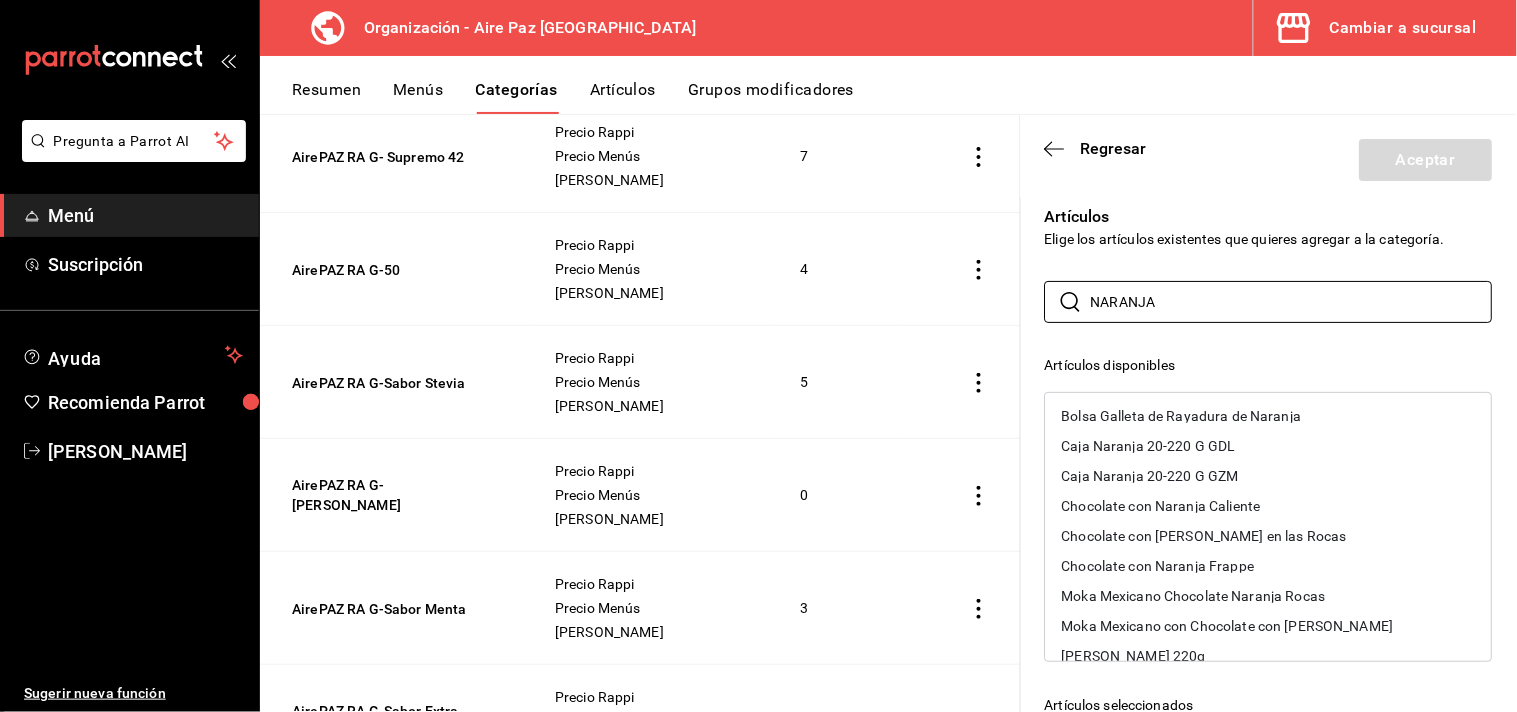 type on "NARANJA" 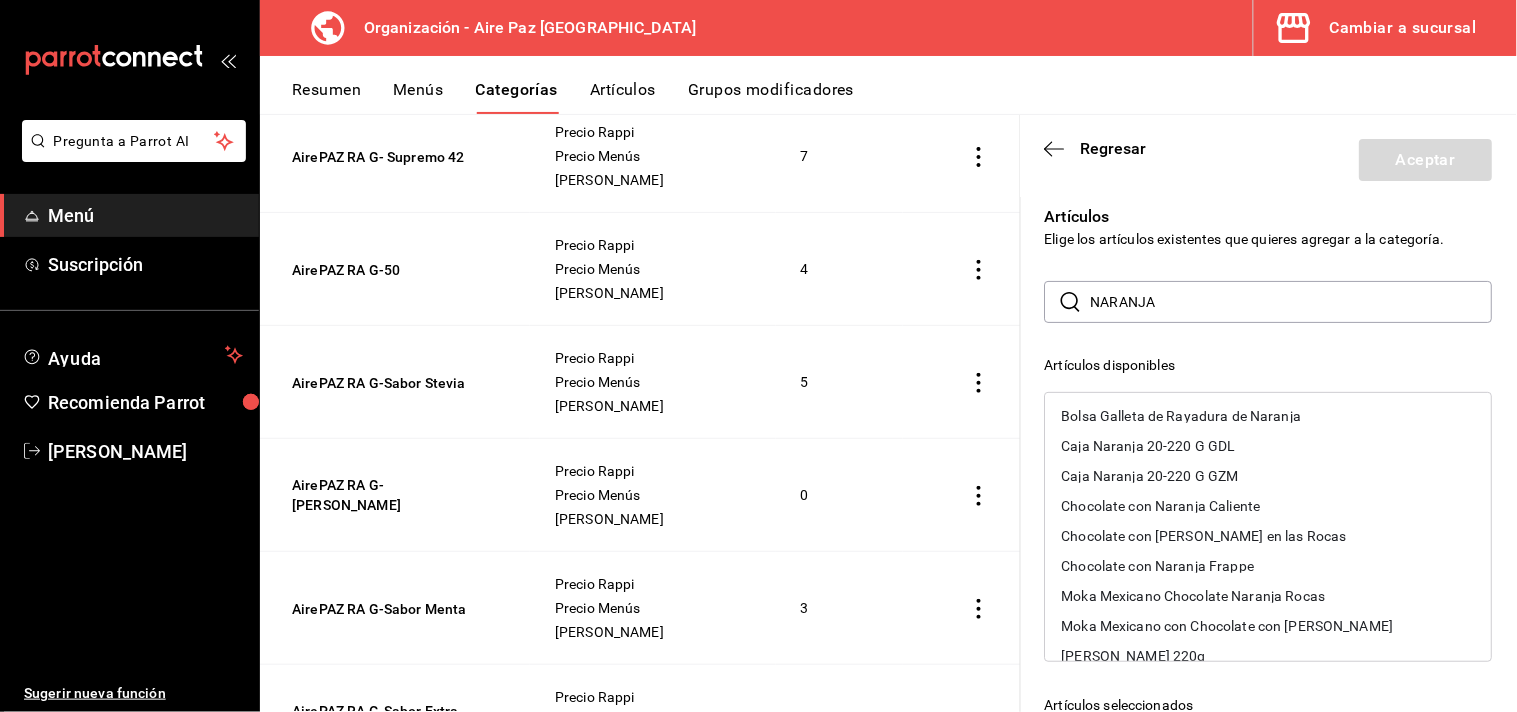 click on "Chocolate con Naranja Caliente" at bounding box center [1161, 506] 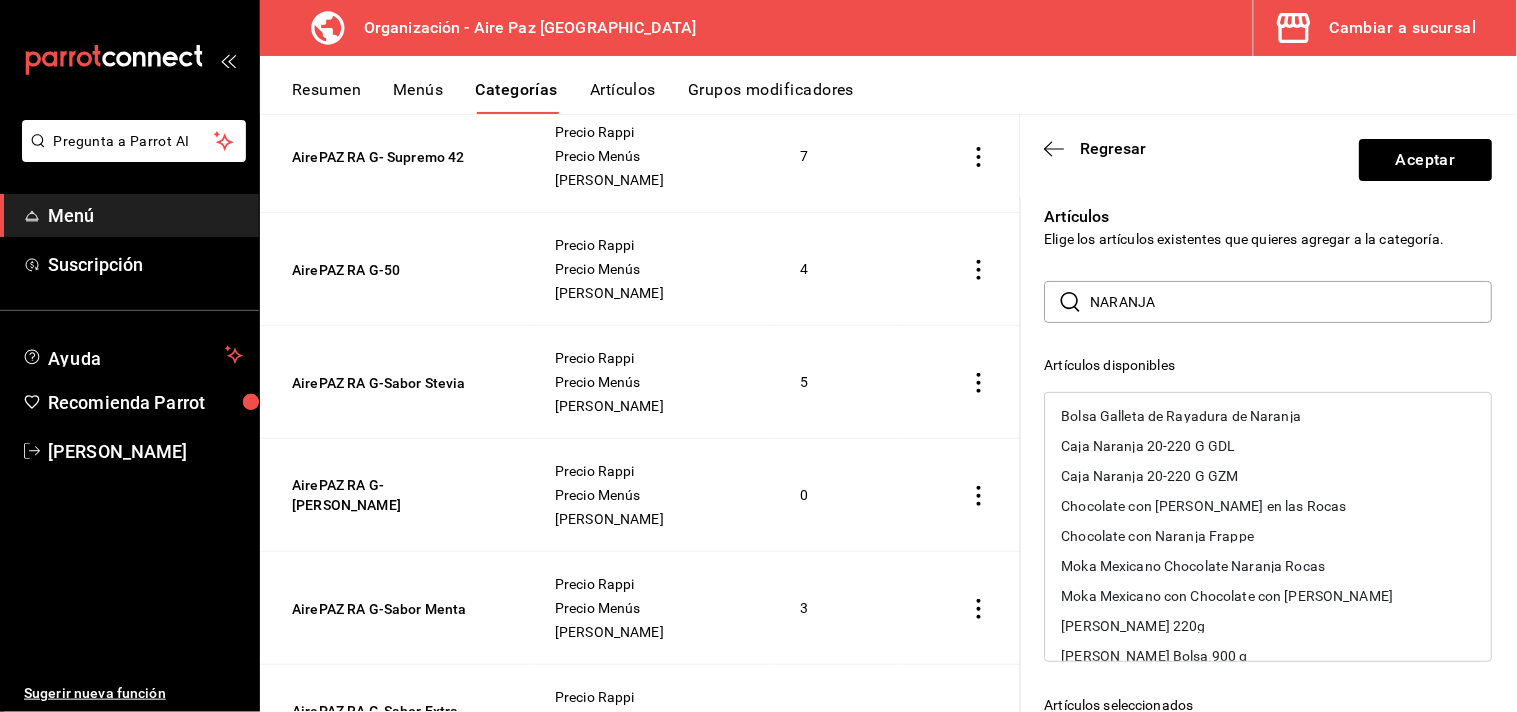 click on "Chocolate con [PERSON_NAME] en las Rocas" at bounding box center [1204, 506] 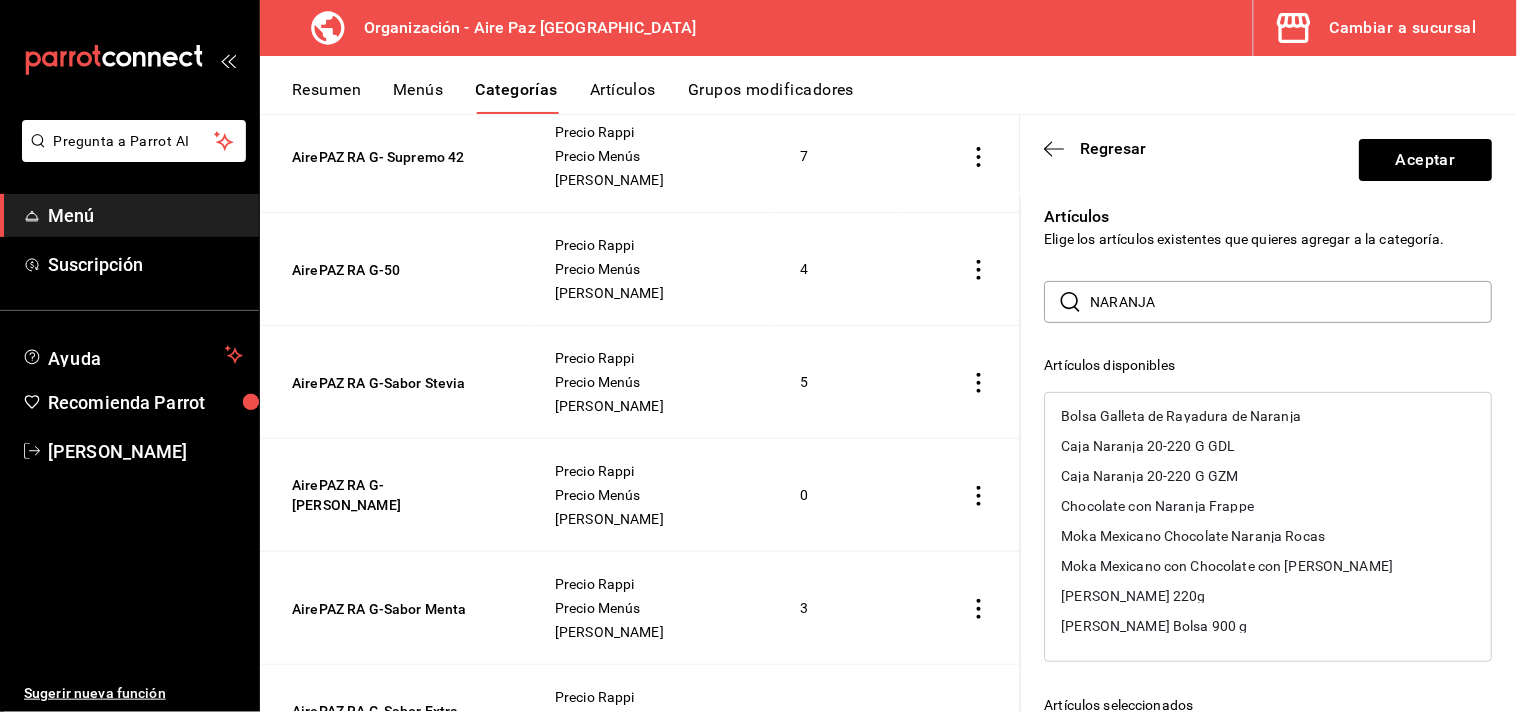 click on "Chocolate con Naranja Frappe" at bounding box center [1158, 506] 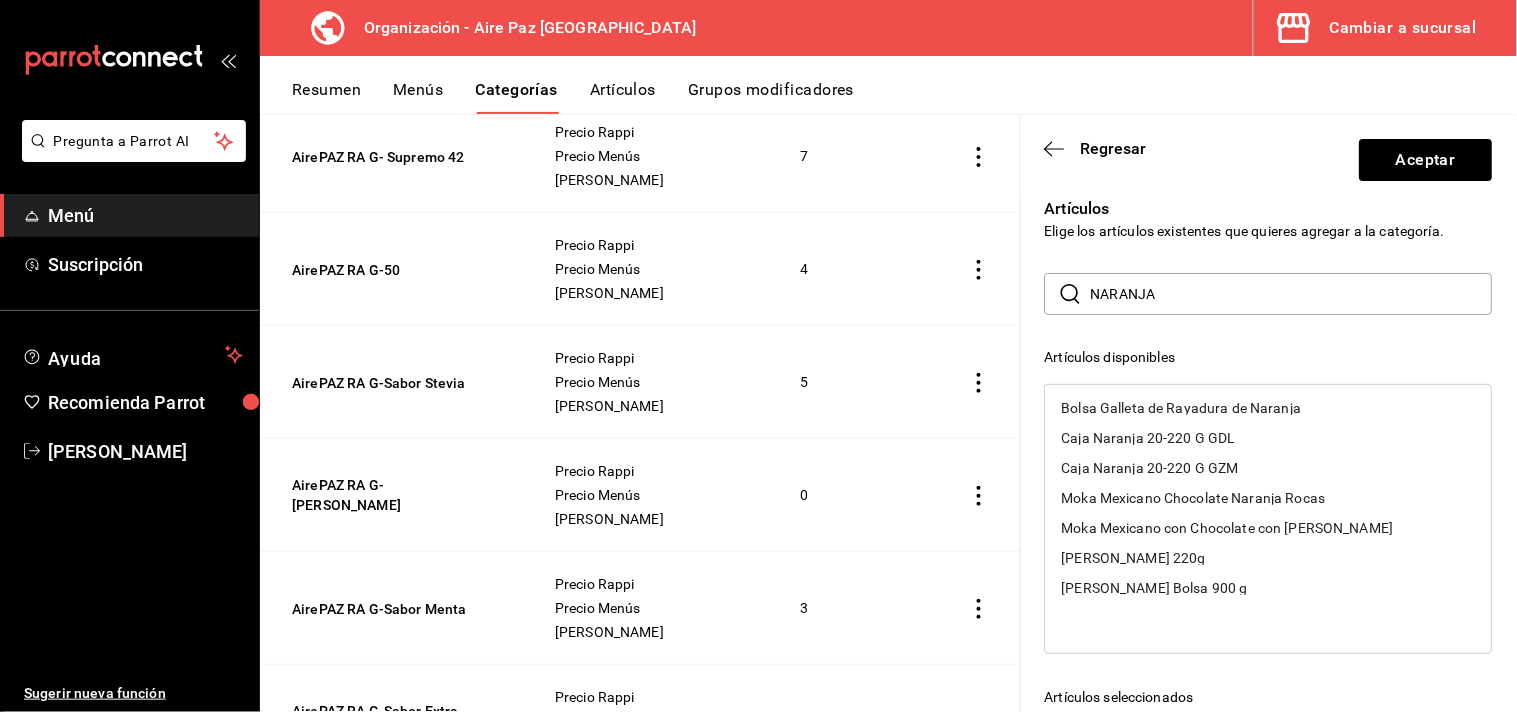 scroll, scrollTop: 0, scrollLeft: 0, axis: both 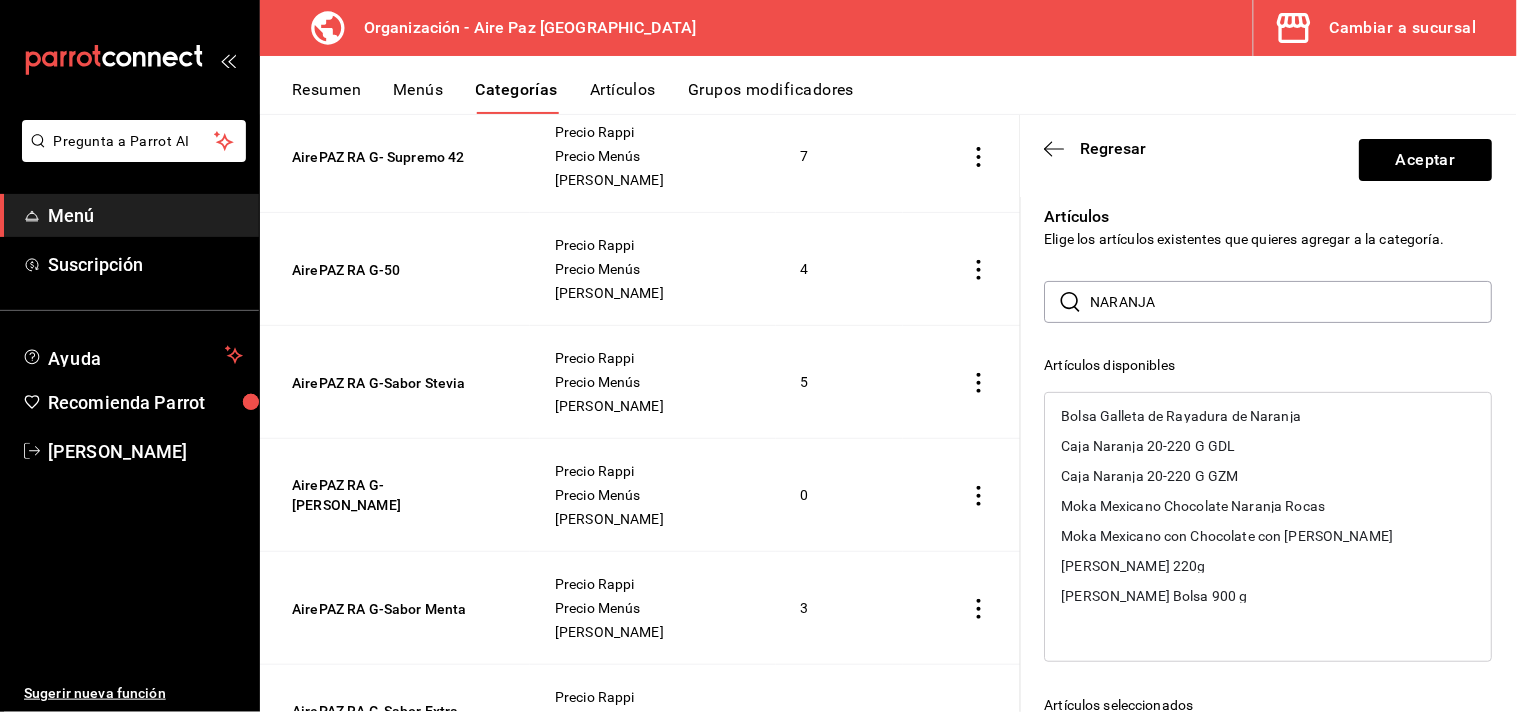 click on "​ NARANJA ​ Artículos disponibles Bolsa Galleta de Rayadura de Naranja Caja Naranja 20-220 G GDL Caja Naranja 20-220 G GZM Moka Mexicano Chocolate Naranja Rocas Moka Mexicano con Chocolate con Naranja [PERSON_NAME] 220g [PERSON_NAME] Bolsa 900 g Artículos seleccionados Chocolate con Naranja Caliente Chocolate con Naranja en las Rocas Chocolate con Naranja Frappe" at bounding box center [1269, 638] 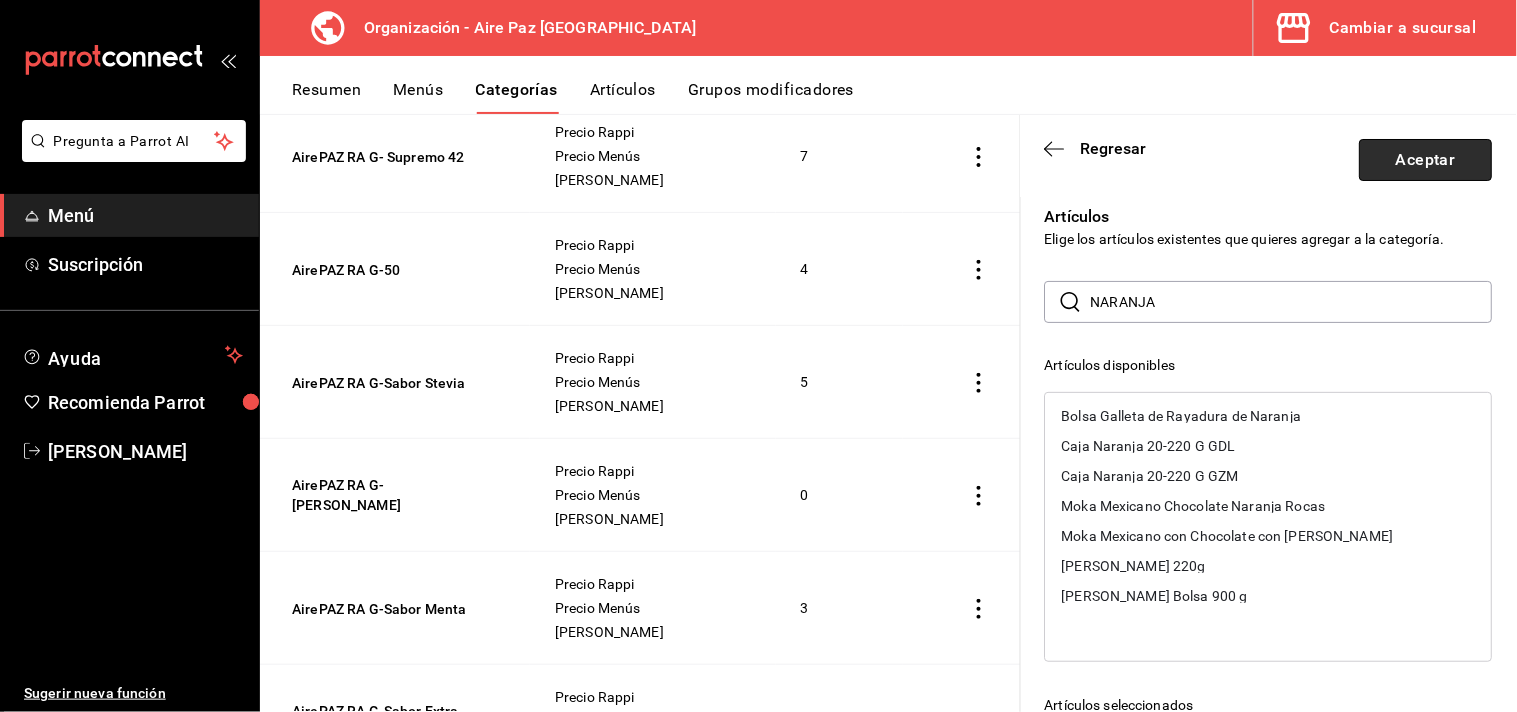 click on "Aceptar" at bounding box center (1426, 160) 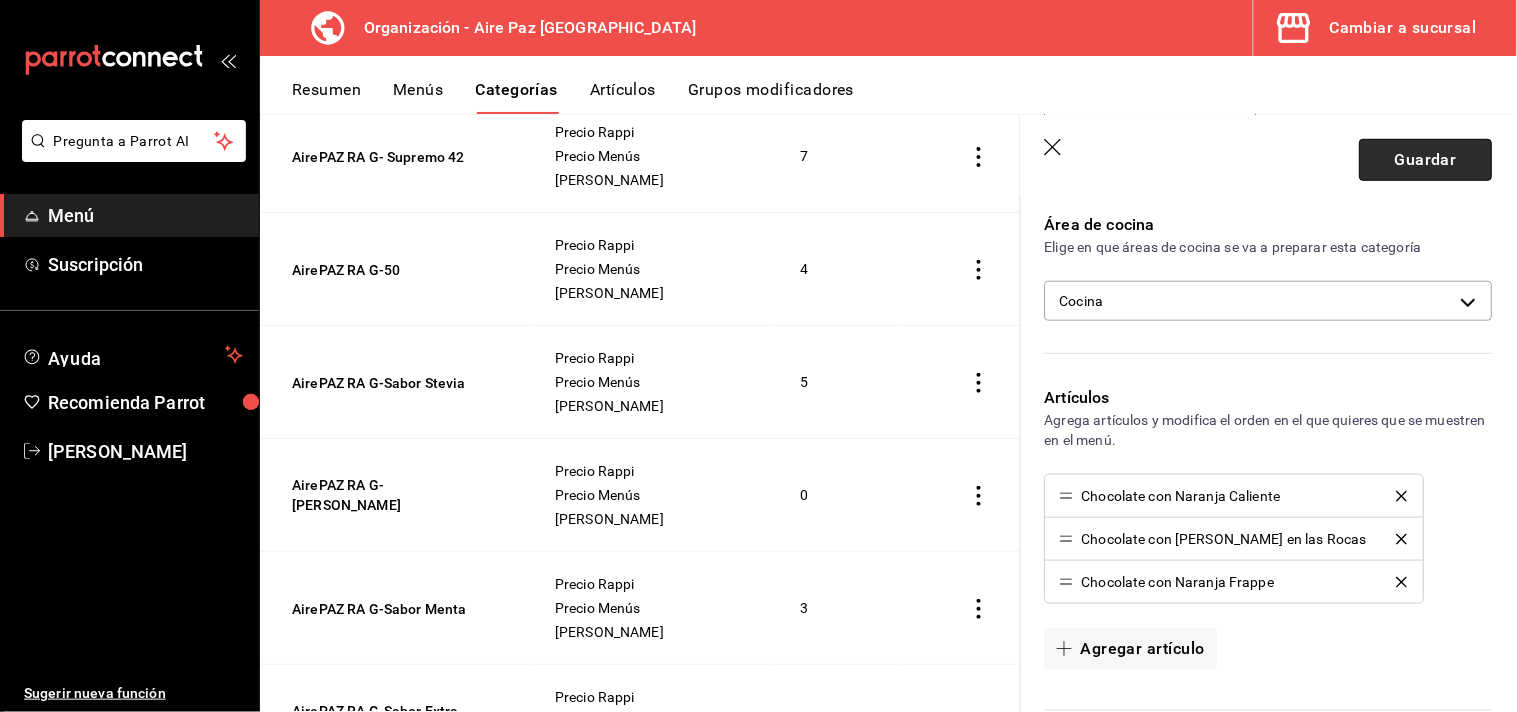 click on "Guardar" at bounding box center (1426, 160) 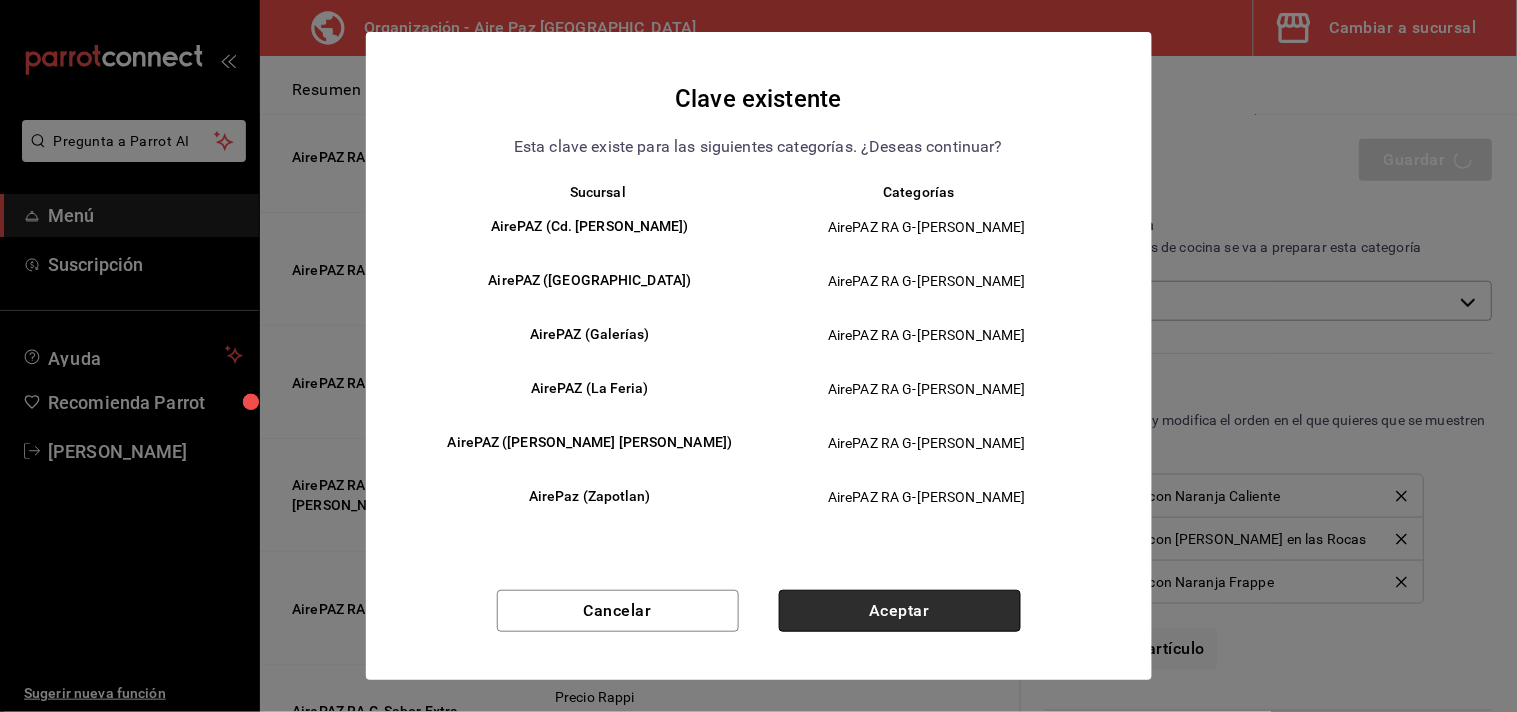 click on "Aceptar" at bounding box center [900, 611] 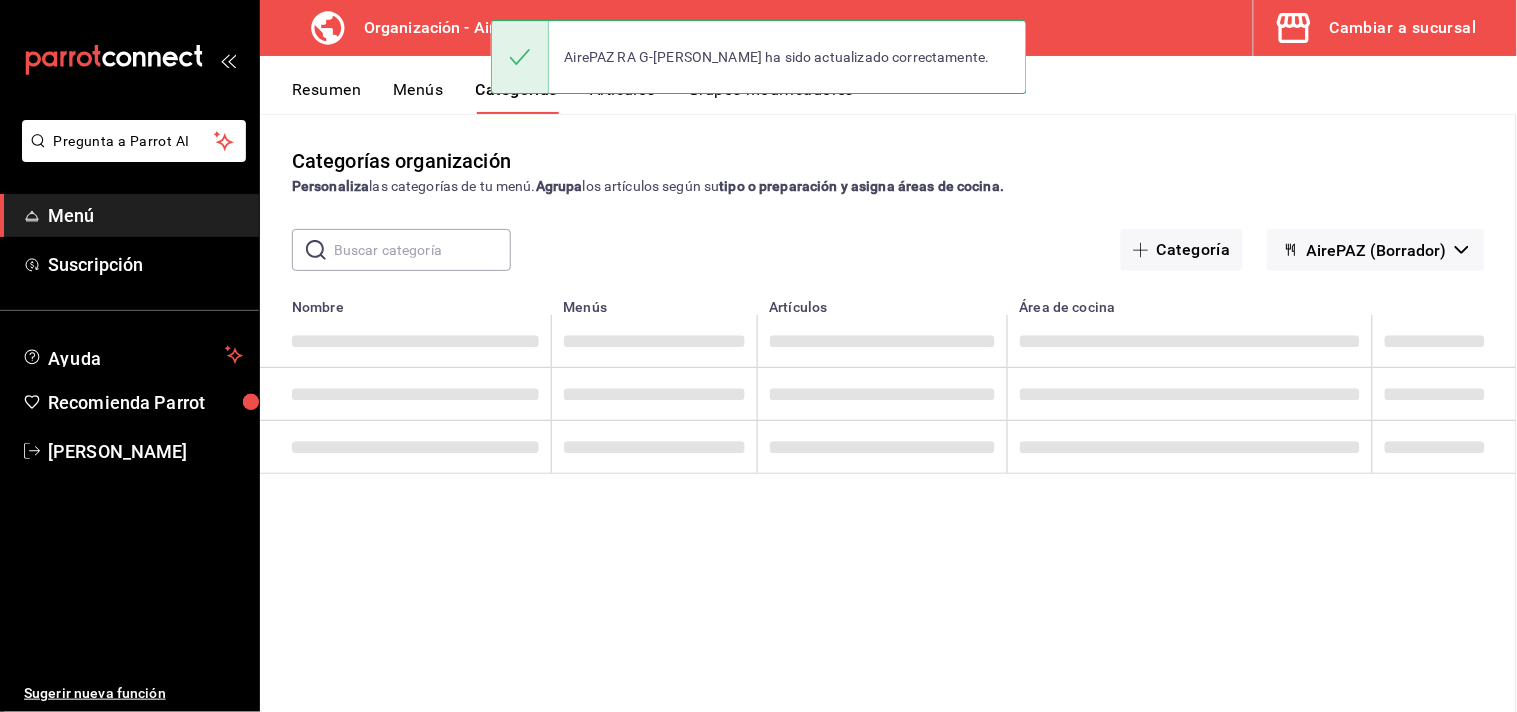 scroll, scrollTop: 0, scrollLeft: 0, axis: both 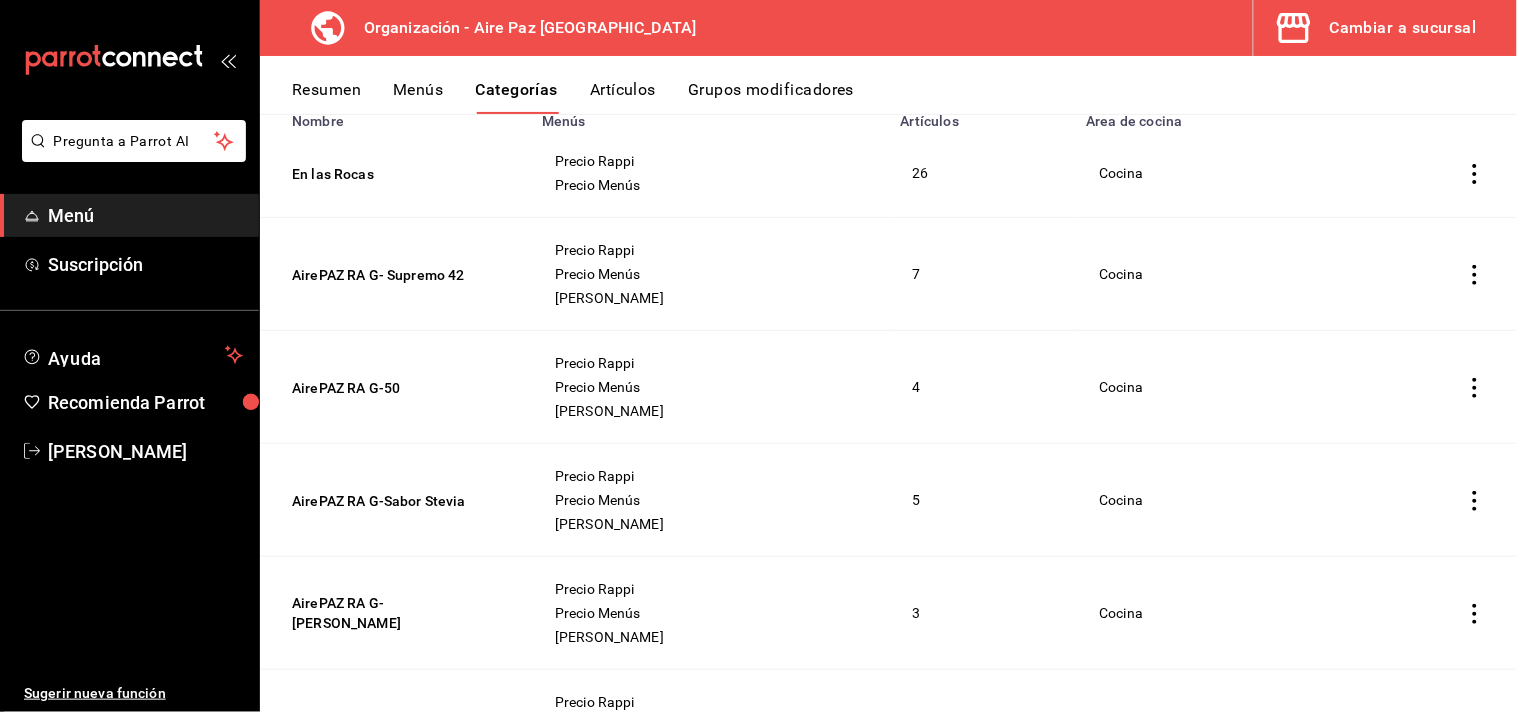 click 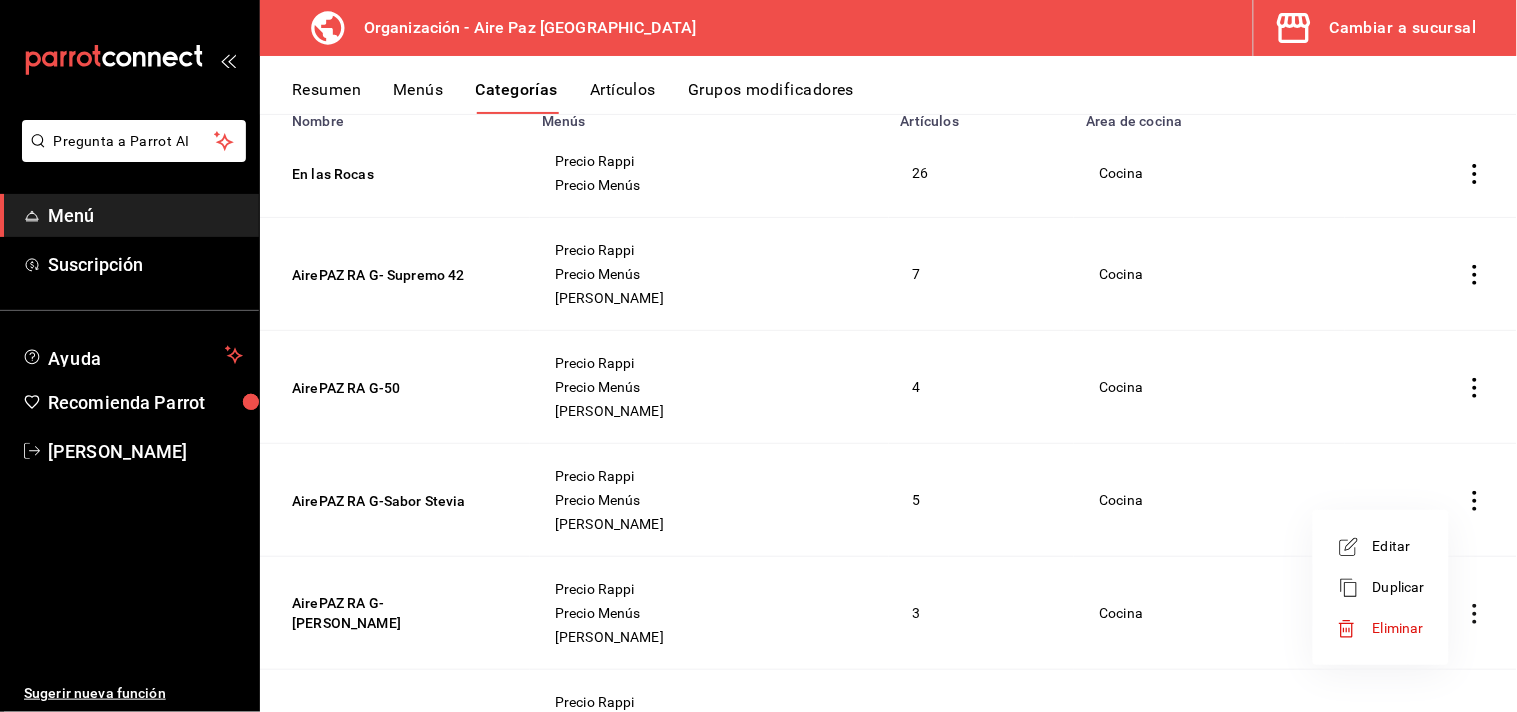 click on "Editar" at bounding box center (1399, 546) 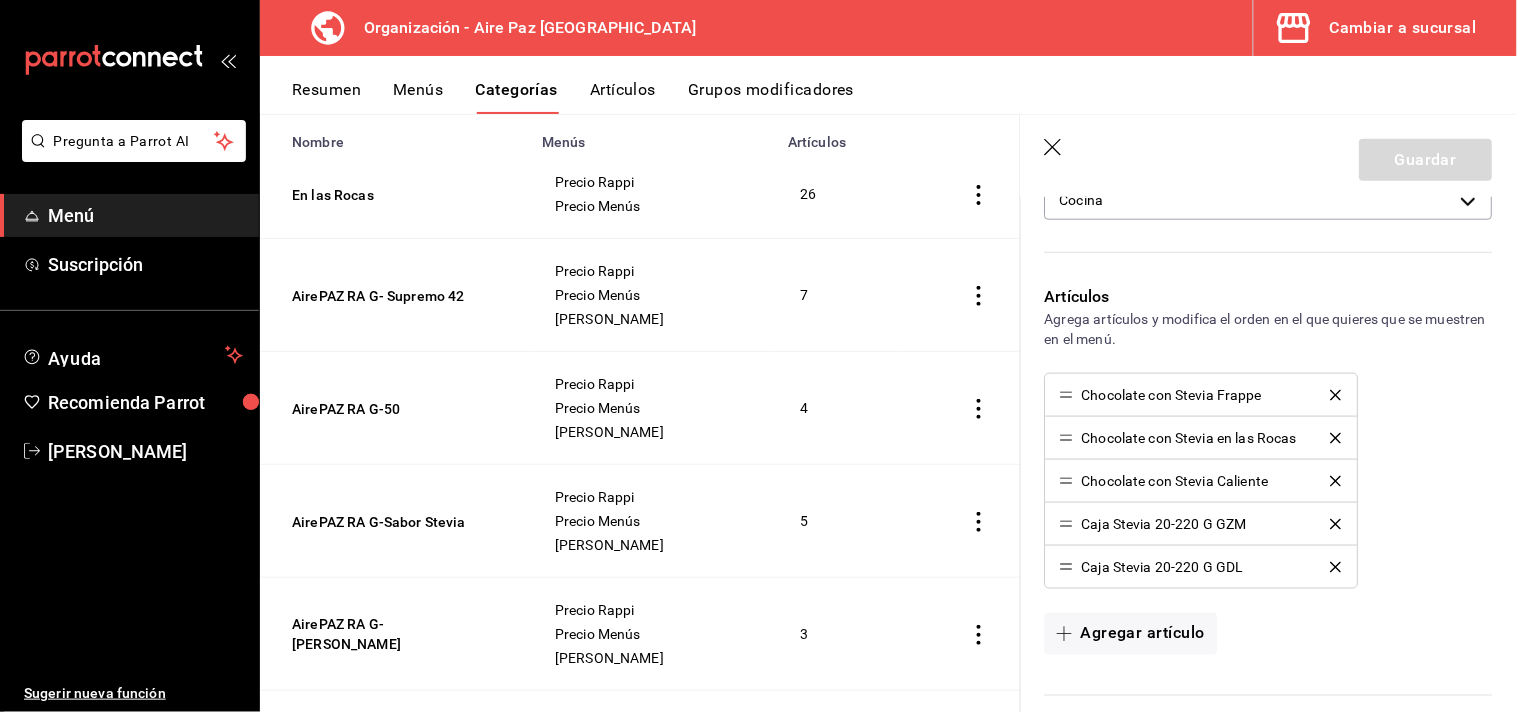 scroll, scrollTop: 486, scrollLeft: 0, axis: vertical 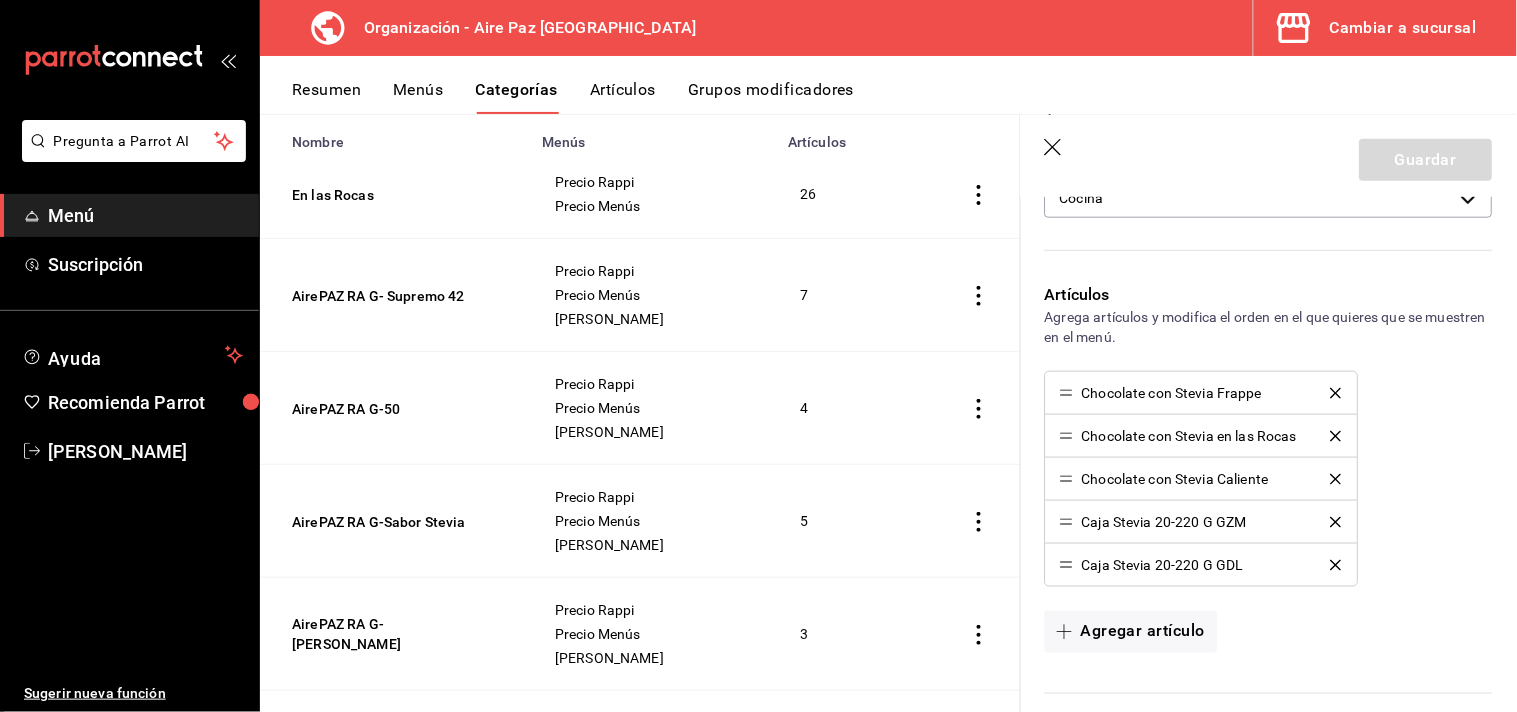 click 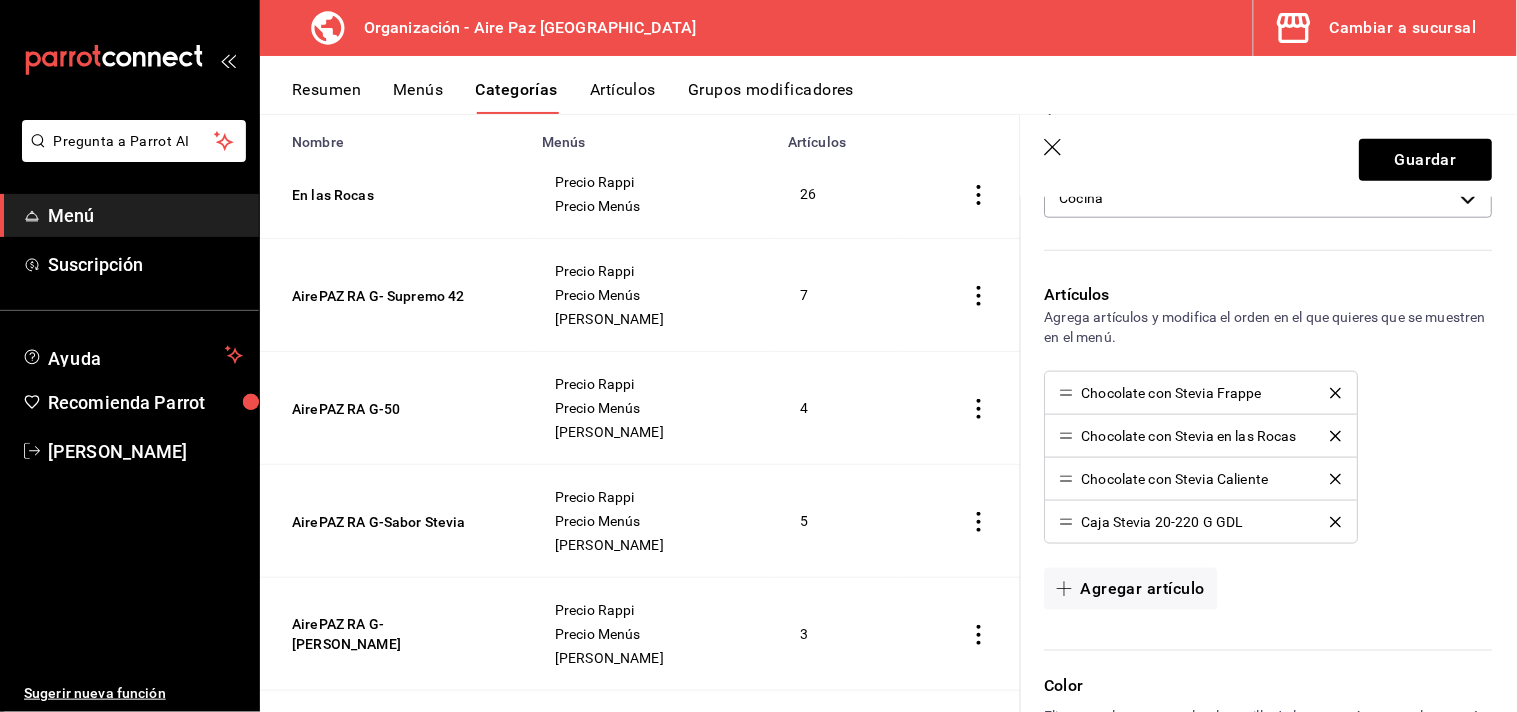 click 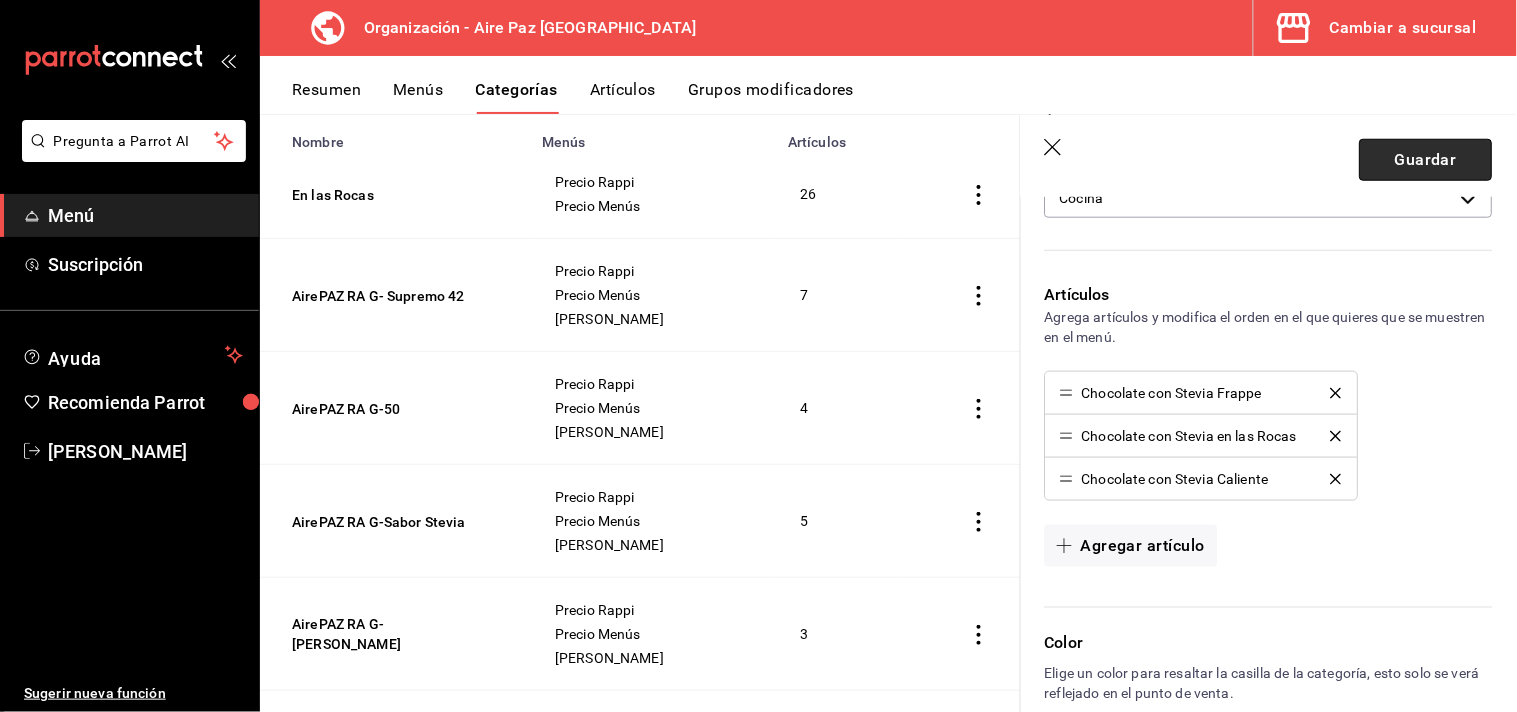 click on "Guardar" at bounding box center (1426, 160) 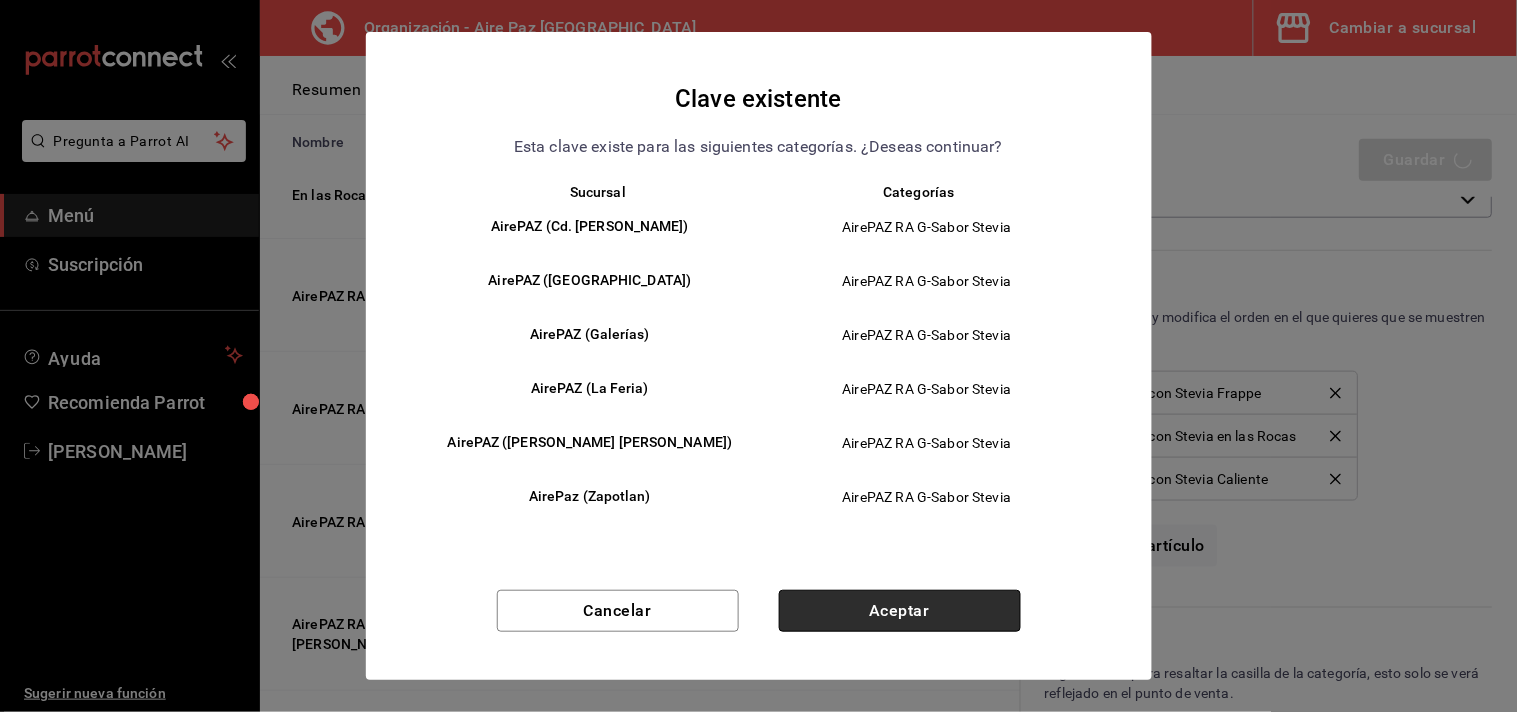 click on "Aceptar" at bounding box center [900, 611] 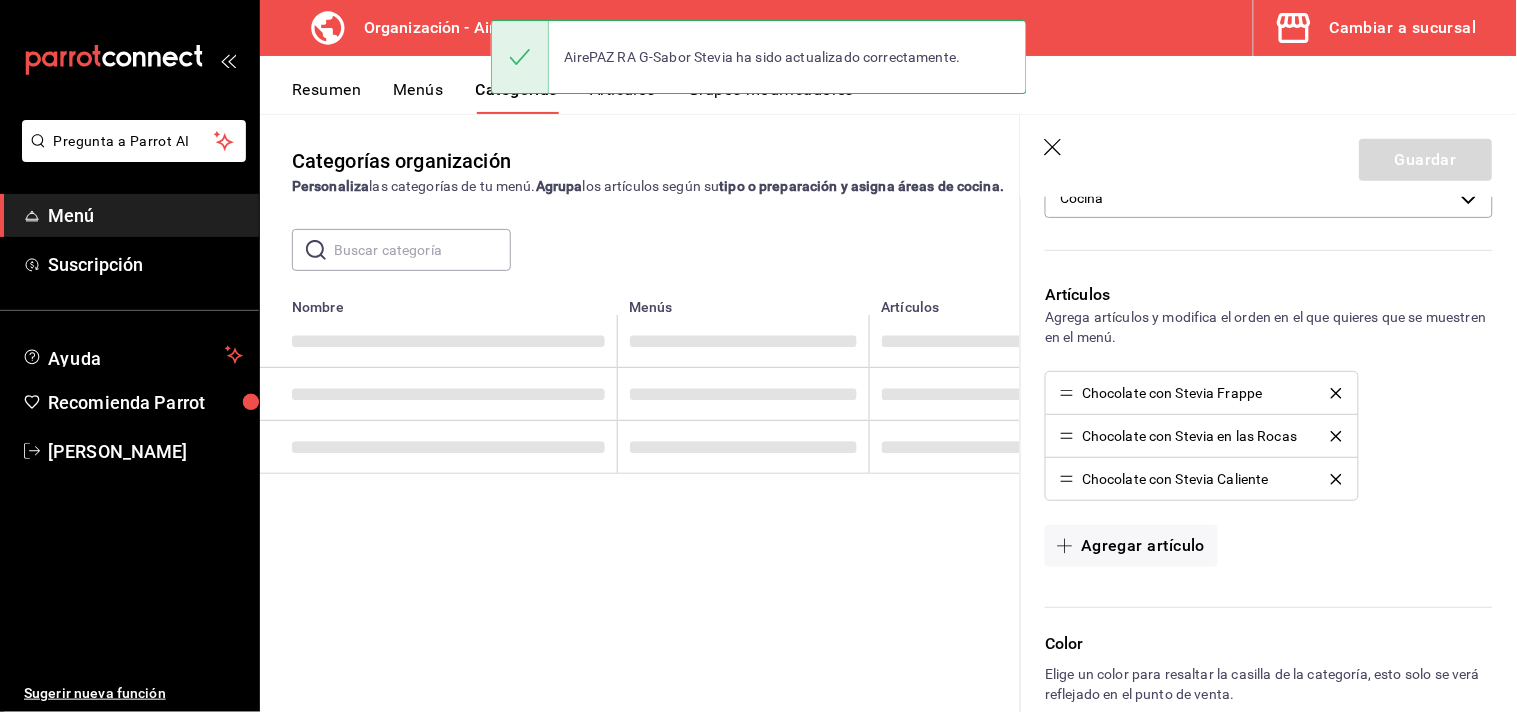 scroll, scrollTop: 0, scrollLeft: 0, axis: both 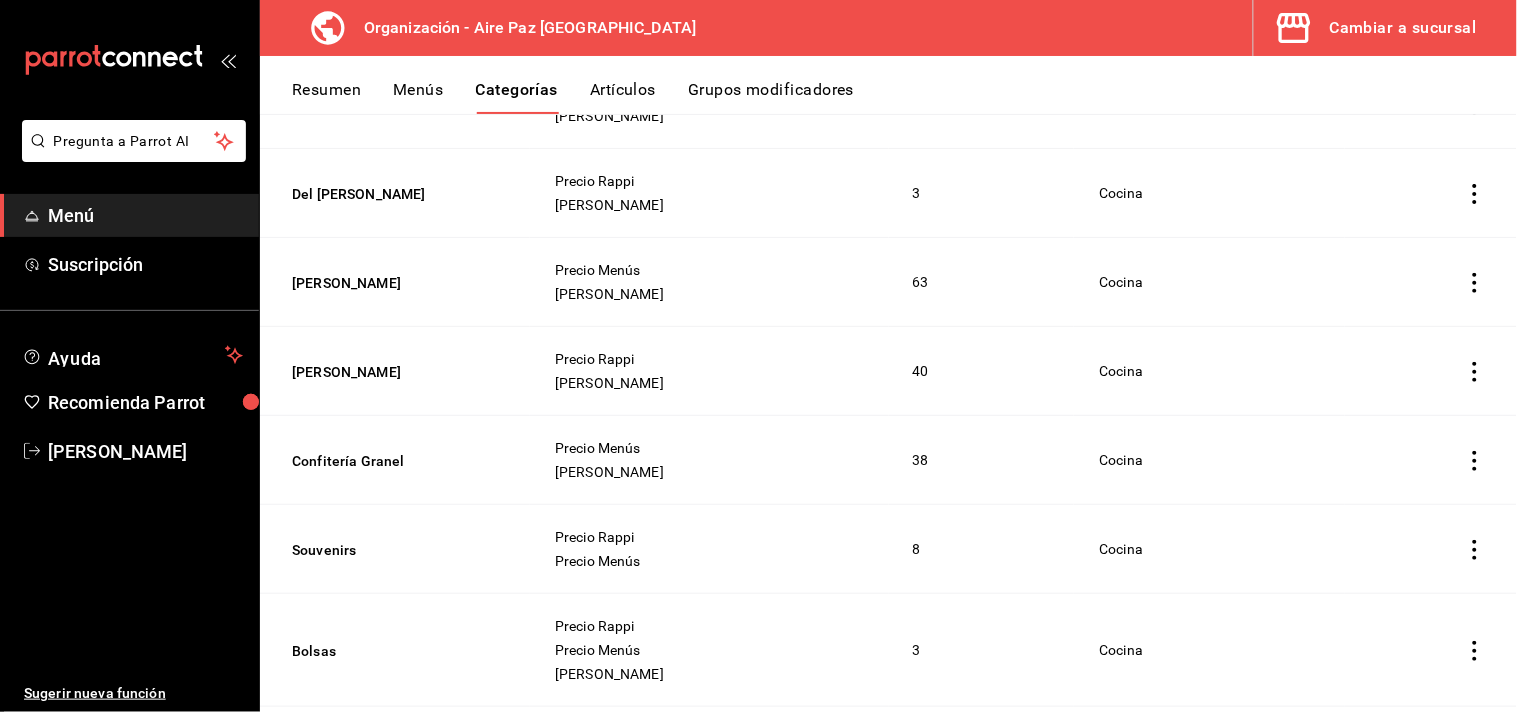 click 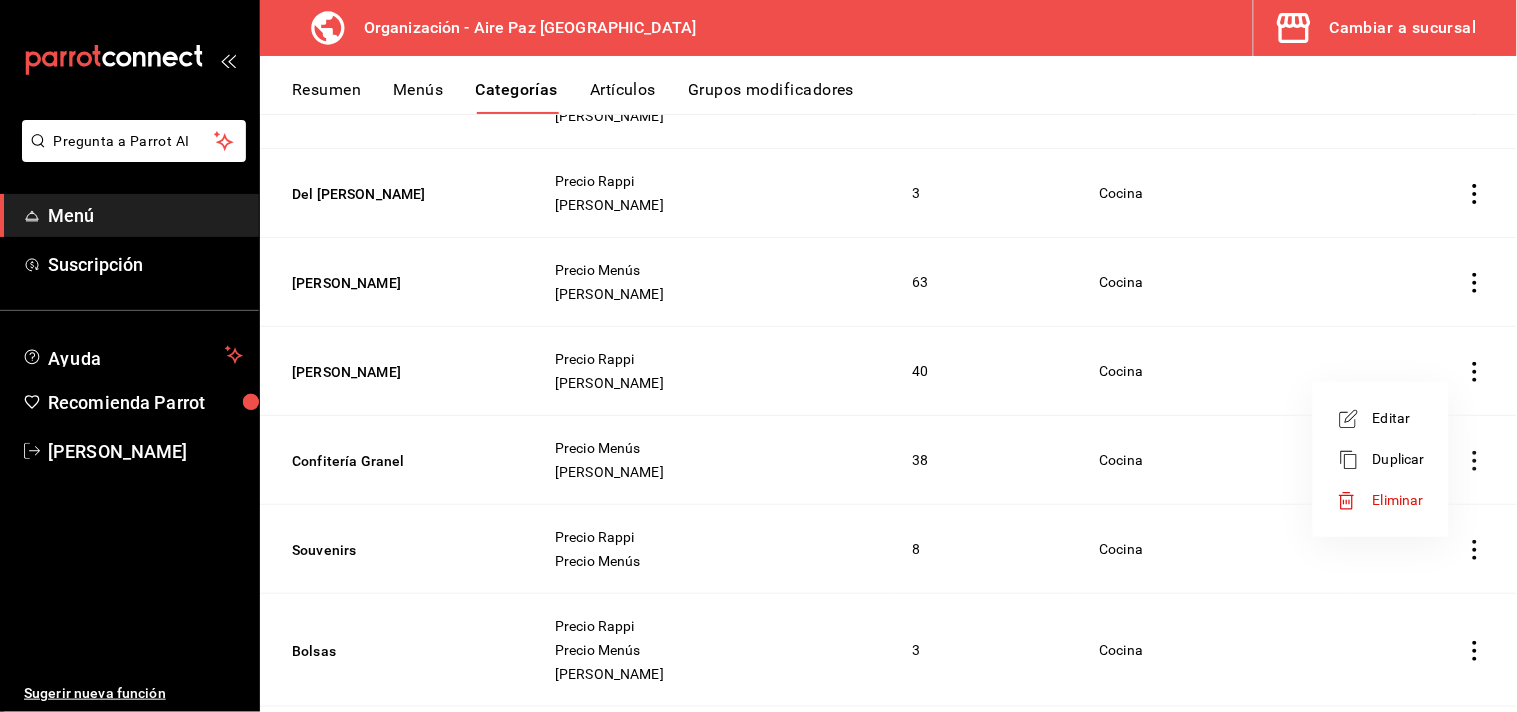click on "Editar" at bounding box center [1399, 418] 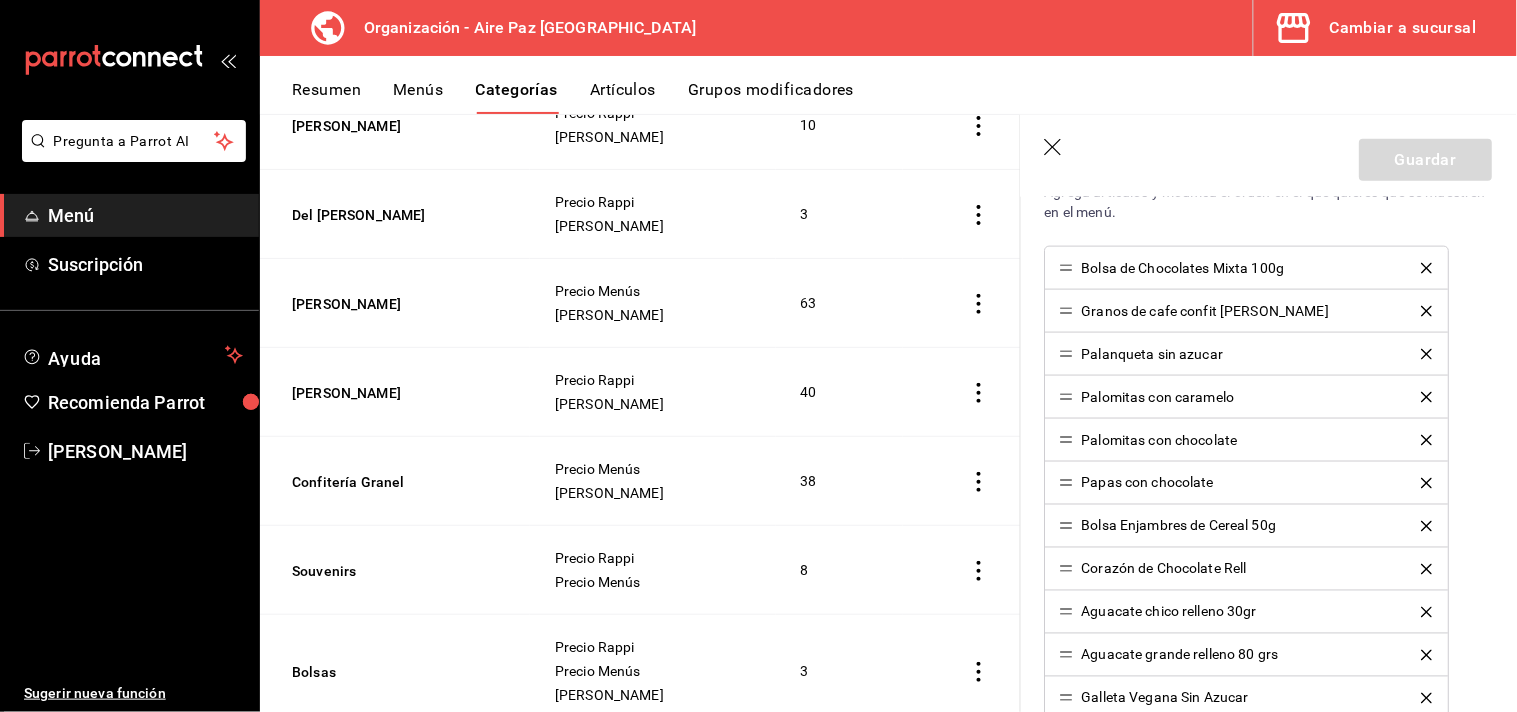 scroll, scrollTop: 552, scrollLeft: 0, axis: vertical 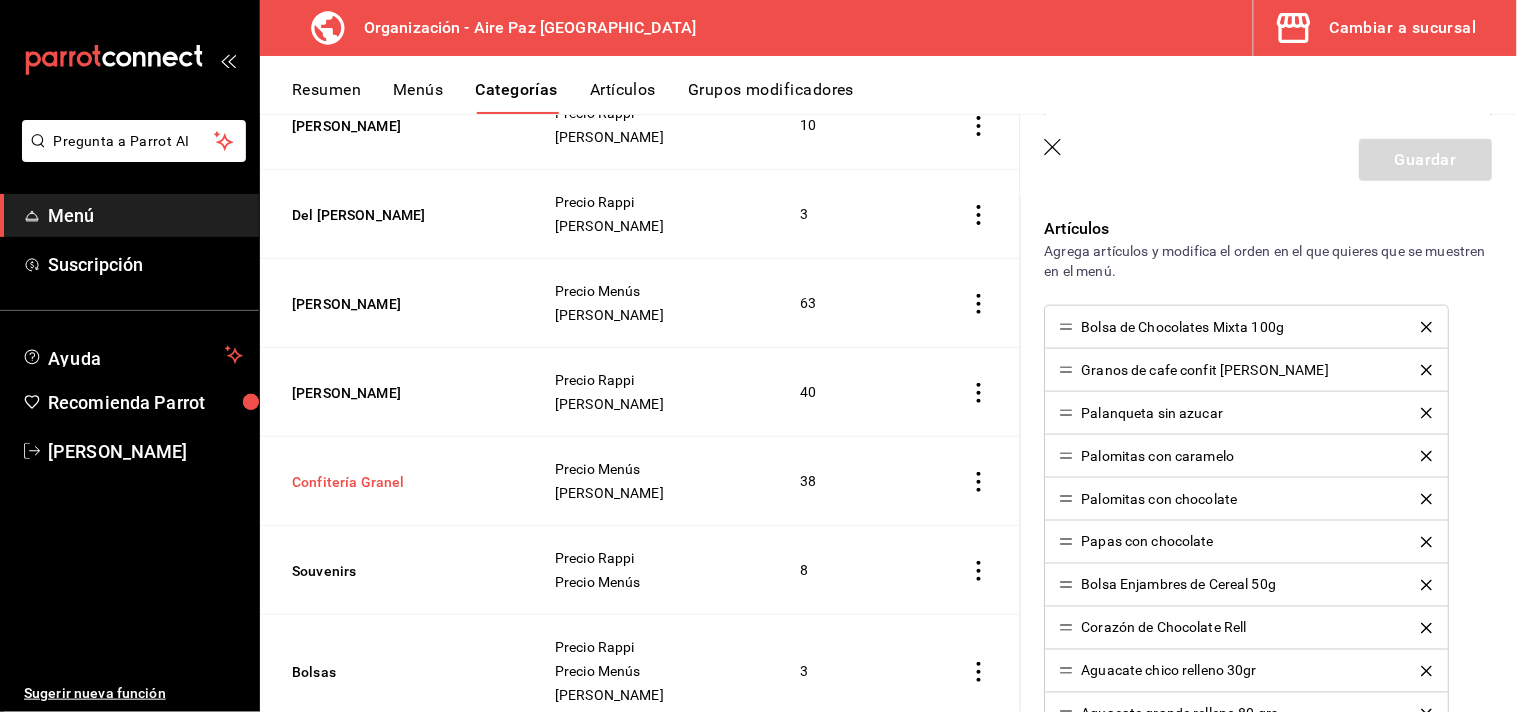 click on "Confitería Granel" at bounding box center [392, 482] 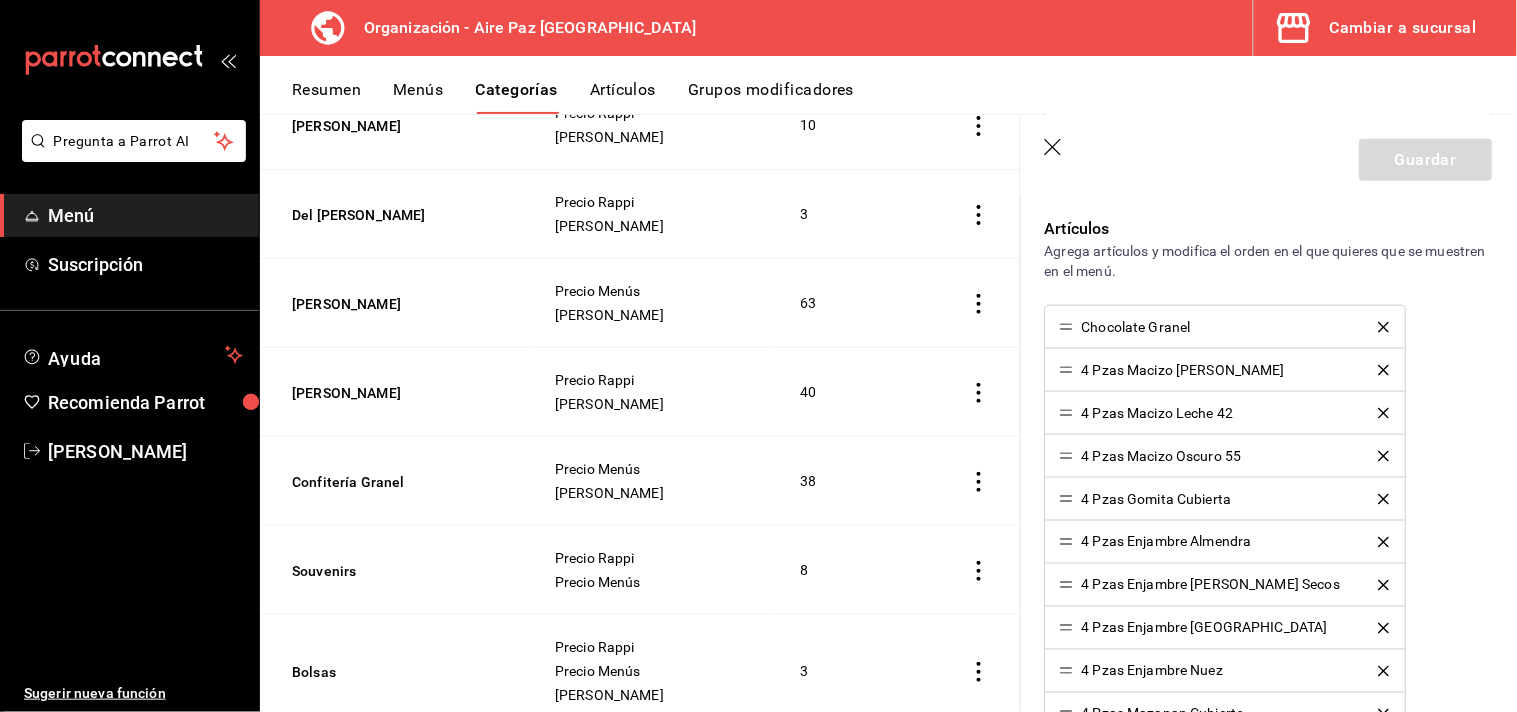 type on "70ecd955-4154-40b6-99f2-5df580458f20" 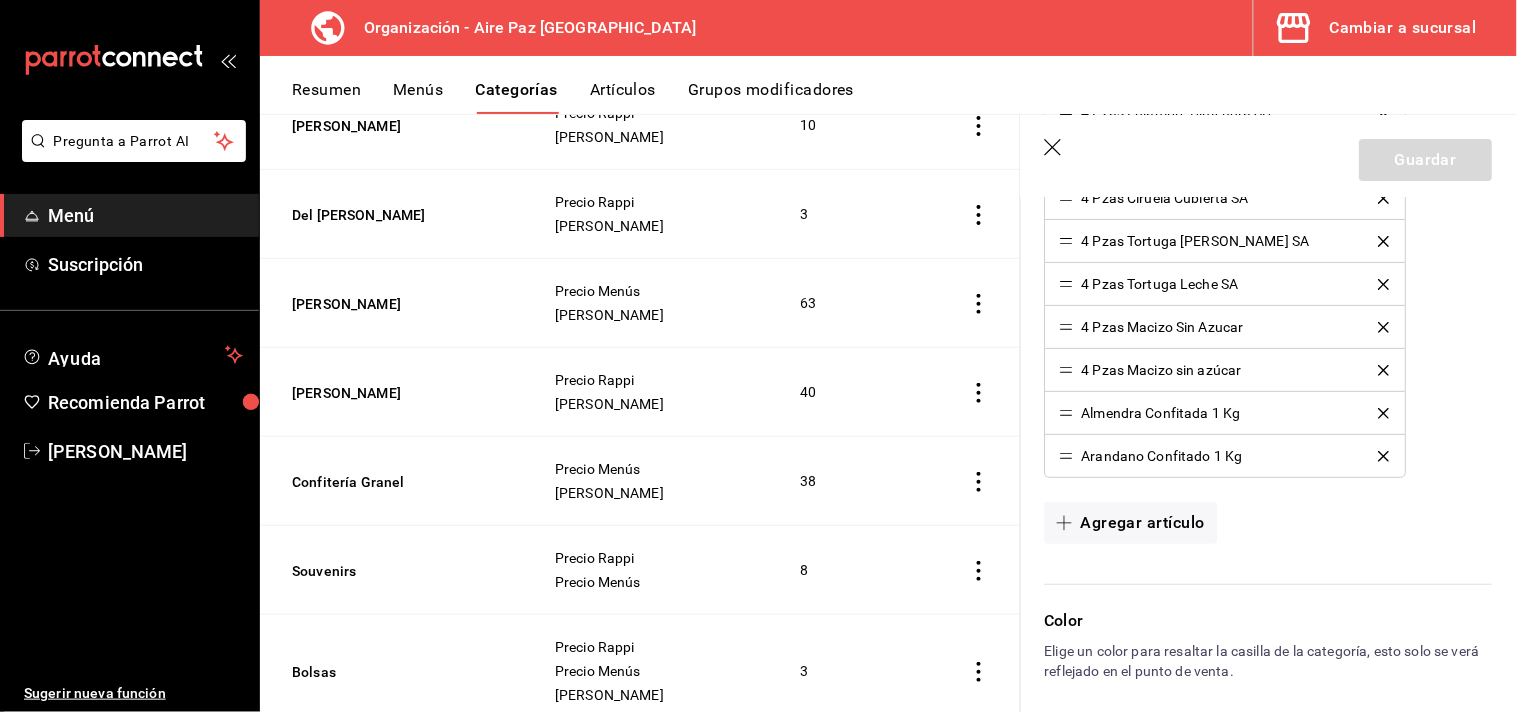 scroll, scrollTop: 2016, scrollLeft: 0, axis: vertical 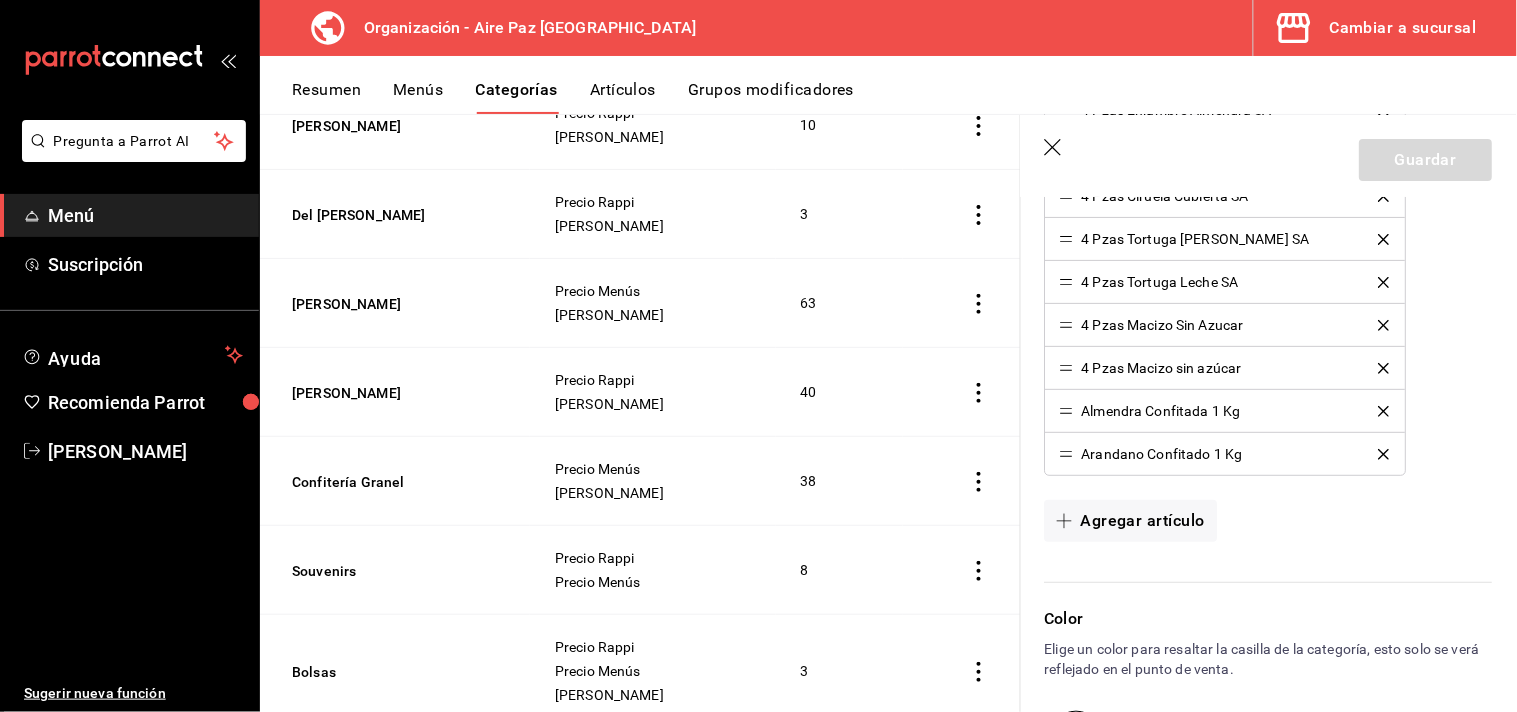 click on "Resumen Menús Categorías Artículos Grupos modificadores" at bounding box center [904, 97] 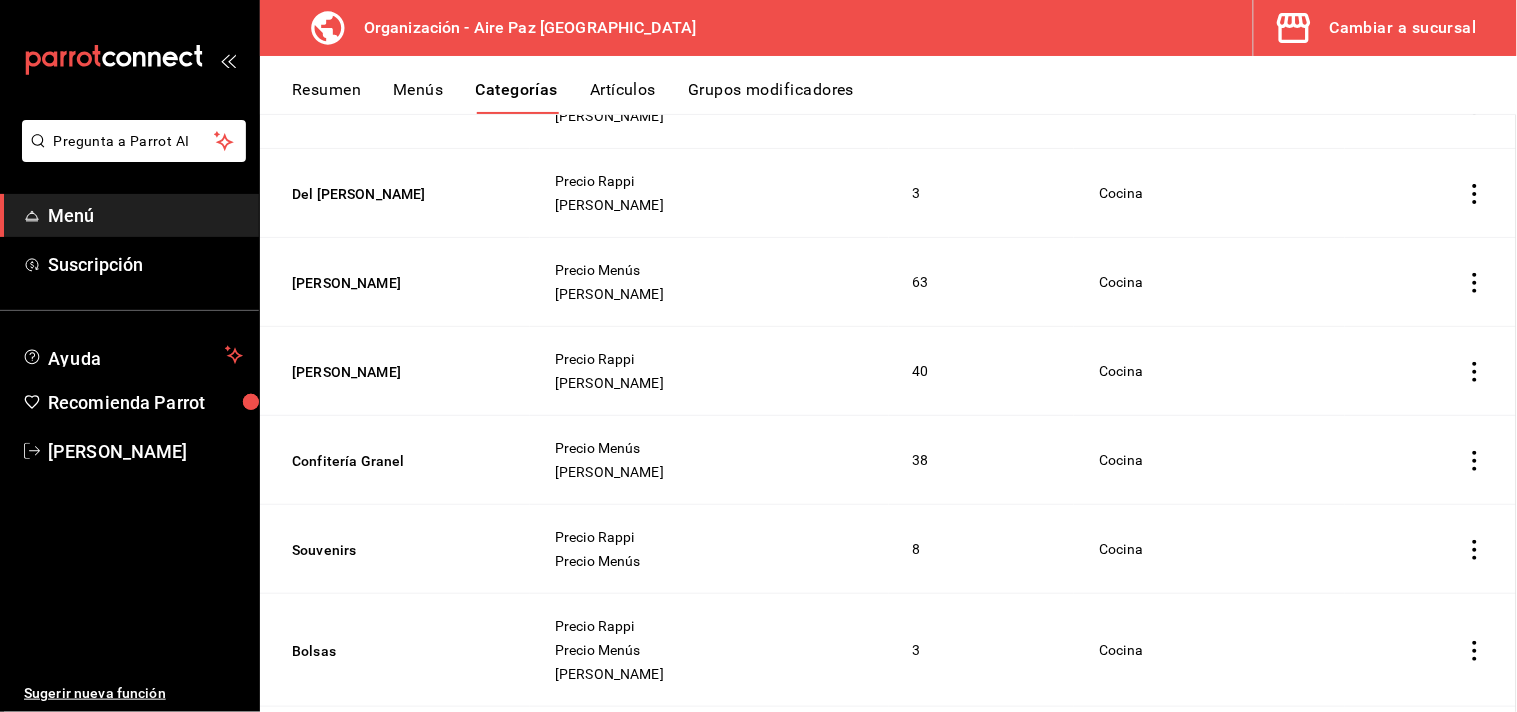 scroll, scrollTop: 0, scrollLeft: 0, axis: both 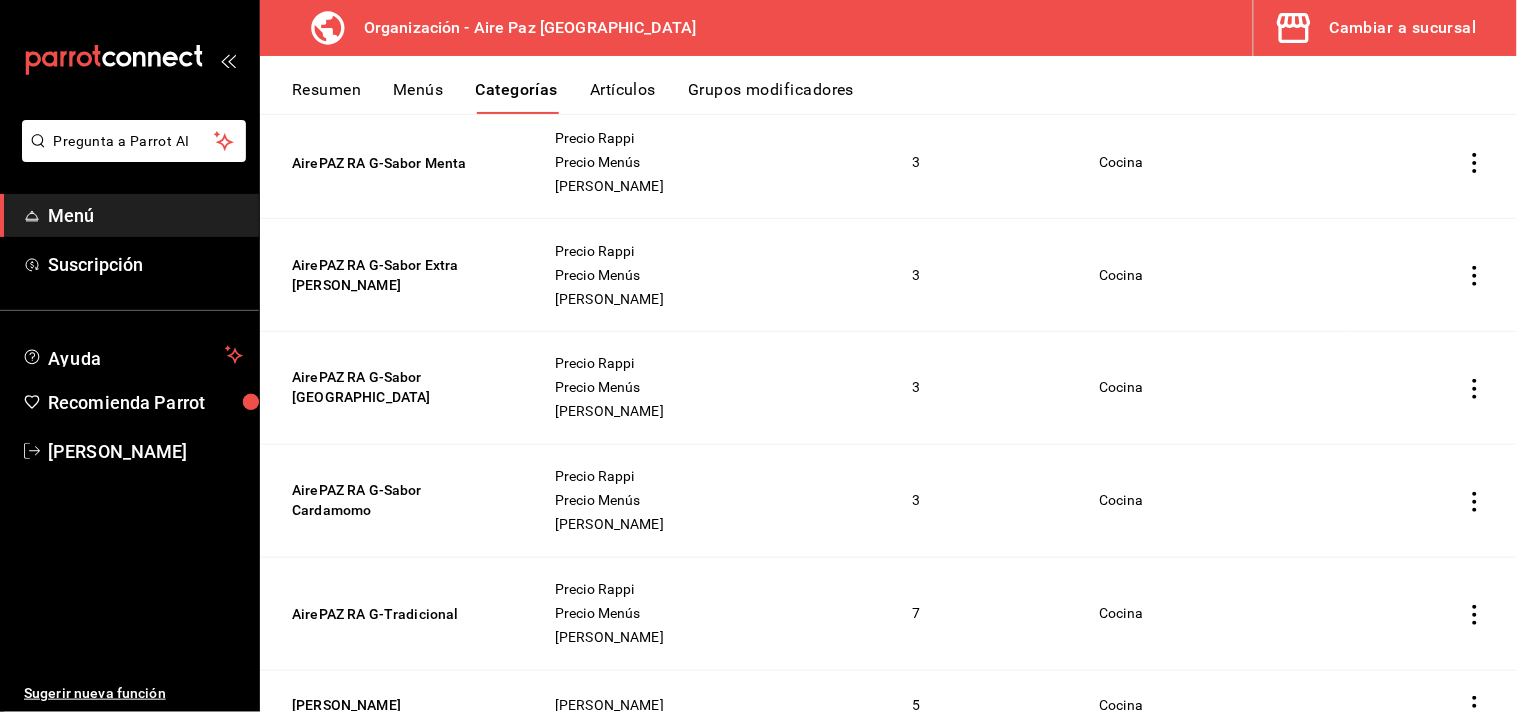 click on "Resumen" at bounding box center (326, 97) 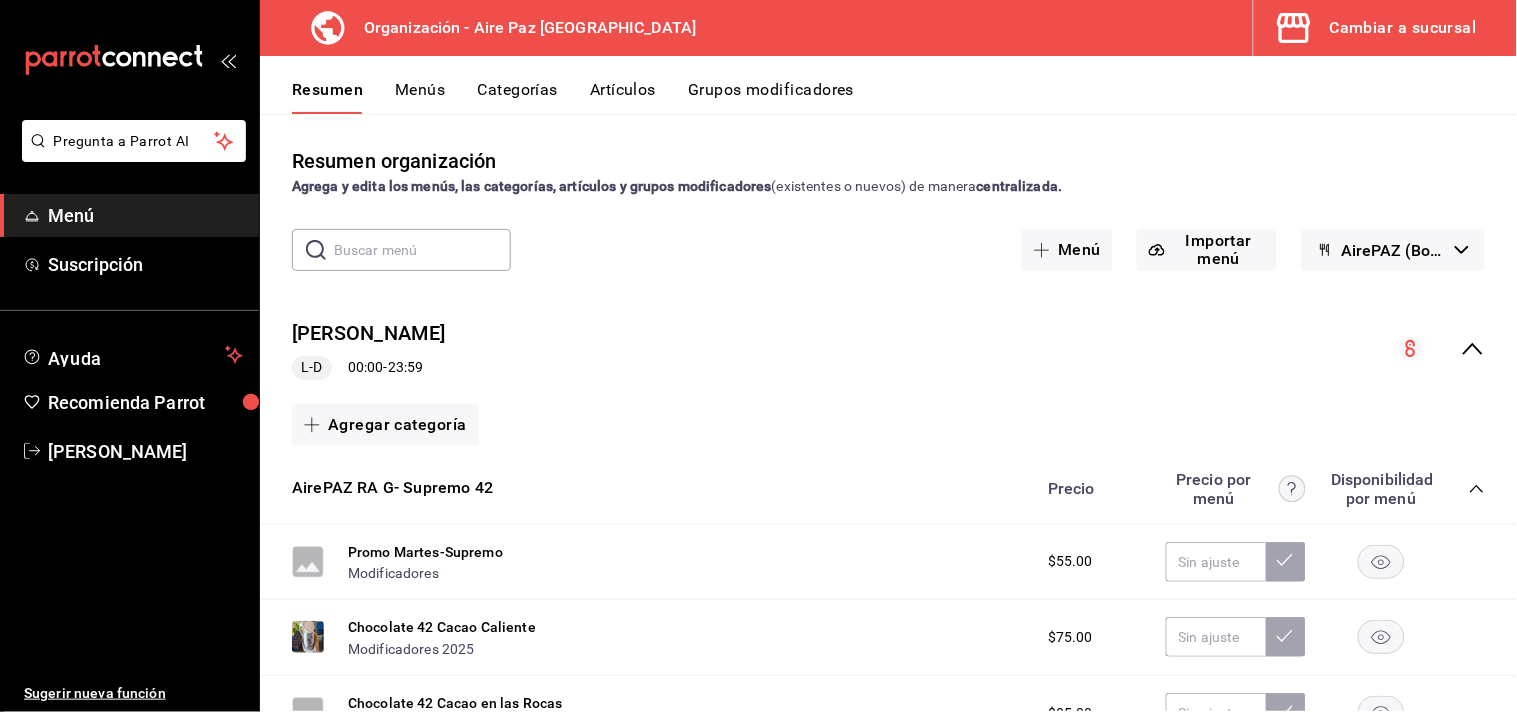click on "Menús" at bounding box center (420, 97) 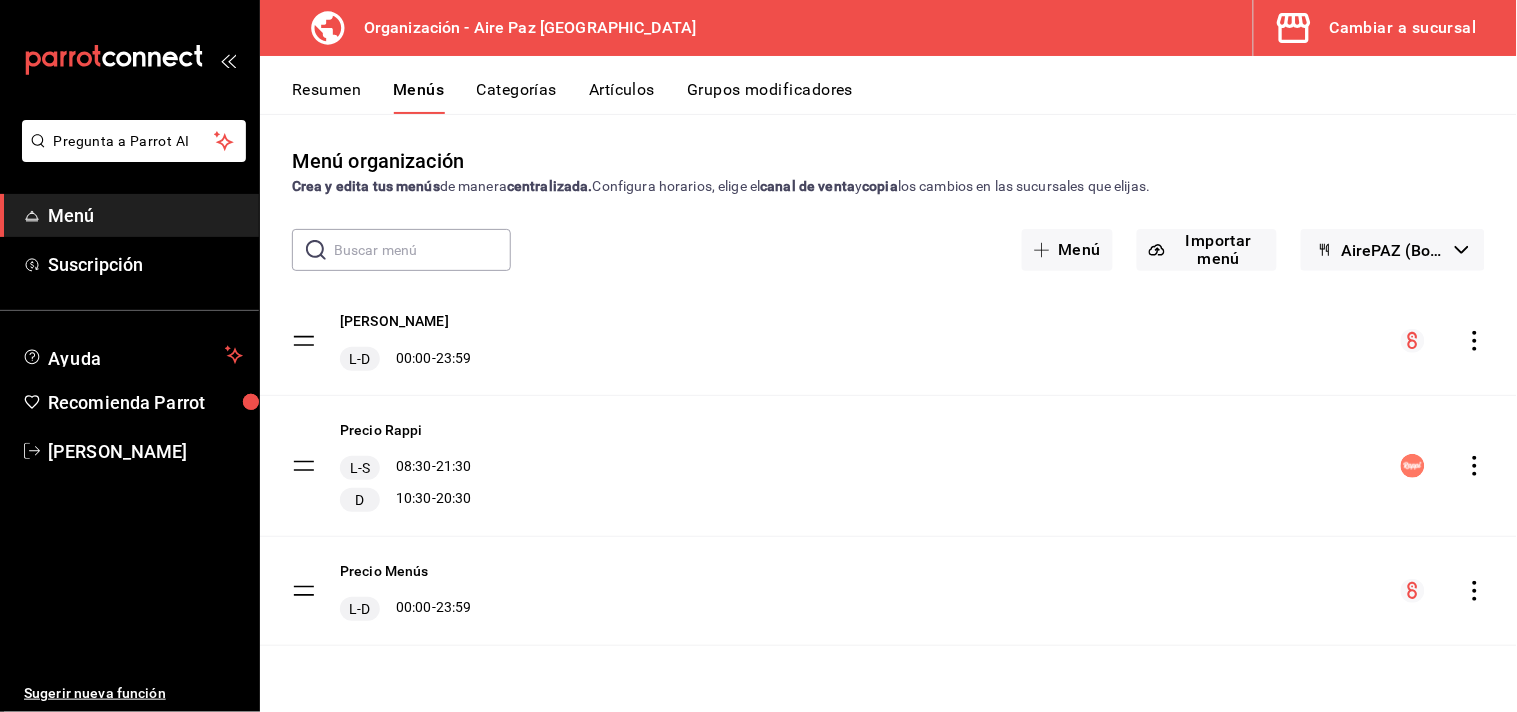 click 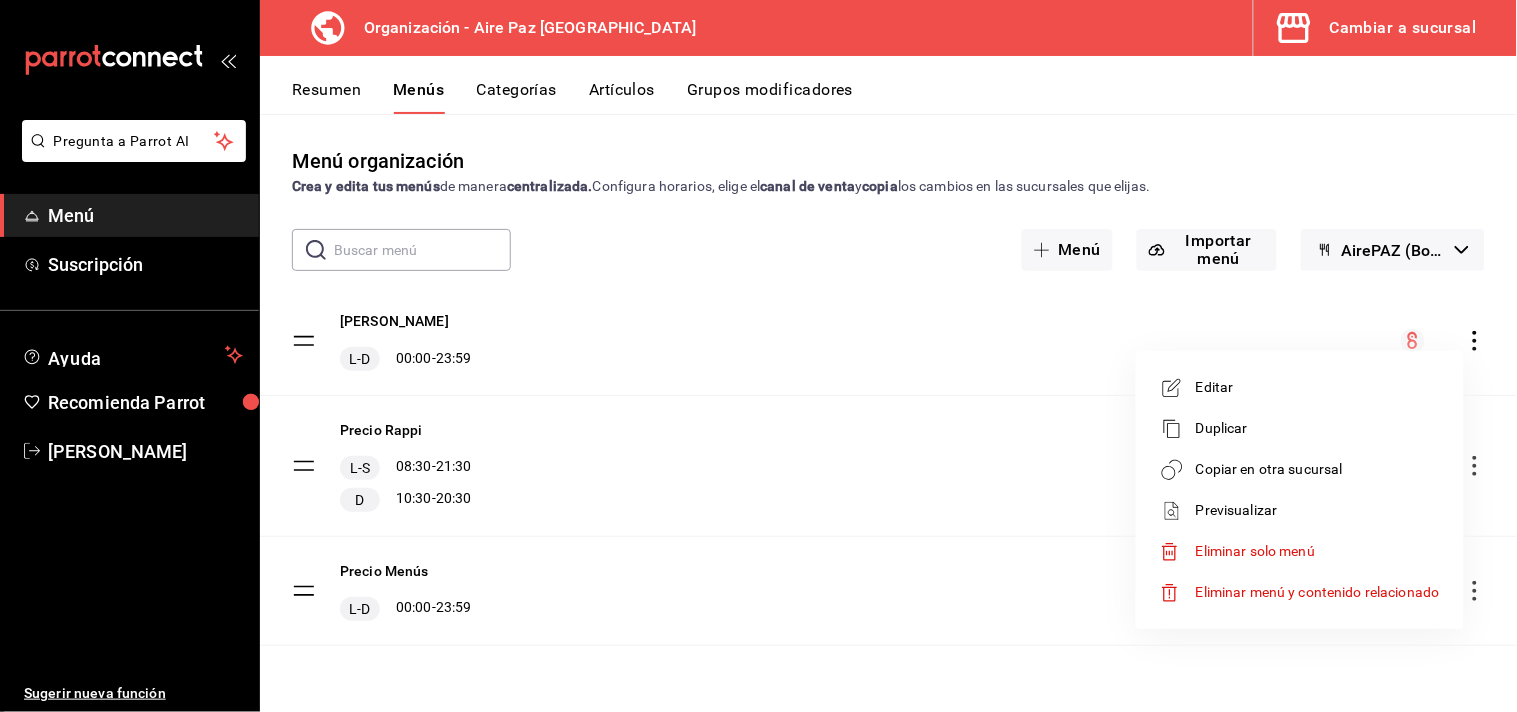 click on "Copiar en otra sucursal" at bounding box center (1318, 469) 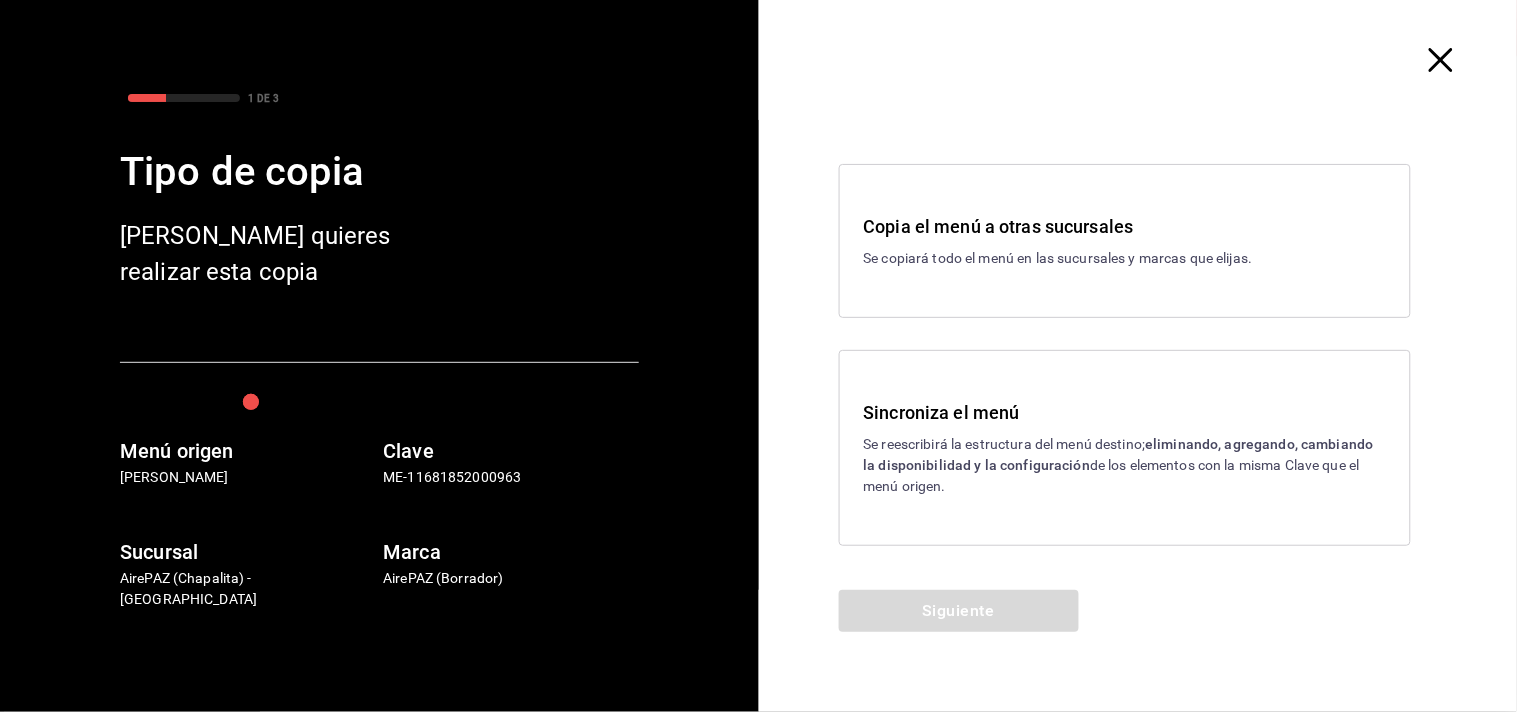 click on "Sincroniza el menú" at bounding box center (1125, 412) 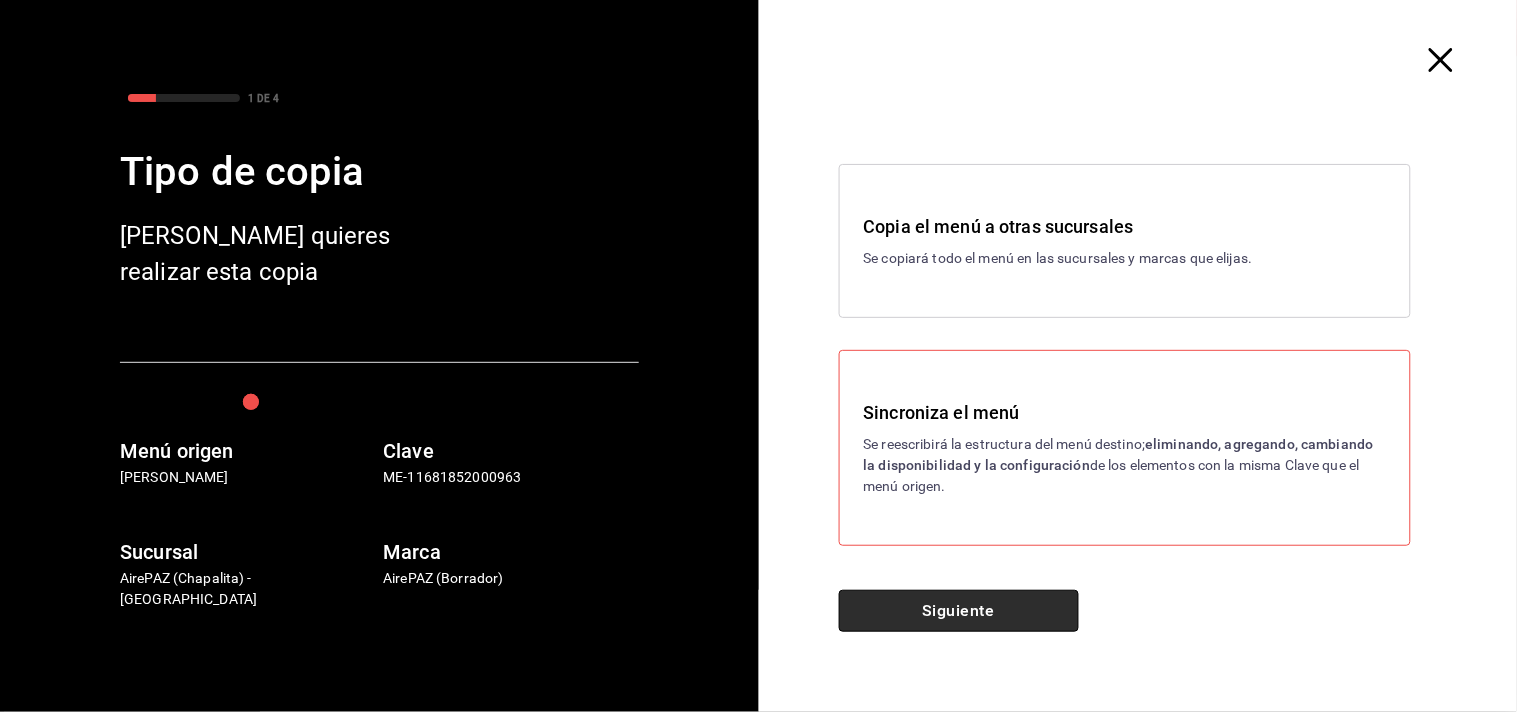 click on "Siguiente" at bounding box center [959, 611] 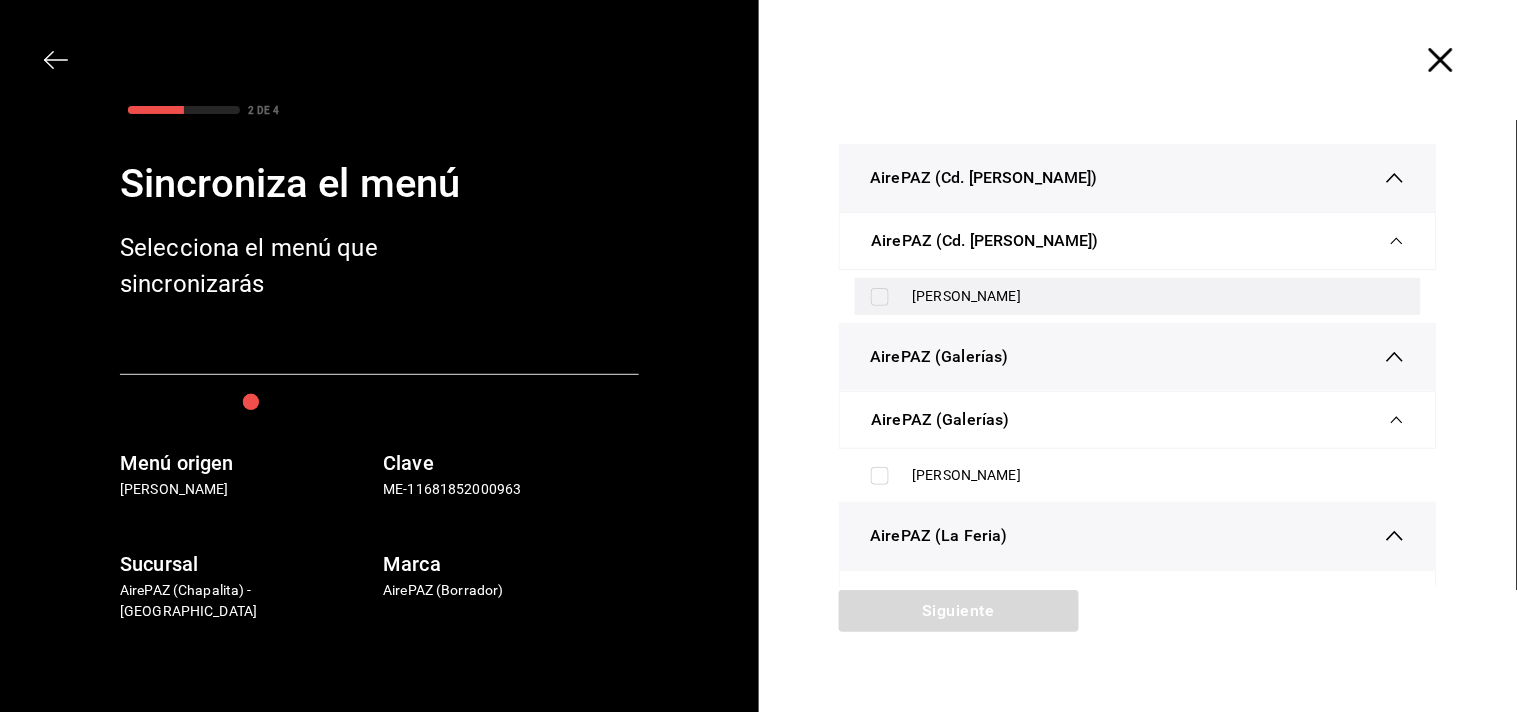 click at bounding box center (880, 297) 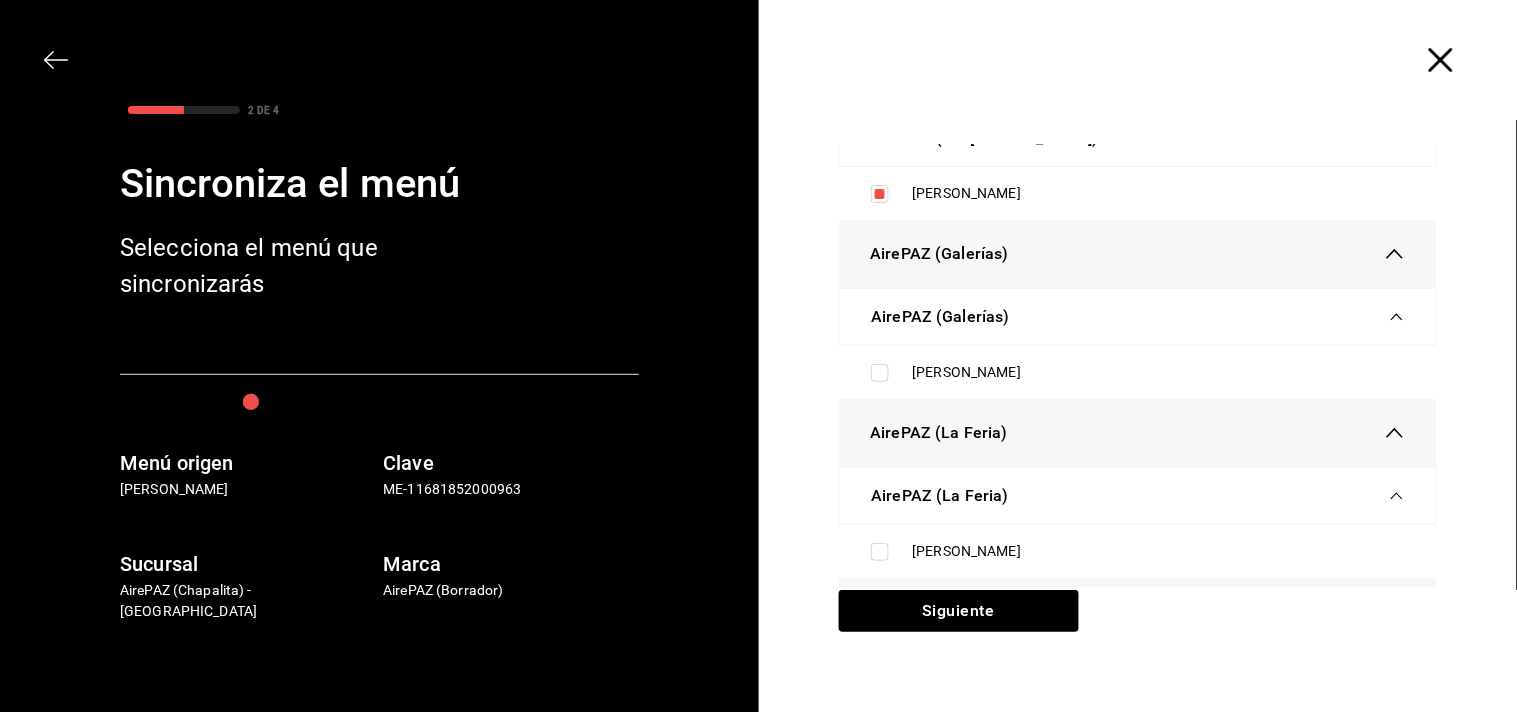 scroll, scrollTop: 133, scrollLeft: 0, axis: vertical 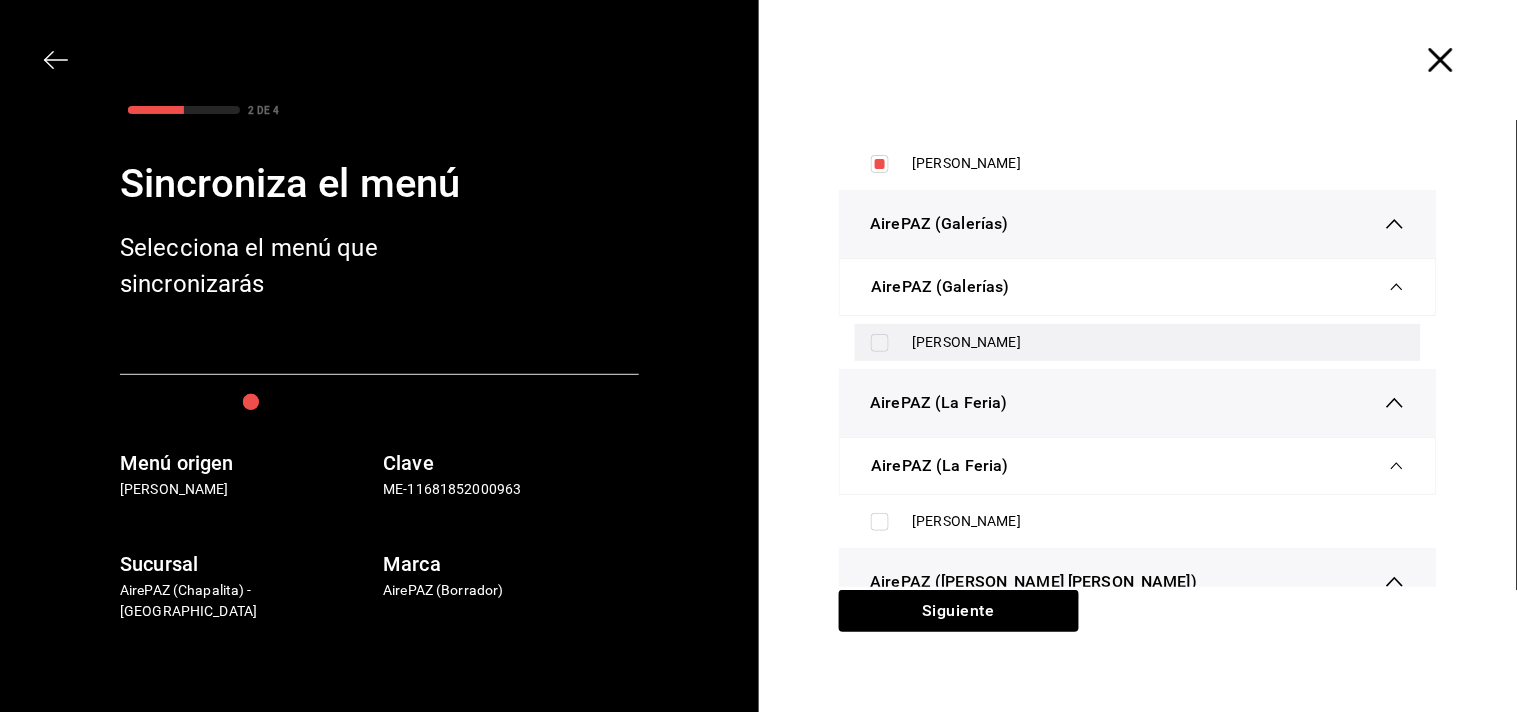 click at bounding box center (880, 343) 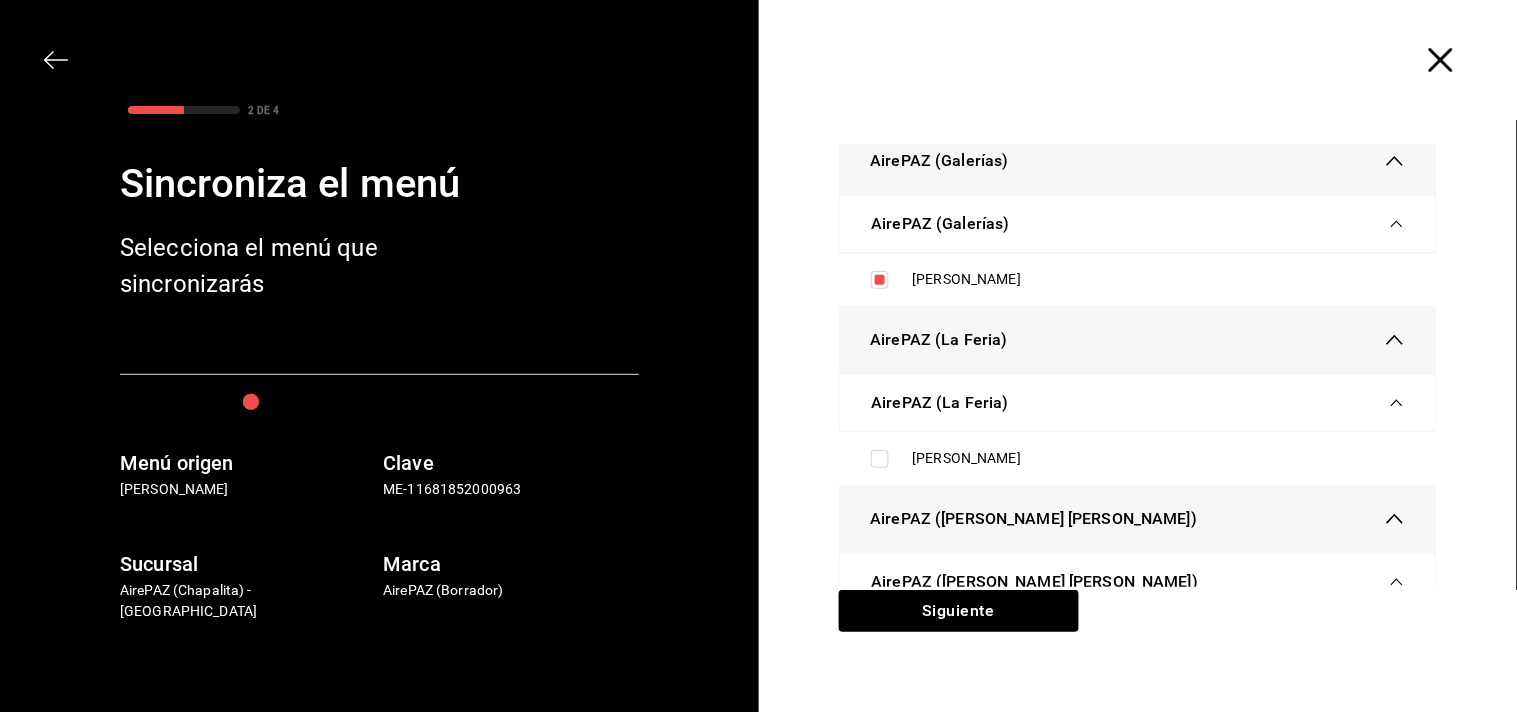scroll, scrollTop: 220, scrollLeft: 0, axis: vertical 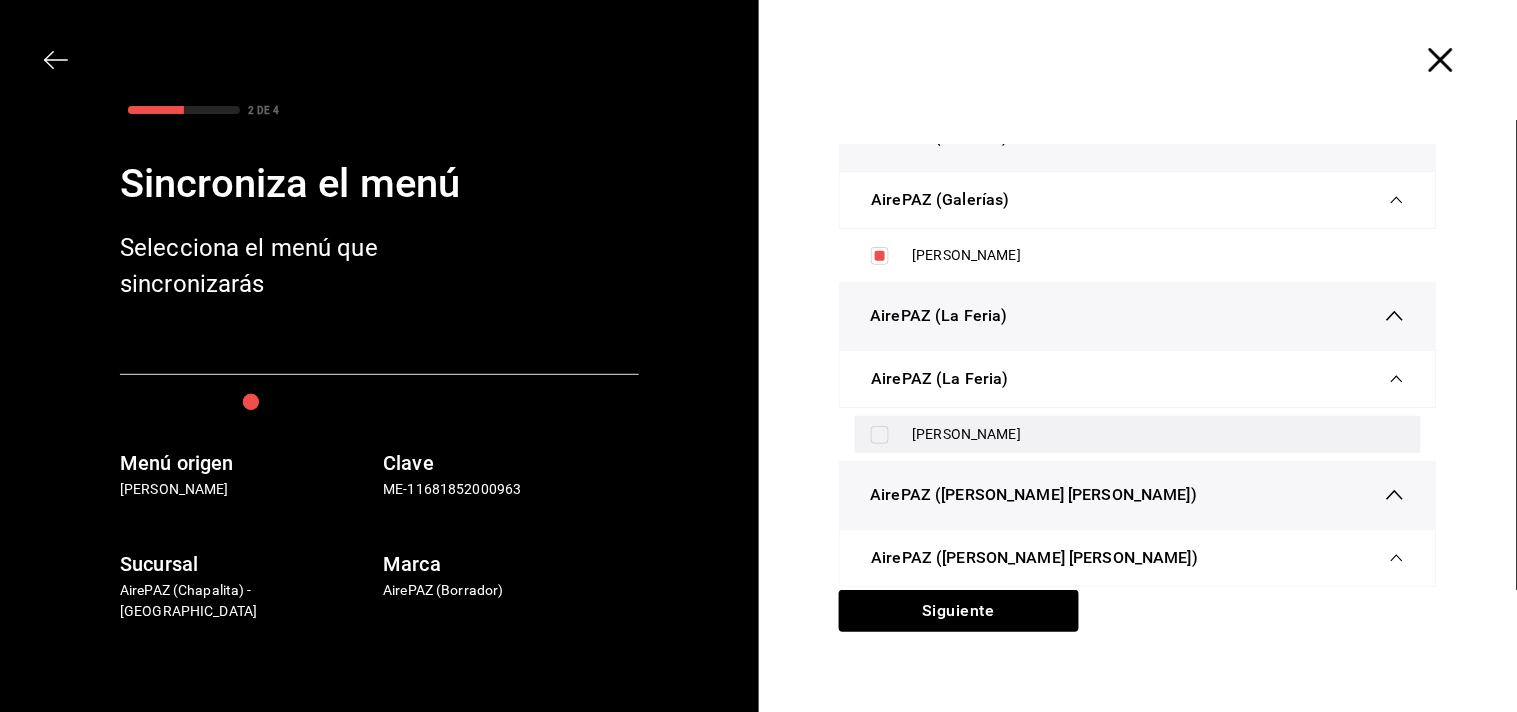 click at bounding box center [880, 435] 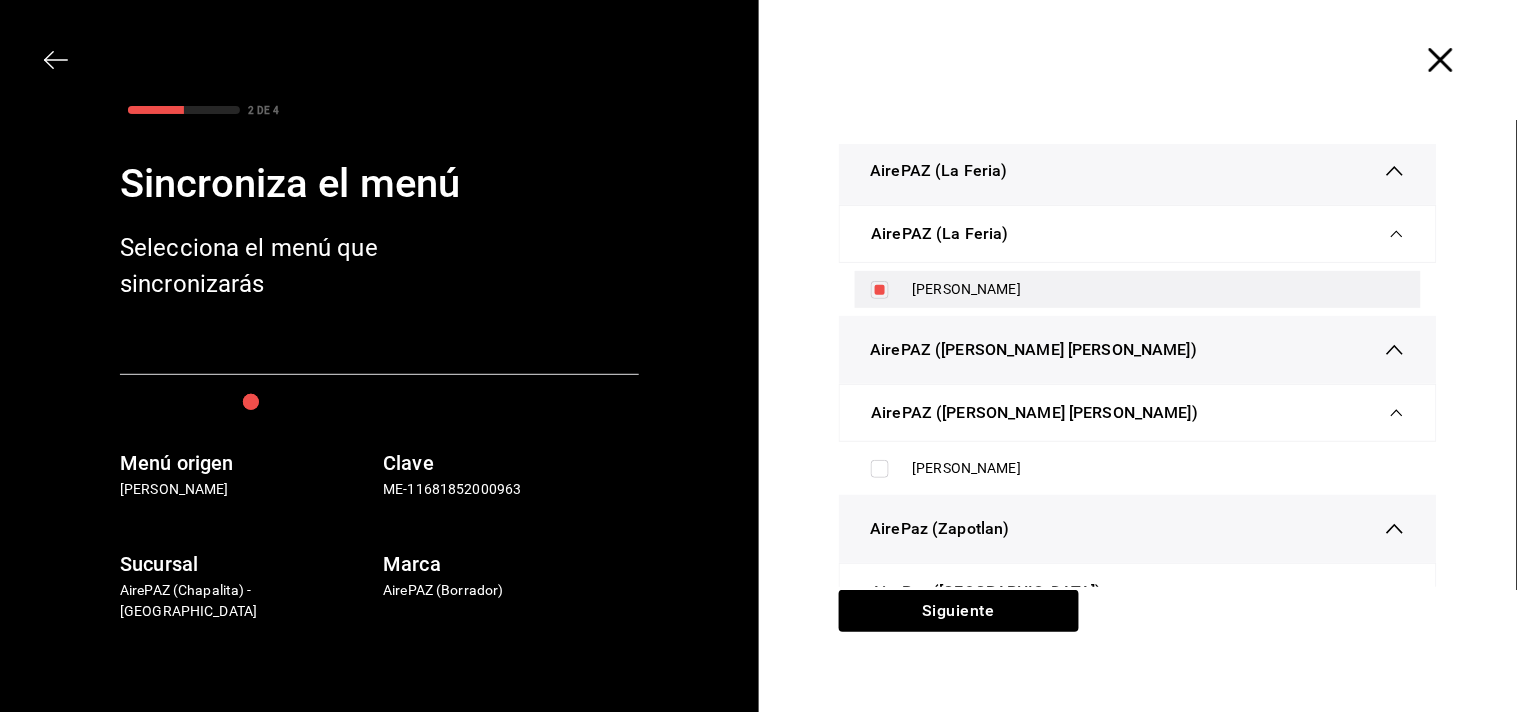 scroll, scrollTop: 372, scrollLeft: 0, axis: vertical 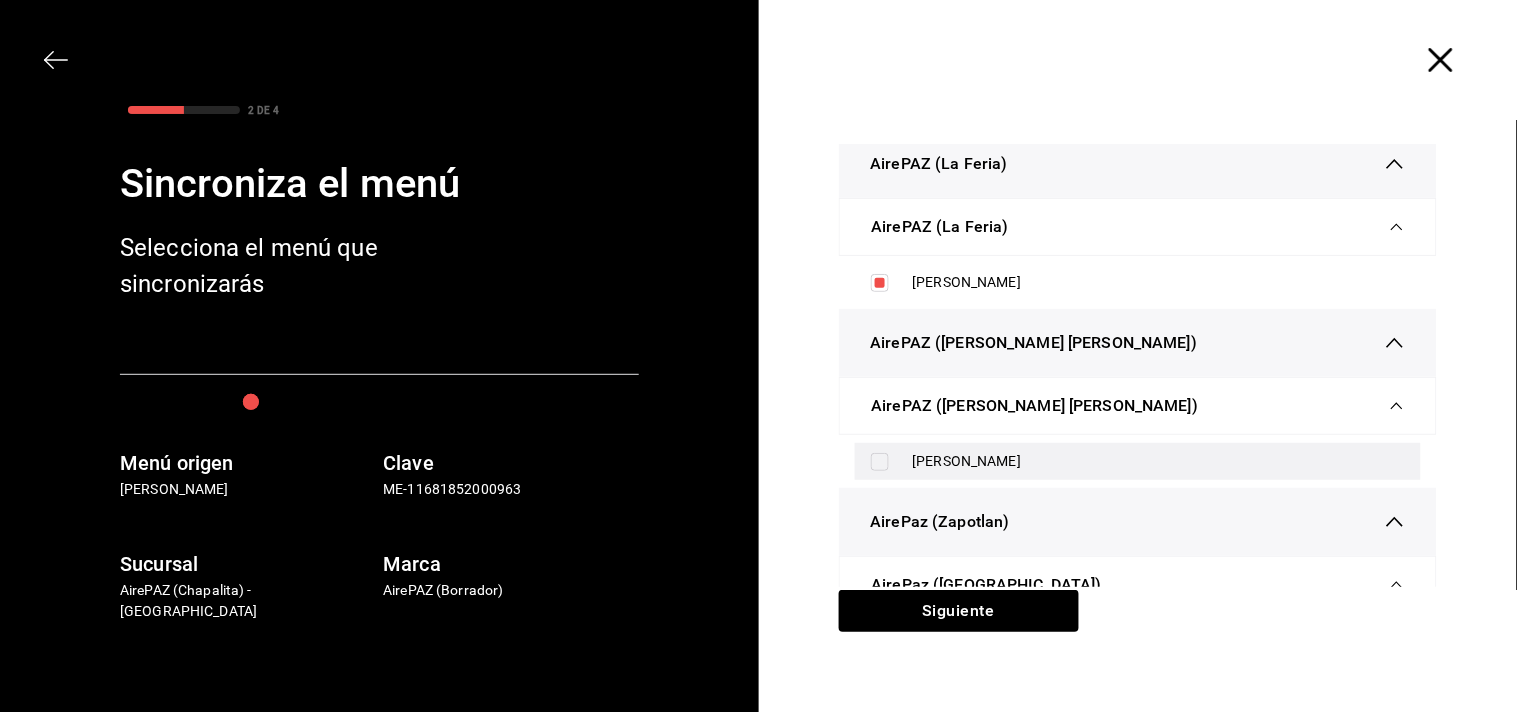 click at bounding box center [880, 462] 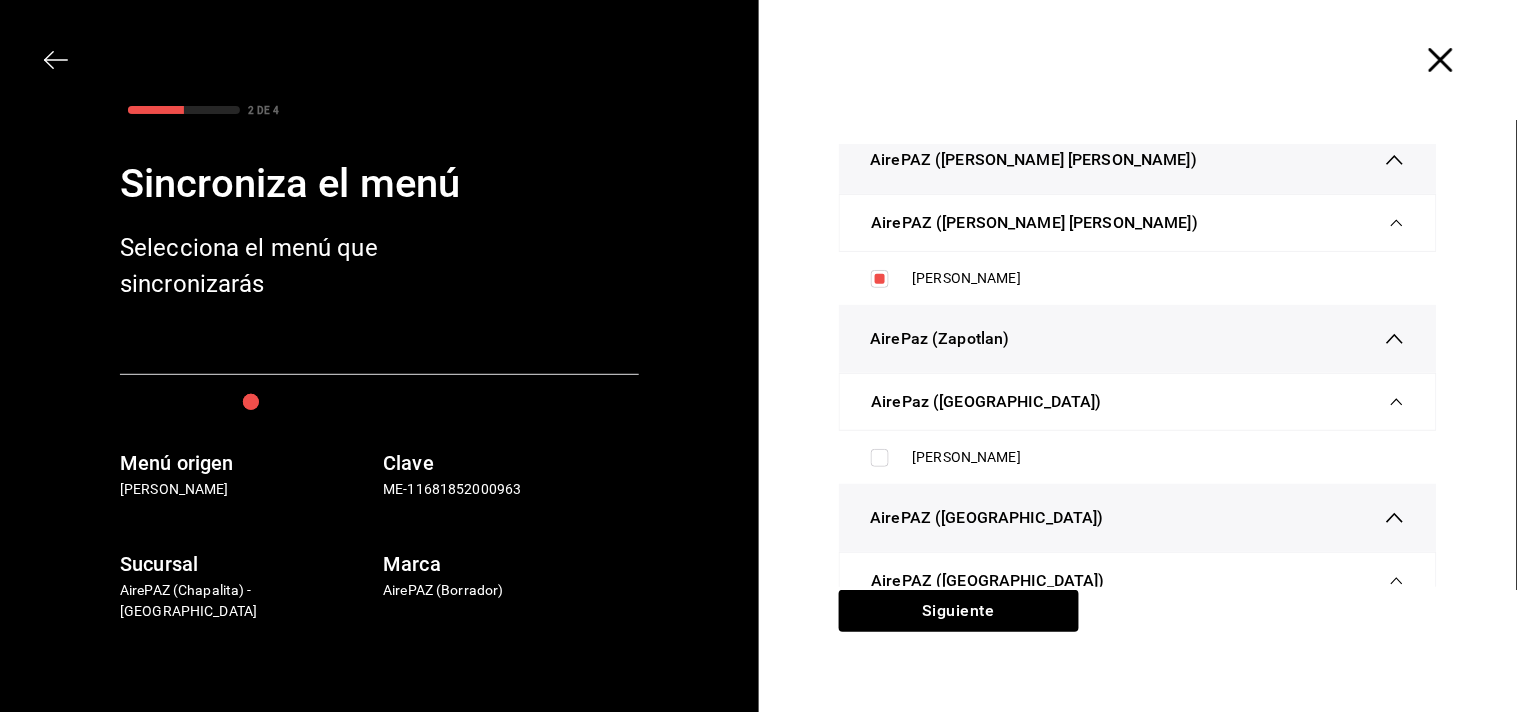 scroll, scrollTop: 570, scrollLeft: 0, axis: vertical 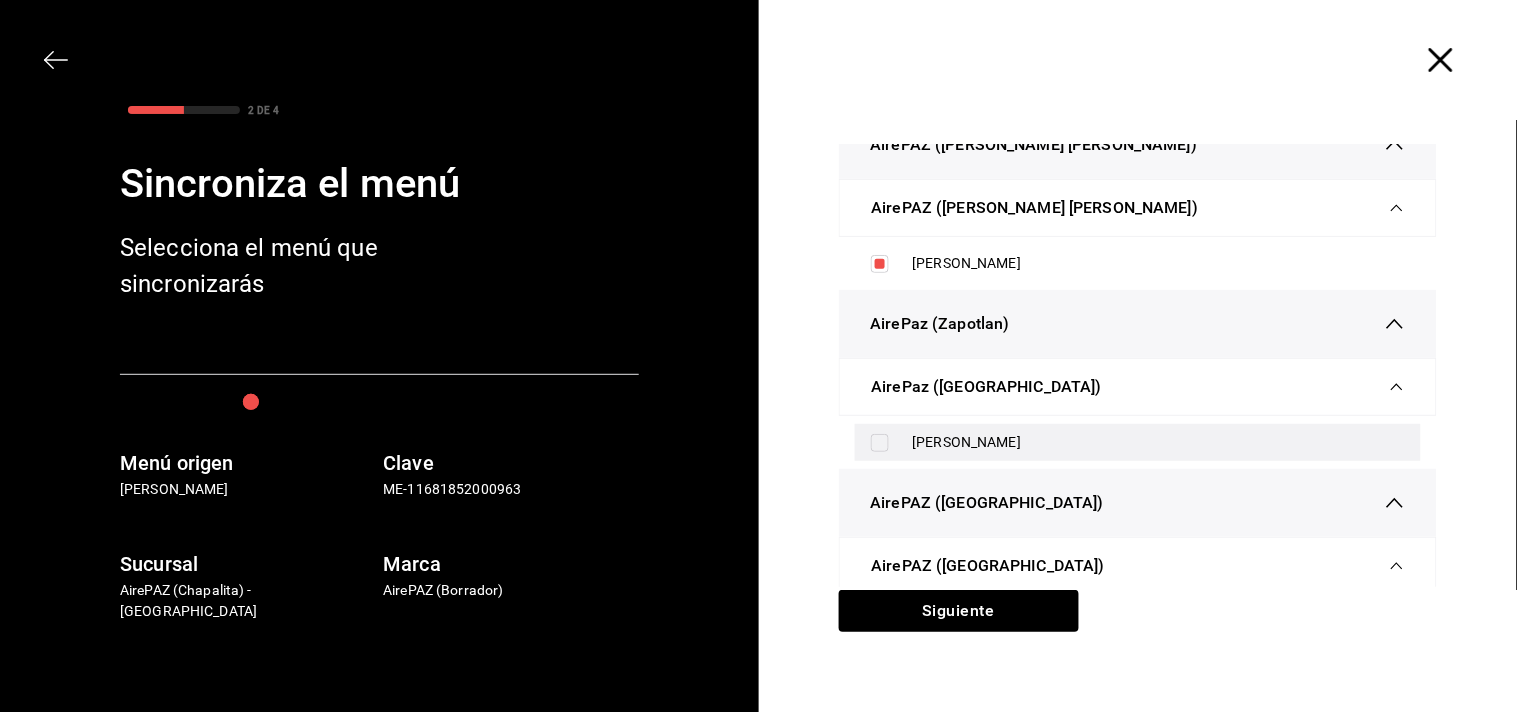 click at bounding box center [880, 443] 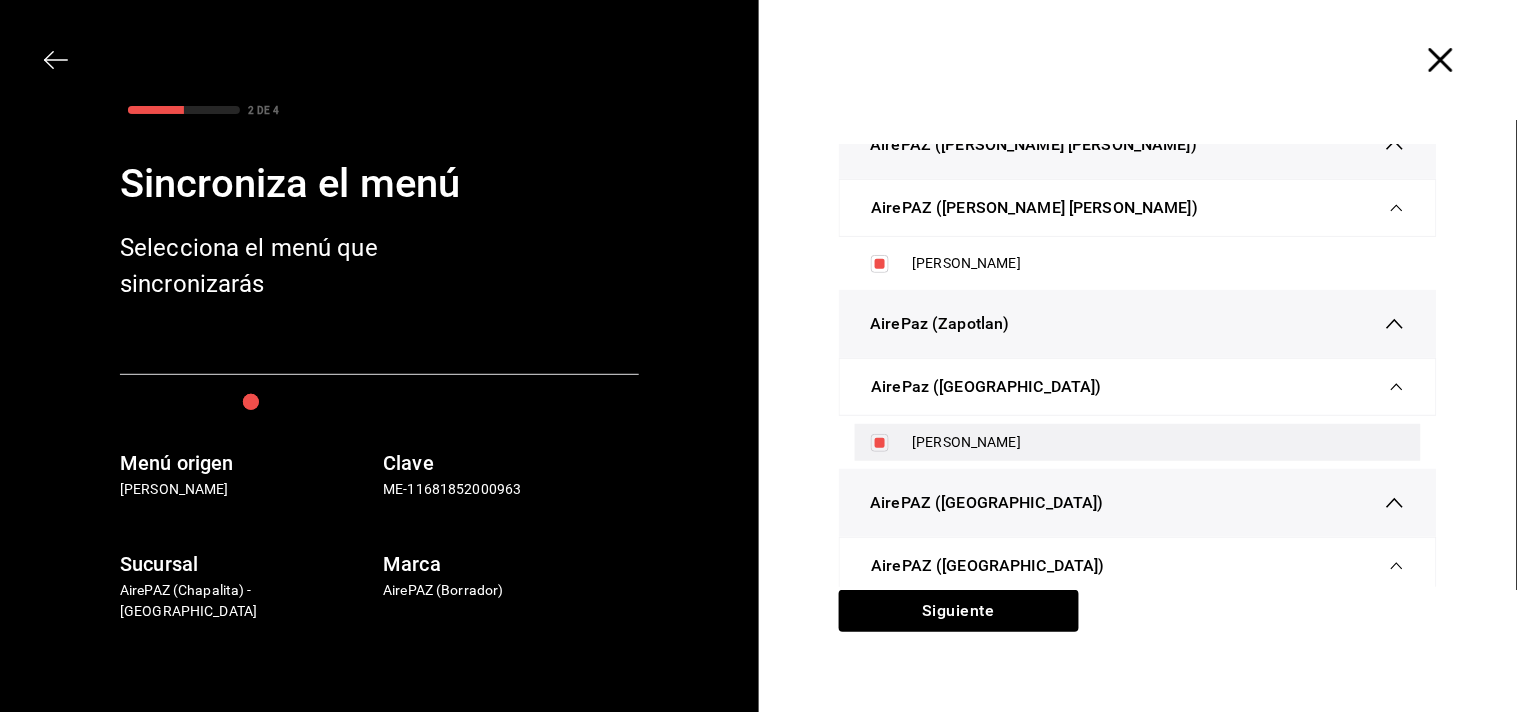 scroll, scrollTop: 631, scrollLeft: 0, axis: vertical 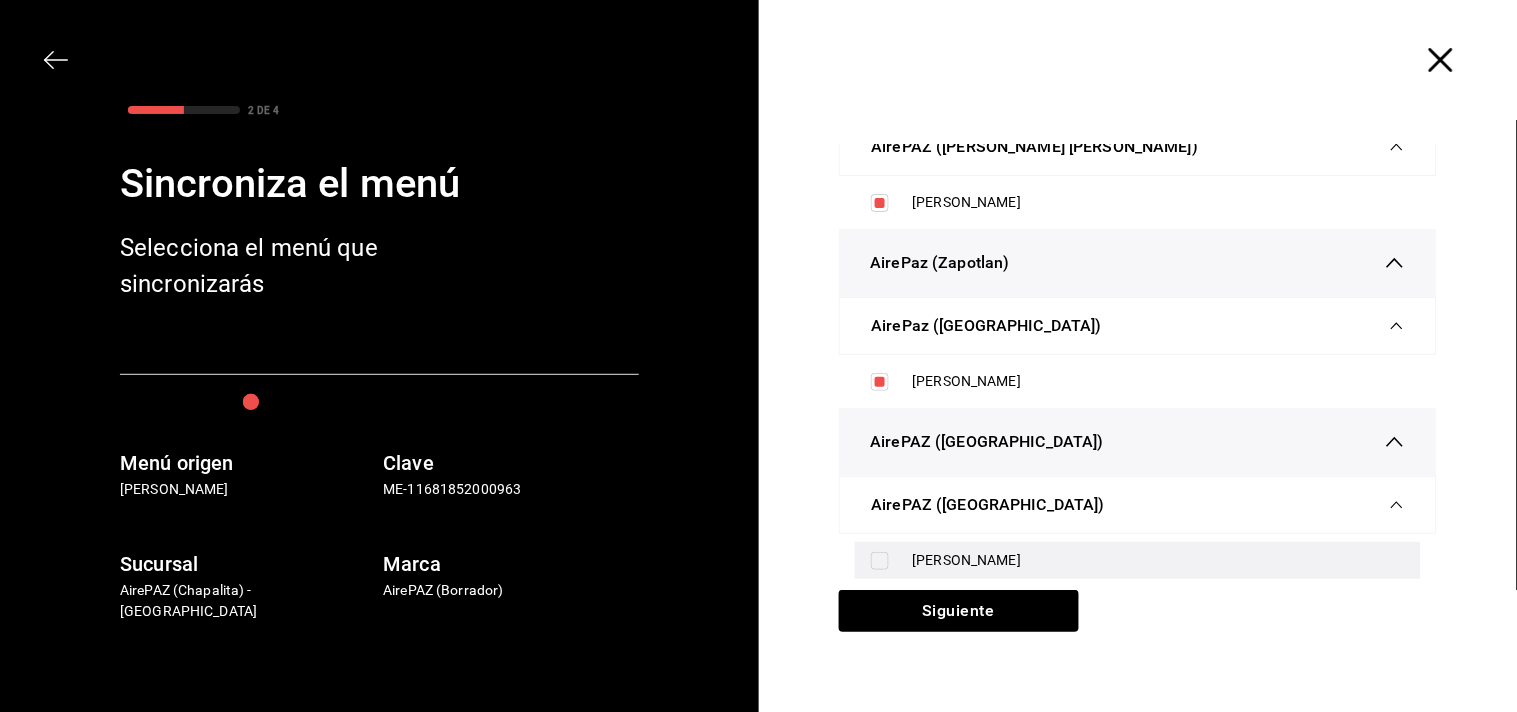 click at bounding box center [880, 561] 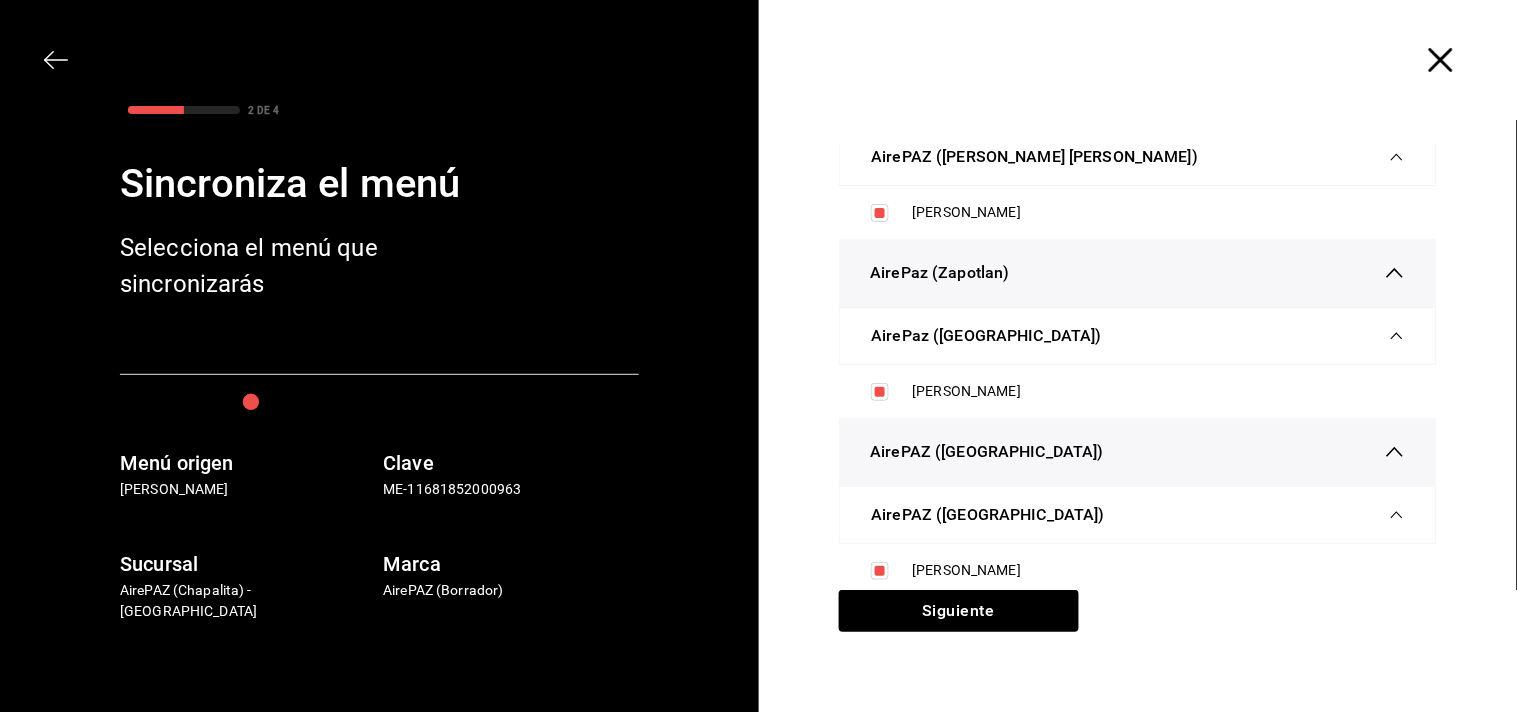 scroll, scrollTop: 631, scrollLeft: 0, axis: vertical 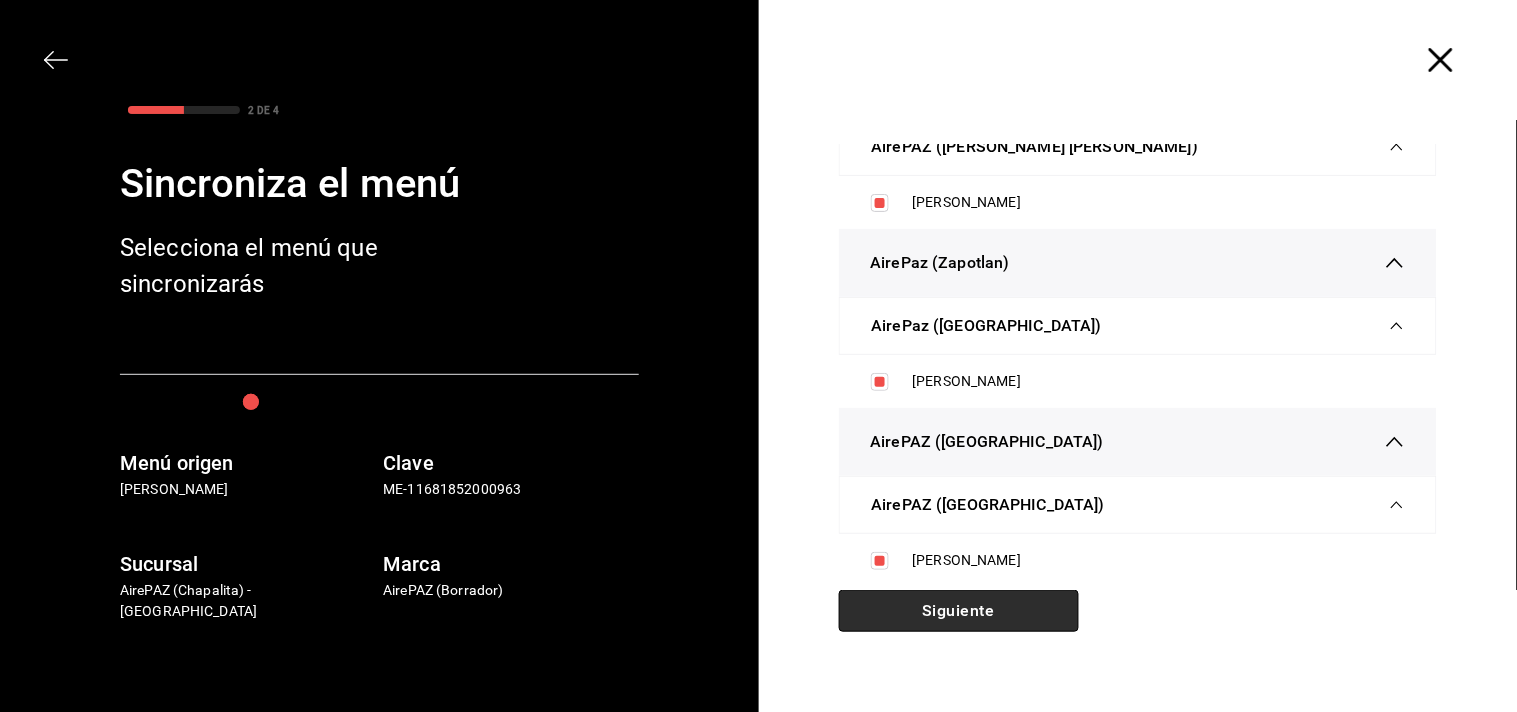 click on "Siguiente" at bounding box center (959, 611) 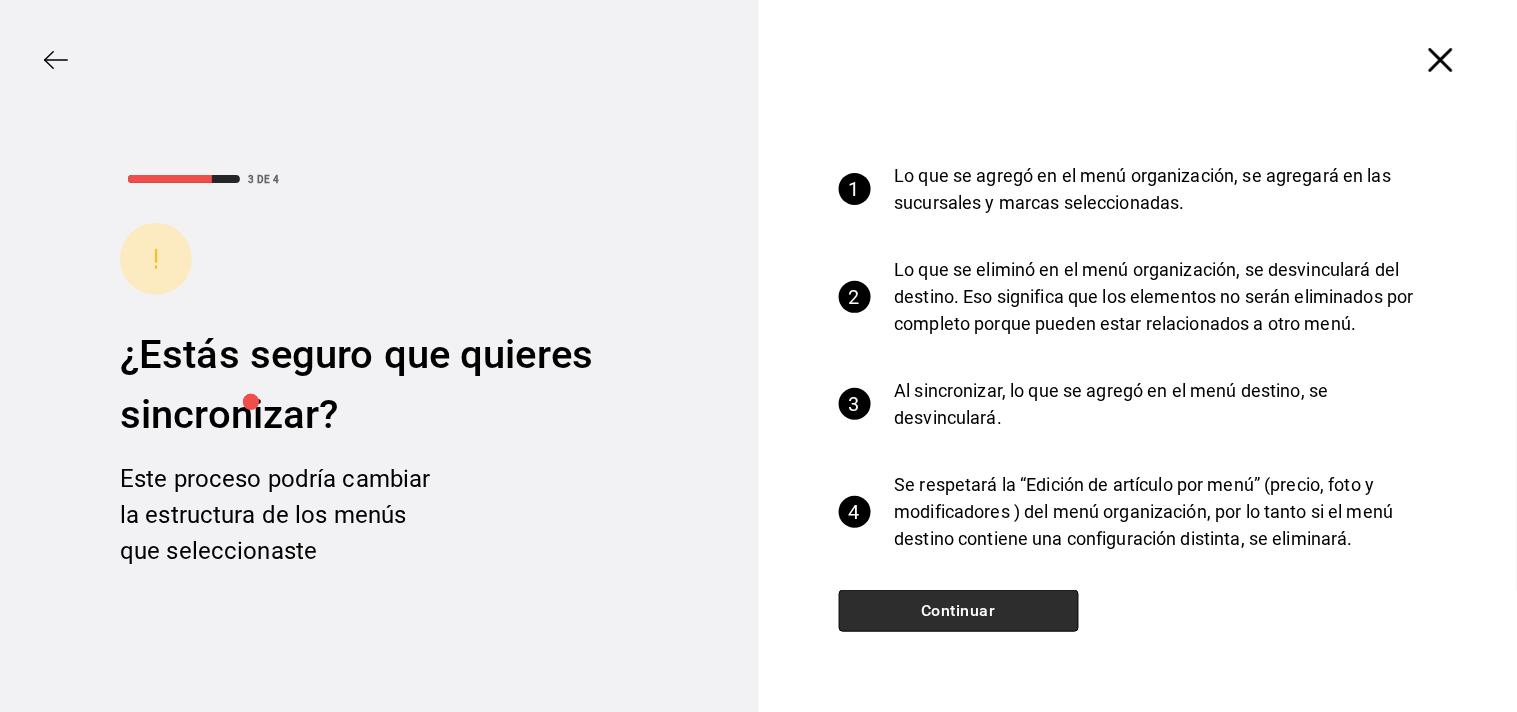 click on "Continuar" at bounding box center (959, 611) 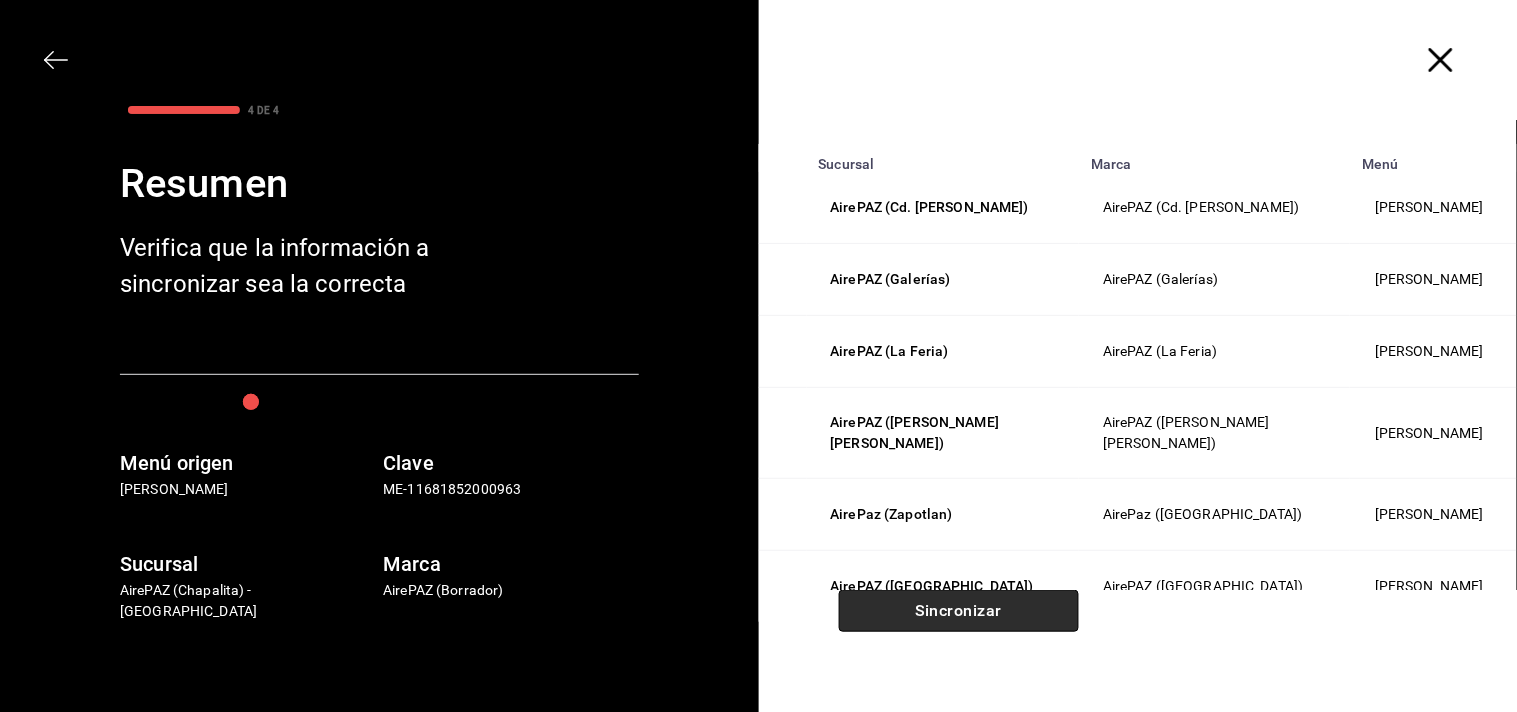 click on "Sincronizar" at bounding box center [959, 611] 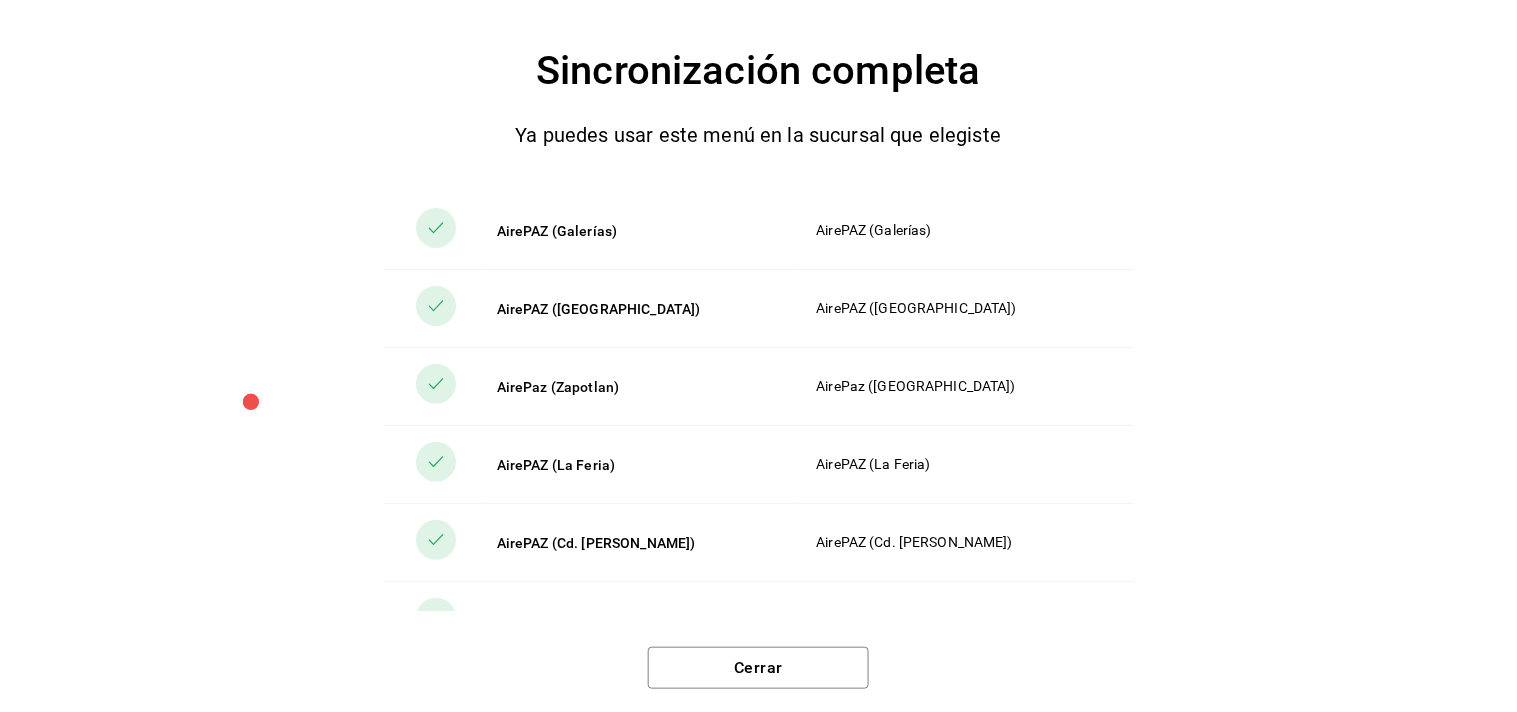 scroll, scrollTop: 98, scrollLeft: 0, axis: vertical 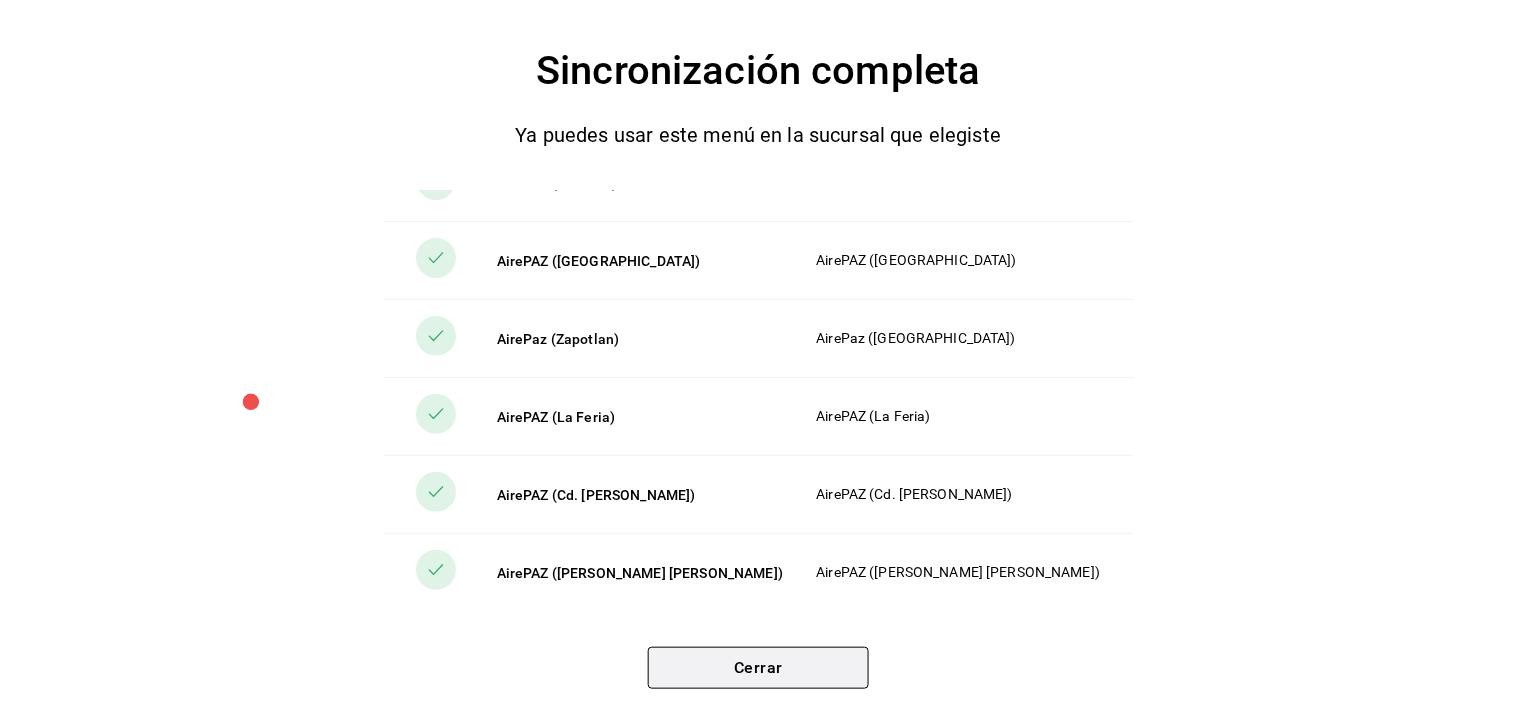 click on "Cerrar" at bounding box center [758, 668] 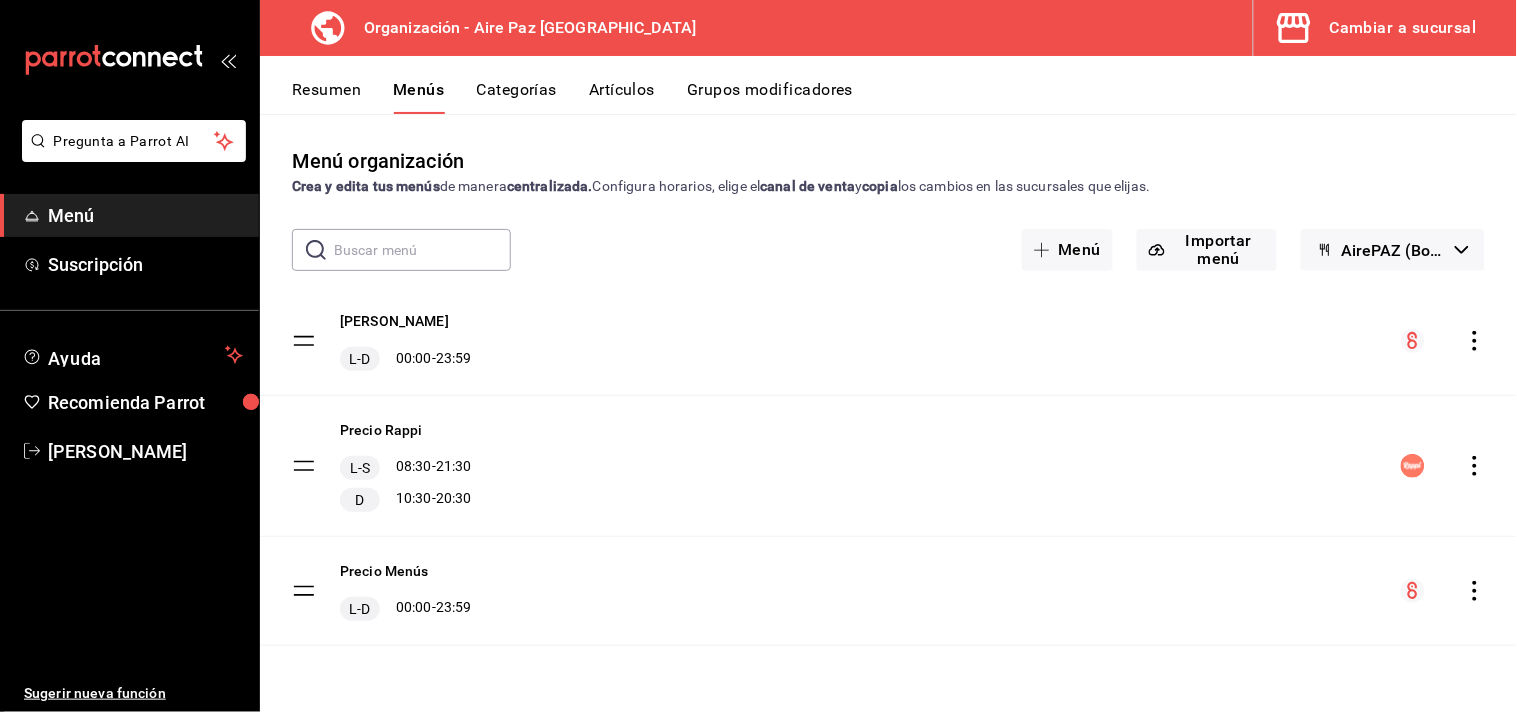 click 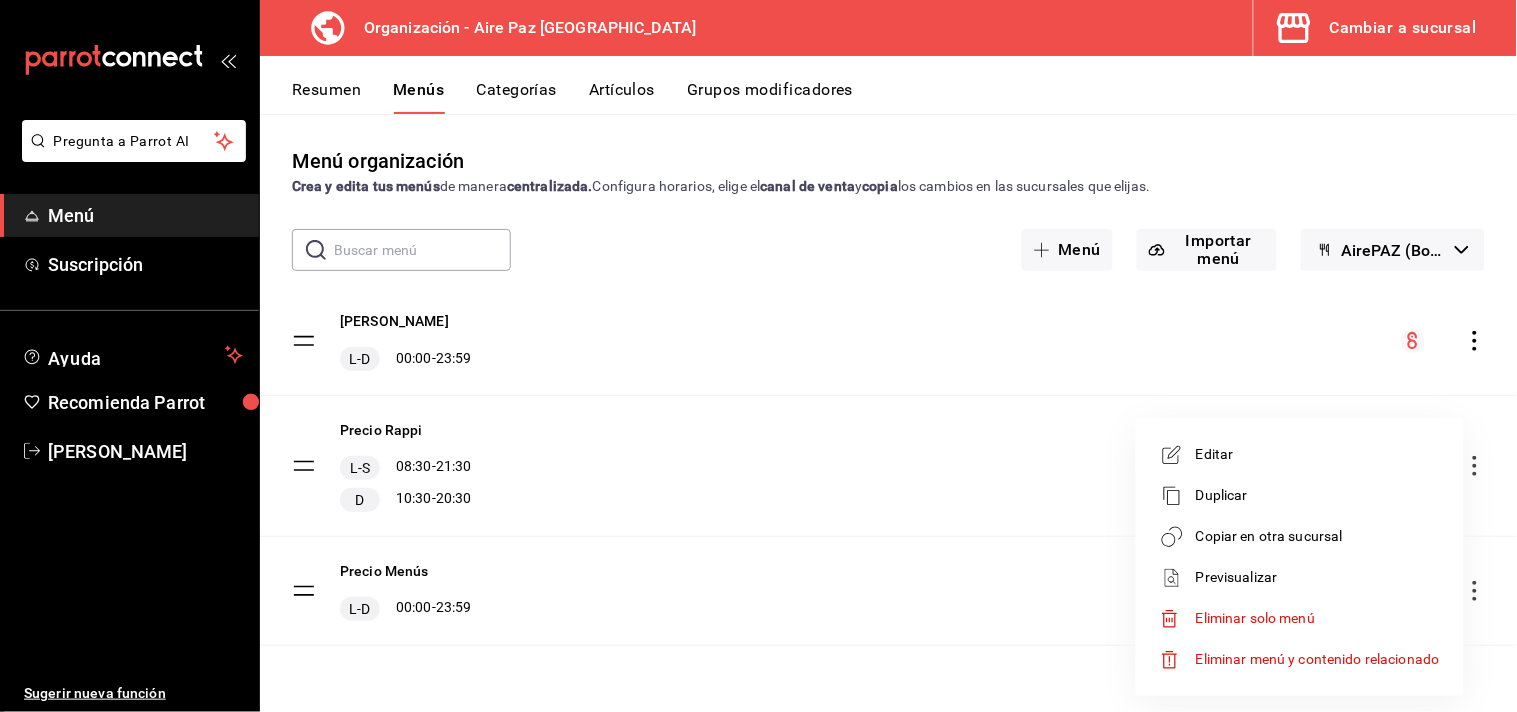 click on "Copiar en otra sucursal" at bounding box center [1318, 536] 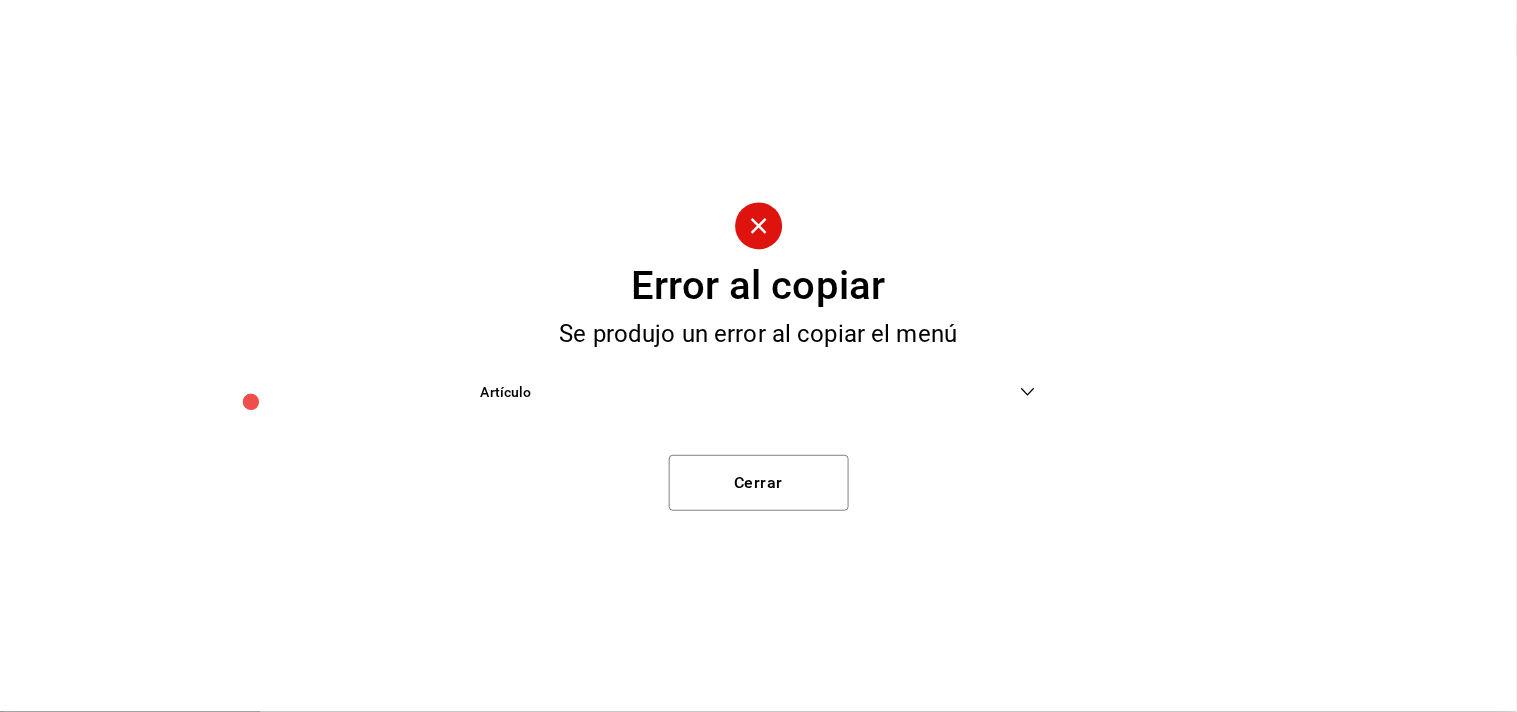 click 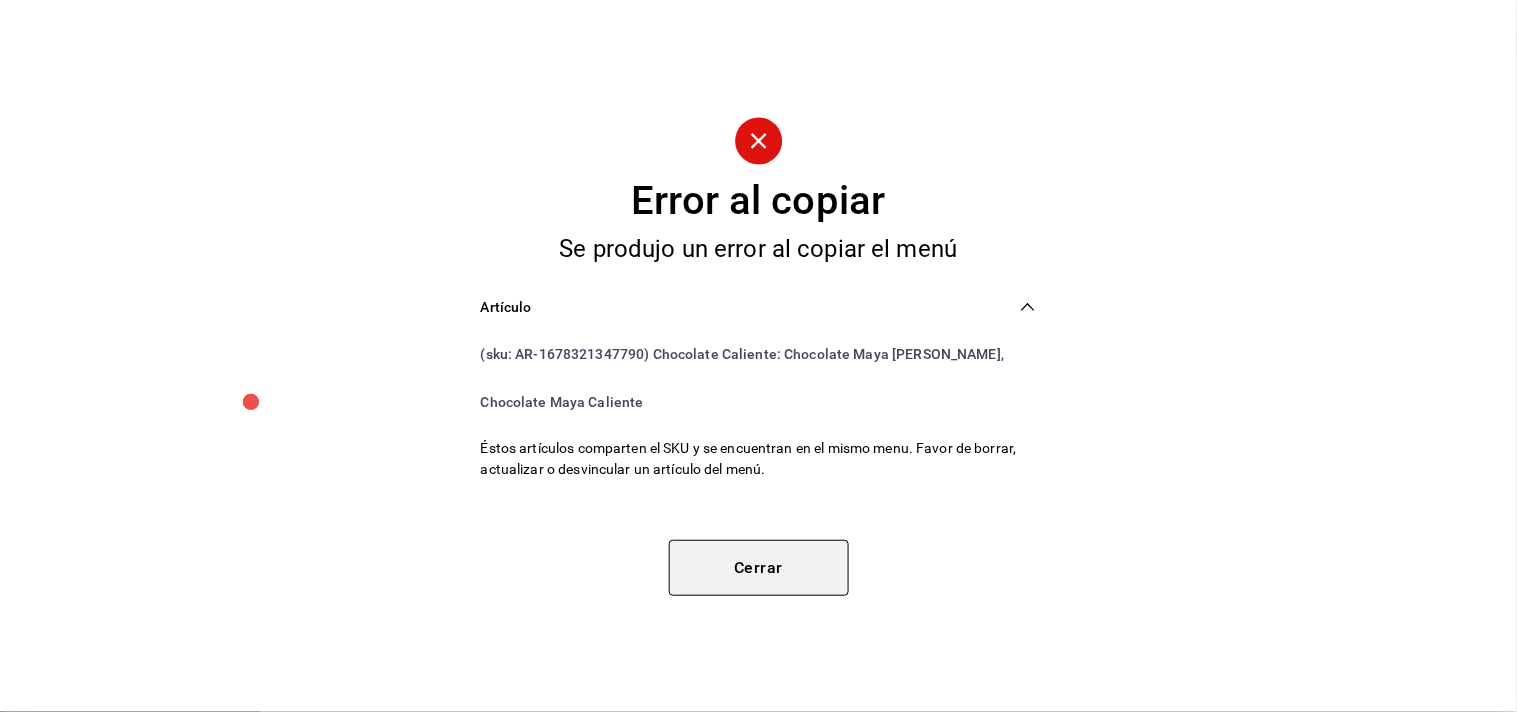 click on "Cerrar" at bounding box center [759, 568] 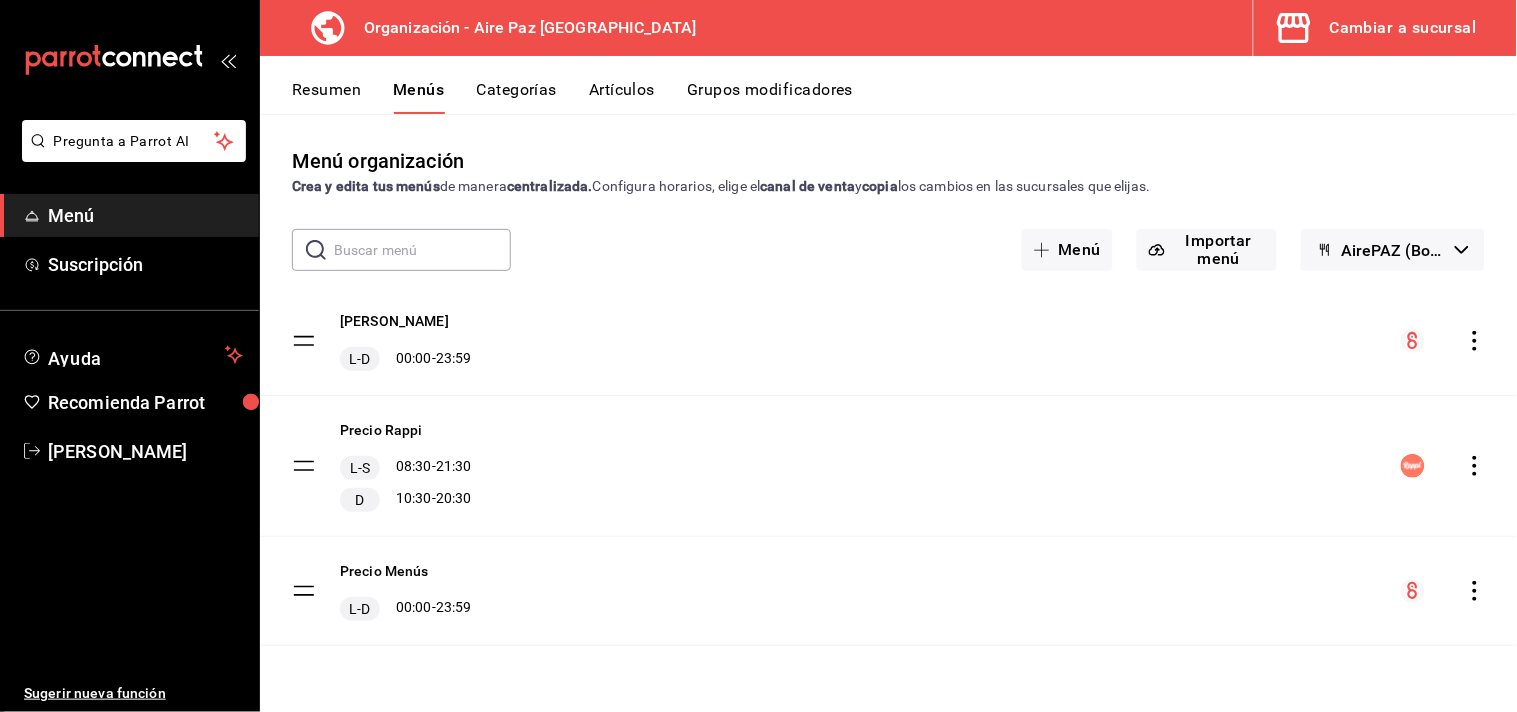click on "Artículos" at bounding box center (622, 97) 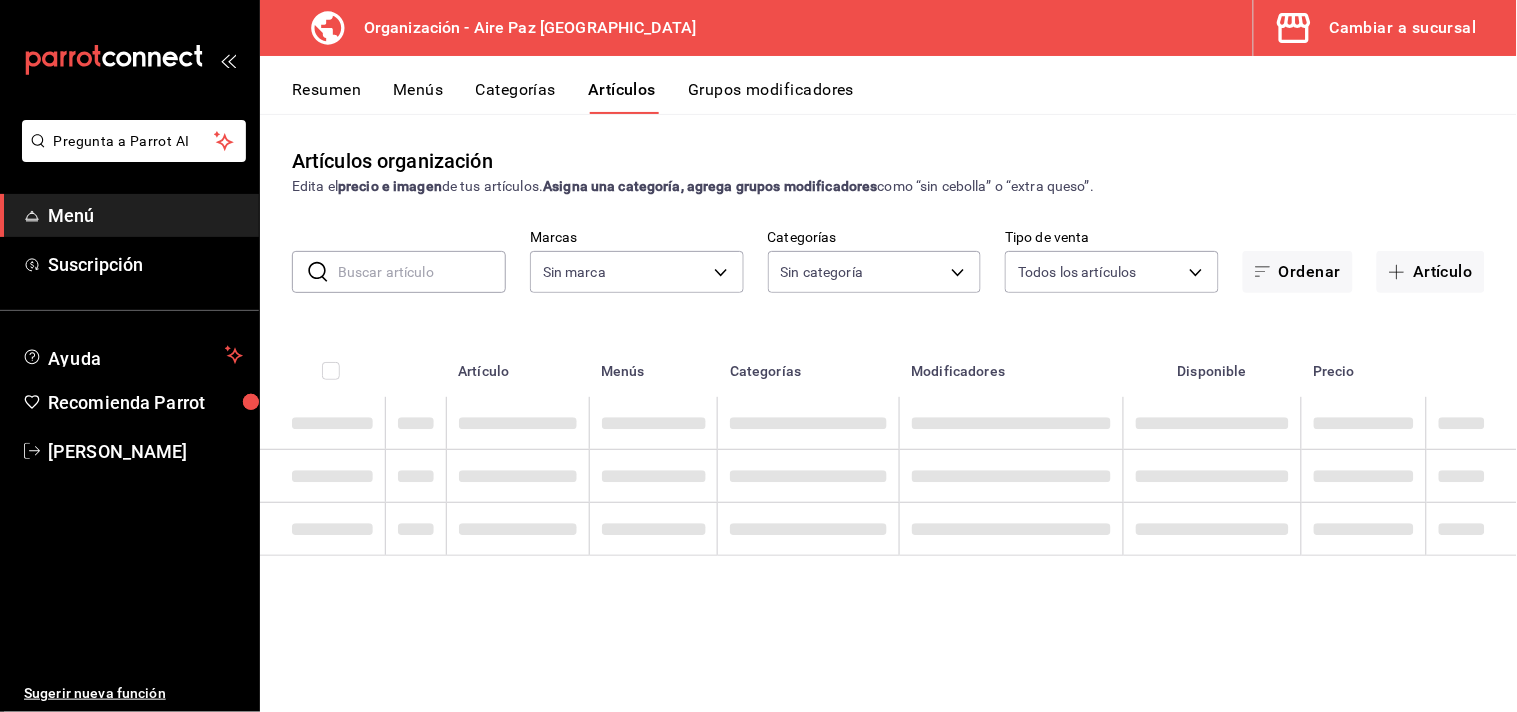 type on "574efdec-e36e-44be-9d70-285aea0449d5" 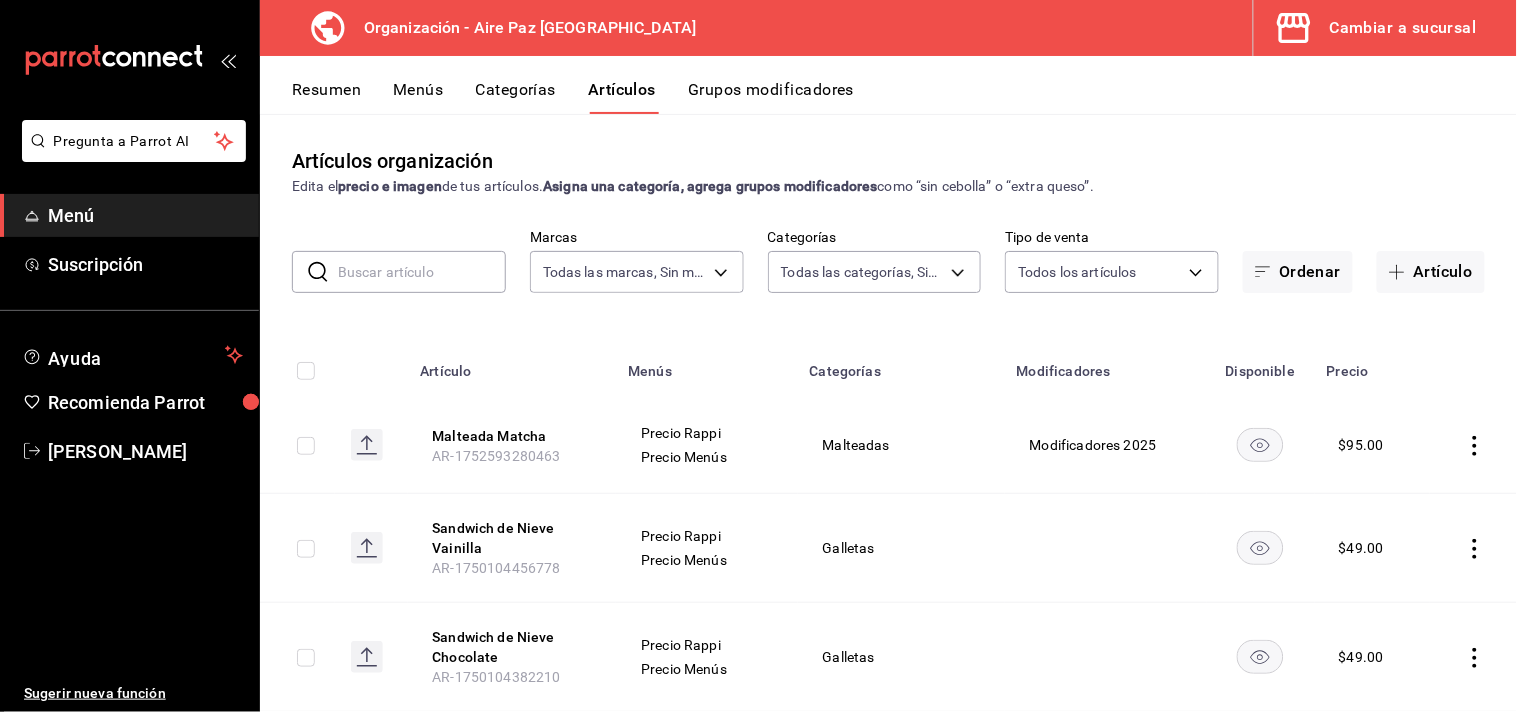 type on "7d5ec0f6-5ab5-469c-a0fe-d1cf8b5956d0,1ec4fce1-8454-4168-a9a8-6fcb9b510eba,8c201f61-8da0-4c68-bd4f-4fd0de24c13f,a71099fb-6ecb-417d-a0c3-c40b07d7cd55,7e9a8ca9-1a1e-4032-9d0f-04ea4c458cca,7fb93045-78b8-4a88-adf1-b7a963d71070,a6313b16-f121-4d18-bf3a-8701873a94a3,af6e148d-361d-4e9f-b190-e2131fbb9288,6f326de1-f3e8-4ce5-a7dd-f16457943b48,1c6a6f44-acd2-4c3a-964c-ffadee95c235,2fcd8cdd-e6d8-4806-b613-377c8421cb08,8cb9684b-89c7-4ec0-9595-8b95575266a0,e728098e-cd68-4652-a567-178560aa6907,fc888cfb-1a85-436e-8816-d874881b45c7,0d2ea9a2-cc24-4734-81ca-7d270dfa6228,0904012e-9893-44b2-861f-9c24d0f12f1c,86522d28-25e7-4085-8820-4d0f1d5c251a,455bd5f9-25f4-4e95-a178-7471e349cf35,4d26a6b9-07aa-4fea-90a9-1628d14ce26b,e8b31ef4-d113-47f5-be2b-d7de357ad401,04e0c5d9-0cf3-4f5a-b757-30557cc32cf9,bb9bb4d2-37a2-45d6-b069-b80e1a214aba,805d271e-da9f-489b-aef4-27fe356b6932,afdbc8a5-996b-4d13-a81f-1958d0cdd050,b6d56d58-4758-46b5-a7d6-5904ed30f8c0,2c594d1f-6700-4506-9d19-815214eb40ef,484c5849-7c82-4db9-ae03-c3d5da4dc7da,b3420500-d2b3-4758-804..." 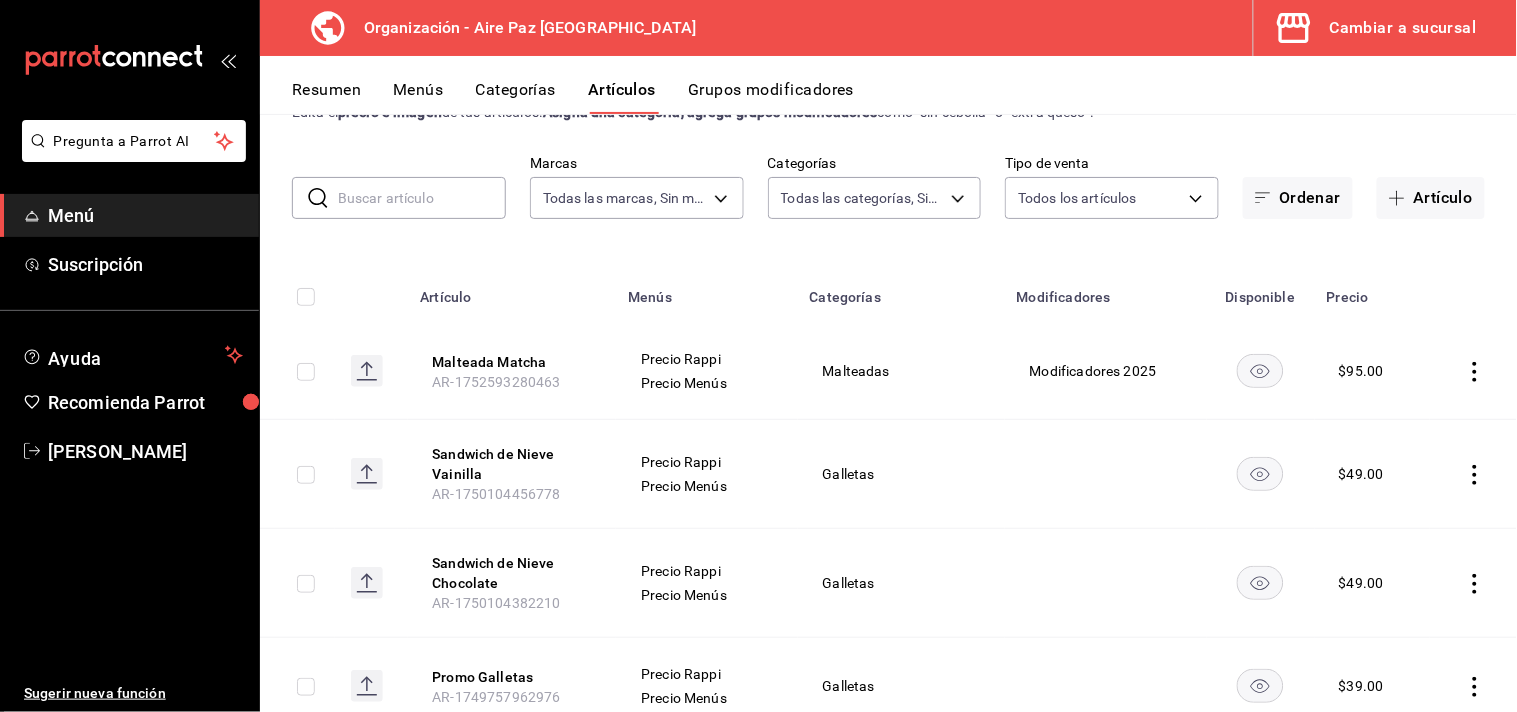 scroll, scrollTop: 0, scrollLeft: 0, axis: both 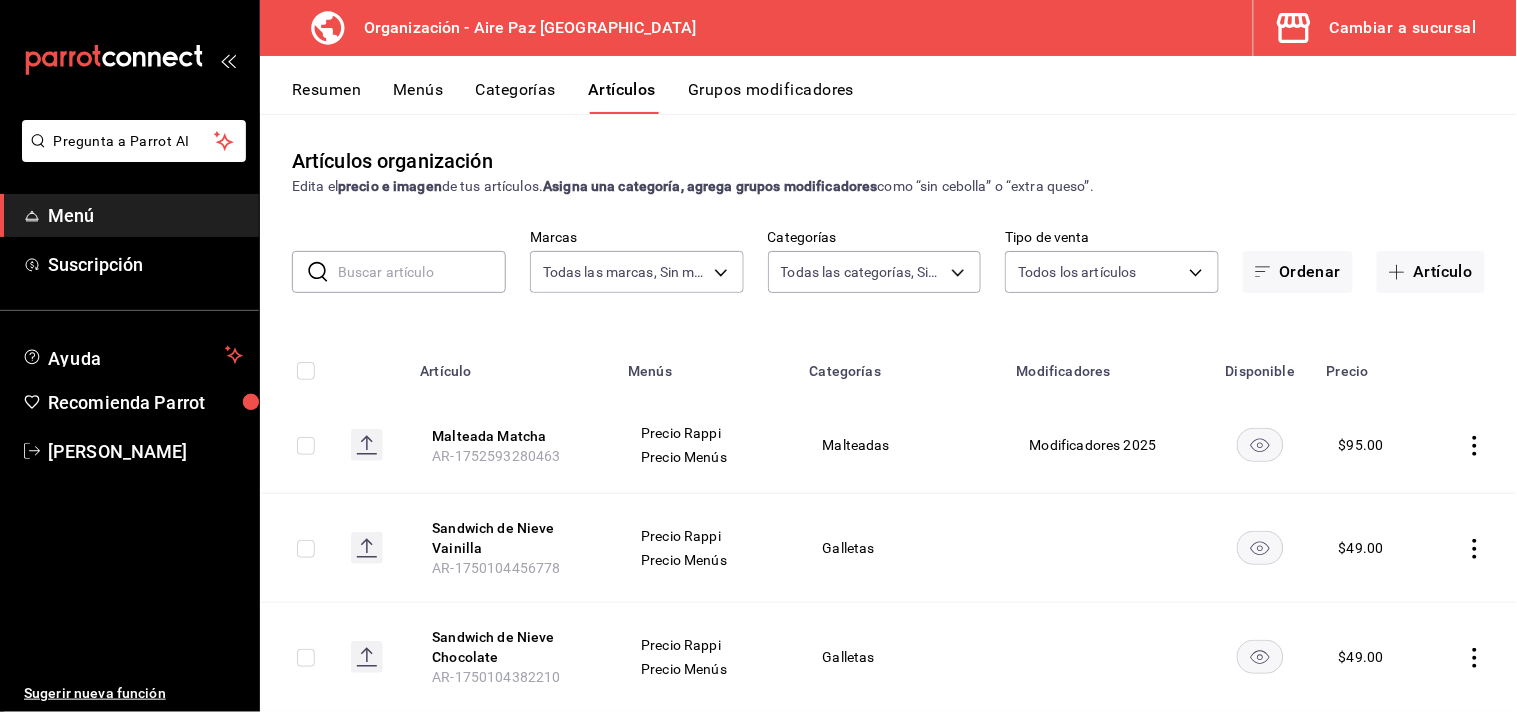 click on "Categorías" at bounding box center (516, 97) 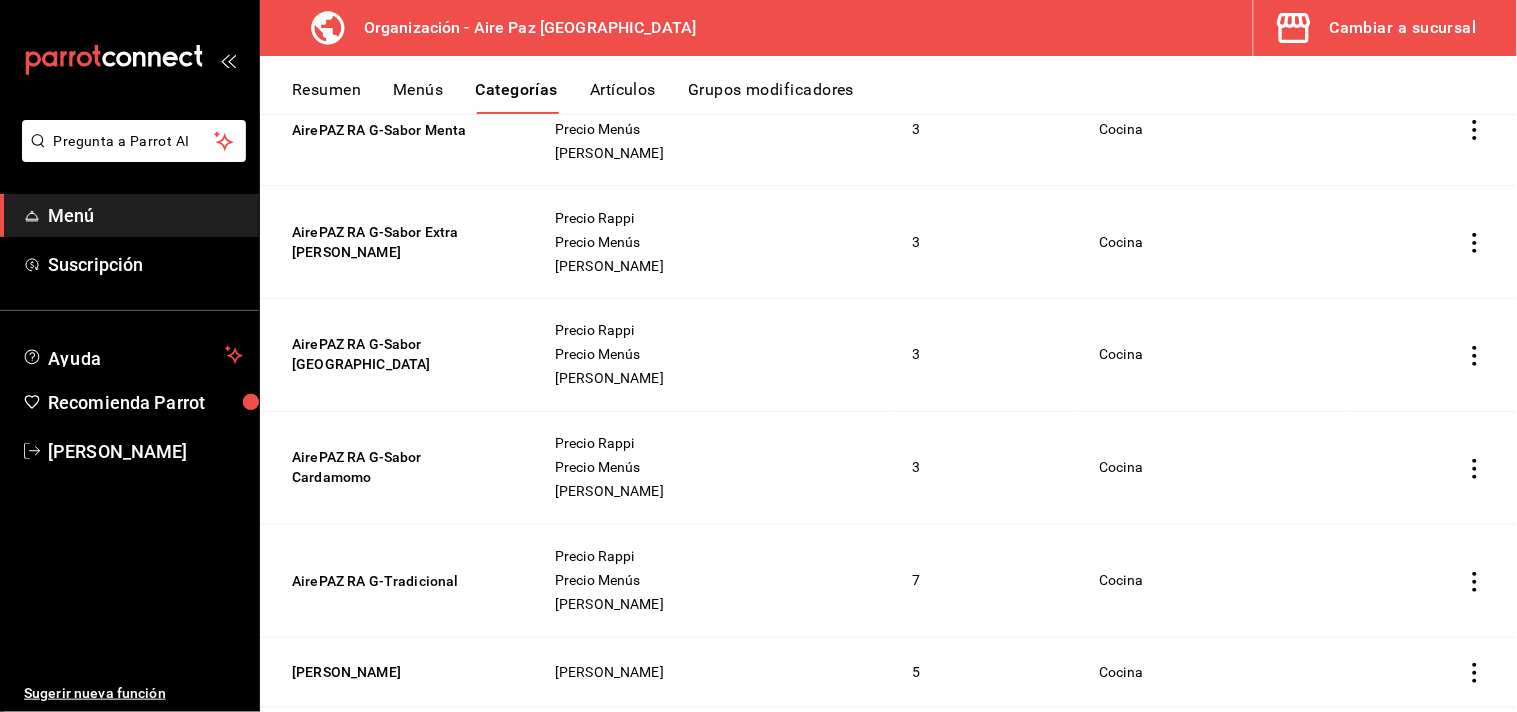 scroll, scrollTop: 814, scrollLeft: 0, axis: vertical 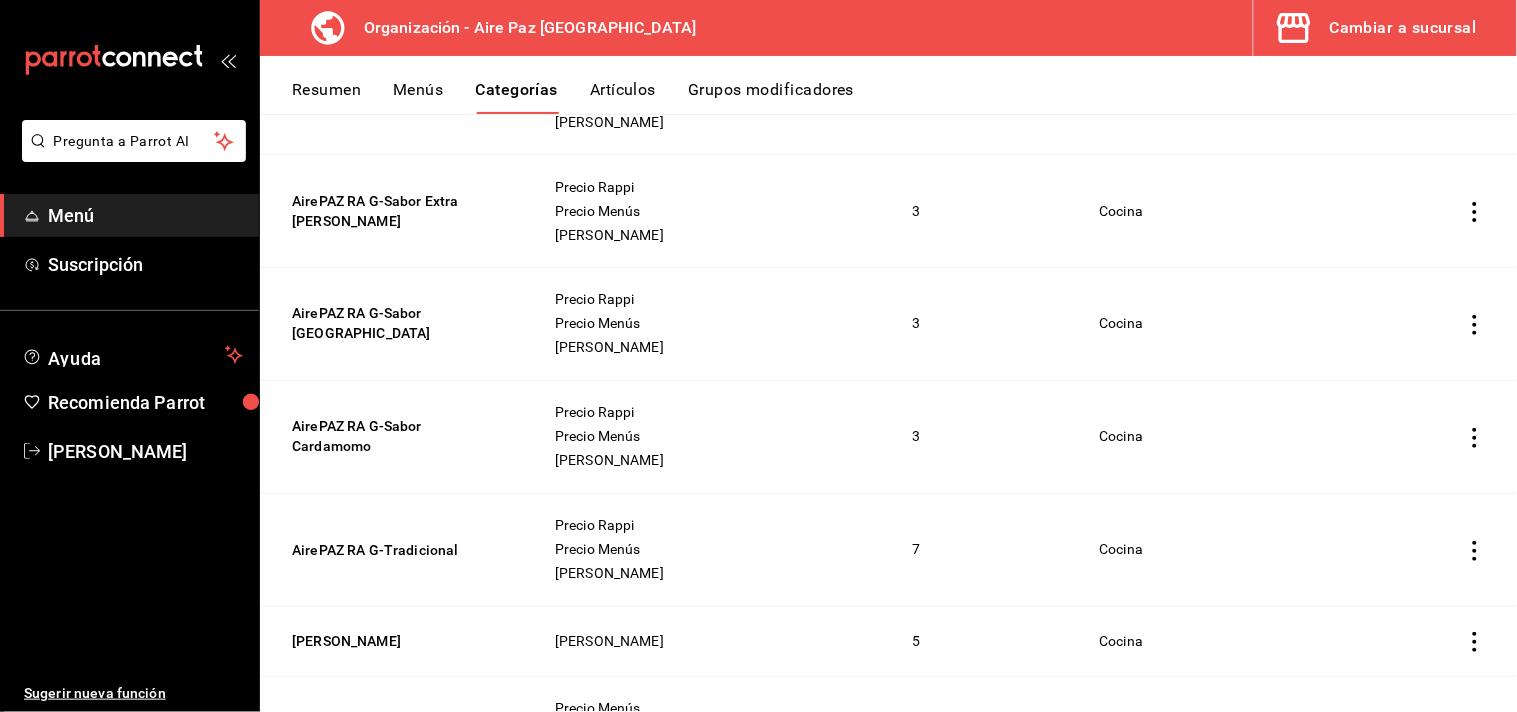 click at bounding box center [1431, 550] 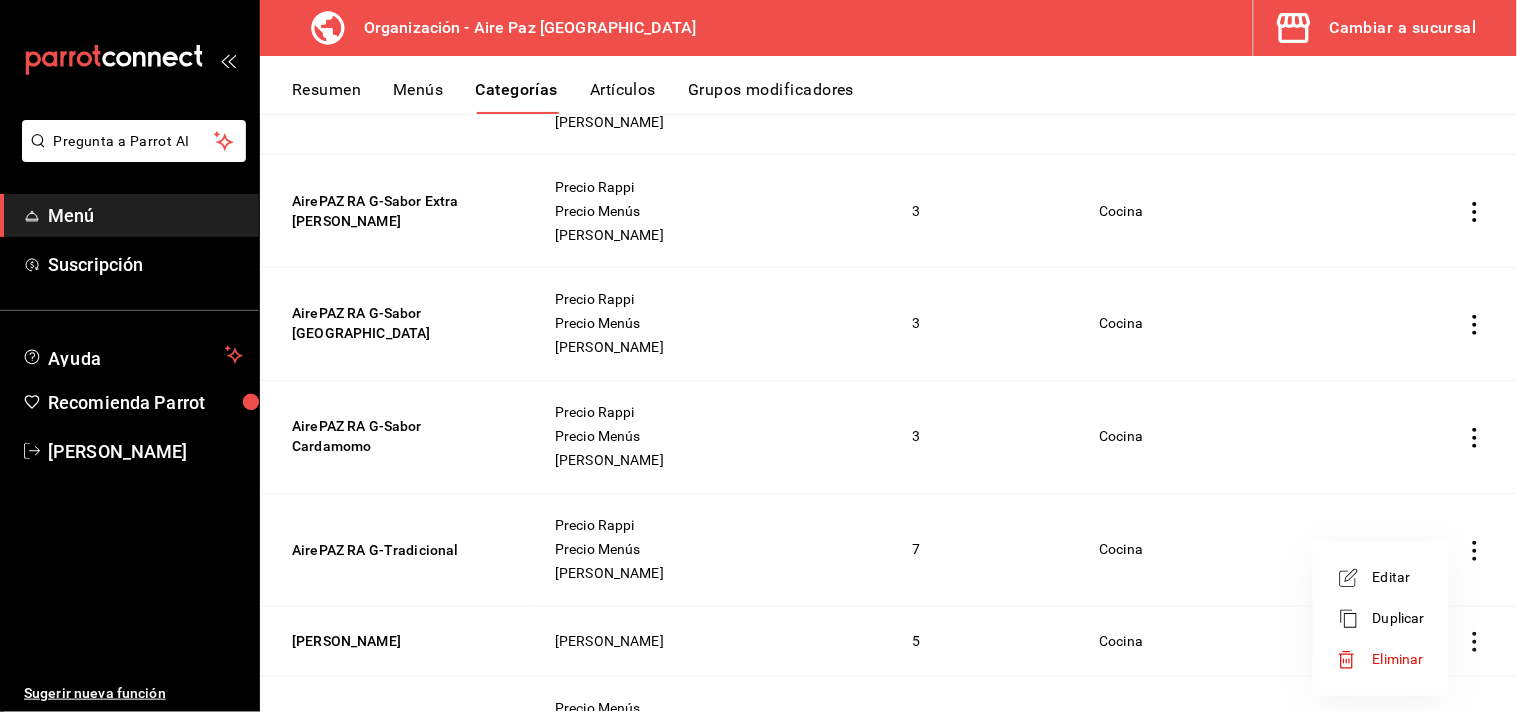 click on "Editar" at bounding box center (1399, 577) 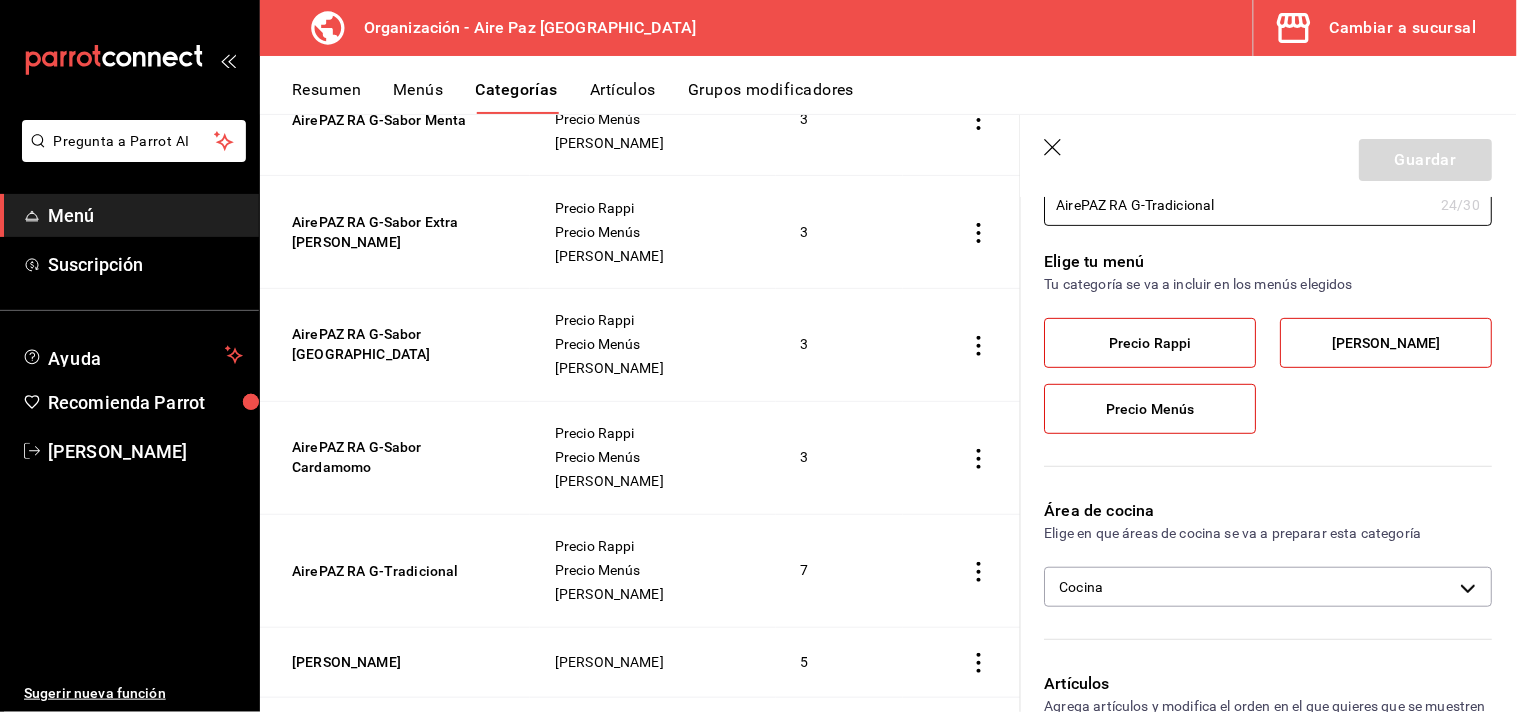 scroll, scrollTop: 0, scrollLeft: 0, axis: both 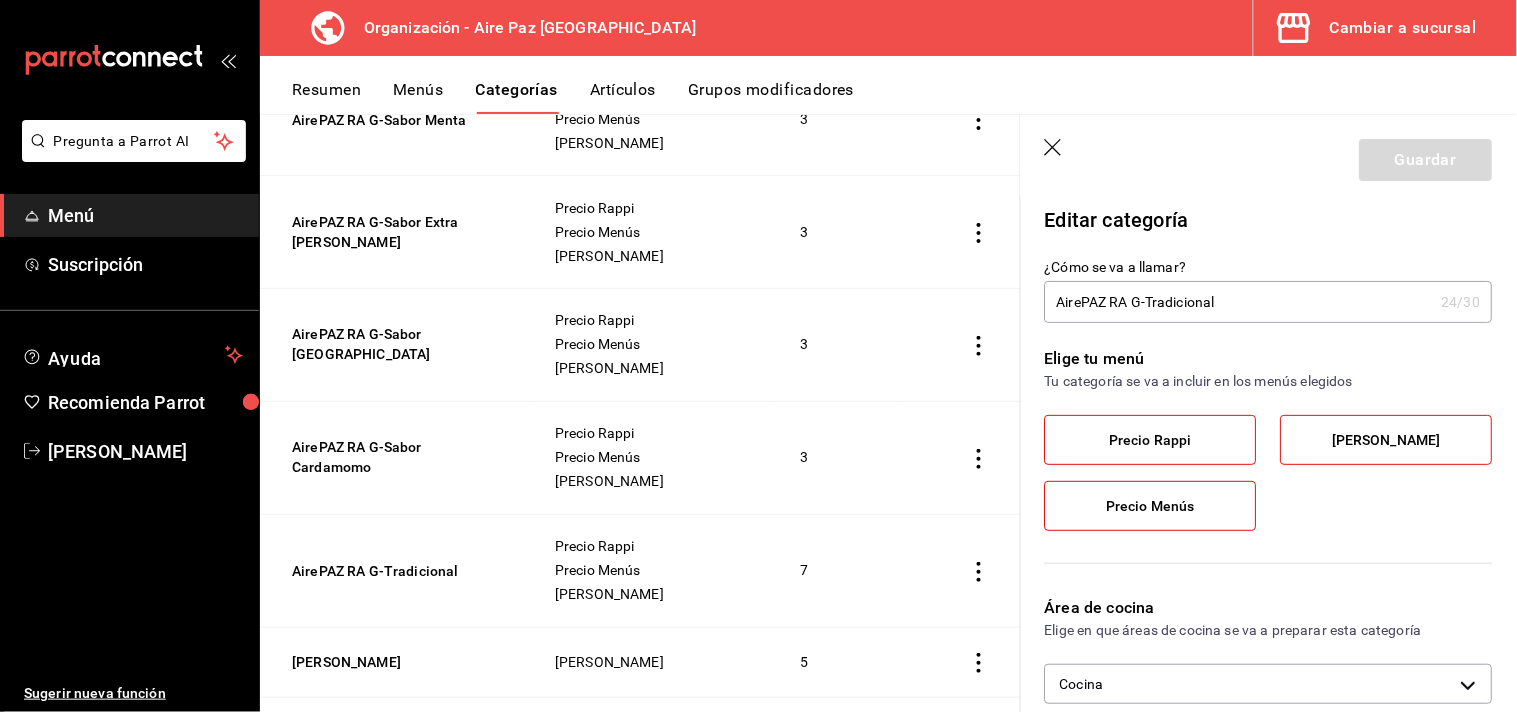 click 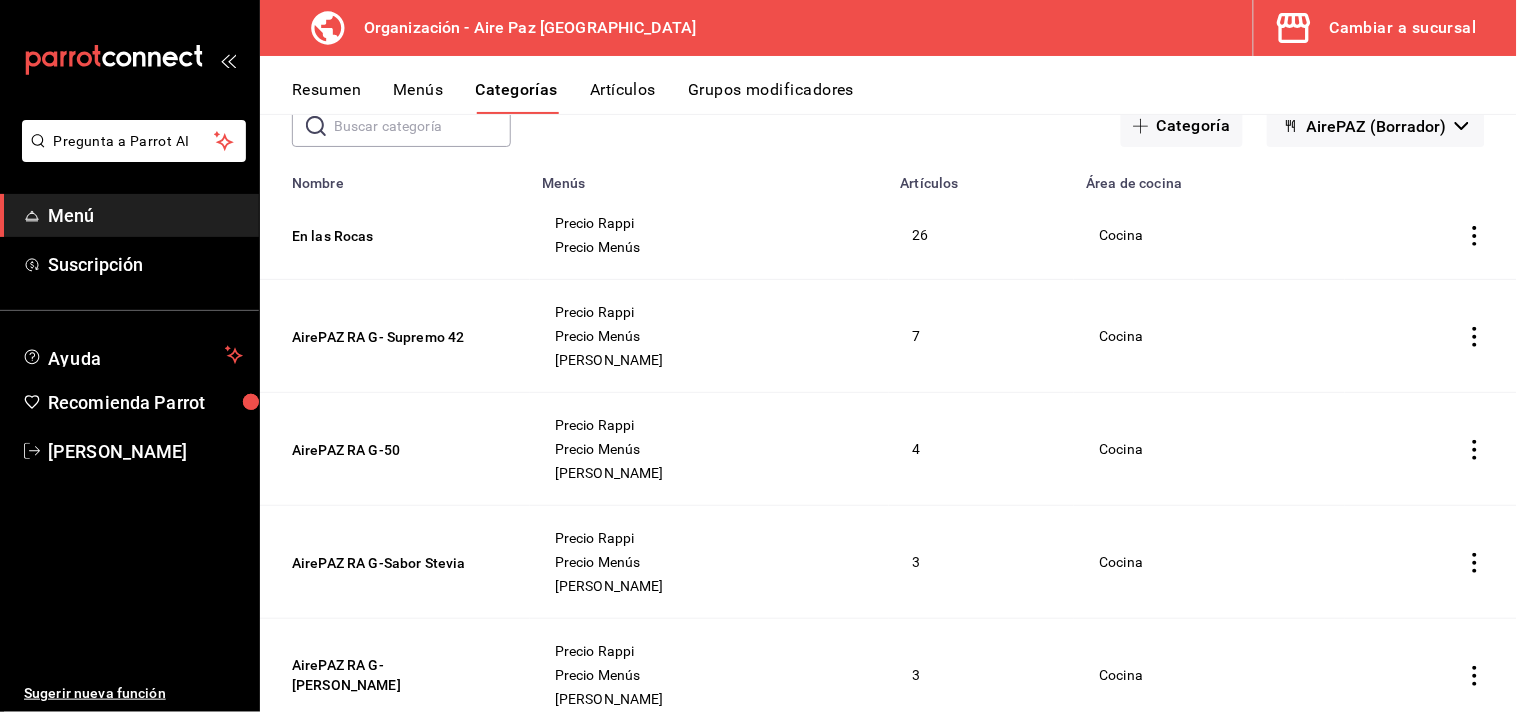 scroll, scrollTop: 123, scrollLeft: 0, axis: vertical 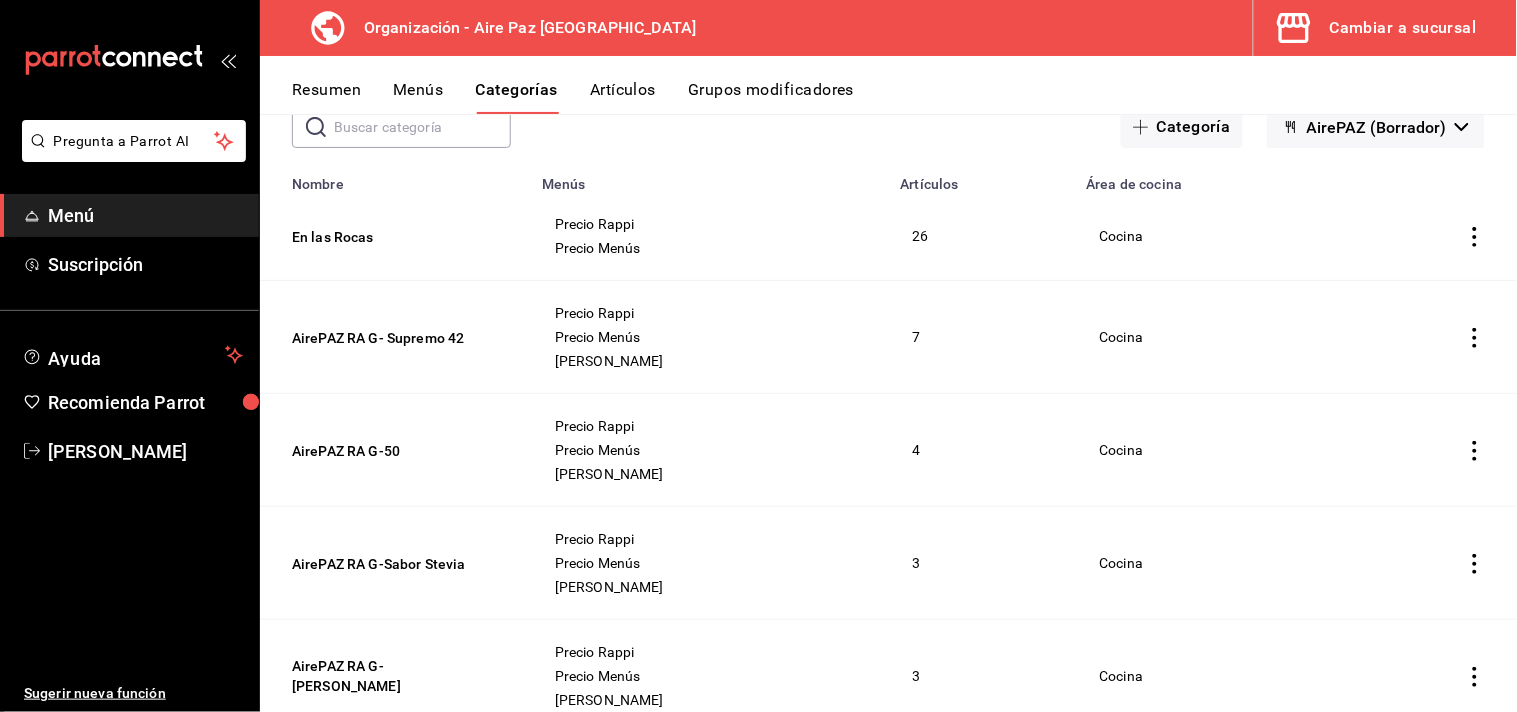 click 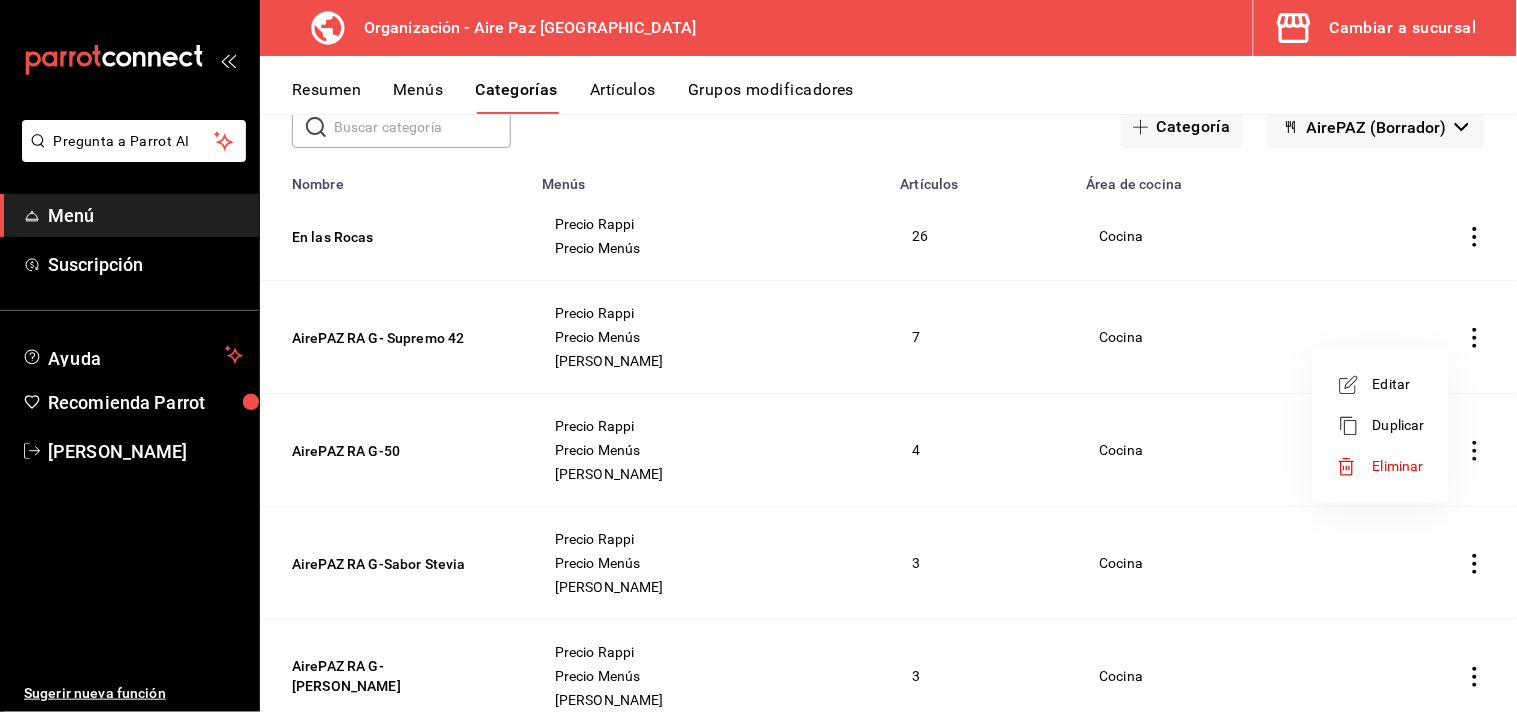 click on "Editar" at bounding box center (1399, 384) 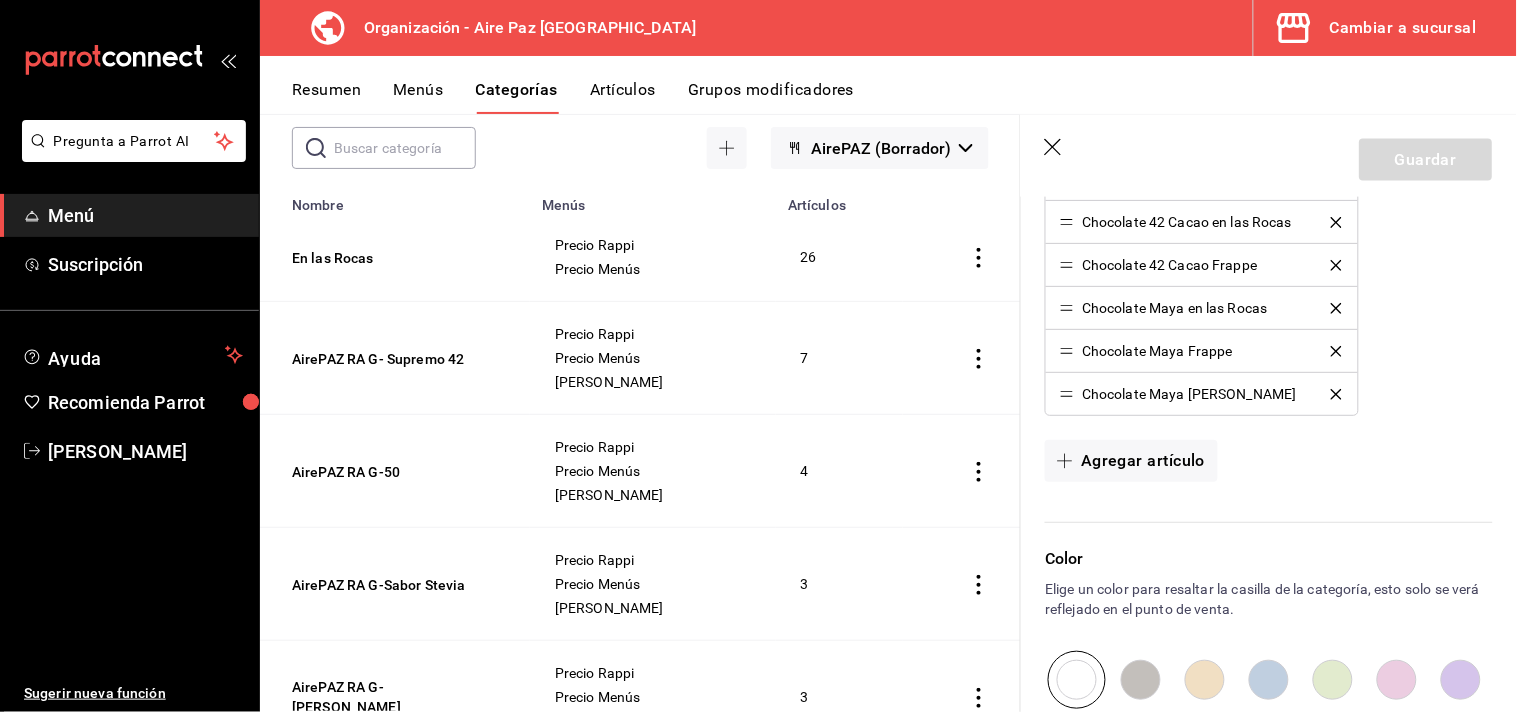 scroll, scrollTop: 744, scrollLeft: 0, axis: vertical 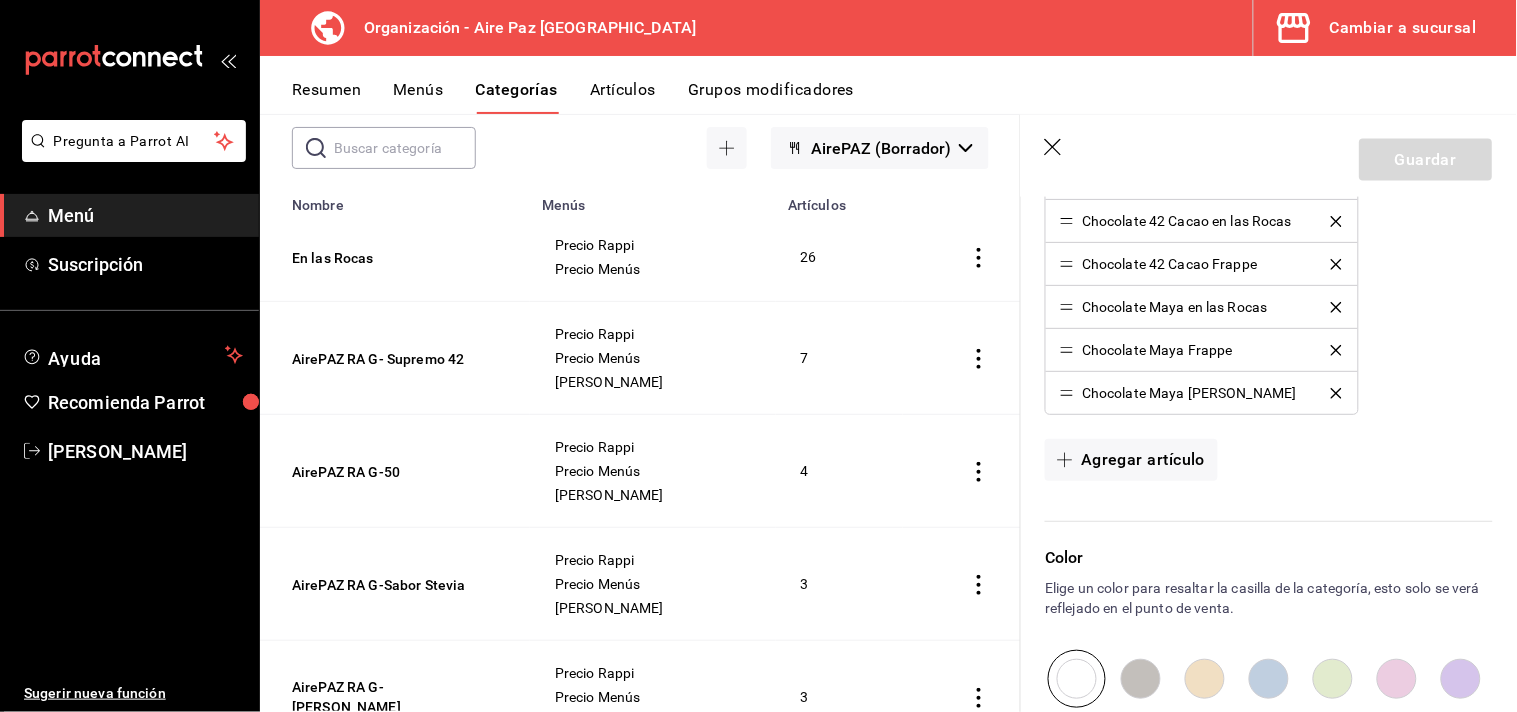 click on "Editar categoría ¿Cómo se va a llamar? AirePAZ RA G- Supremo 42 24 /30 ¿Cómo se va a llamar? Elige tu menú Tu categoría se va a incluir en los menús elegidos Precio Rappi Precio Tienda Precio Menús Área de cocina Elige en que áreas de cocina se va a preparar esta categoría Cocina 70ecd955-4154-40b6-99f2-5df580458f20 Artículos Agrega artículos y modifica el orden en el que quieres que se muestren en el menú. Promo Martes-Supremo Chocolate 42 Cacao Caliente Chocolate 42 Cacao en las Rocas Chocolate 42 Cacao Frappe Chocolate Maya en las Rocas Chocolate Maya Frappe Chocolate Maya [PERSON_NAME] Agregar artículo Color Elige un color para resaltar la casilla de la categoría, esto solo [PERSON_NAME] reflejado en el punto de venta. Clave Asigna una clave a tu categoría y así agruparla con otras categorías dentro de tu organización. CA- 1735416696478 13 / 17 ​ Asignar Clave" at bounding box center [1269, 207] 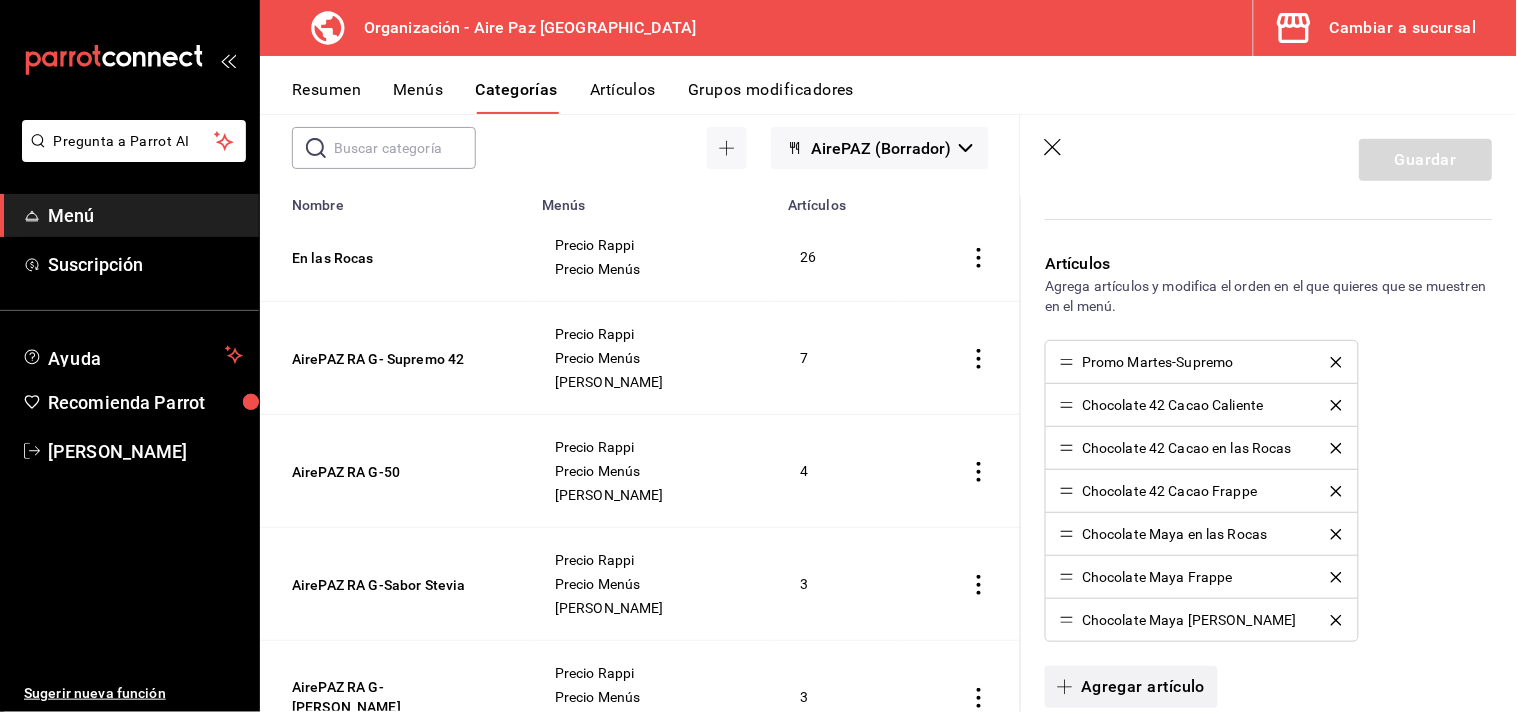 scroll, scrollTop: 477, scrollLeft: 0, axis: vertical 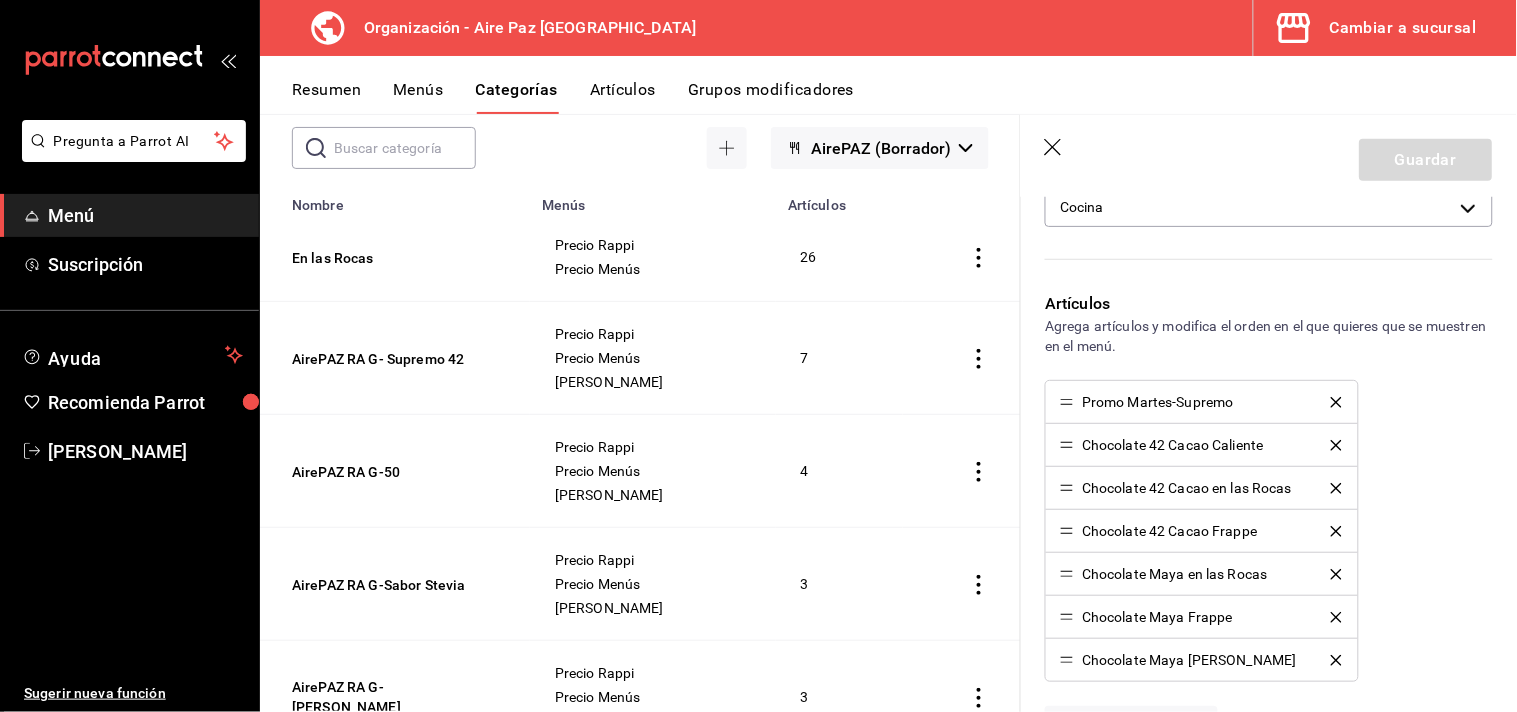 click on "Artículos Agrega artículos y modifica el orden en el que quieres que se muestren en el menú. Promo Martes-Supremo Chocolate 42 Cacao Caliente Chocolate 42 Cacao en las Rocas Chocolate 42 Cacao Frappe Chocolate Maya en las Rocas Chocolate Maya Frappe Chocolate Maya [PERSON_NAME] Agregar artículo" at bounding box center [1257, 528] 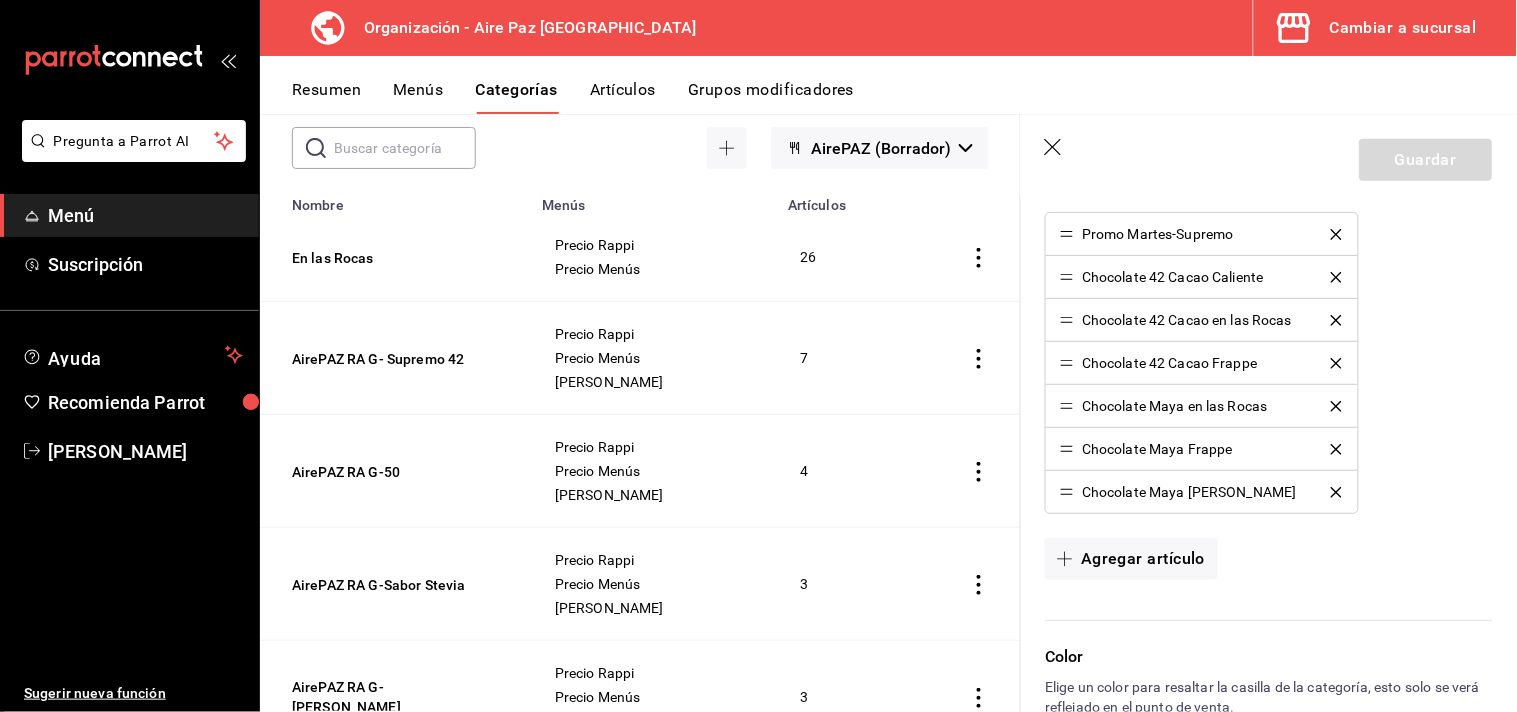 scroll, scrollTop: 724, scrollLeft: 0, axis: vertical 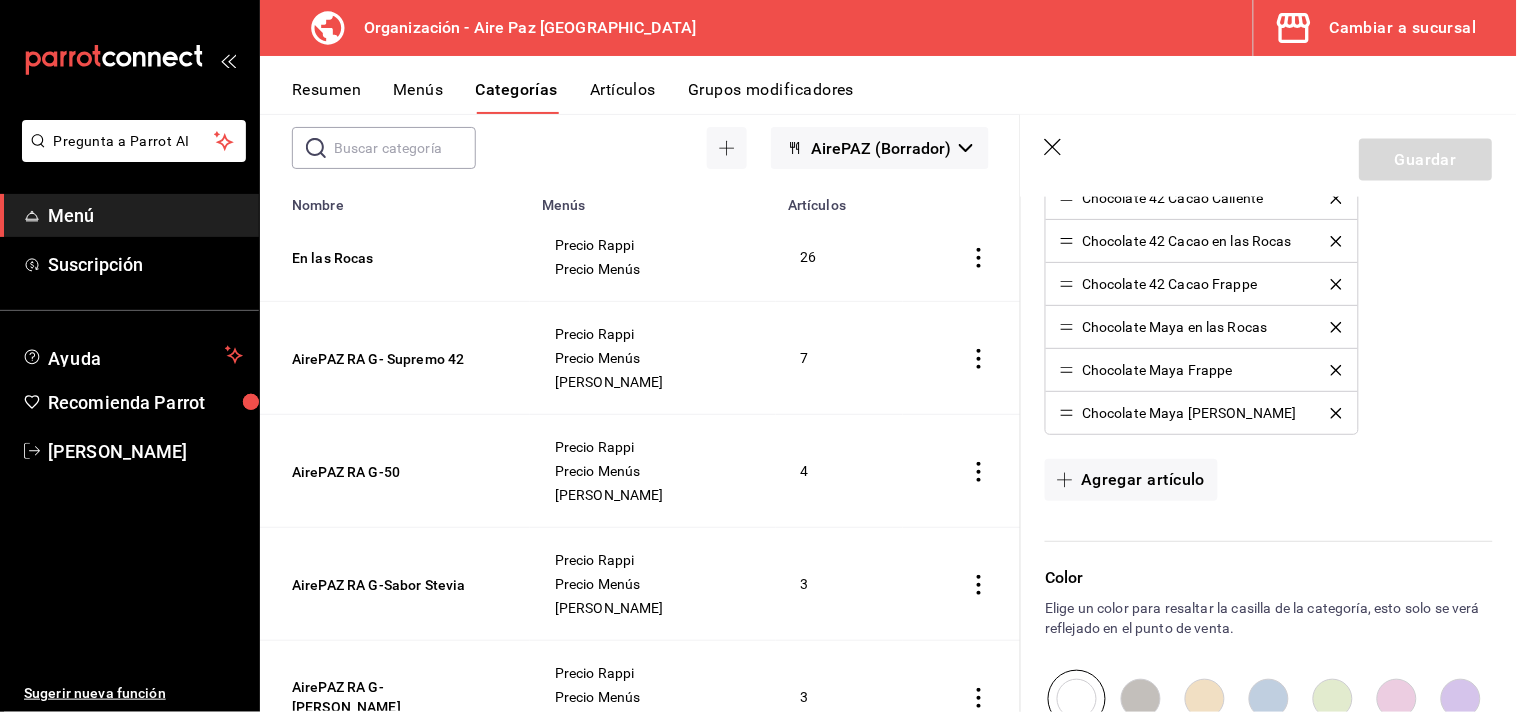 click 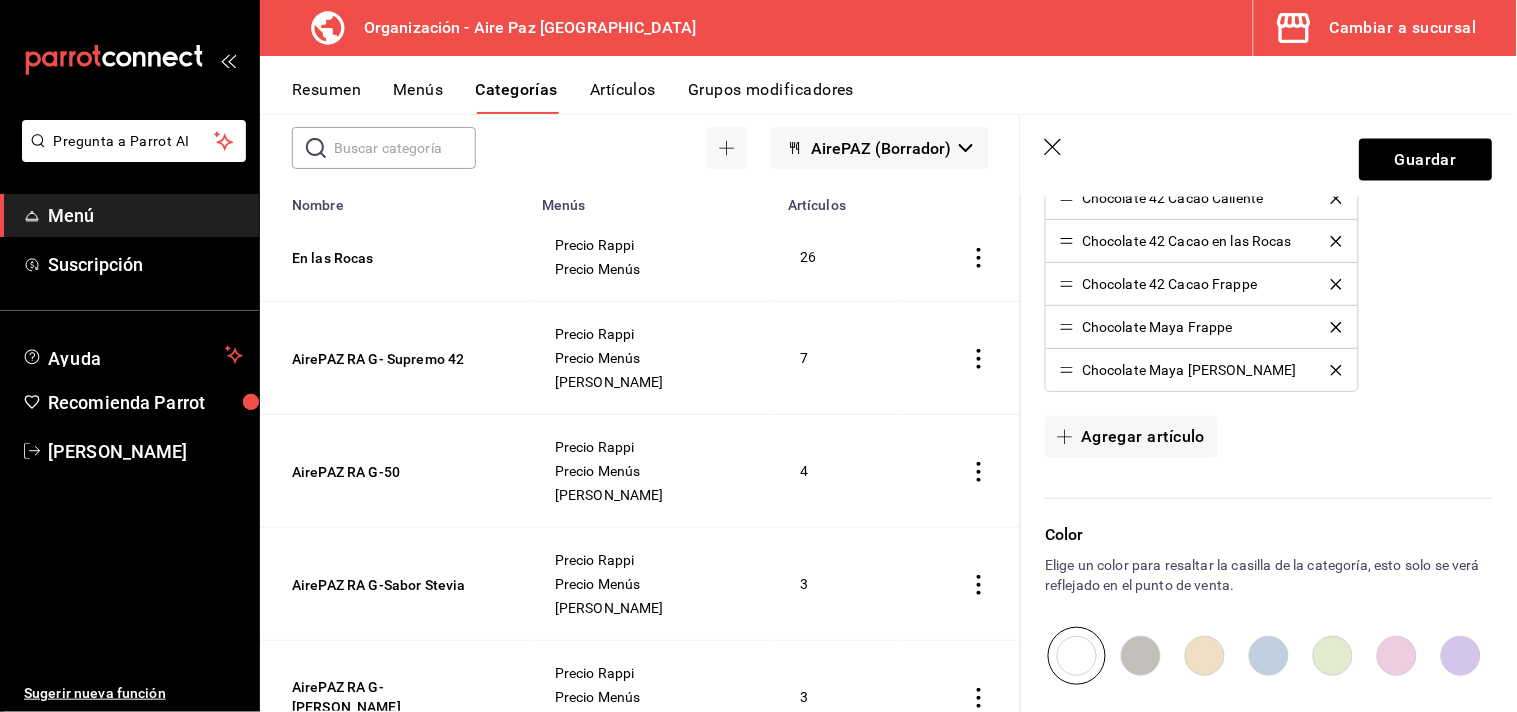 click 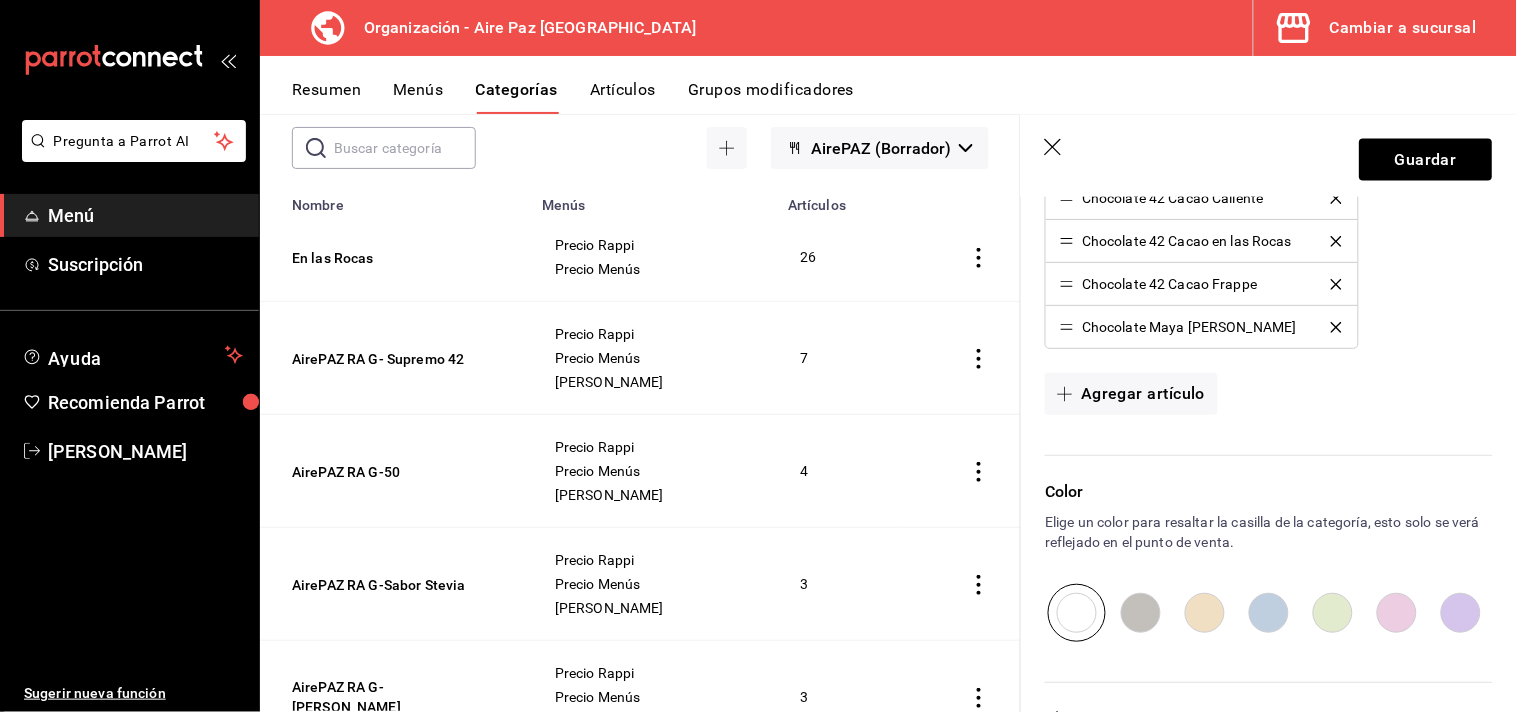 click 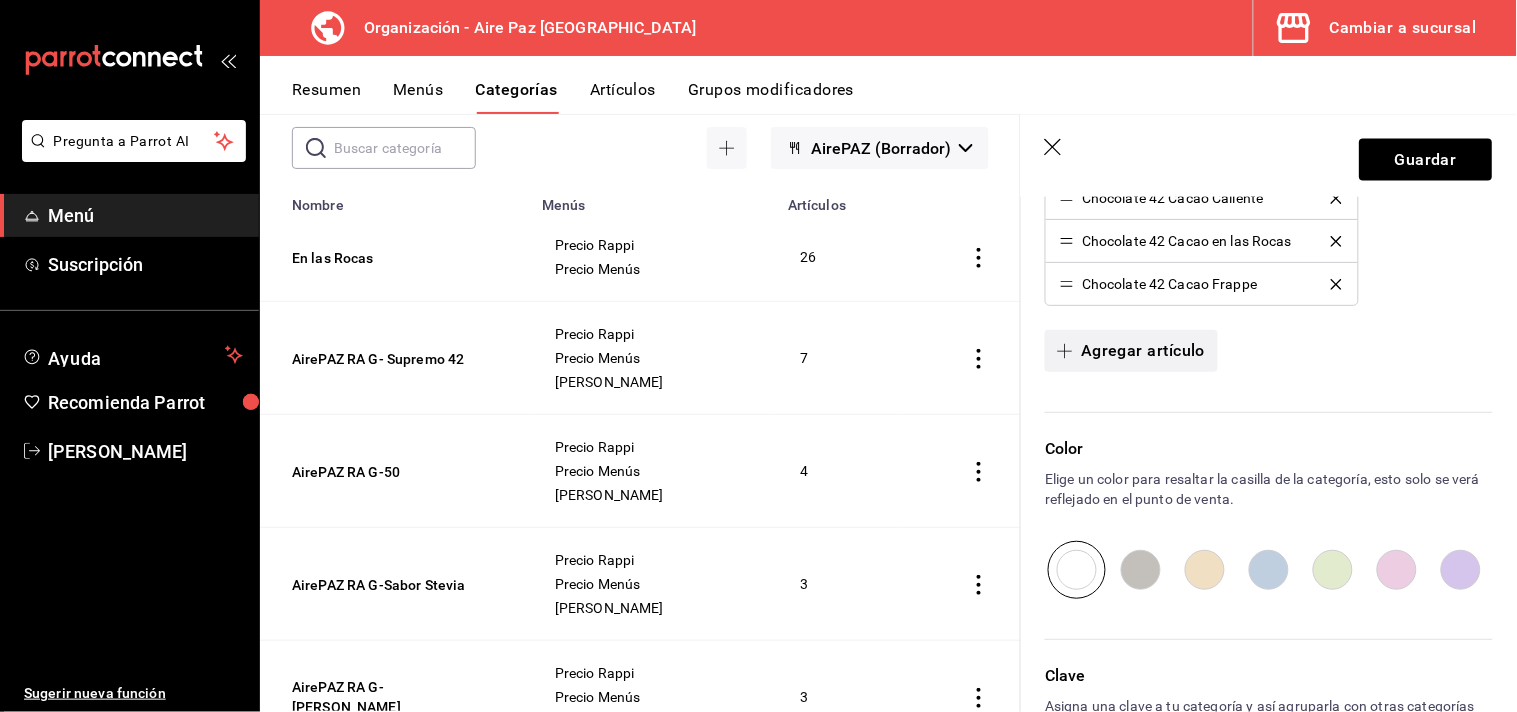 click on "Agregar artículo" at bounding box center [1131, 351] 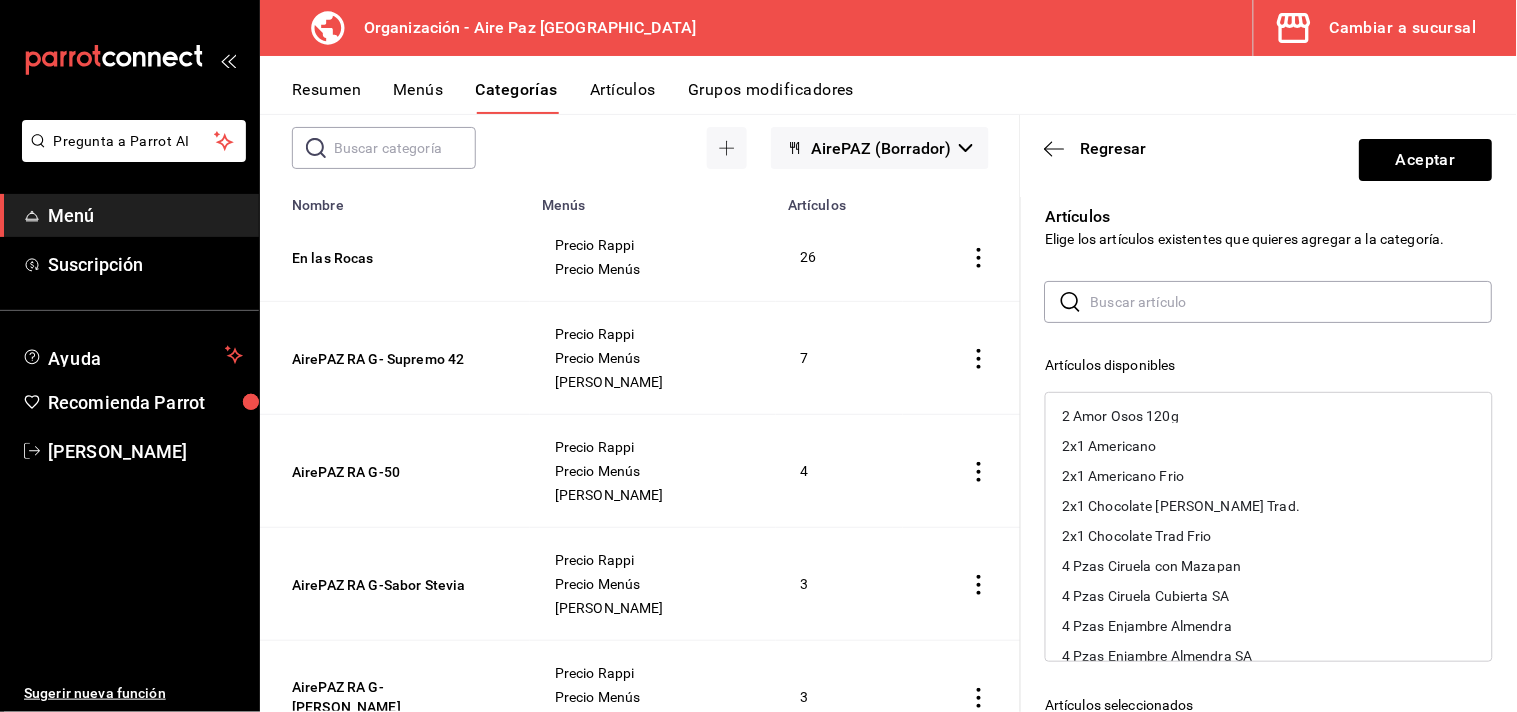 click at bounding box center [1292, 302] 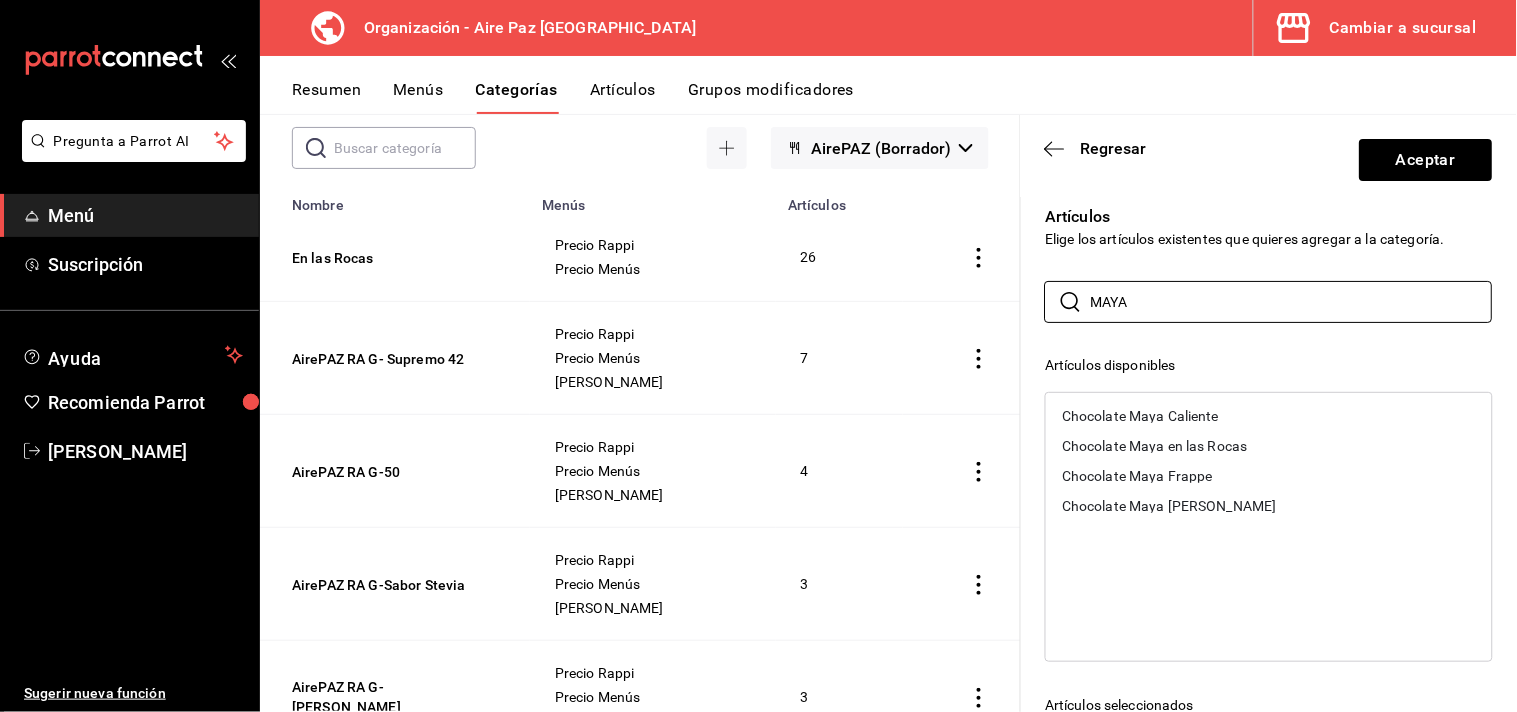 type on "MAYA" 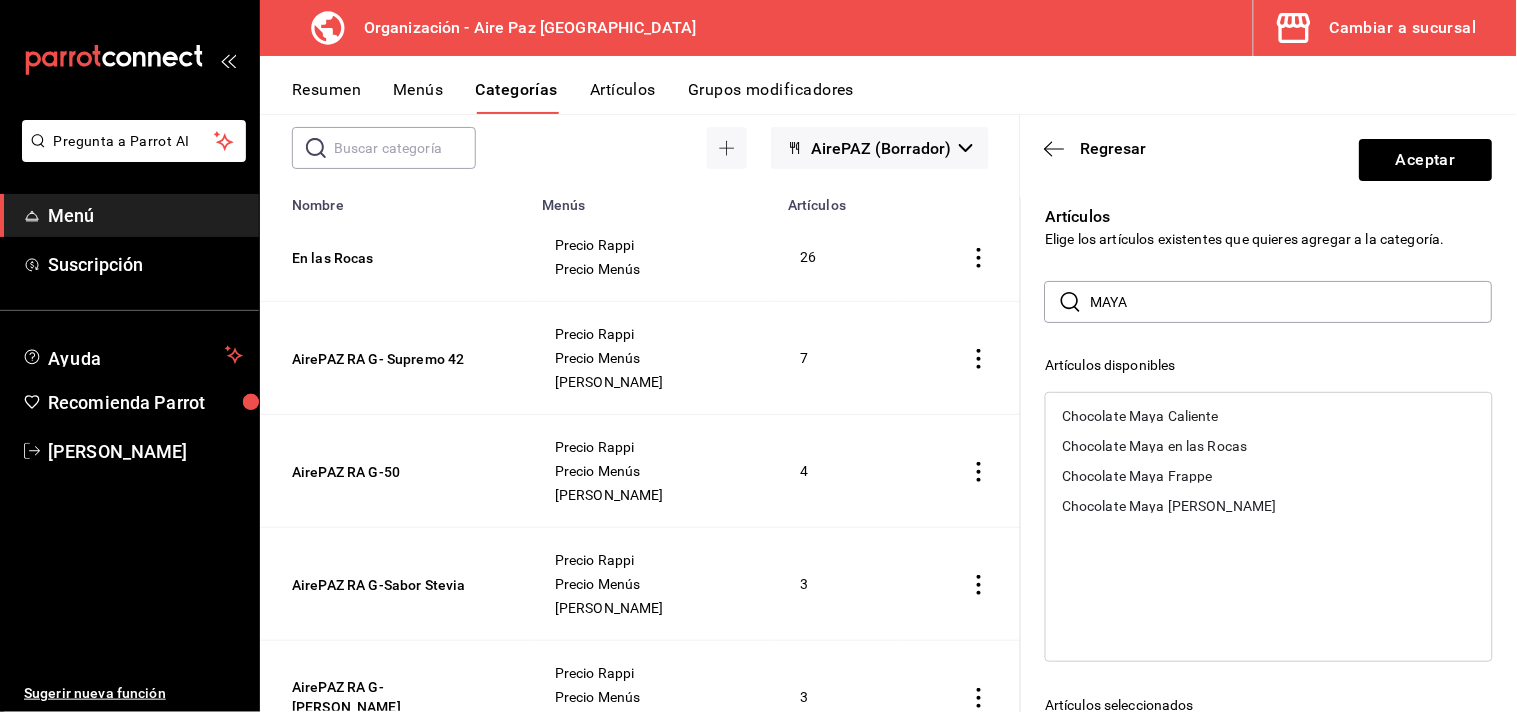 click on "Chocolate Maya Caliente" at bounding box center (1269, 416) 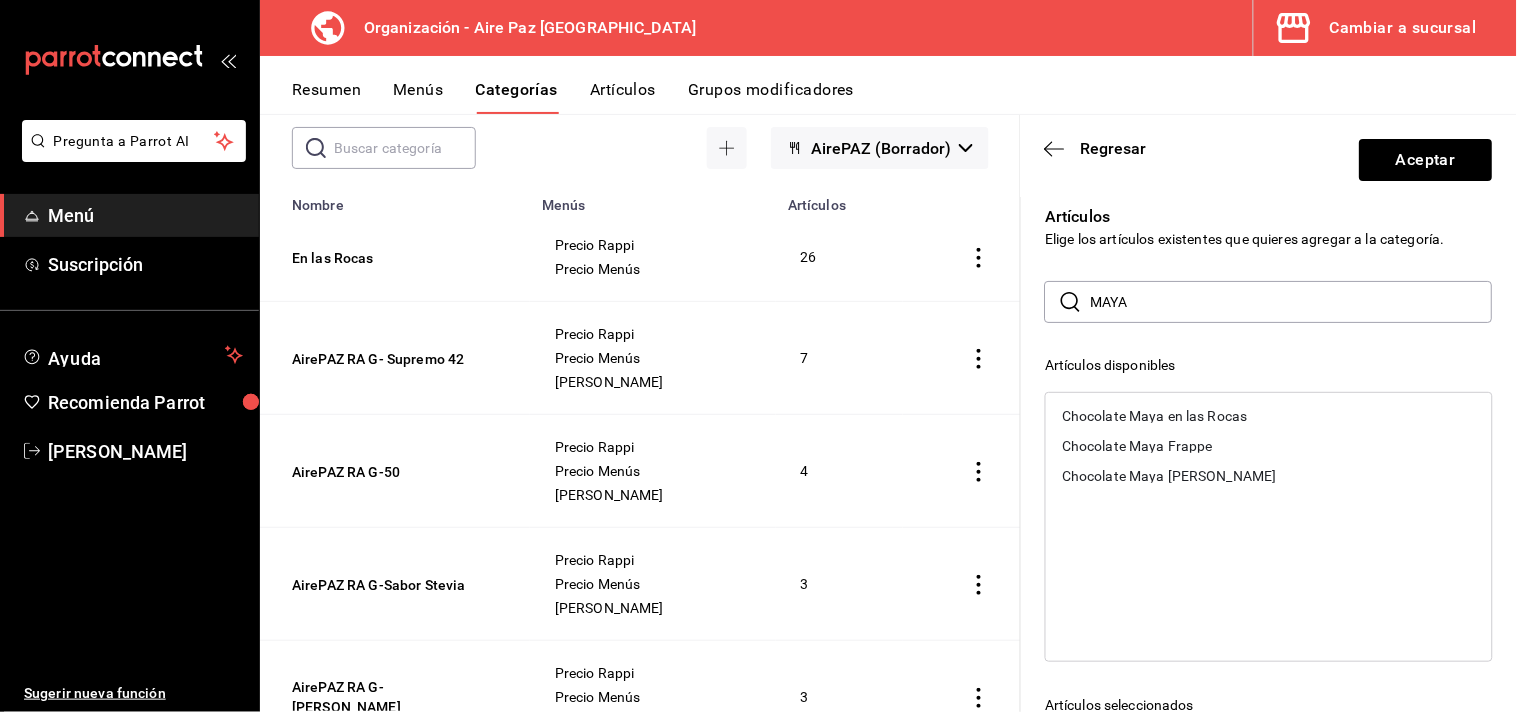 click on "Chocolate Maya en las Rocas" at bounding box center (1155, 416) 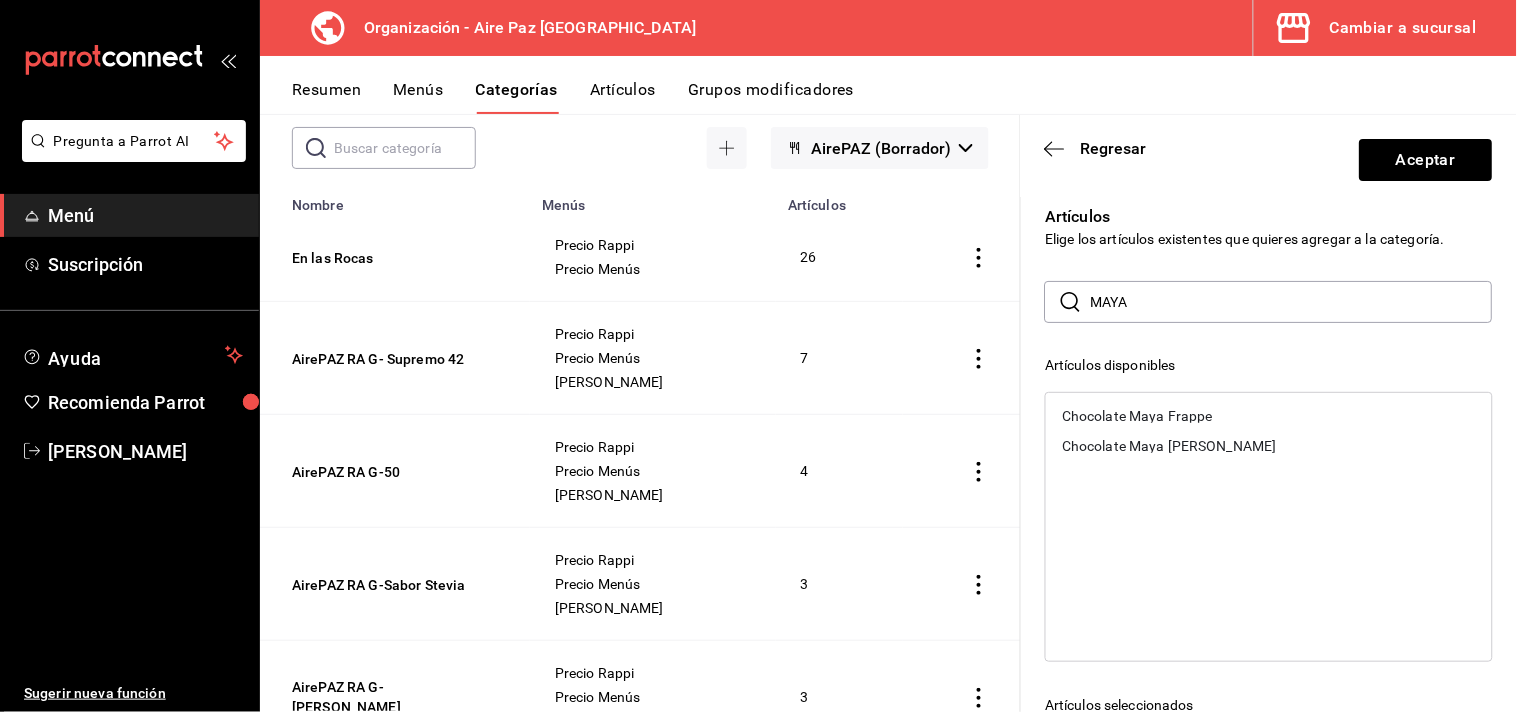 click on "Chocolate Maya Frappe" at bounding box center [1137, 416] 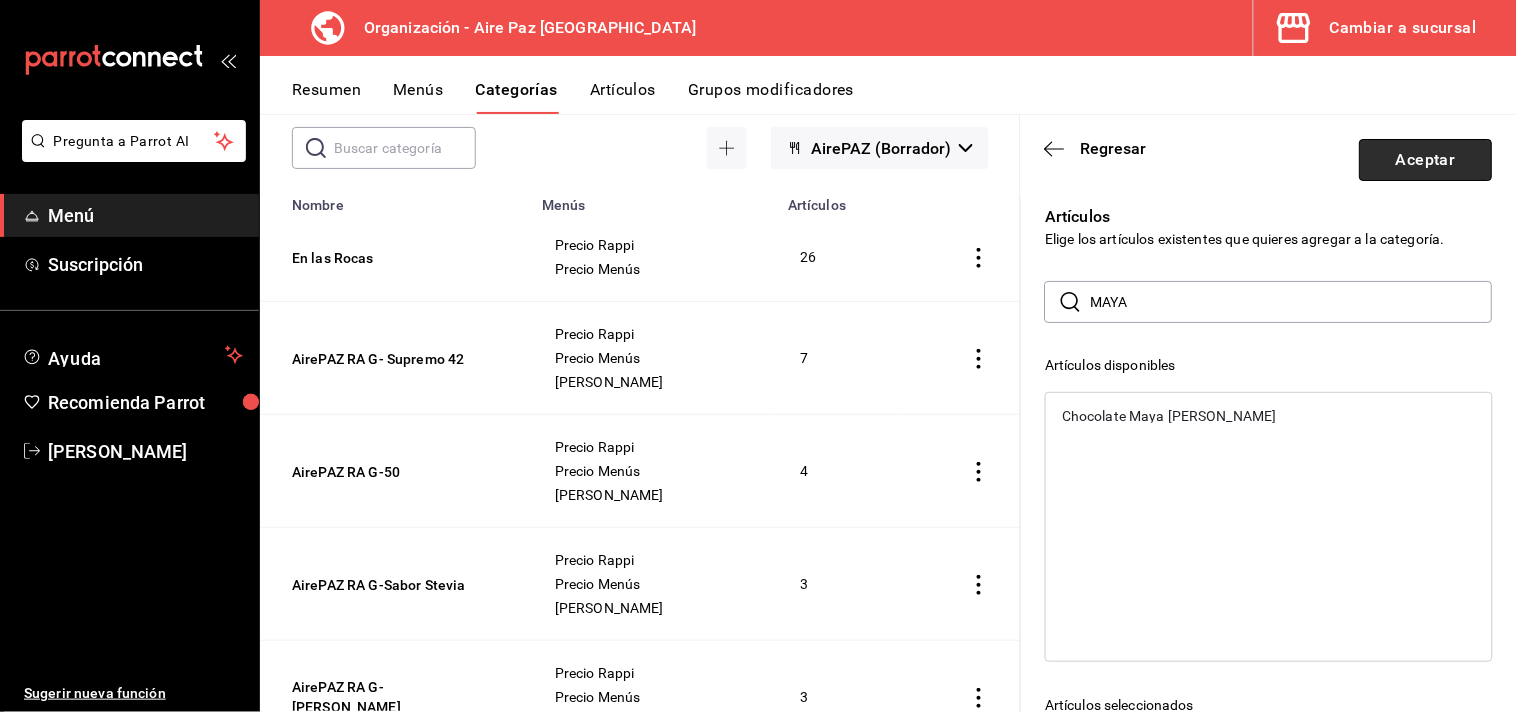 click on "Aceptar" at bounding box center [1426, 160] 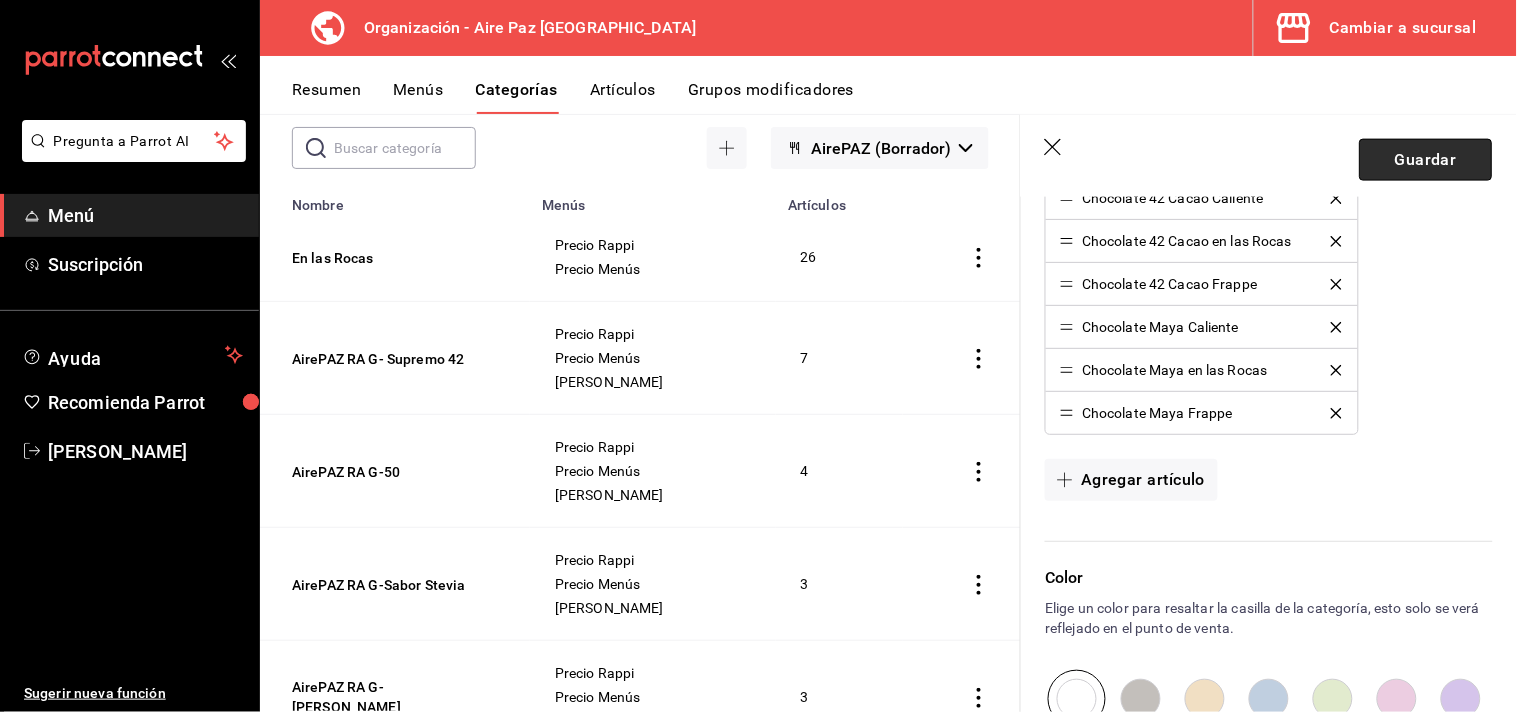 click on "Guardar" at bounding box center (1426, 160) 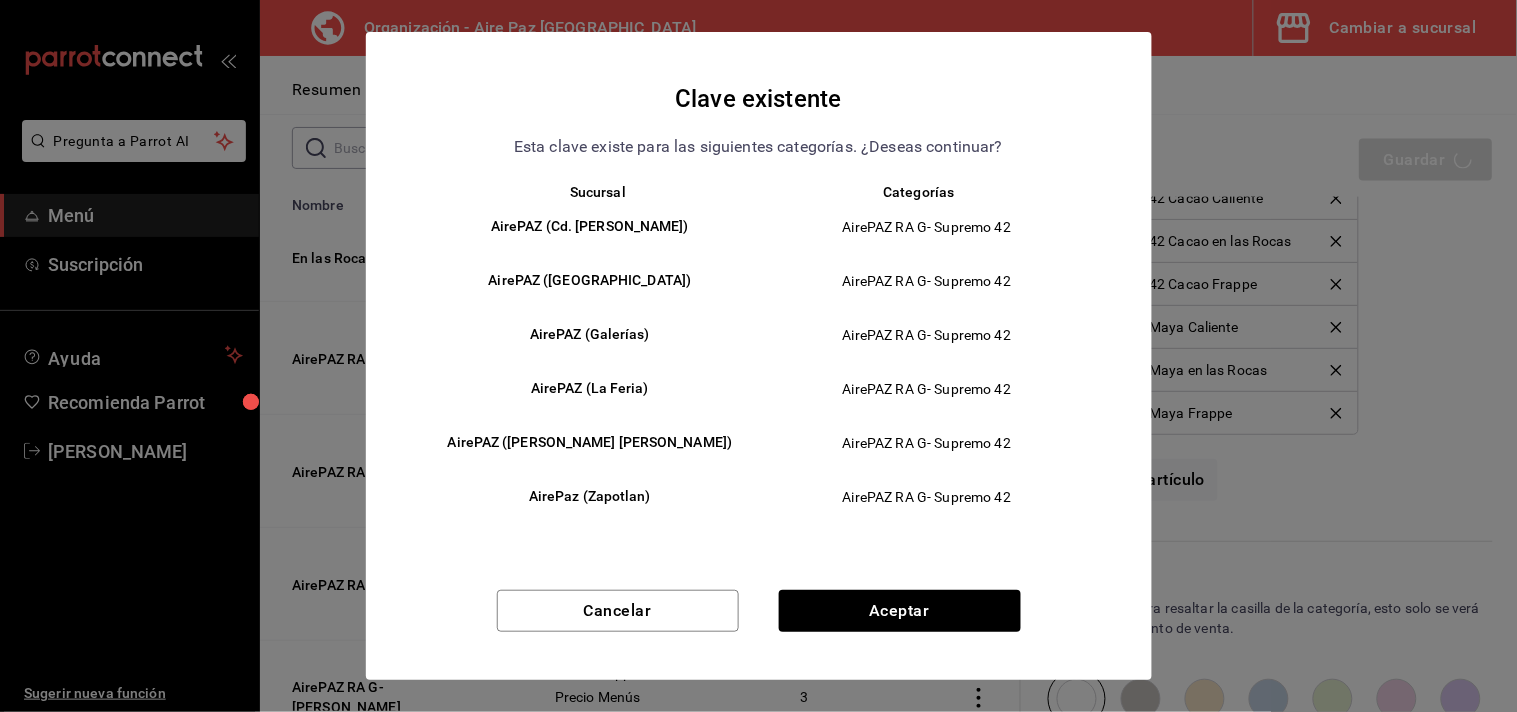 scroll, scrollTop: 3, scrollLeft: 0, axis: vertical 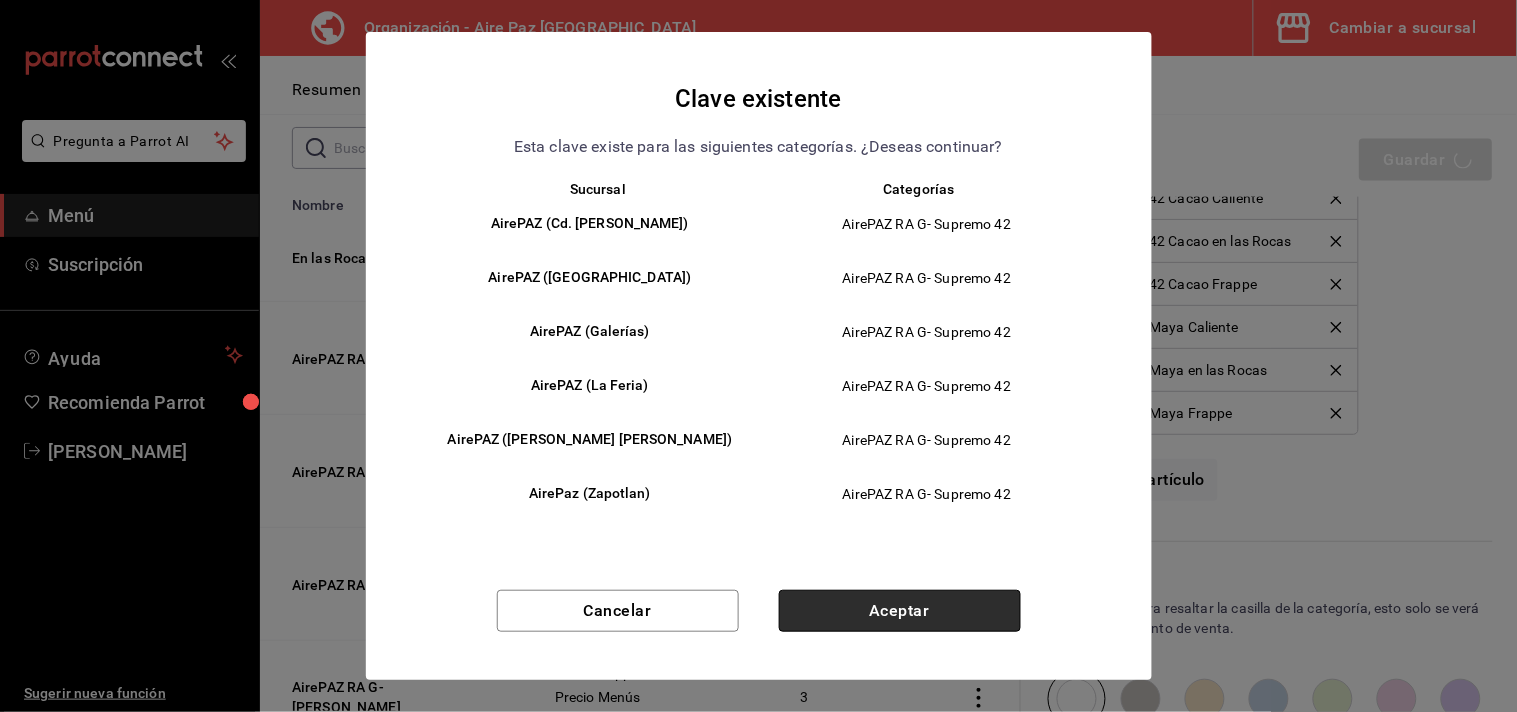 click on "Aceptar" at bounding box center [900, 611] 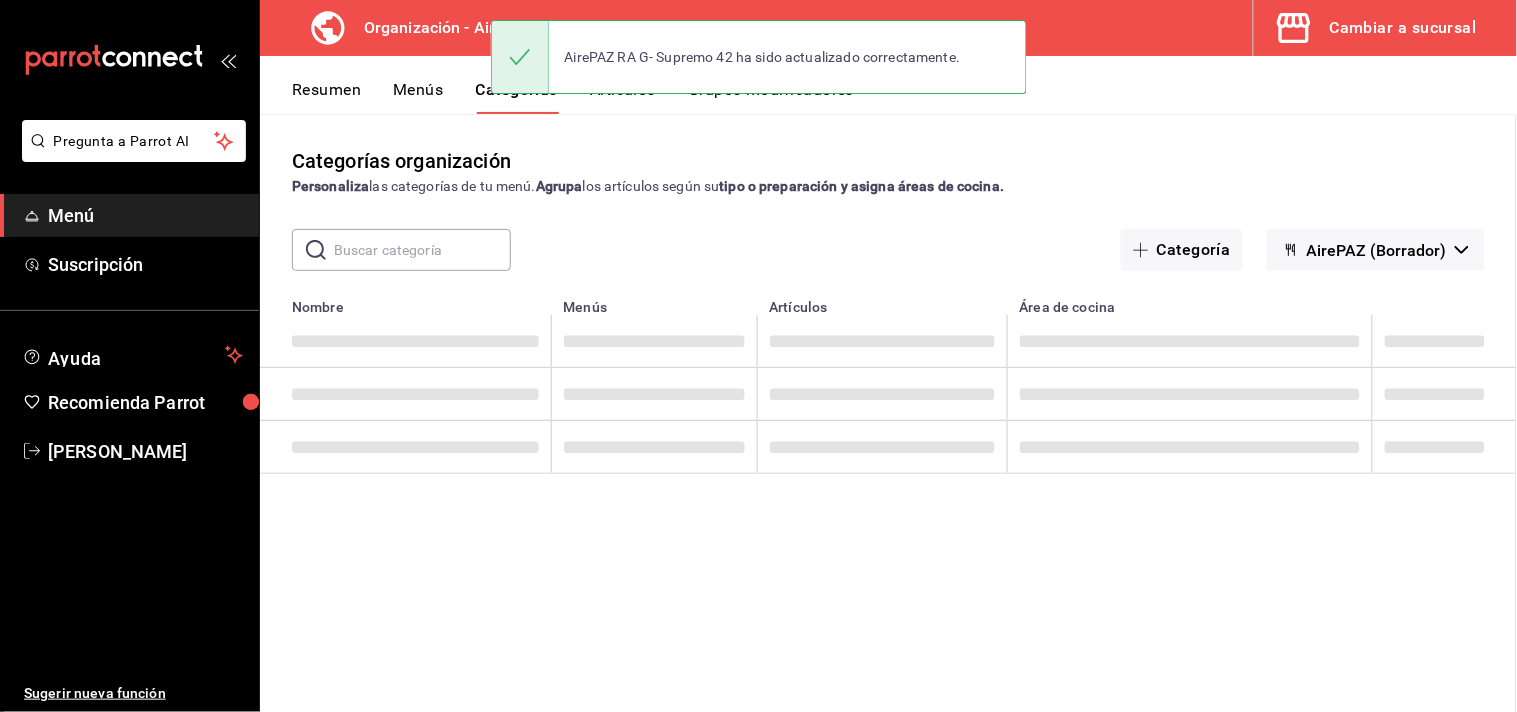 scroll, scrollTop: 0, scrollLeft: 0, axis: both 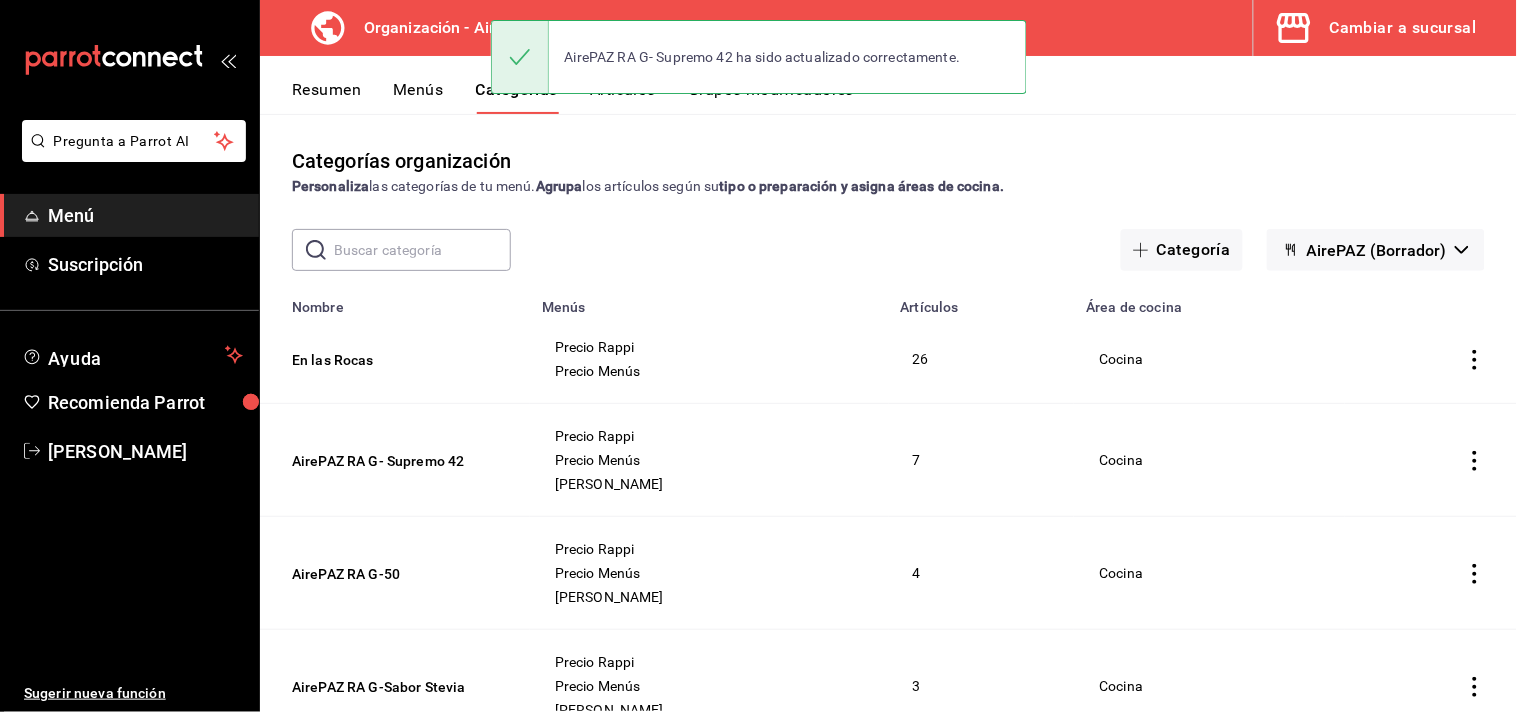 click on "Menús" at bounding box center (418, 97) 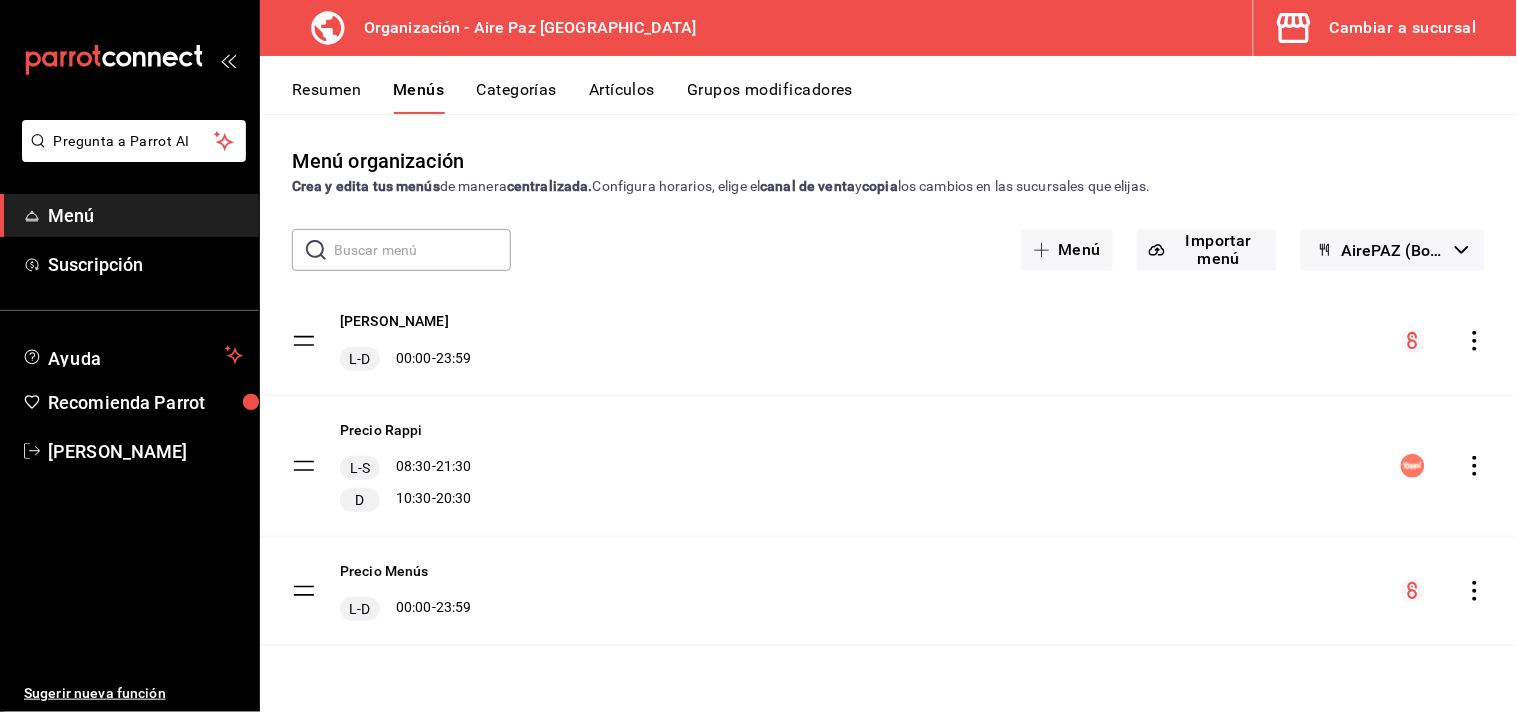 click 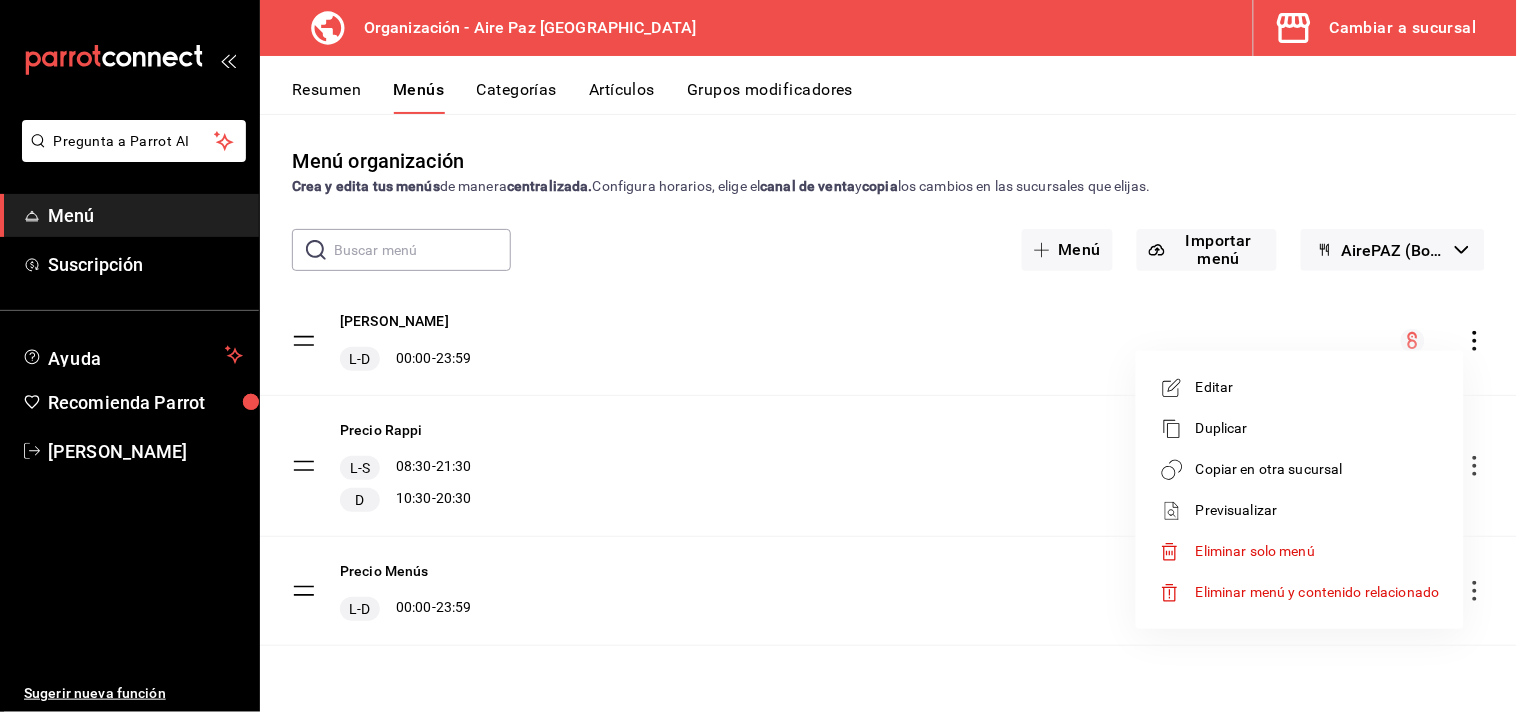 click on "Editar" at bounding box center [1318, 387] 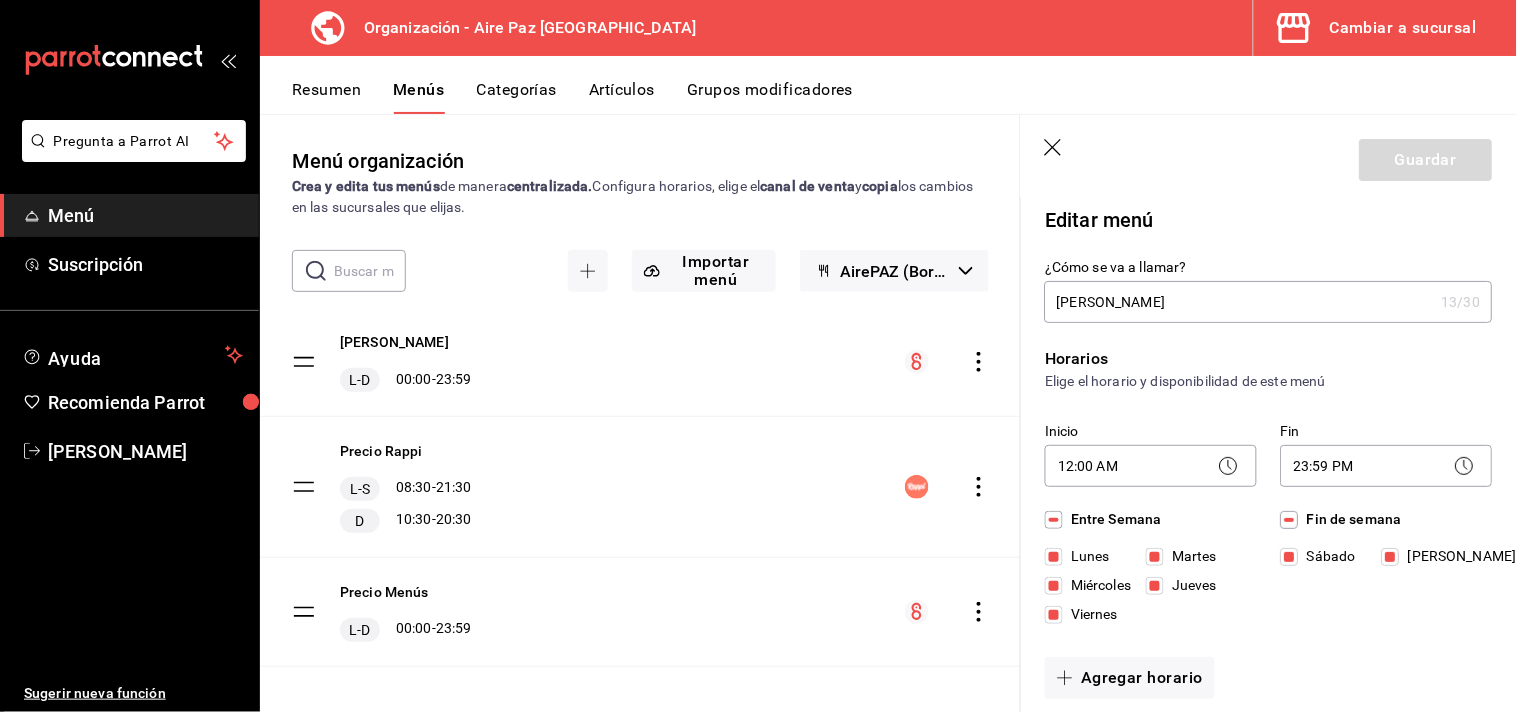 click 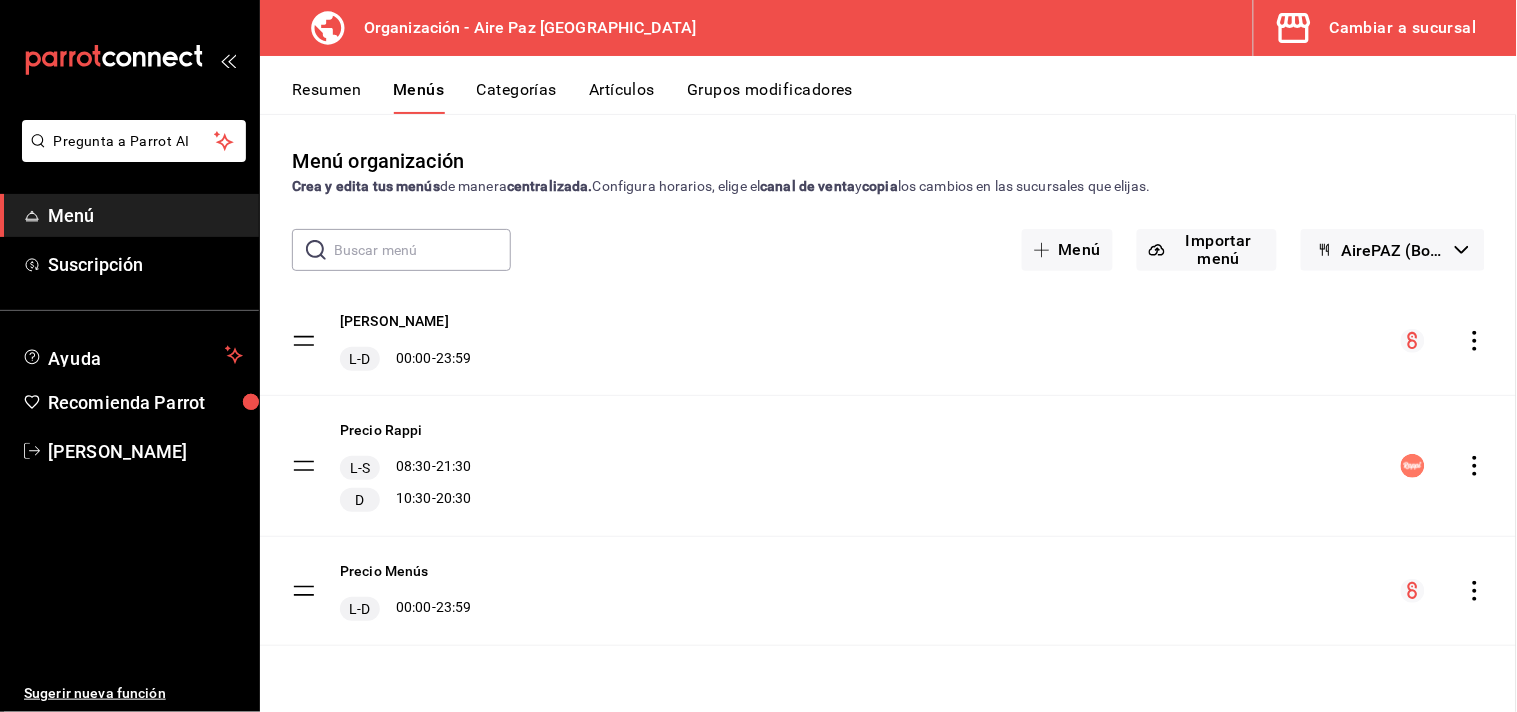 checkbox on "false" 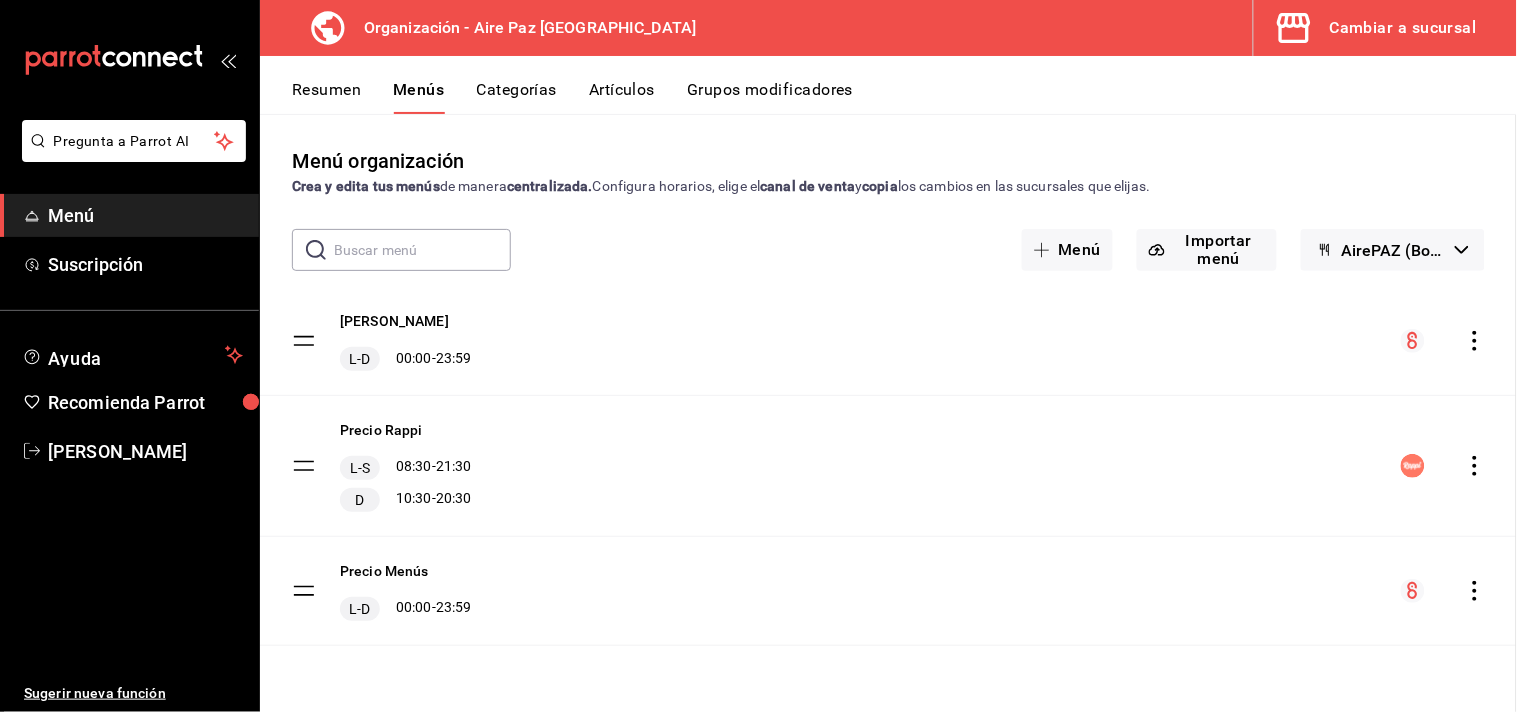 checkbox on "false" 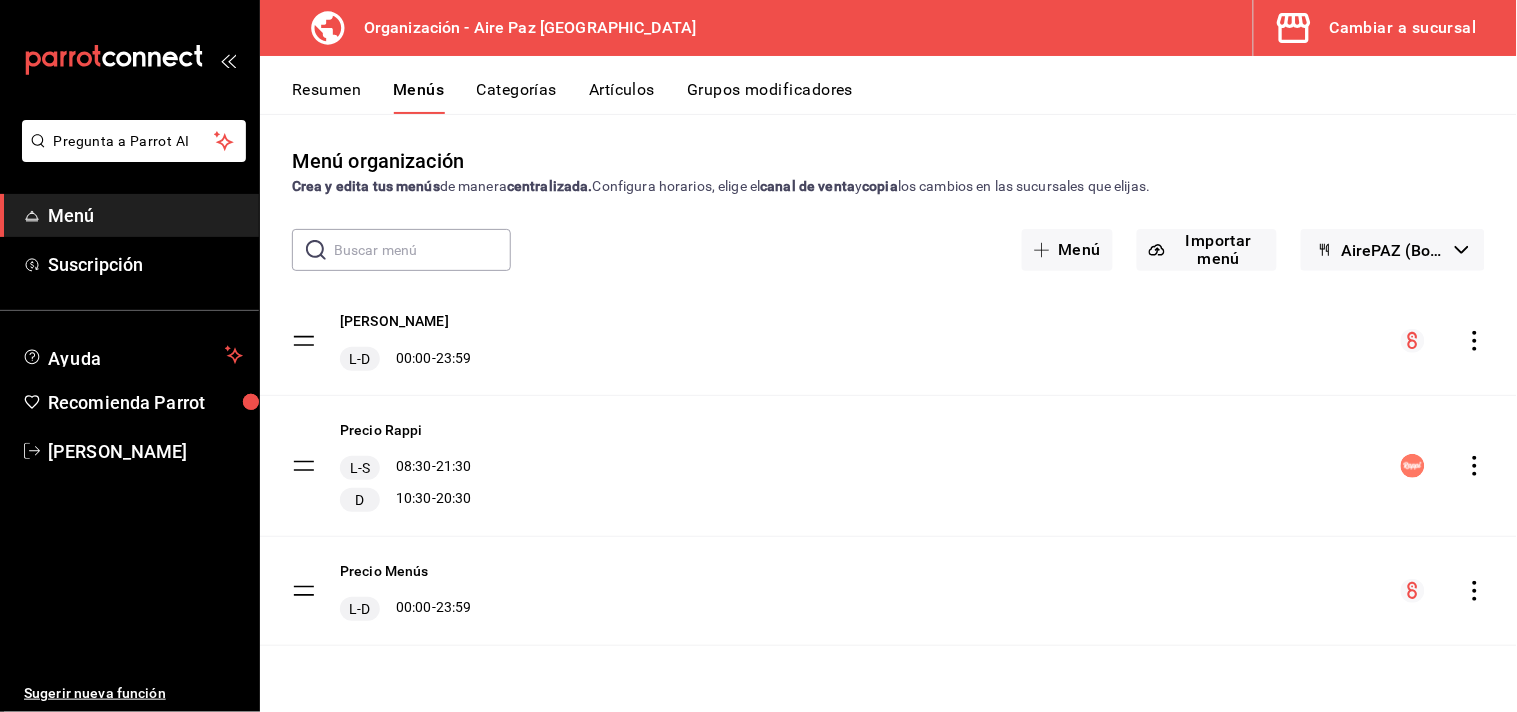click 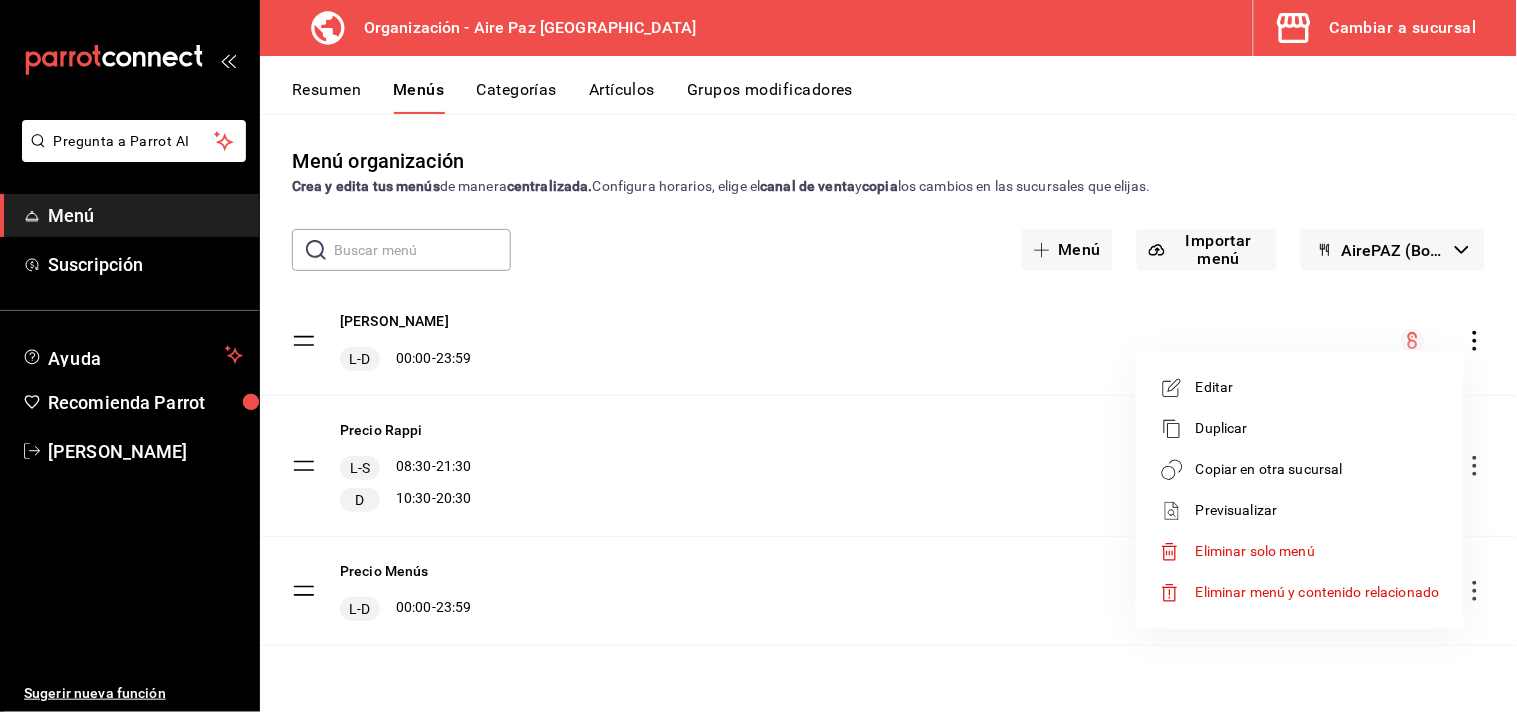 click on "Copiar en otra sucursal" at bounding box center (1318, 469) 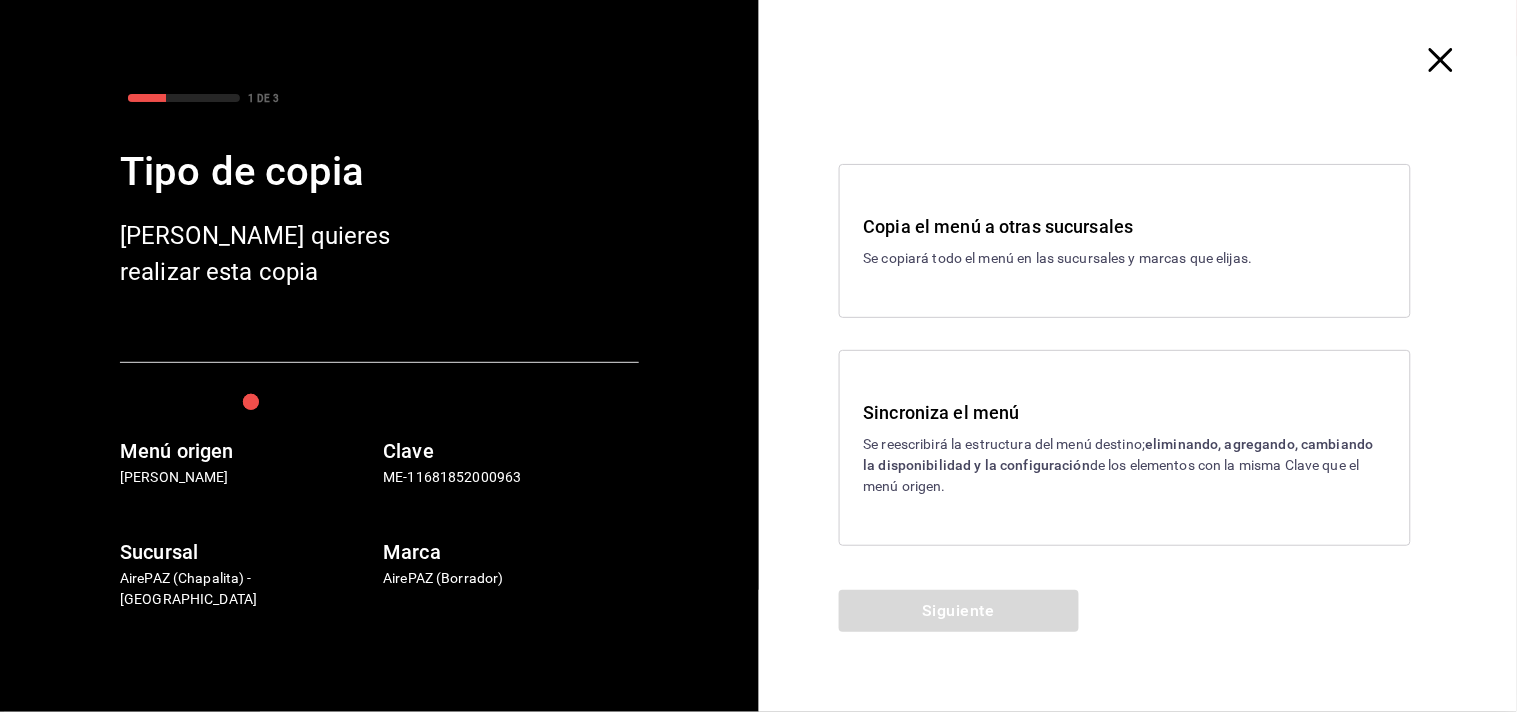 click on "Sincroniza el menú" at bounding box center (1125, 412) 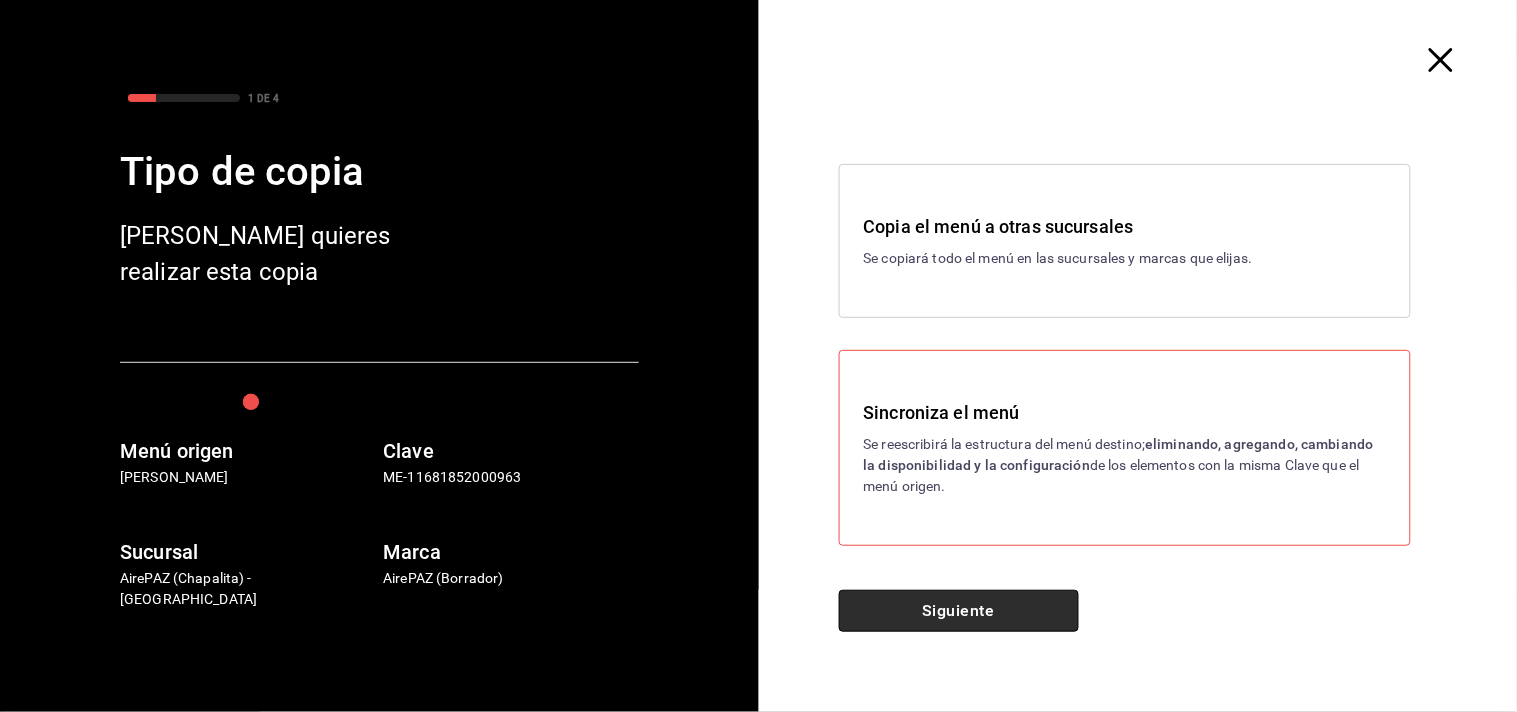 click on "Siguiente" at bounding box center (959, 611) 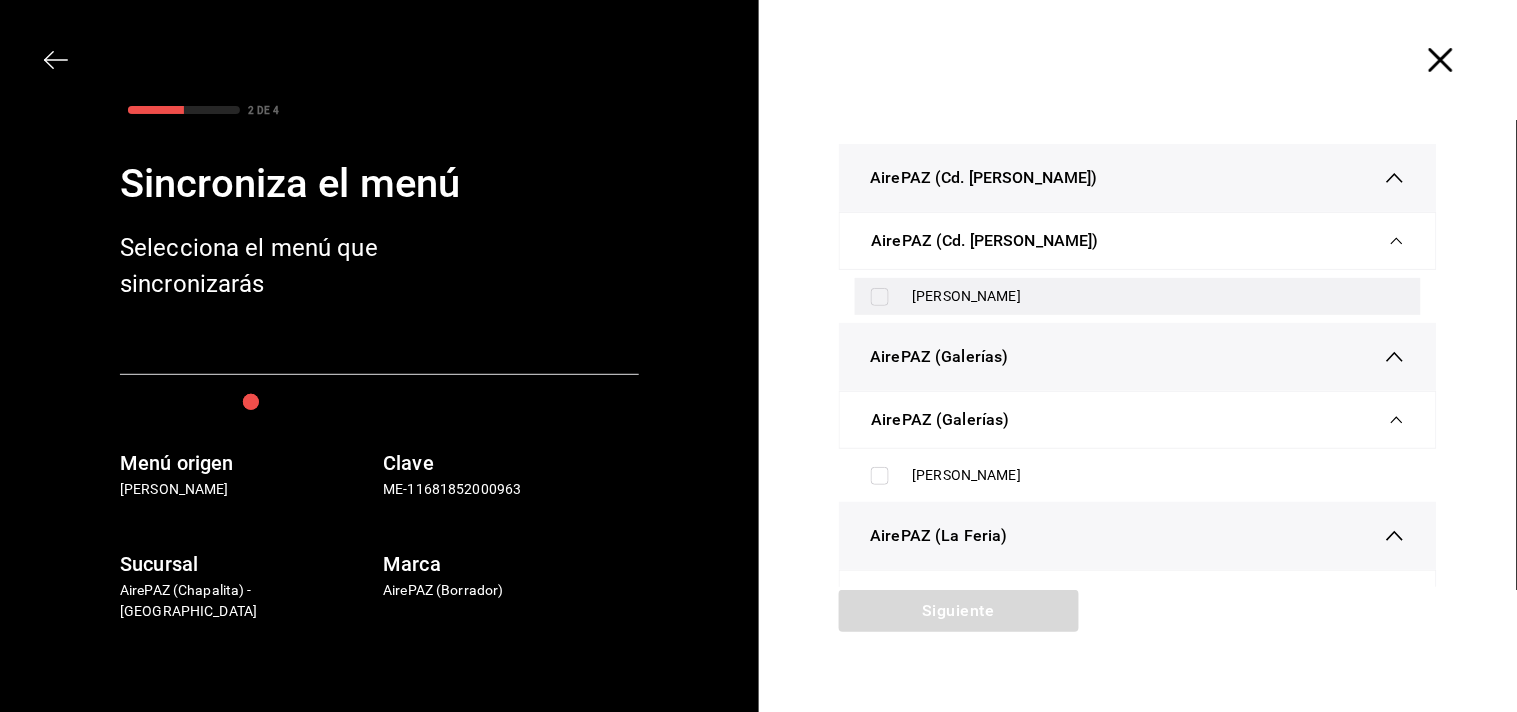 click at bounding box center [880, 297] 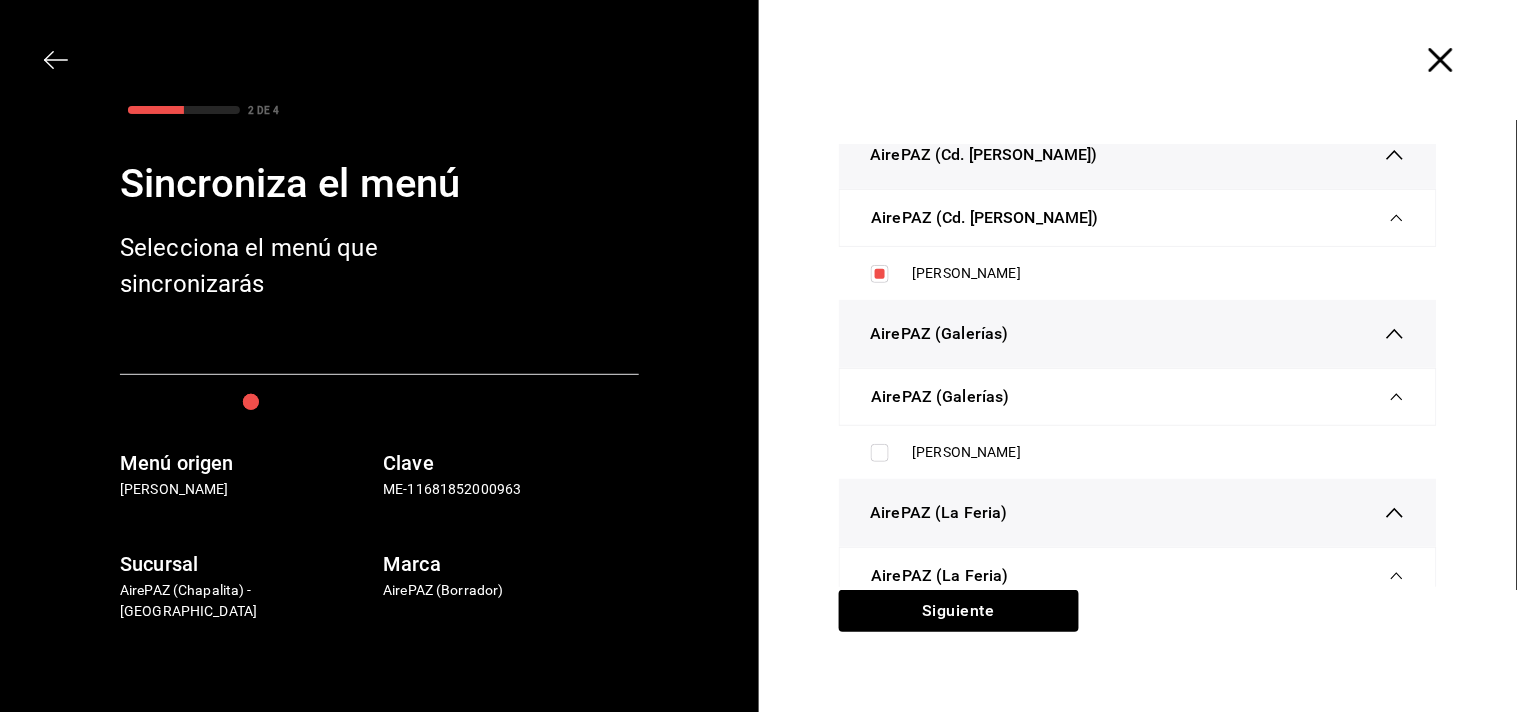scroll, scrollTop: 27, scrollLeft: 0, axis: vertical 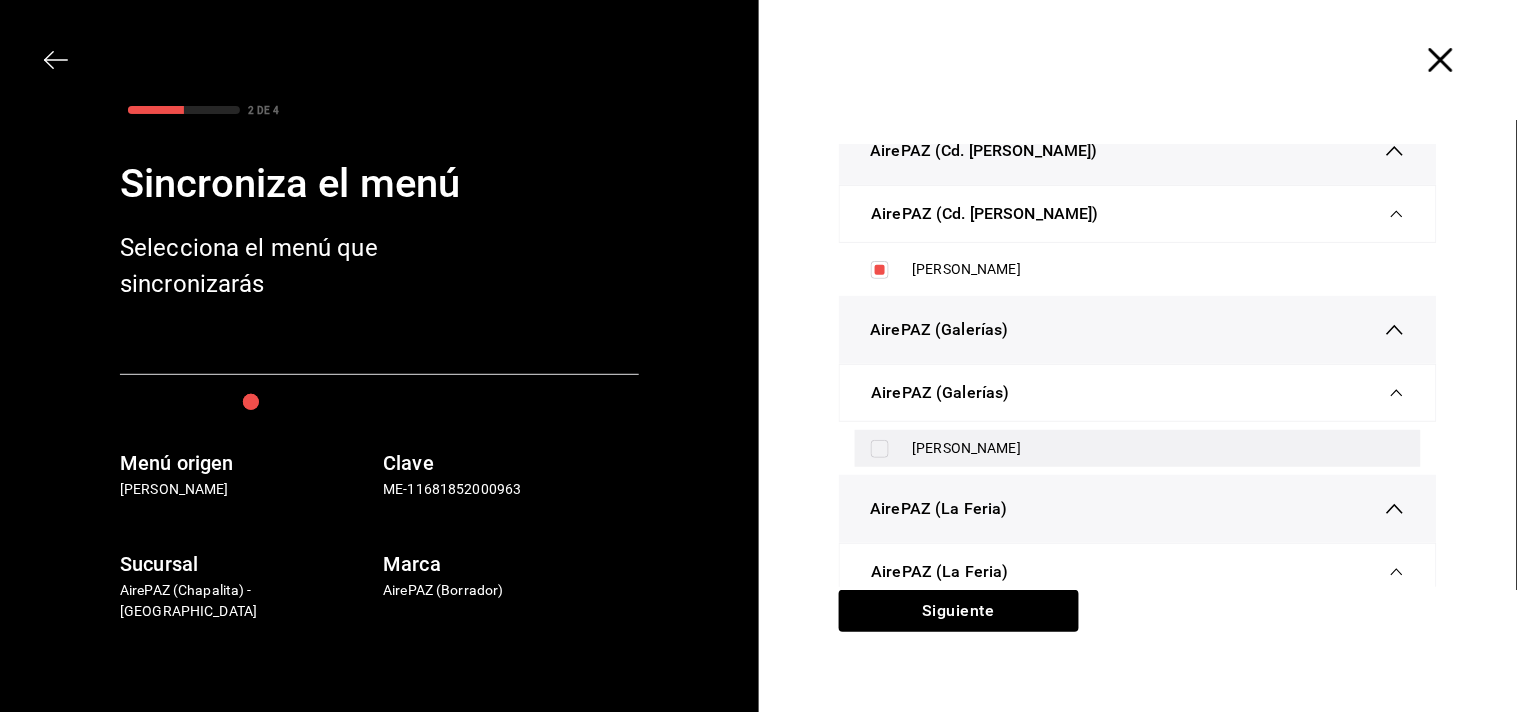 click at bounding box center (880, 449) 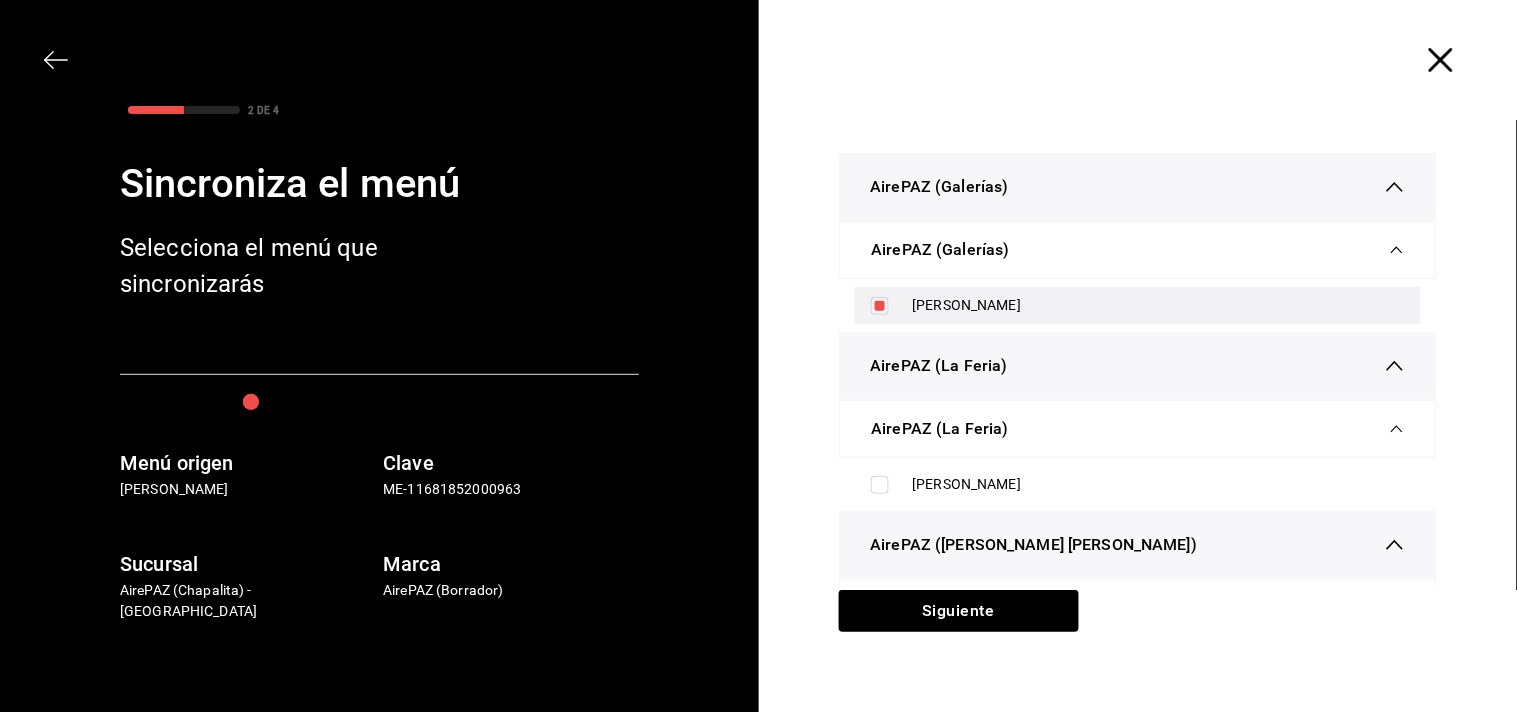 scroll, scrollTop: 194, scrollLeft: 0, axis: vertical 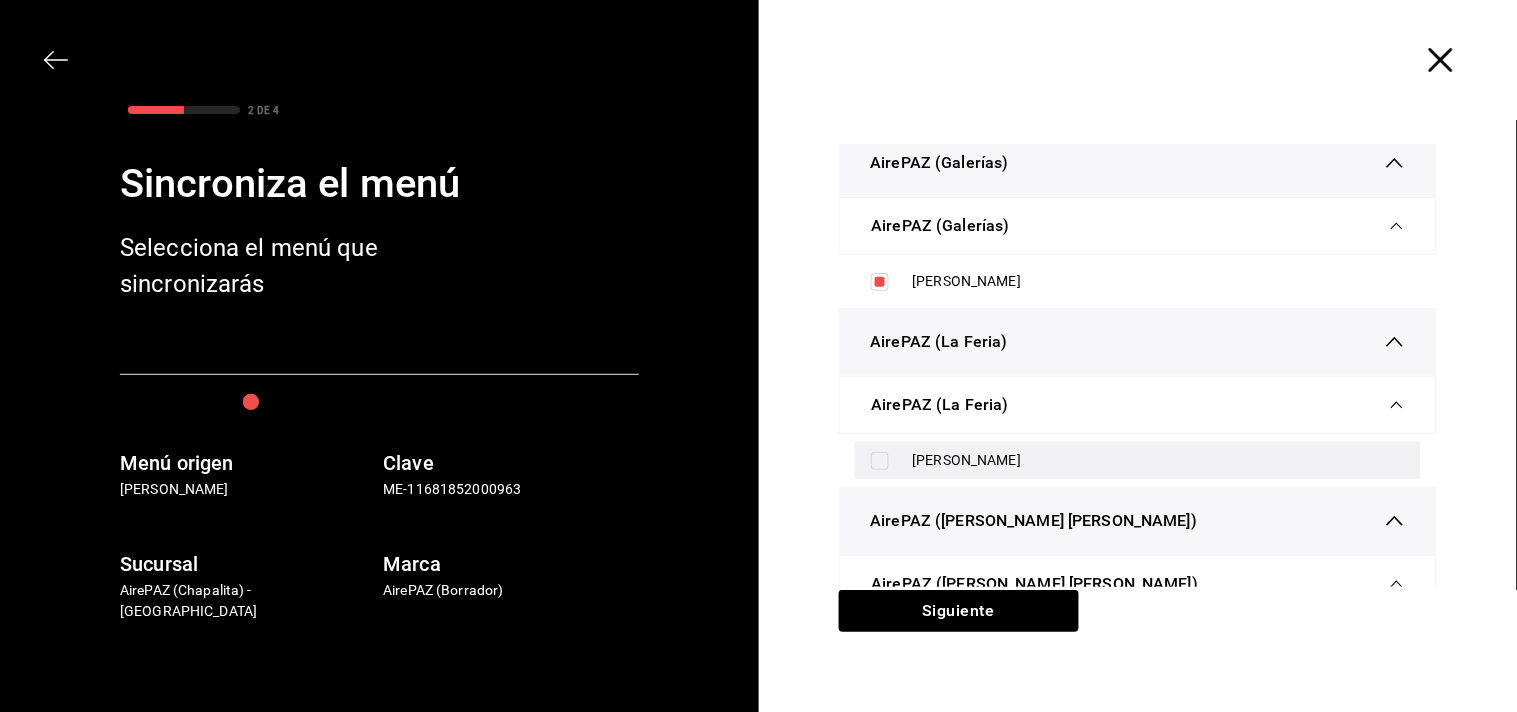 click at bounding box center [880, 461] 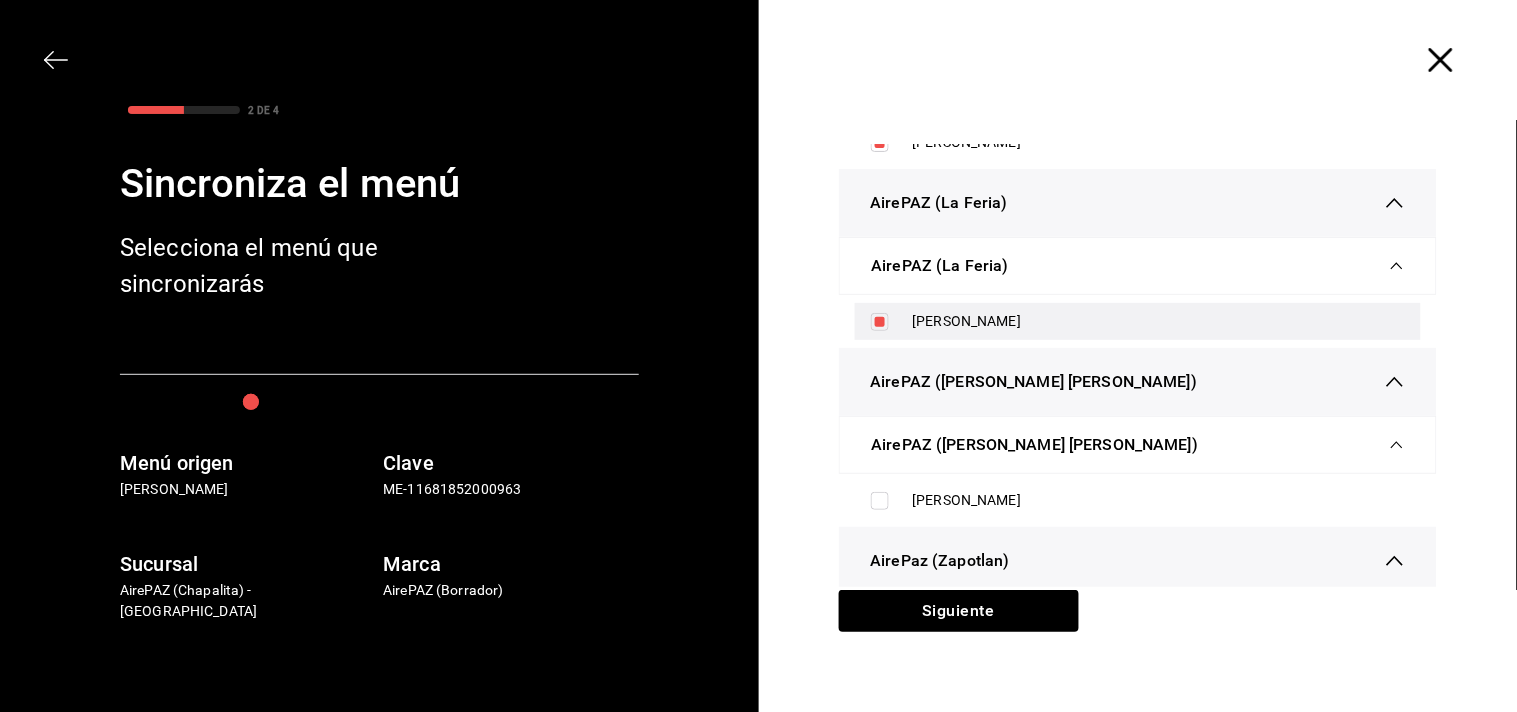 scroll, scrollTop: 468, scrollLeft: 0, axis: vertical 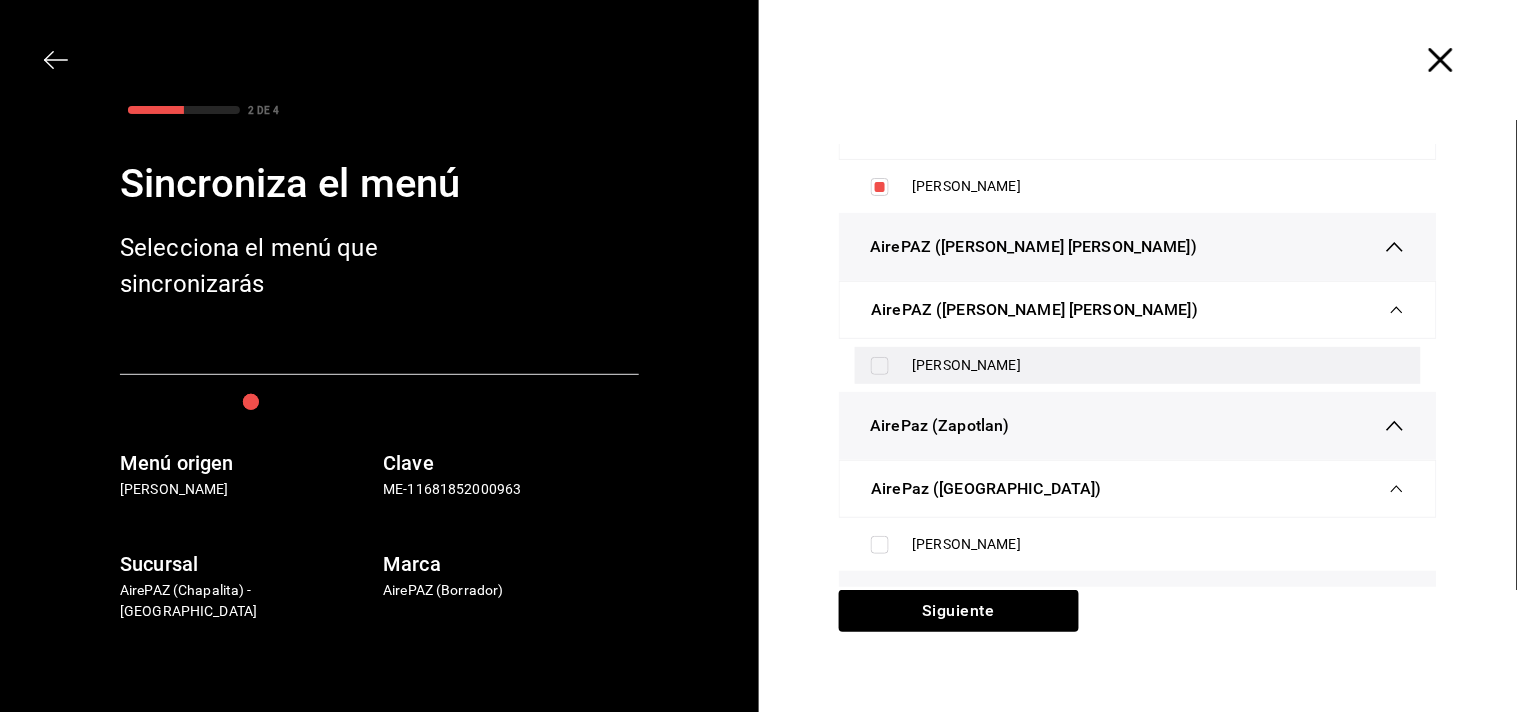 click at bounding box center [880, 366] 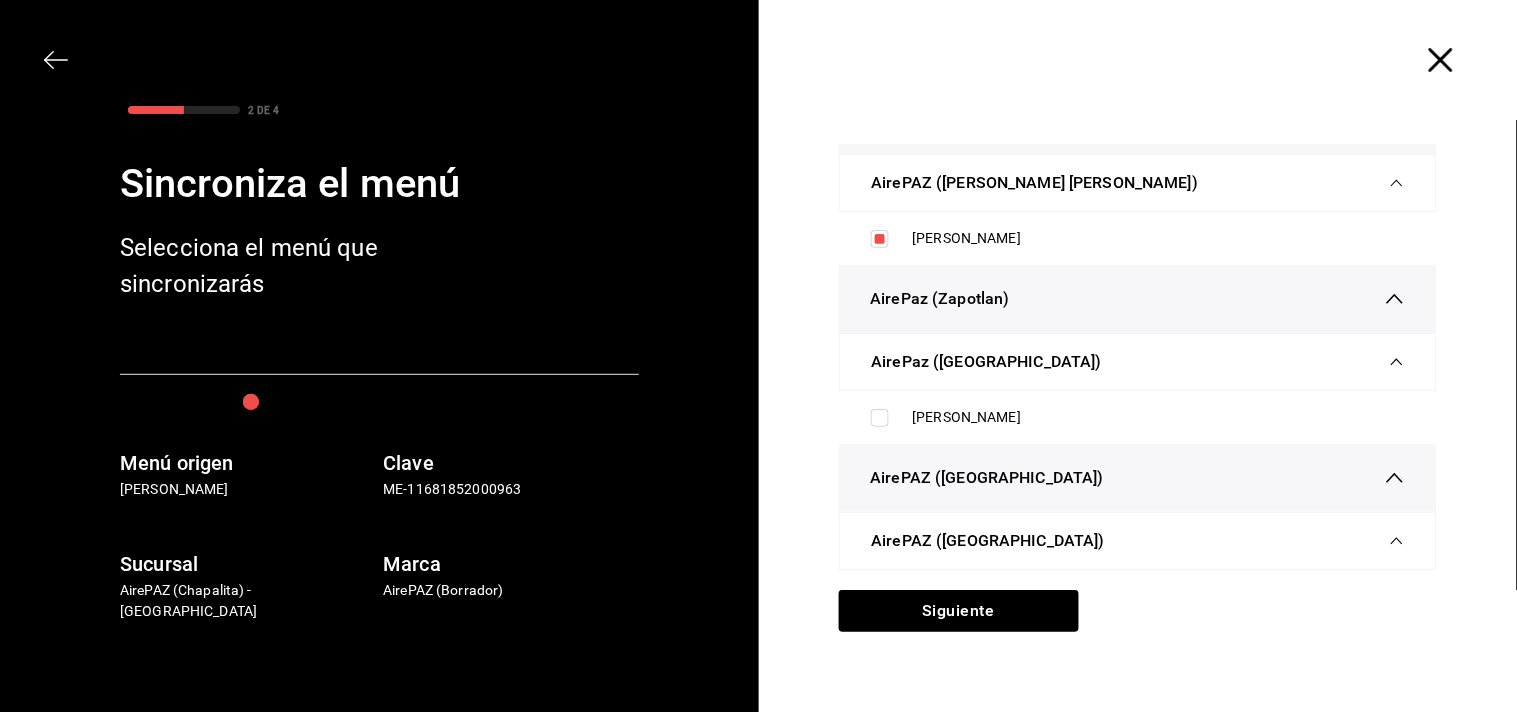 scroll, scrollTop: 631, scrollLeft: 0, axis: vertical 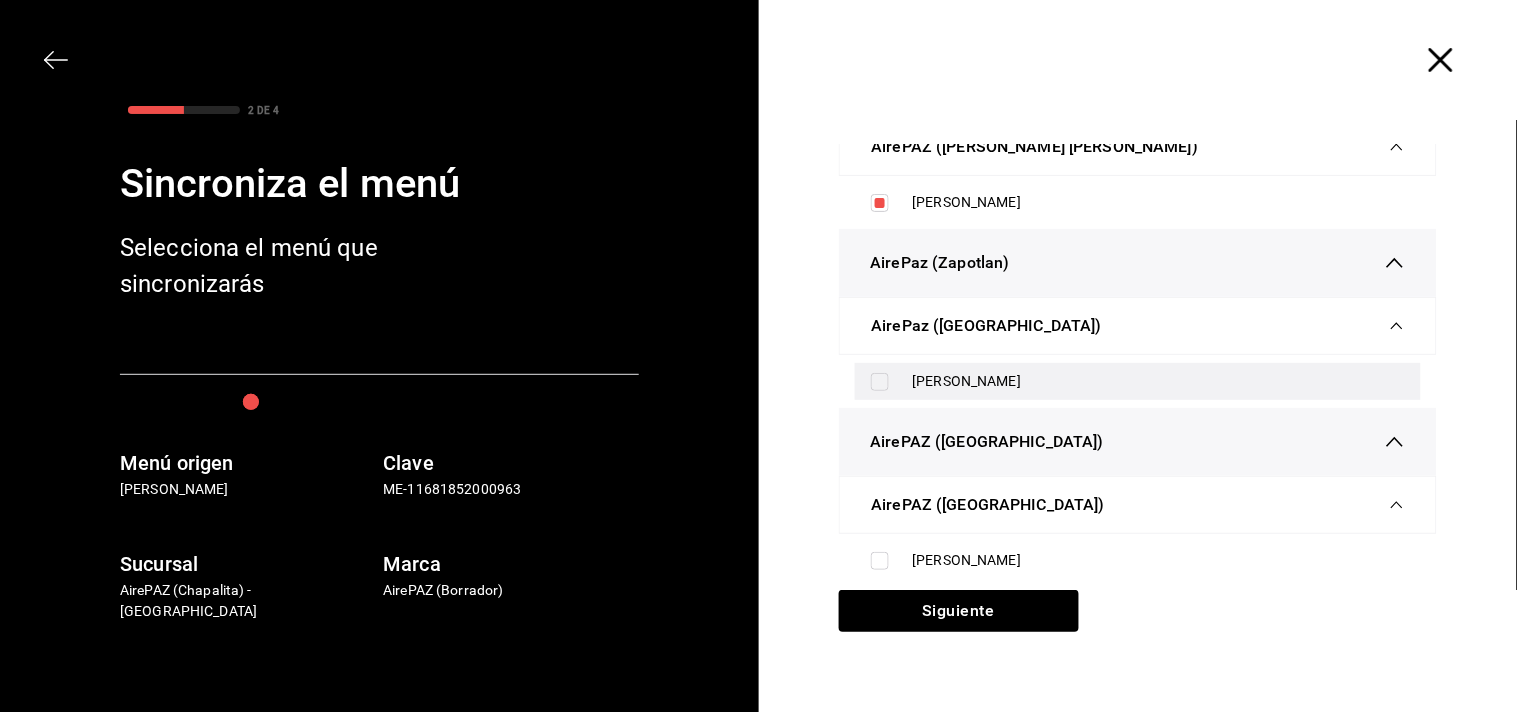 click at bounding box center (880, 382) 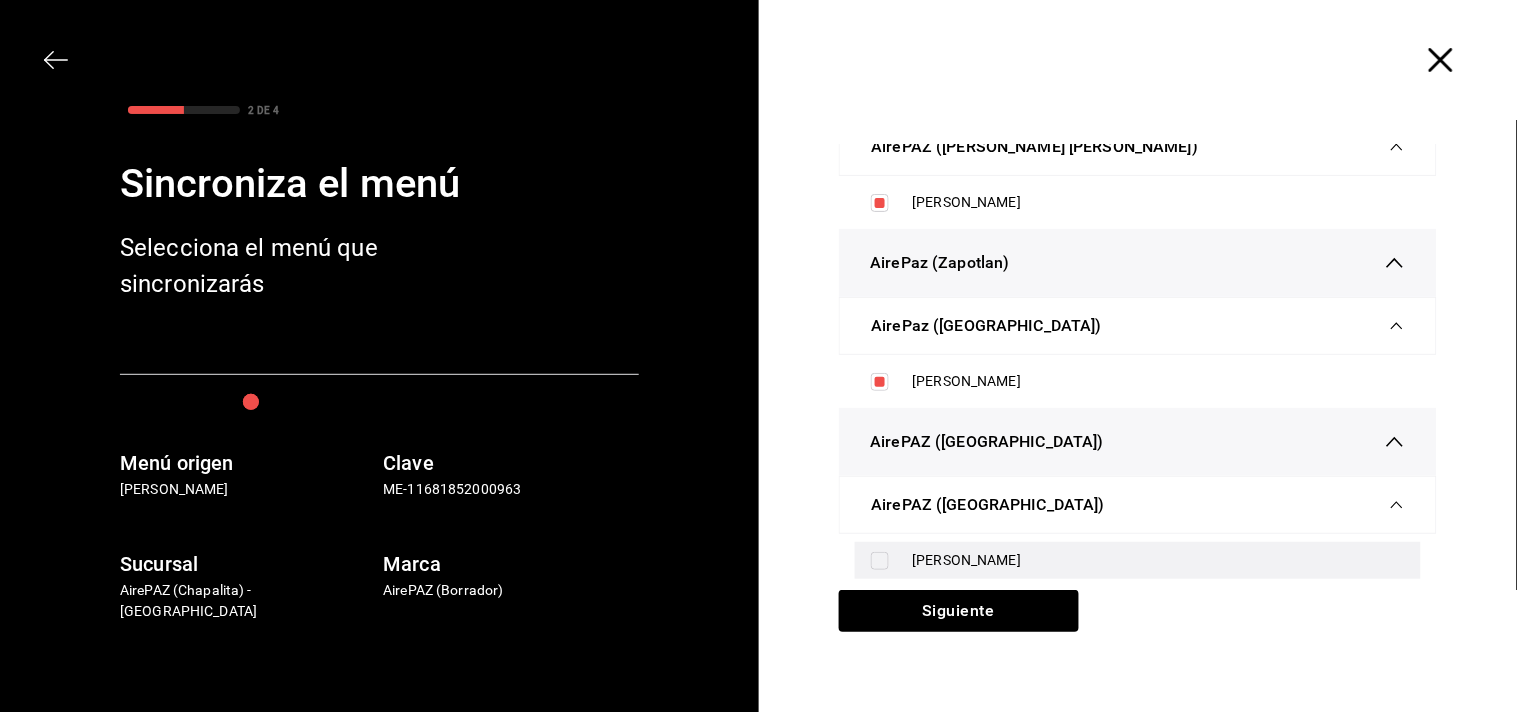 click at bounding box center (880, 561) 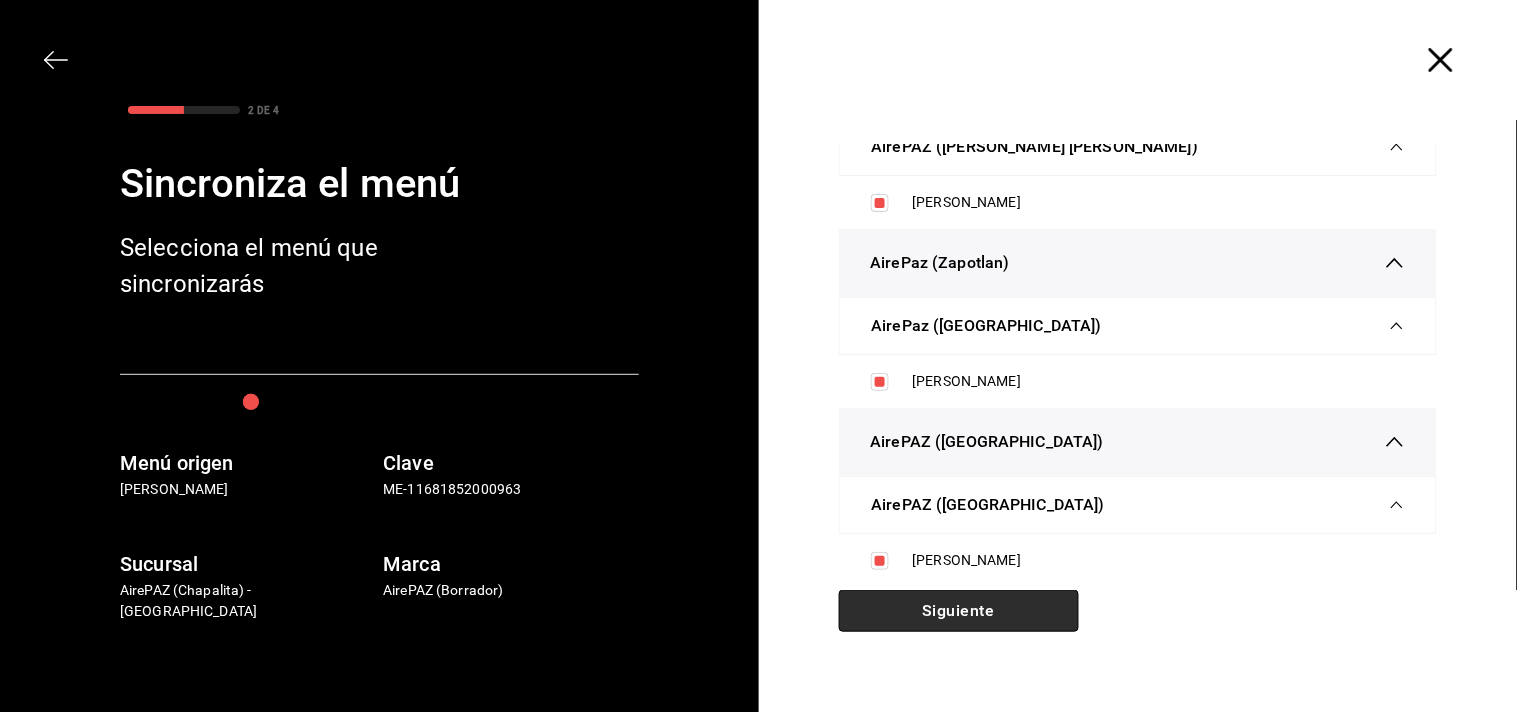 click on "Siguiente" at bounding box center (959, 611) 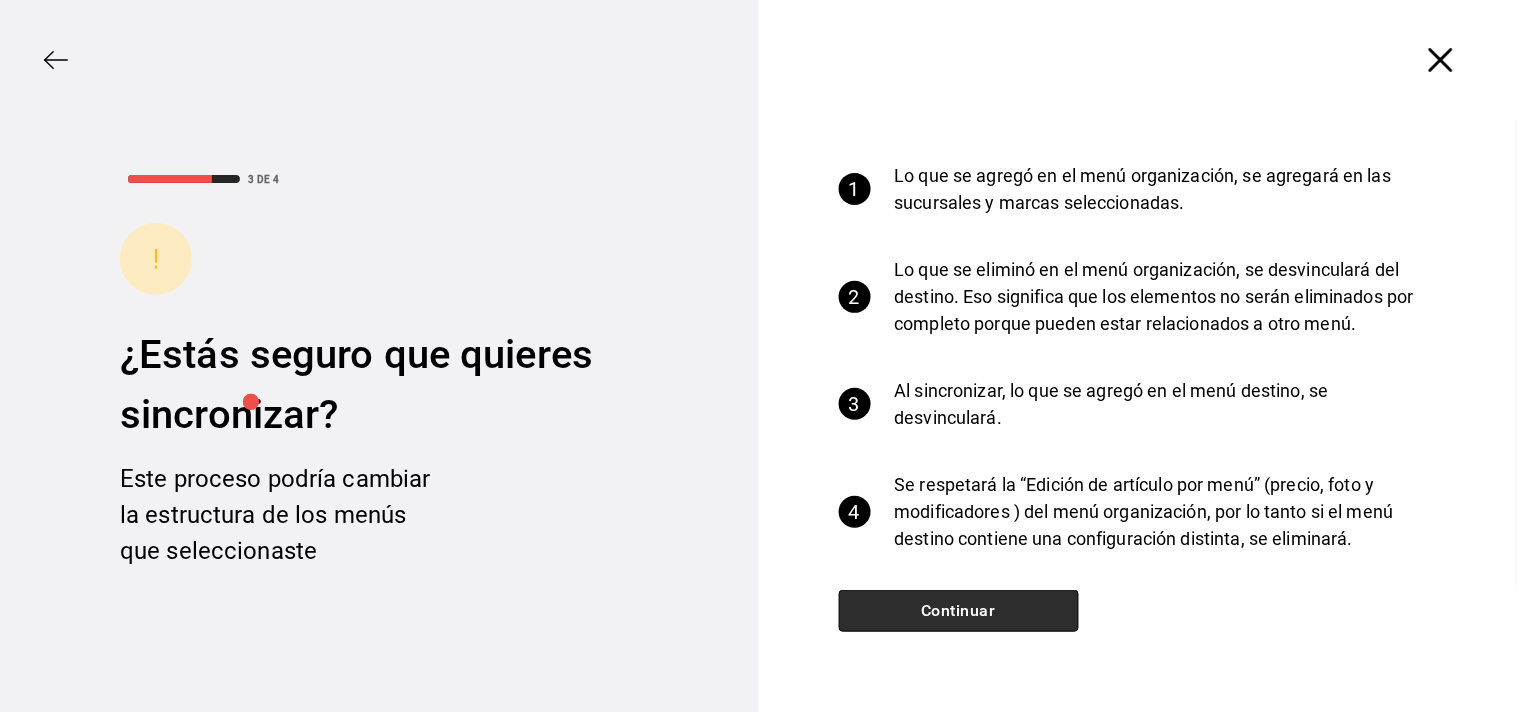 click on "Continuar" at bounding box center [959, 611] 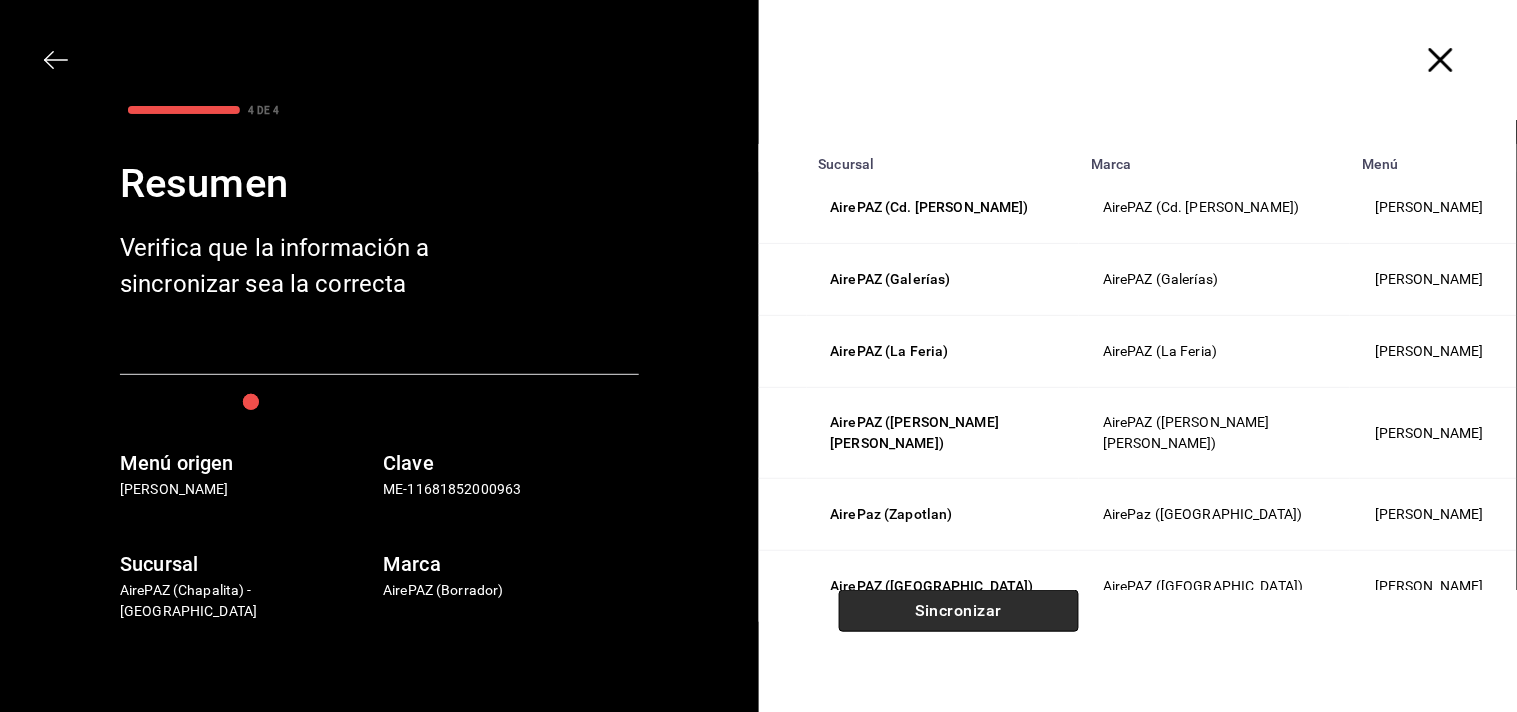 click on "Sincronizar" at bounding box center (959, 611) 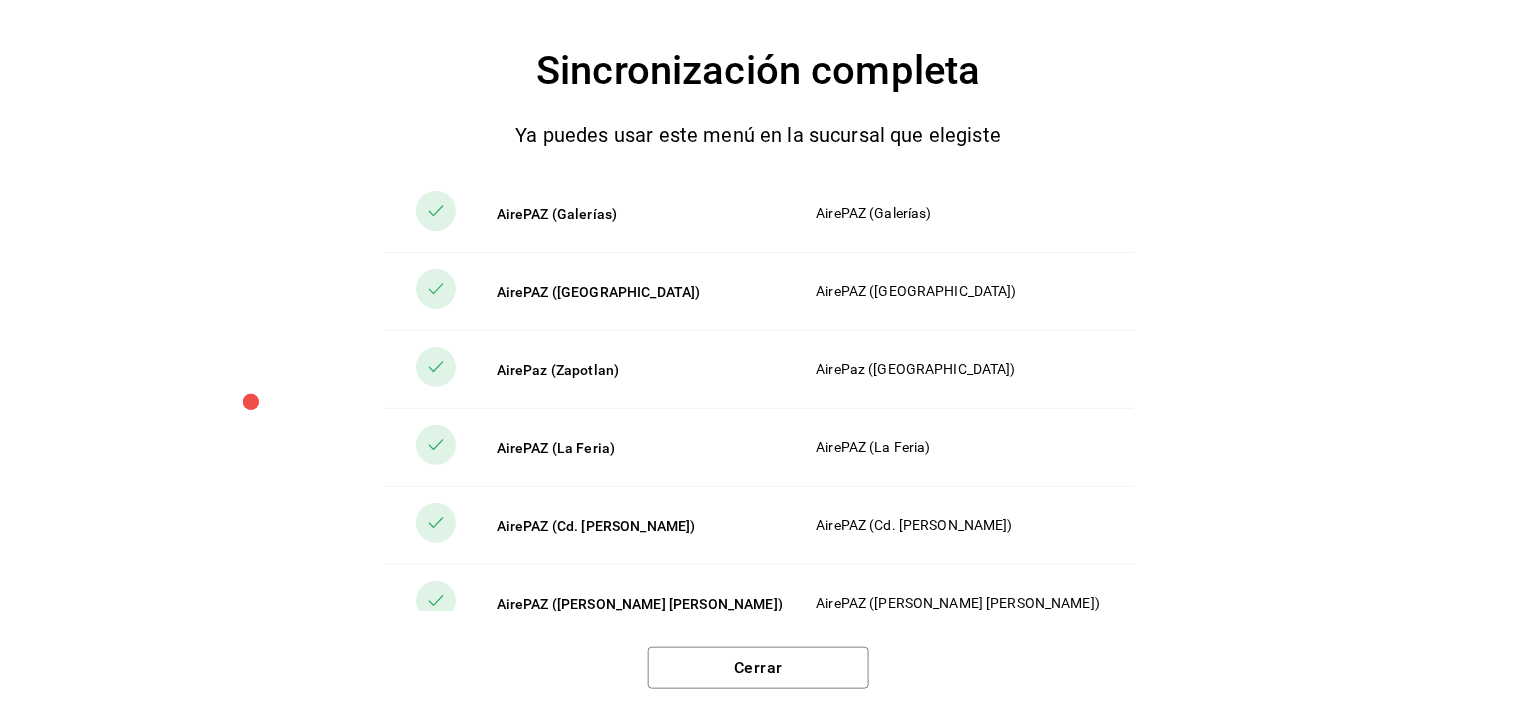 scroll, scrollTop: 98, scrollLeft: 0, axis: vertical 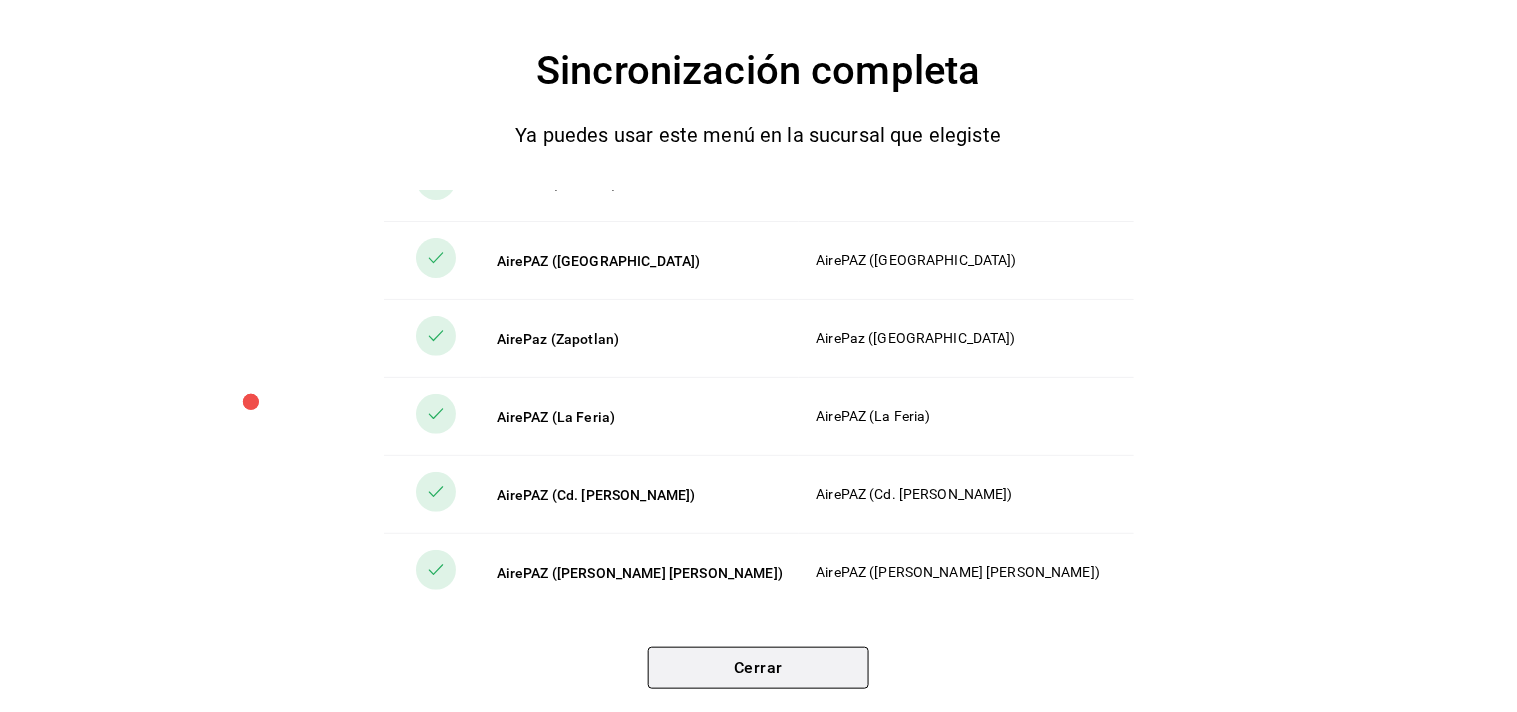 click on "Cerrar" at bounding box center [758, 668] 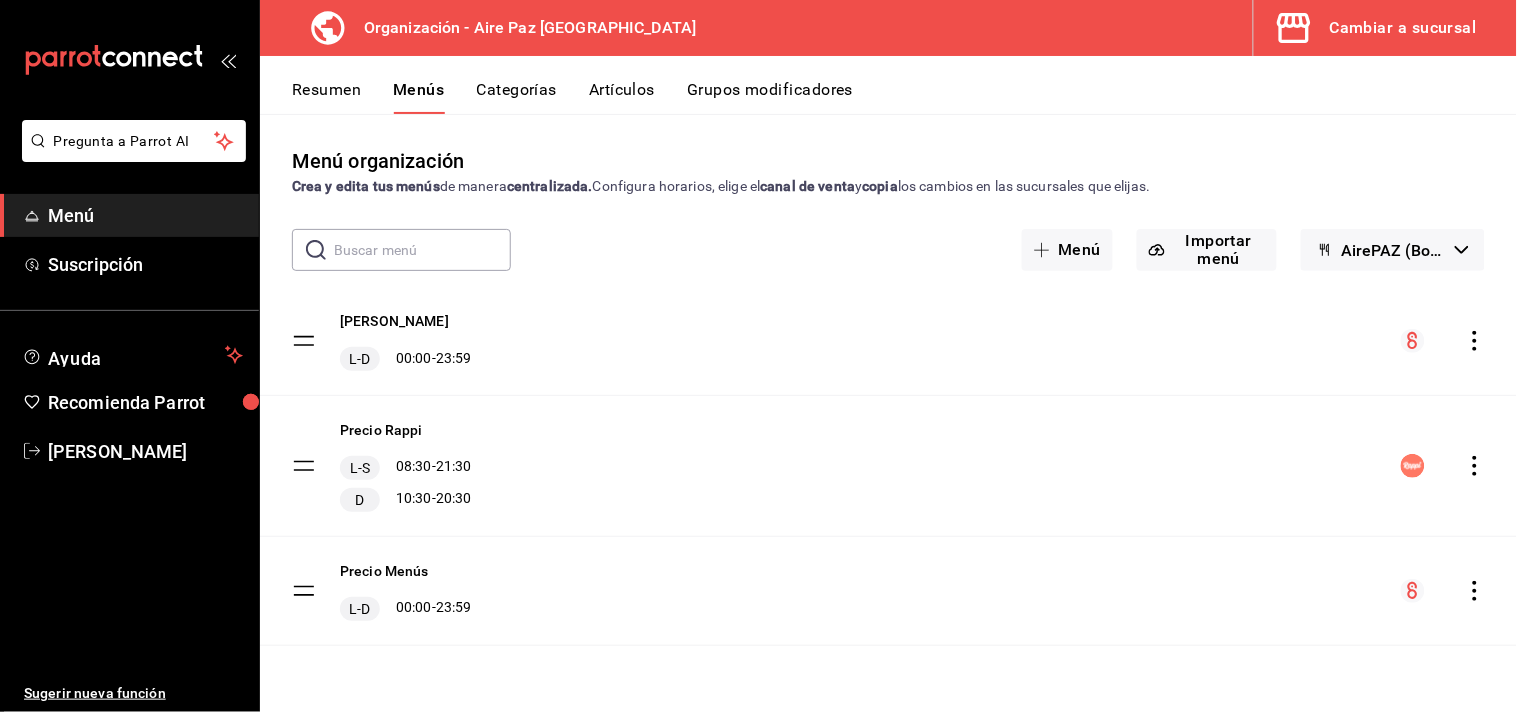 click 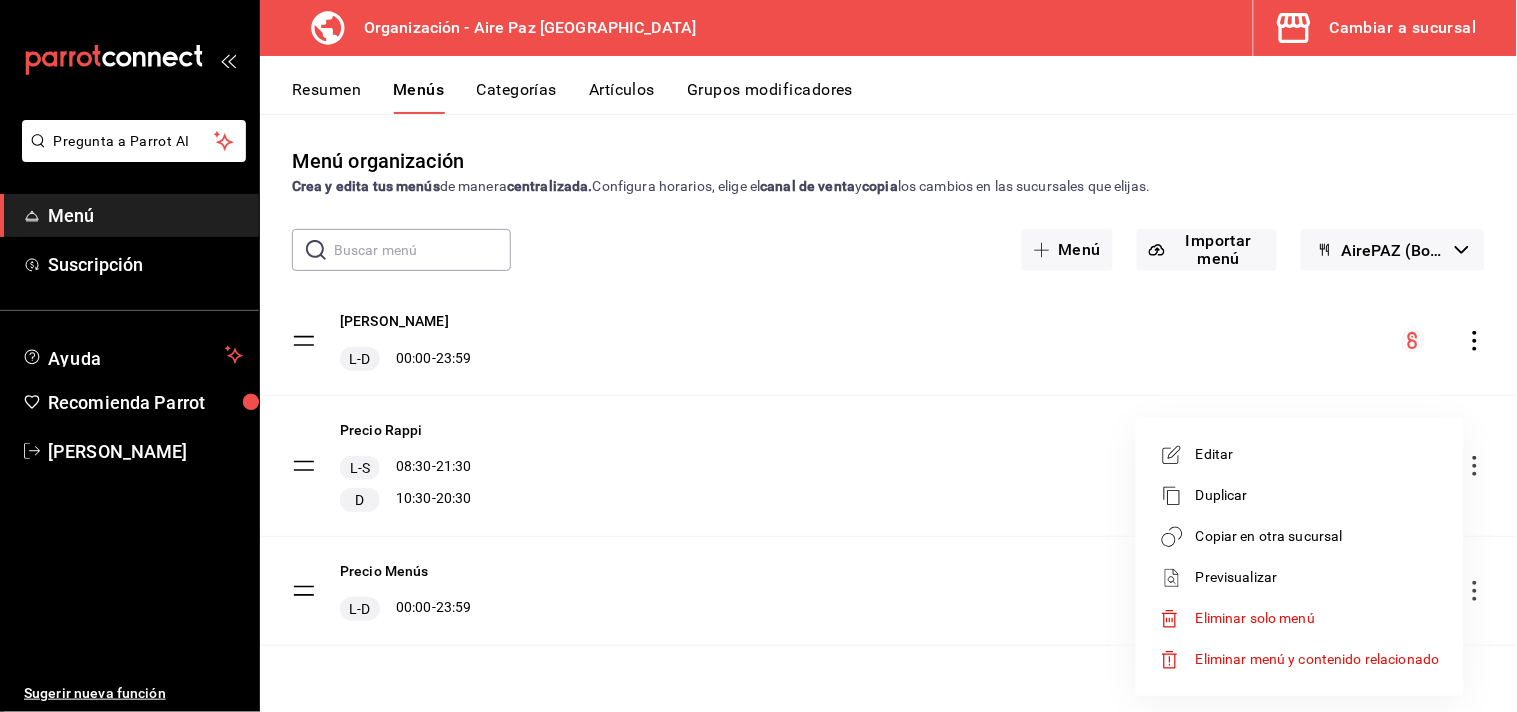 click on "Copiar en otra sucursal" at bounding box center (1318, 536) 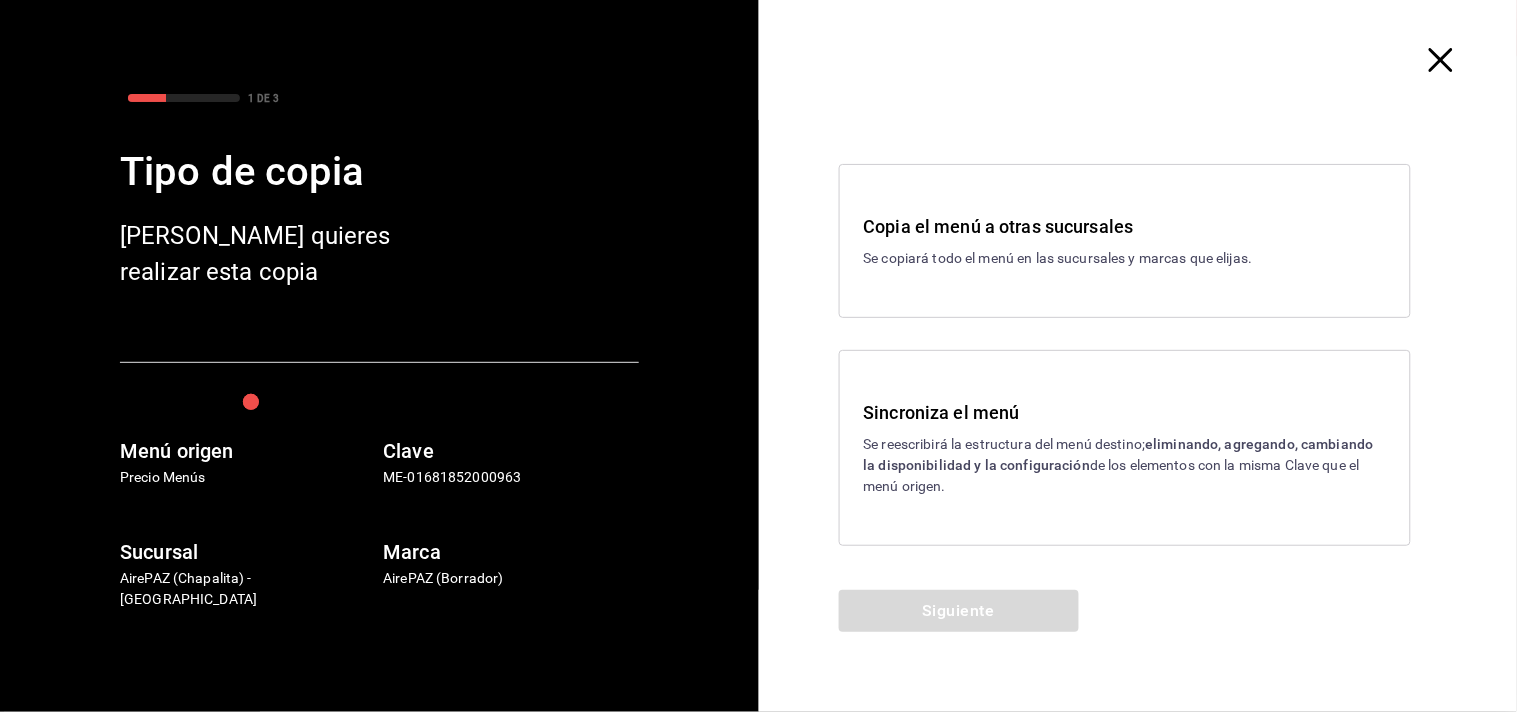 click on "eliminando, agregando, cambiando la disponibilidad y la configuración" at bounding box center (1119, 454) 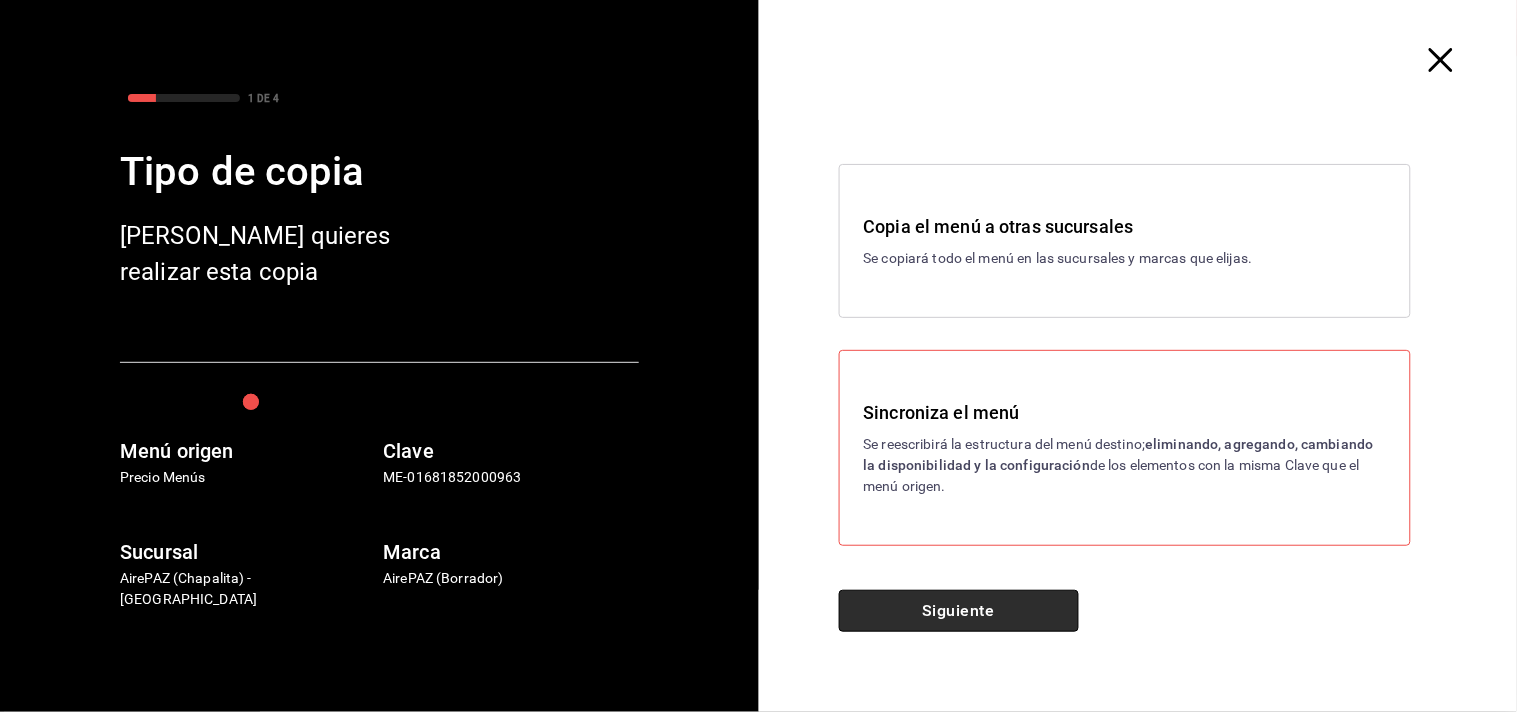 click on "Siguiente" at bounding box center (959, 611) 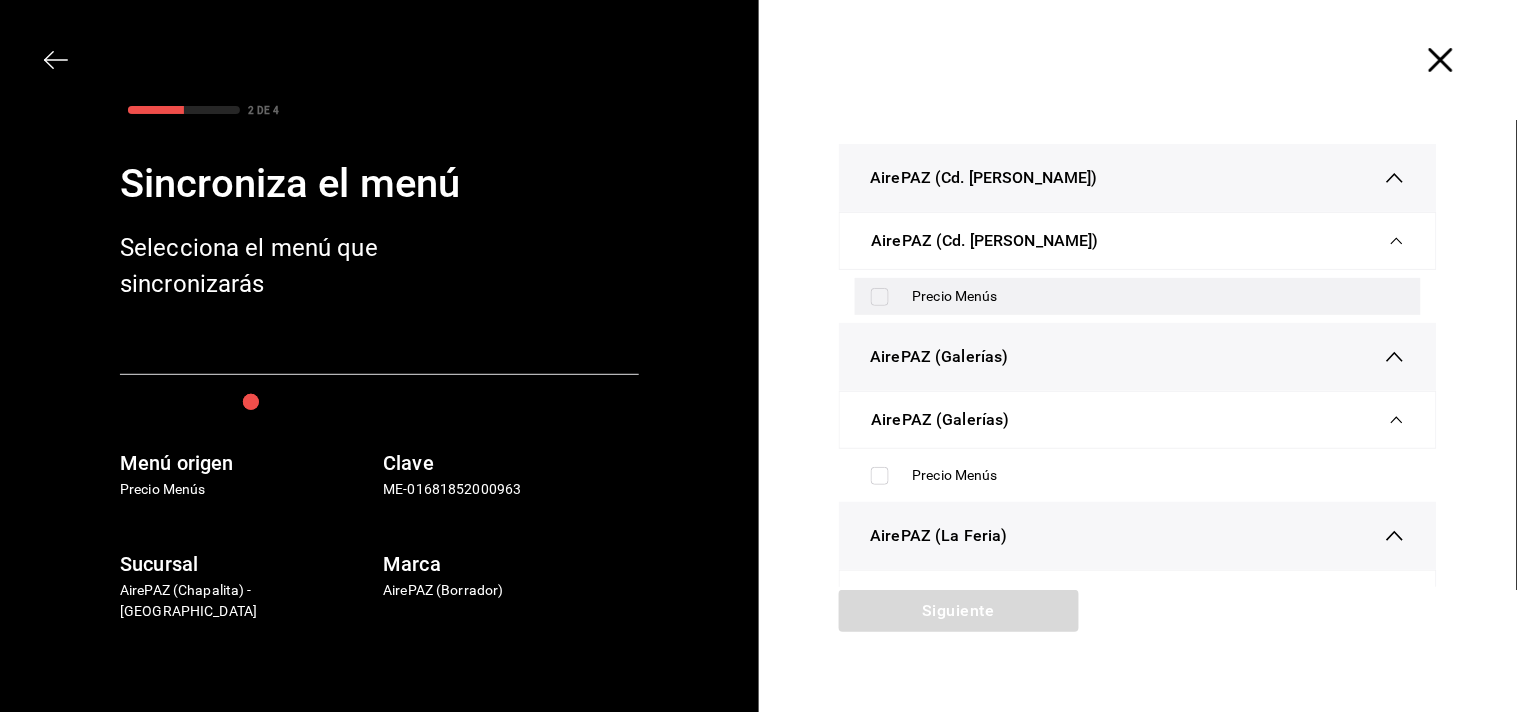 click at bounding box center [880, 297] 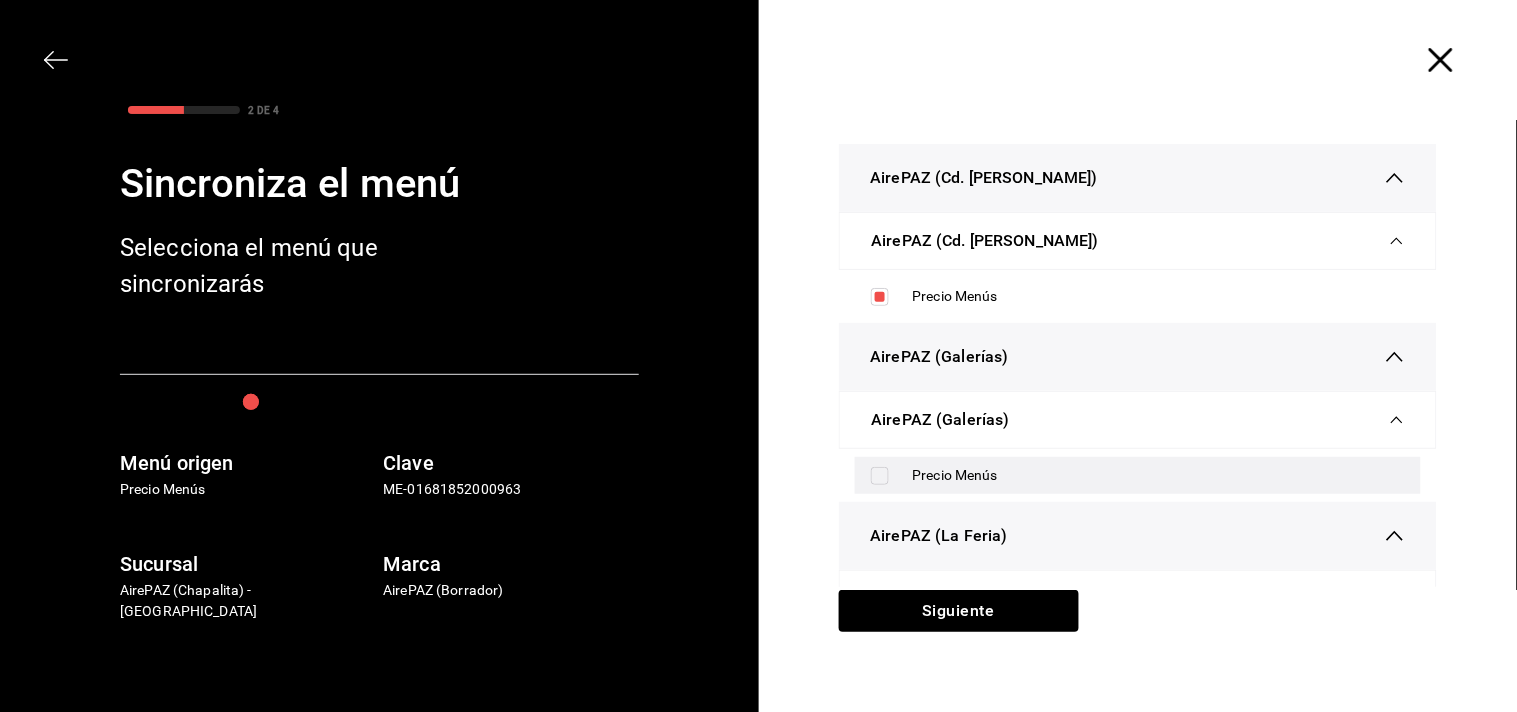 click at bounding box center [880, 476] 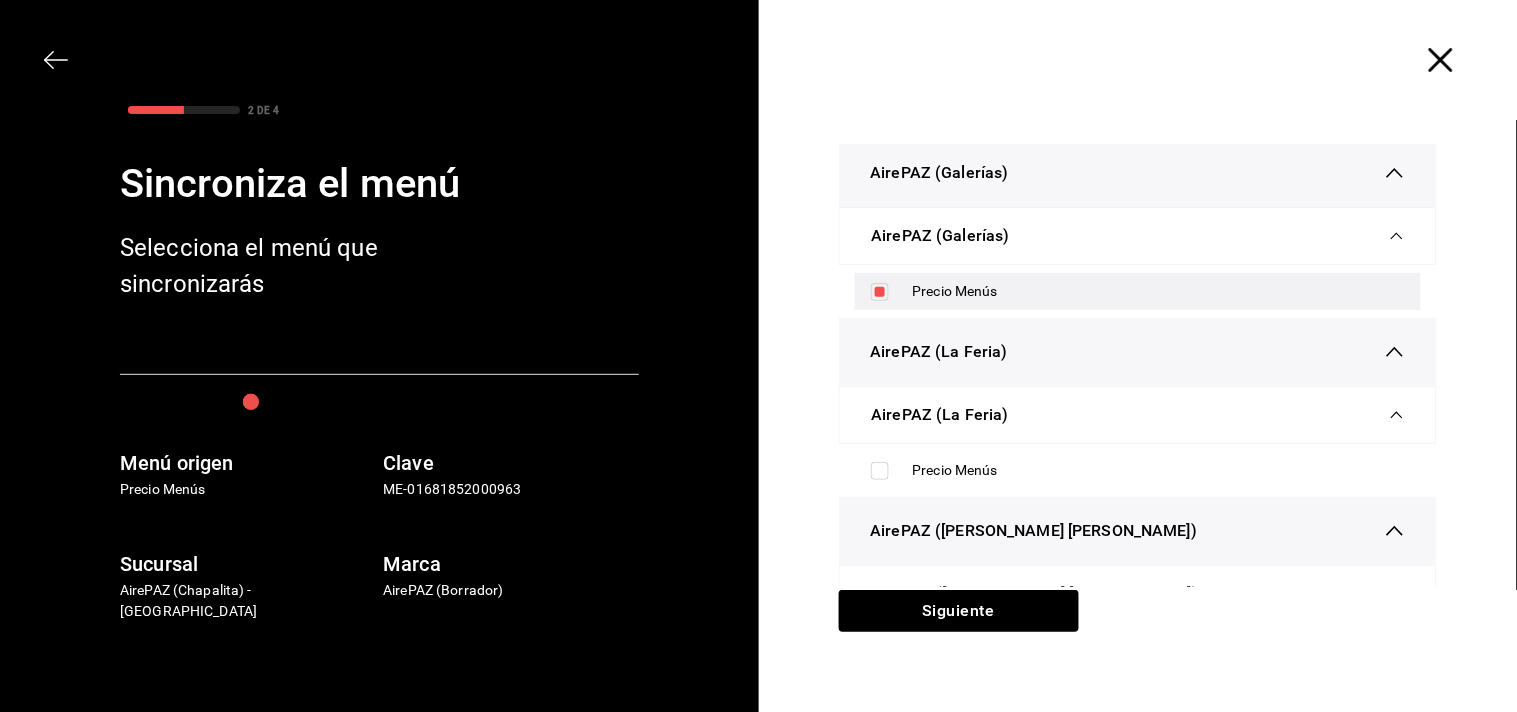 scroll, scrollTop: 216, scrollLeft: 0, axis: vertical 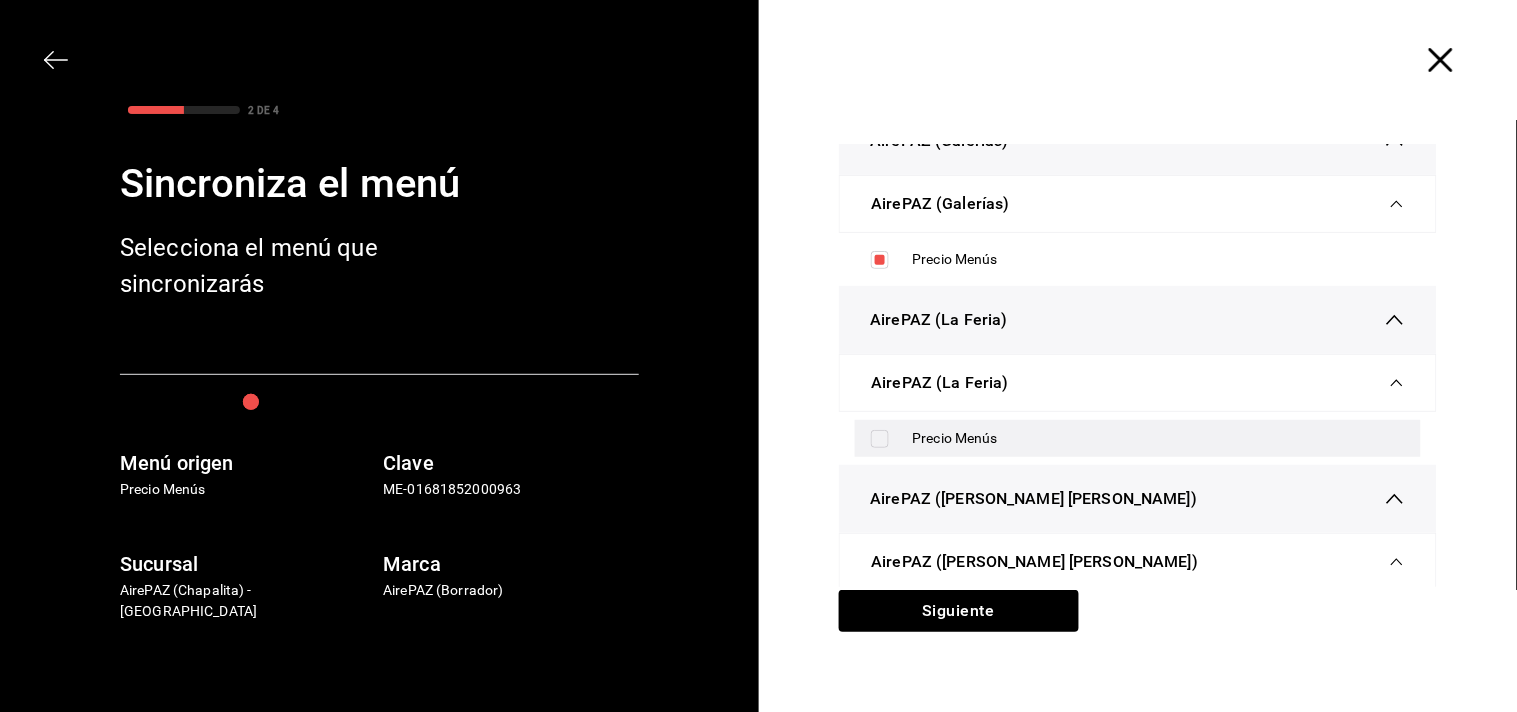 click at bounding box center (880, 439) 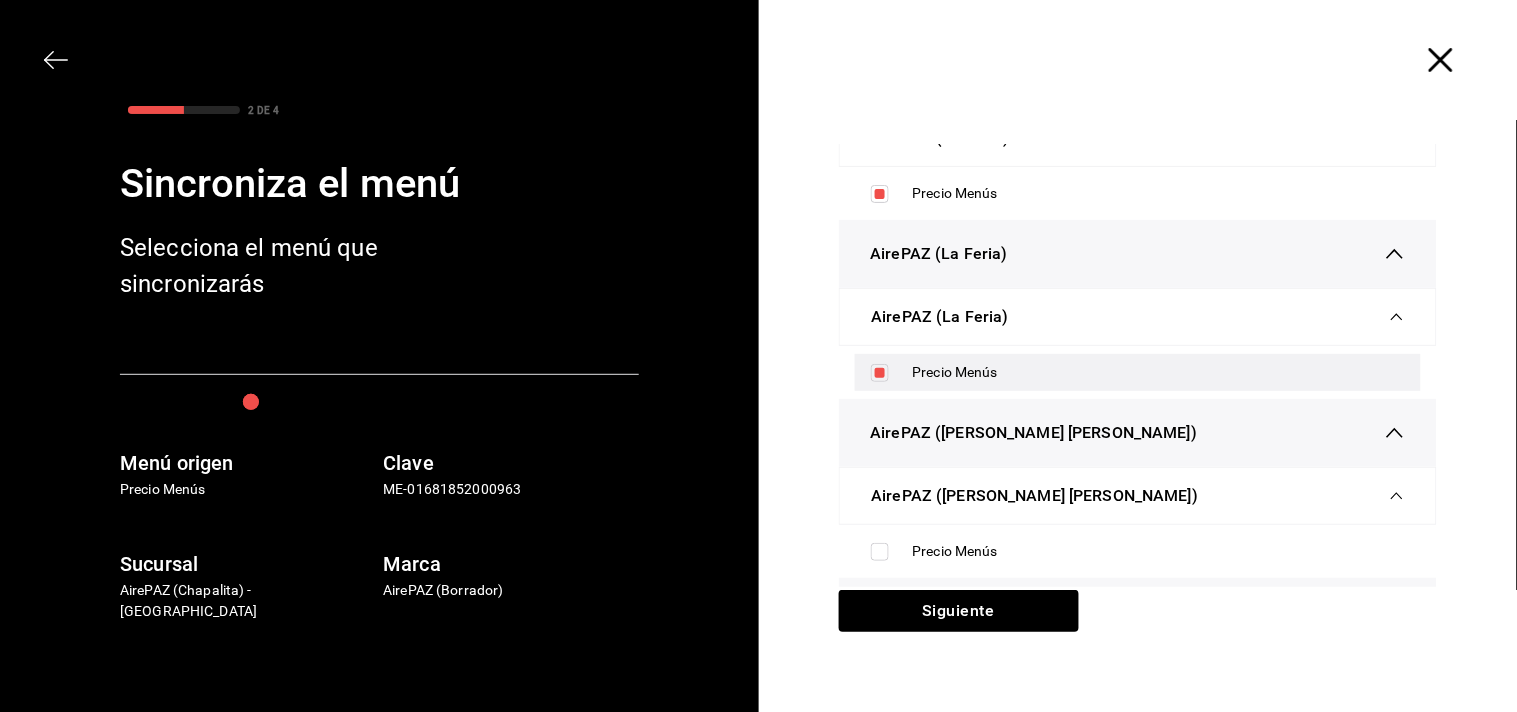 scroll, scrollTop: 336, scrollLeft: 0, axis: vertical 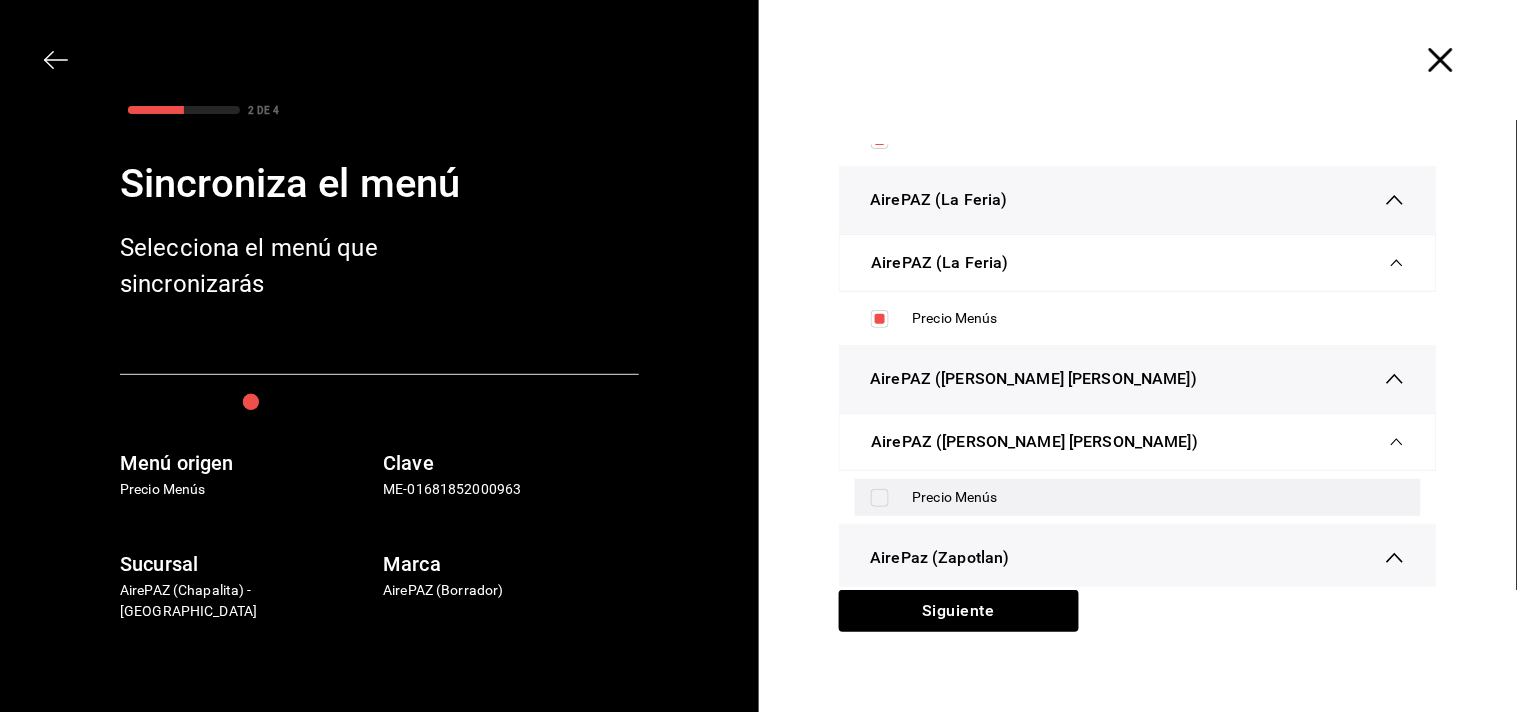 click at bounding box center [880, 498] 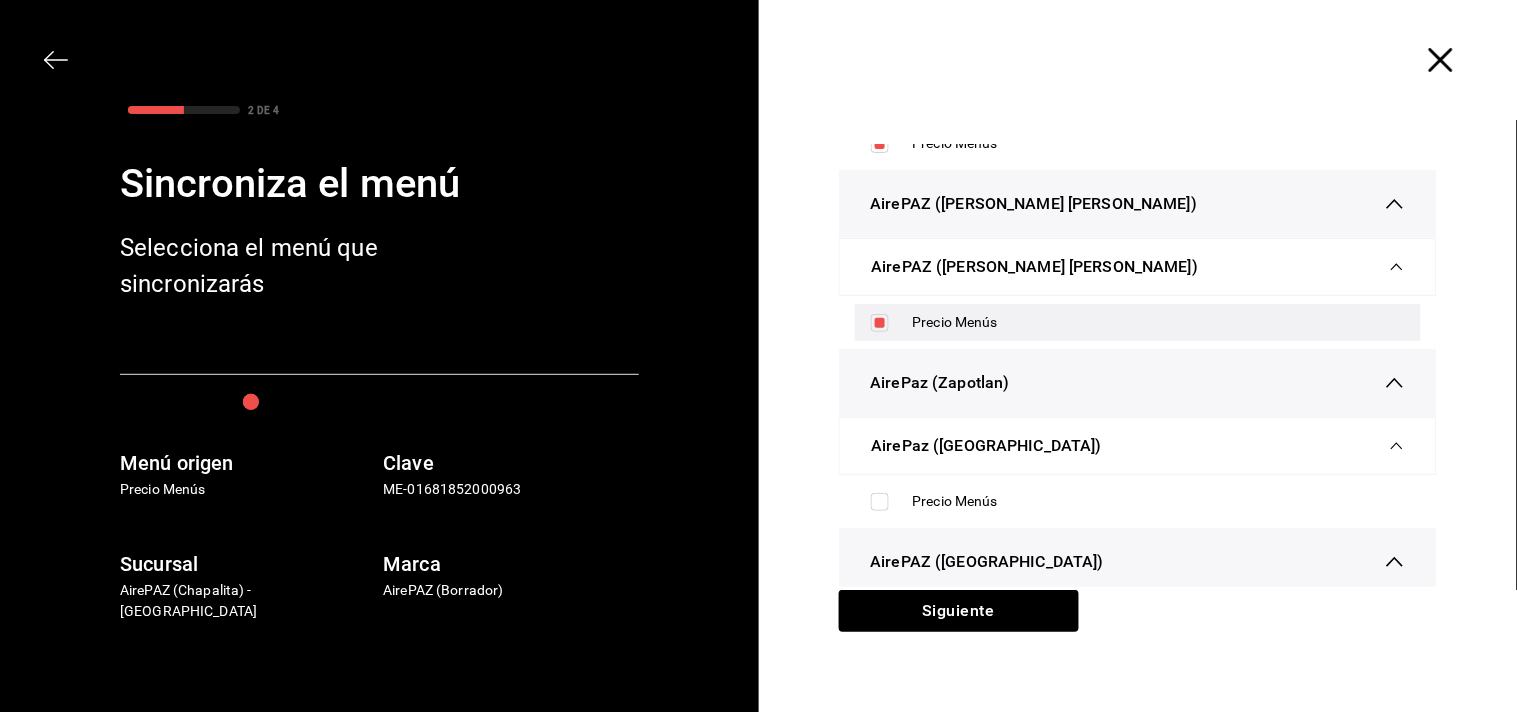 scroll, scrollTop: 516, scrollLeft: 0, axis: vertical 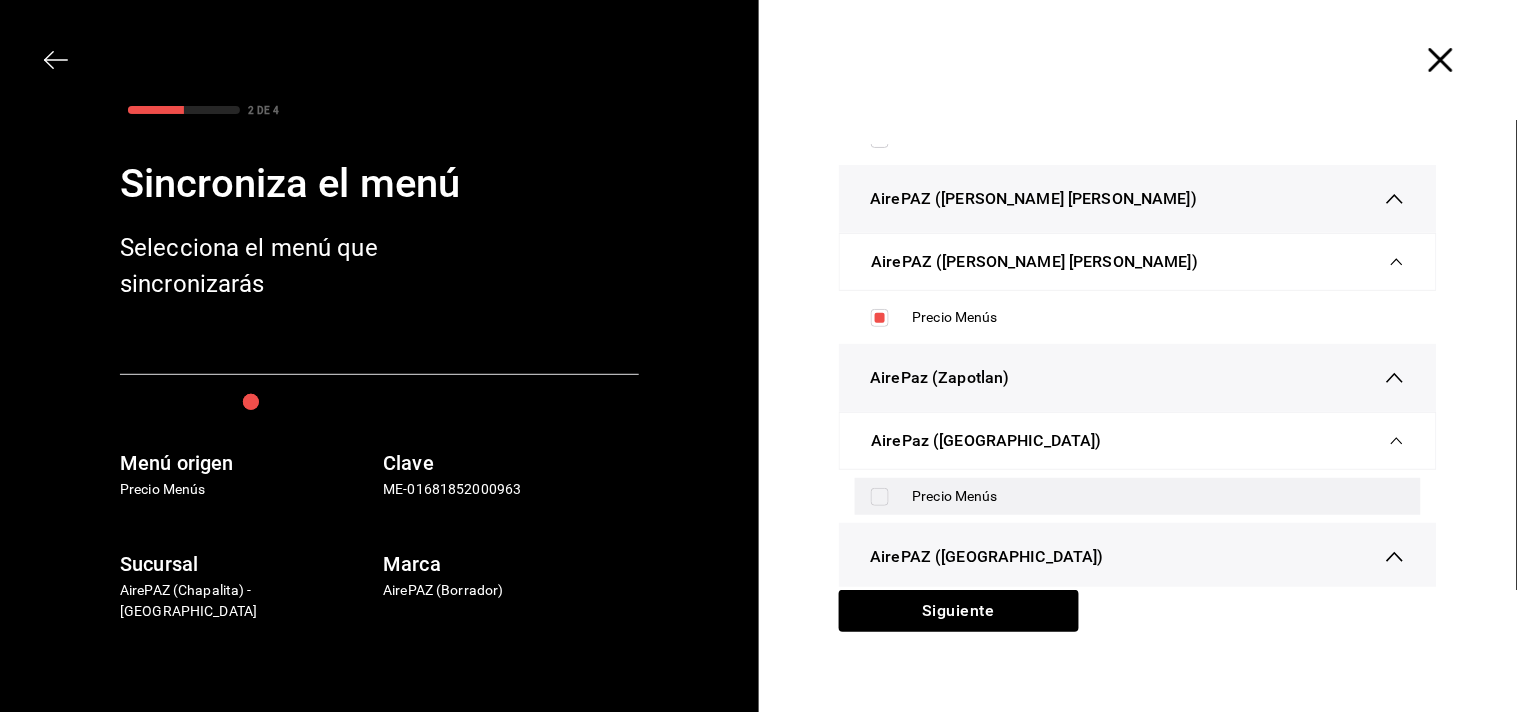 click at bounding box center (880, 497) 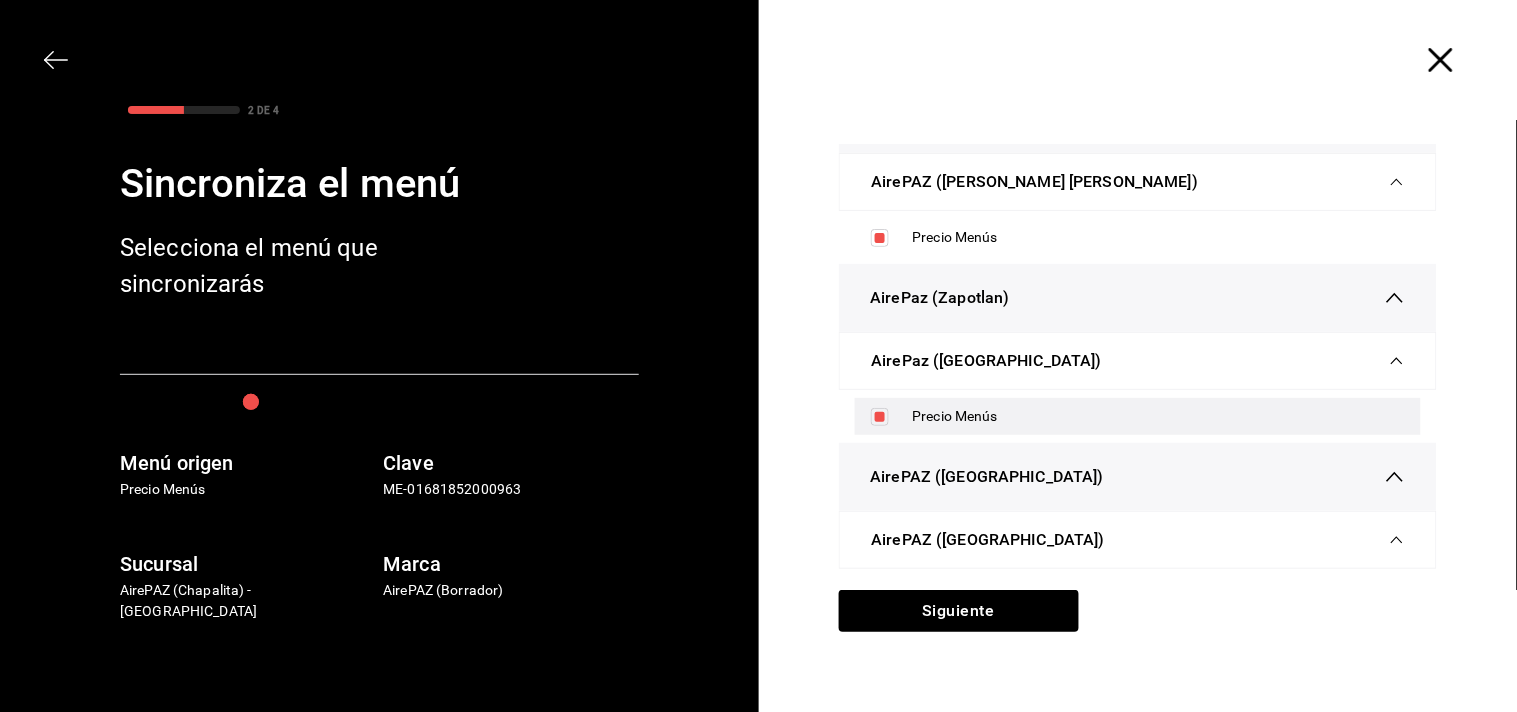 scroll, scrollTop: 631, scrollLeft: 0, axis: vertical 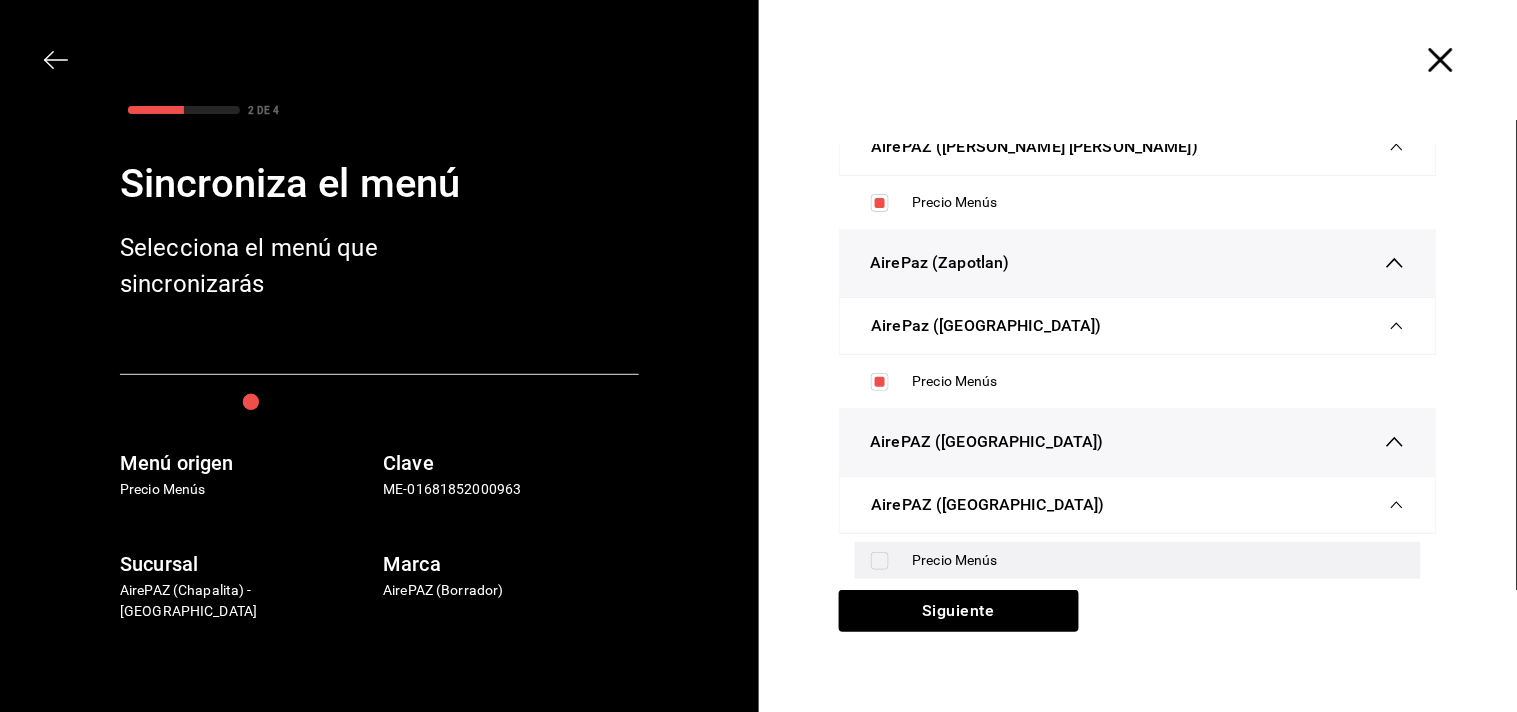 click at bounding box center [880, 561] 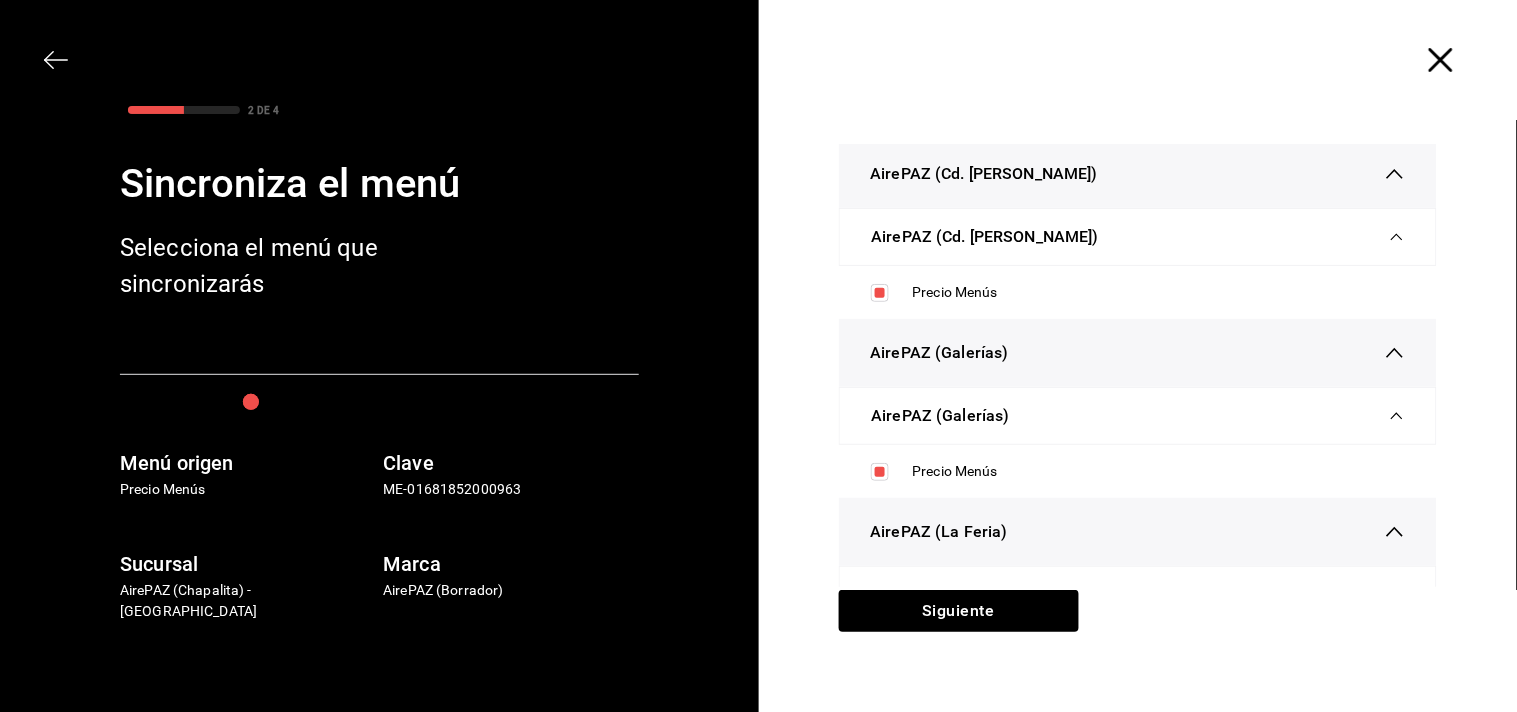 scroll, scrollTop: 0, scrollLeft: 0, axis: both 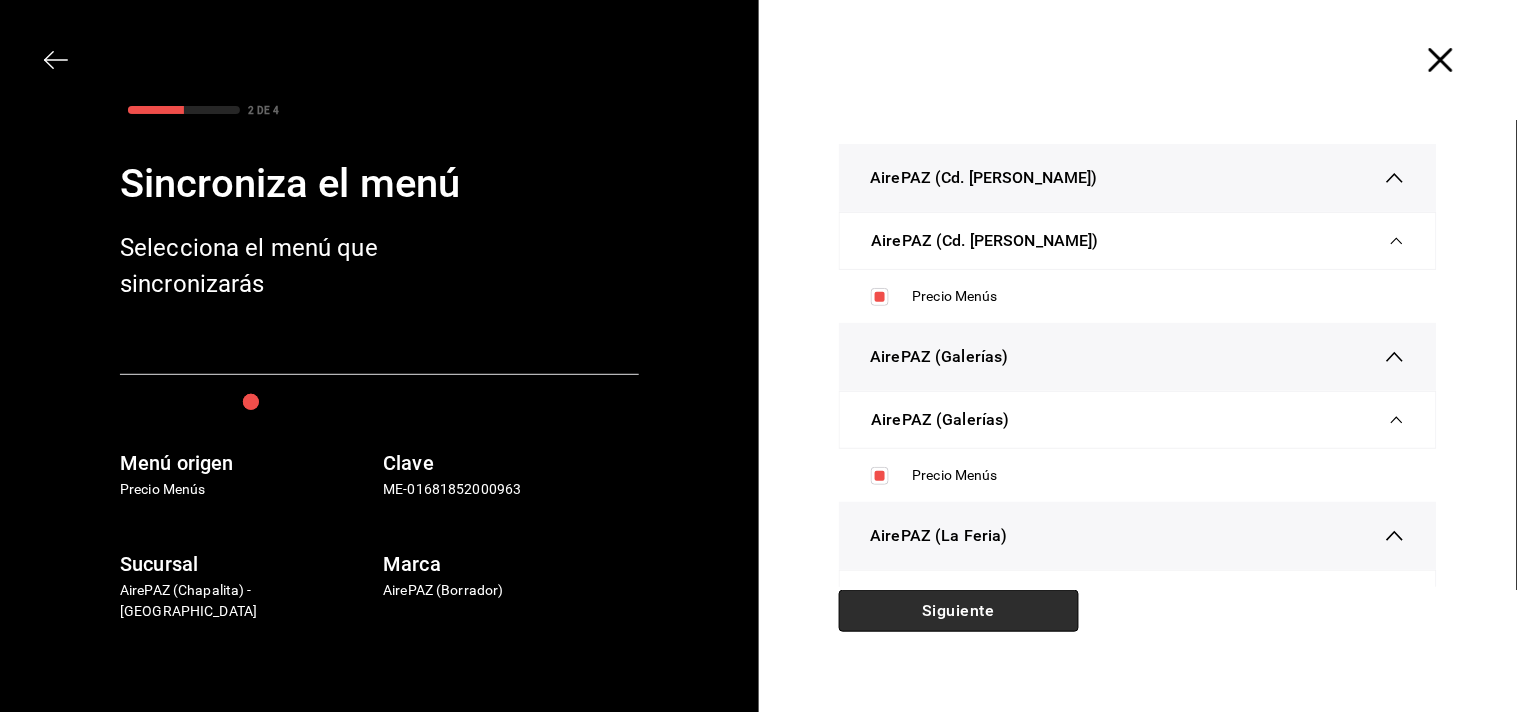 click on "Siguiente" at bounding box center (959, 611) 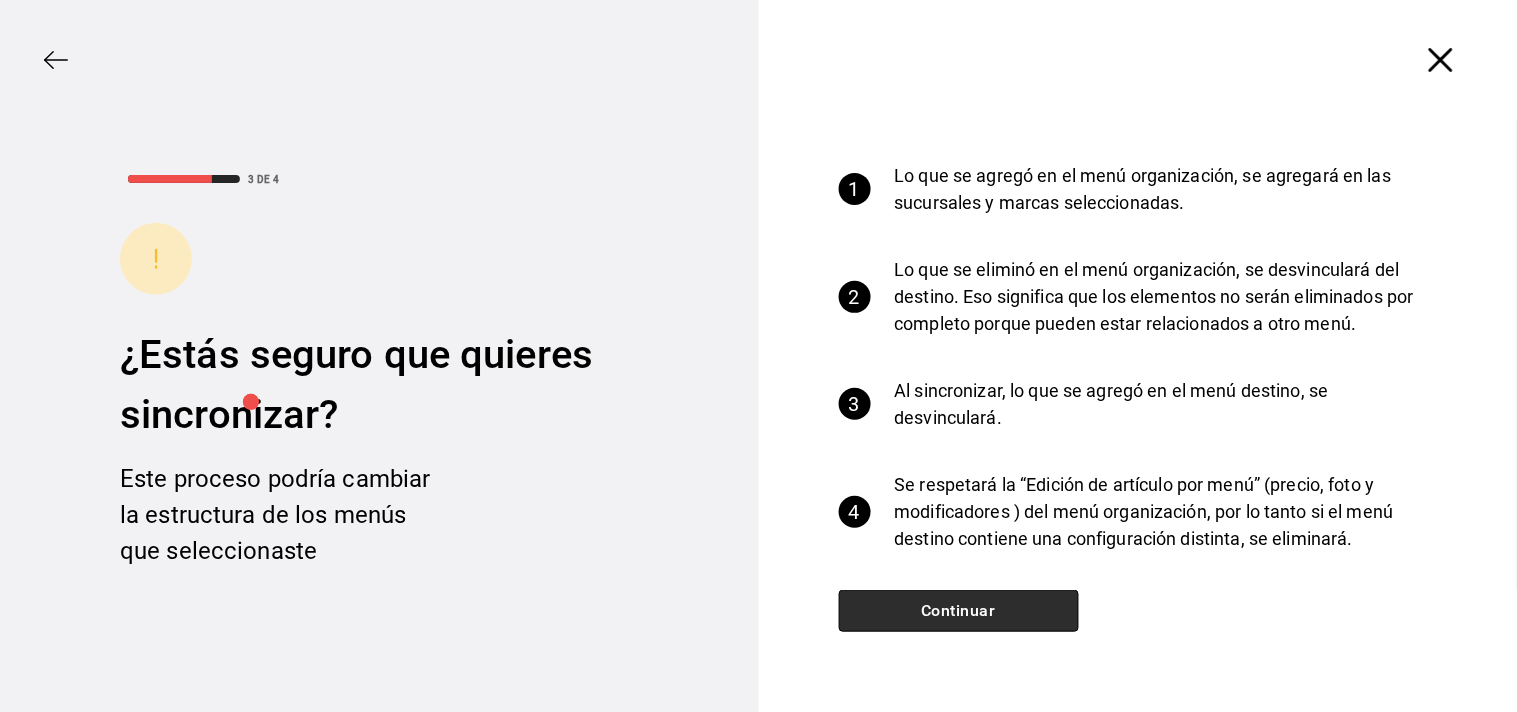 click on "Continuar" at bounding box center [959, 611] 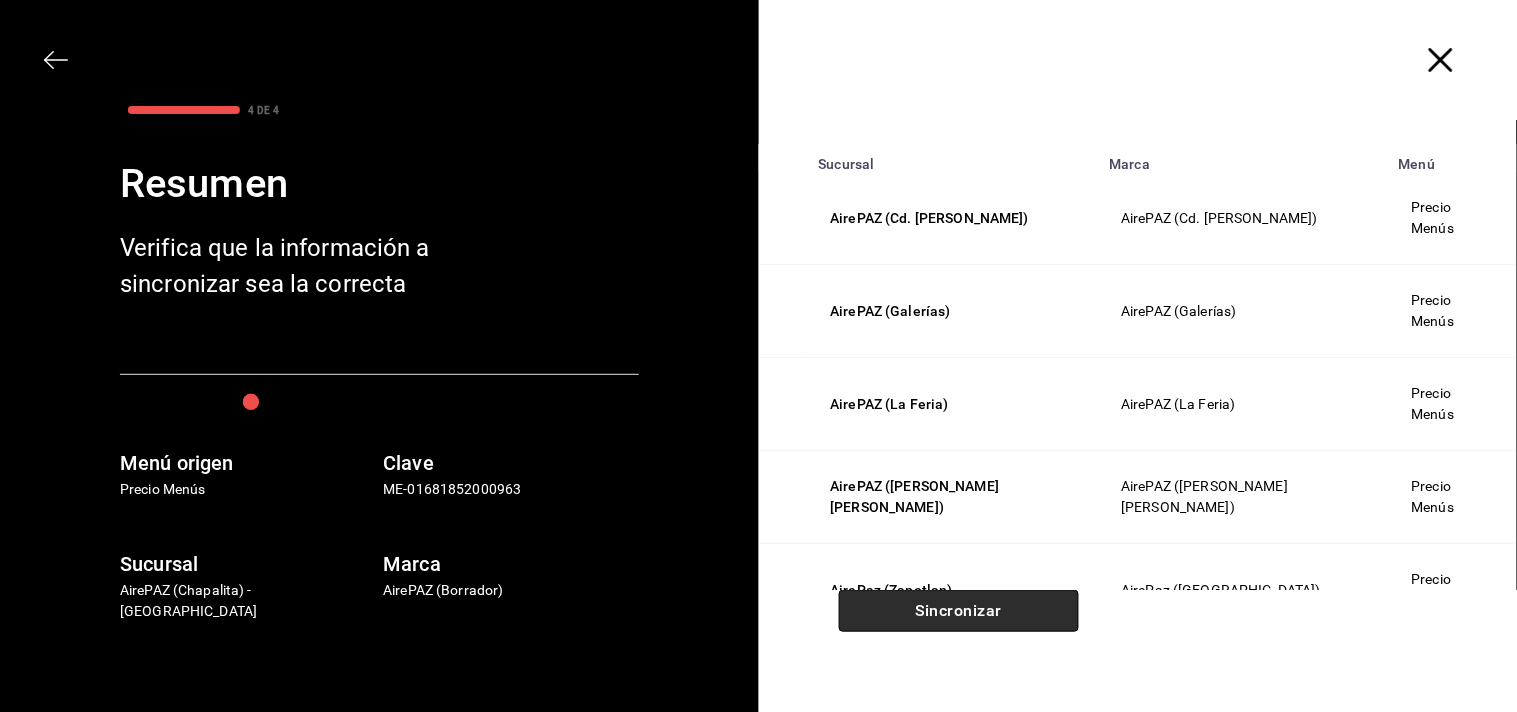 click on "Sincronizar" at bounding box center (959, 611) 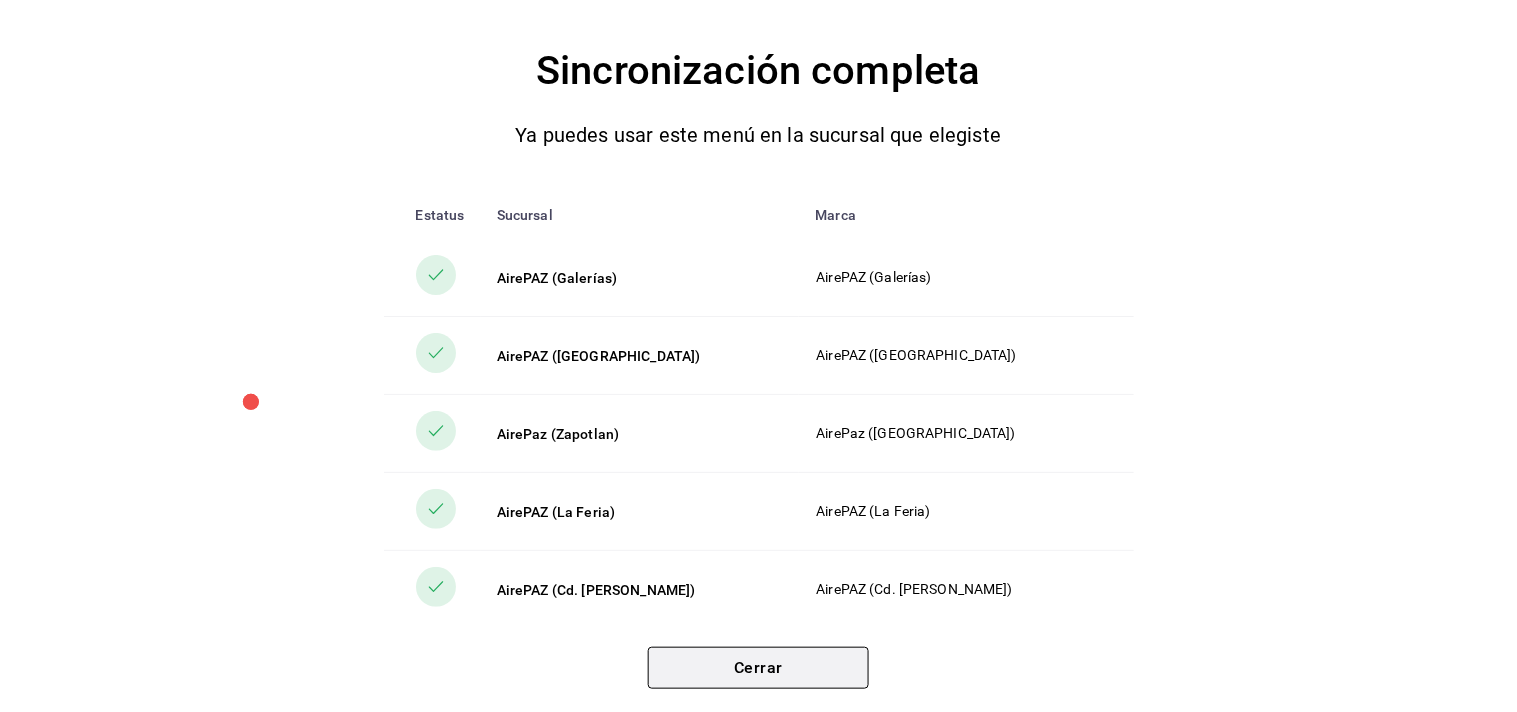click on "Cerrar" at bounding box center (758, 668) 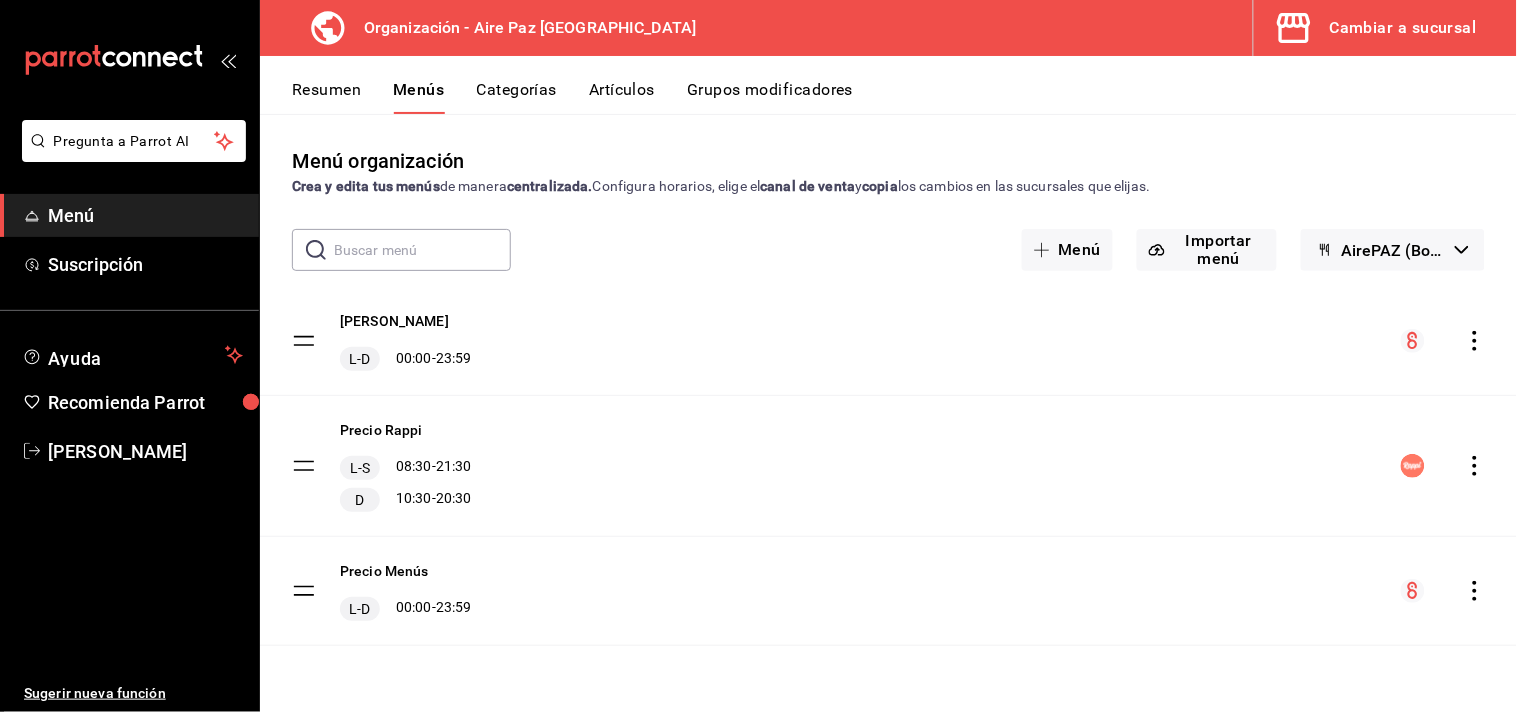 click on "Cambiar a sucursal" at bounding box center (1403, 28) 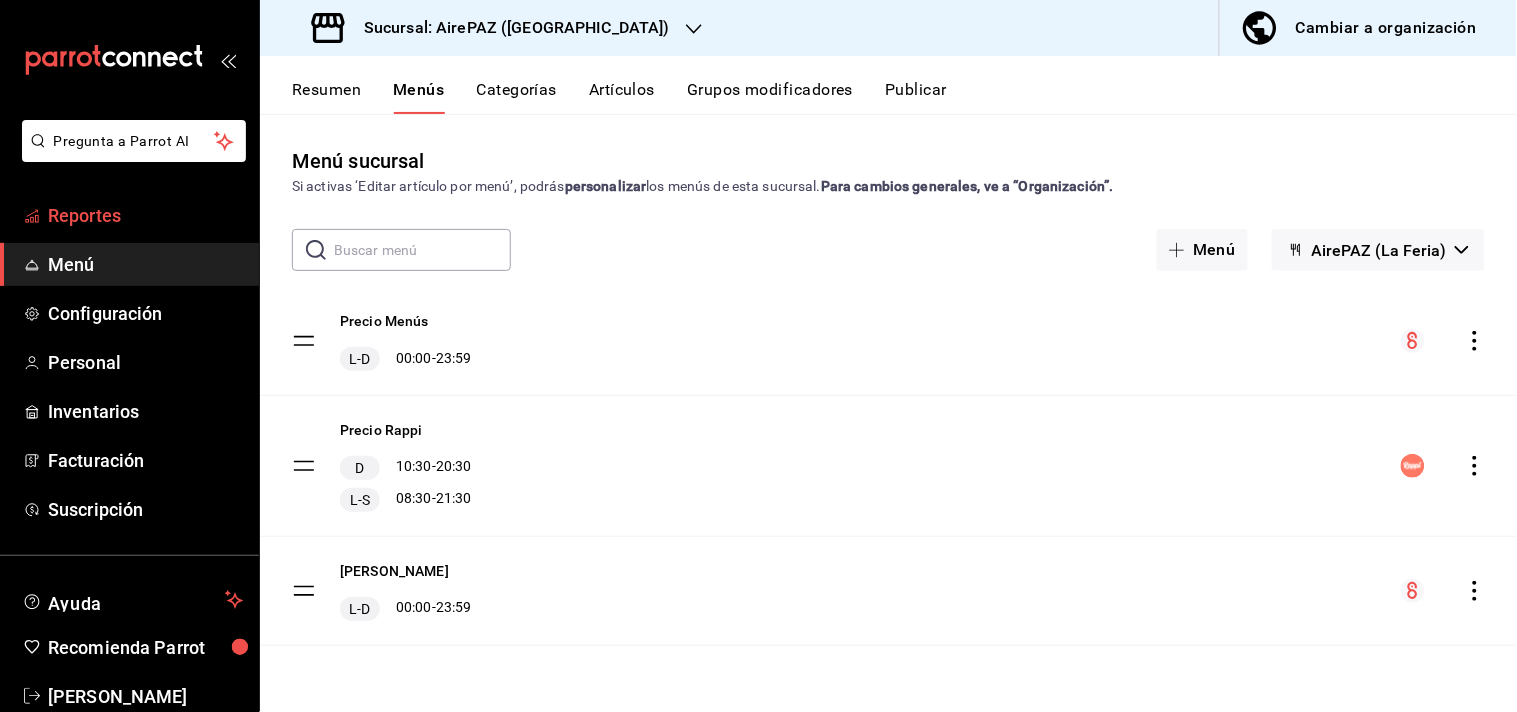 click on "Reportes" at bounding box center [145, 215] 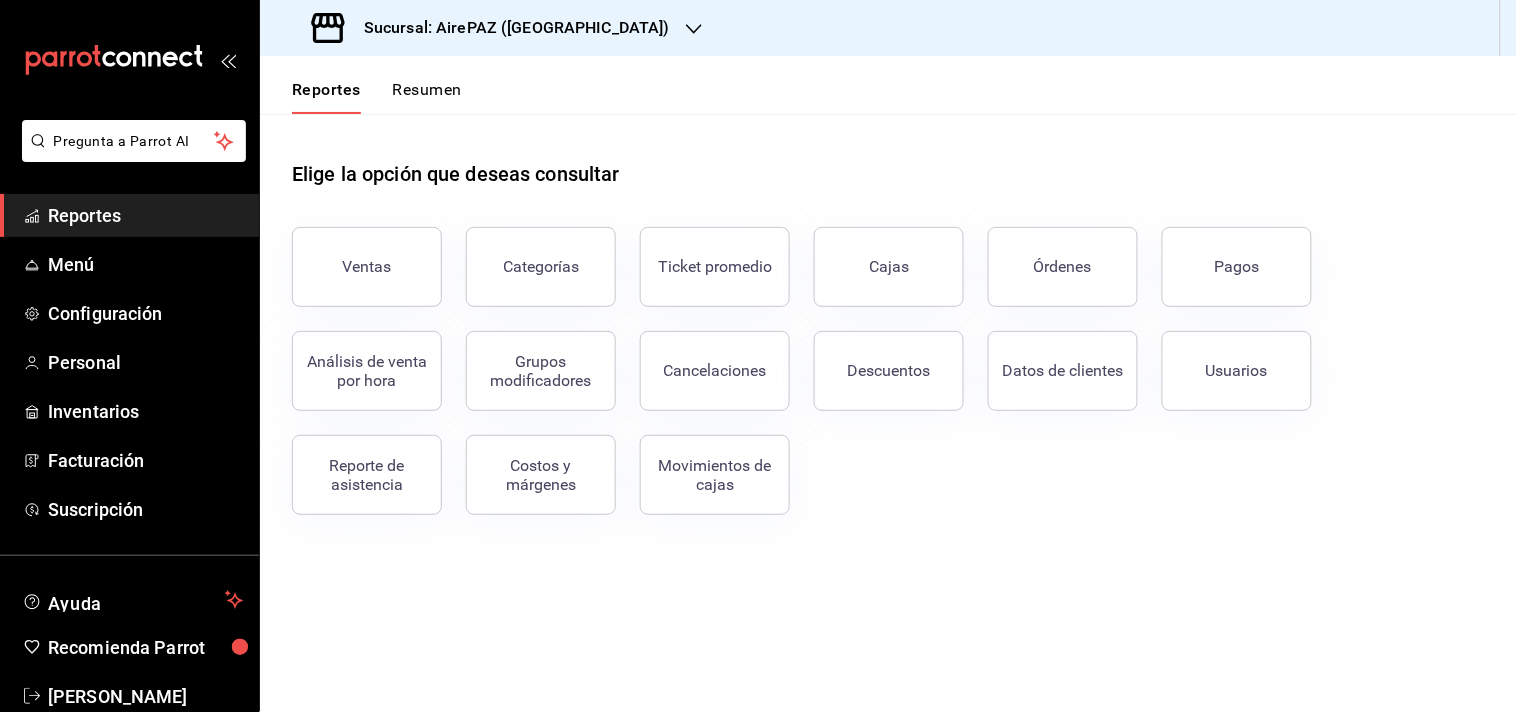 click 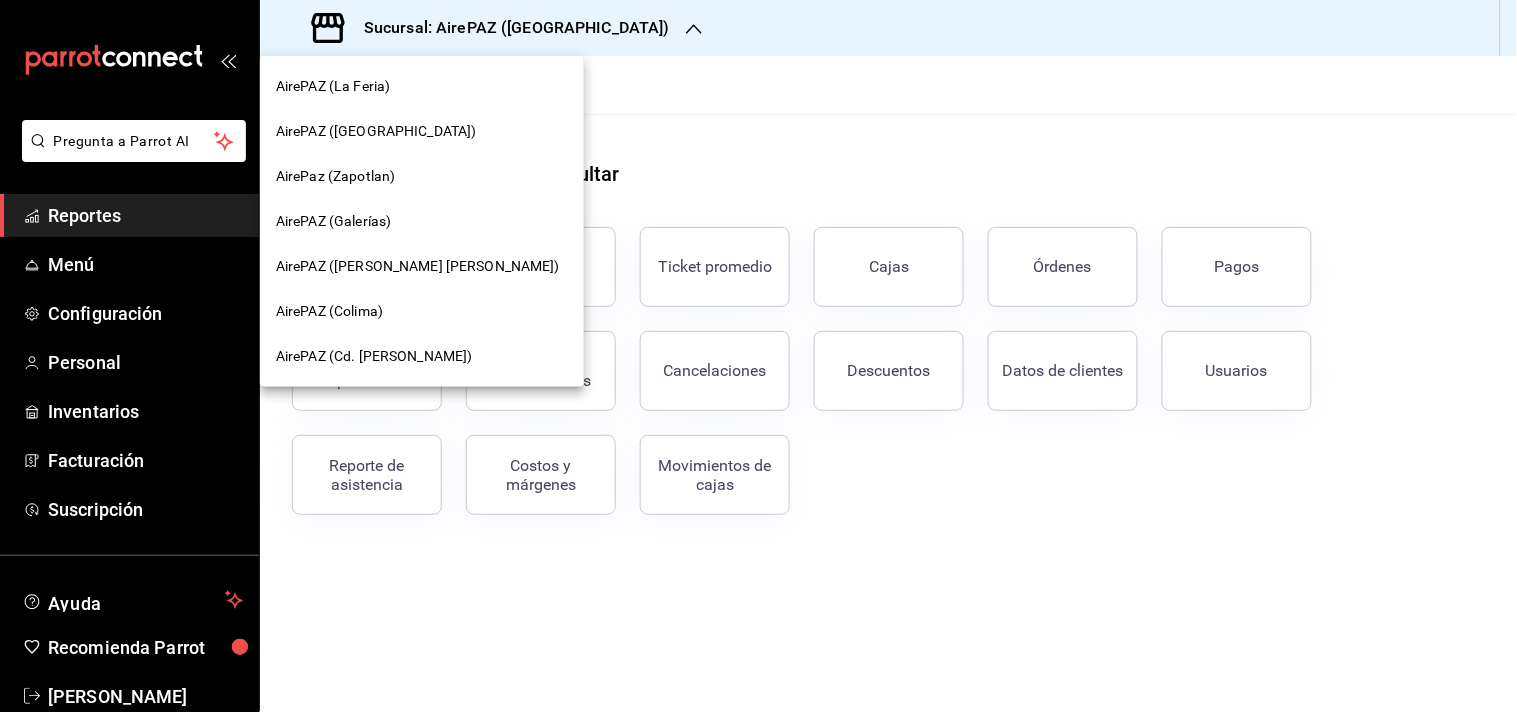click on "AirePAZ (Cd. [PERSON_NAME])" at bounding box center (374, 356) 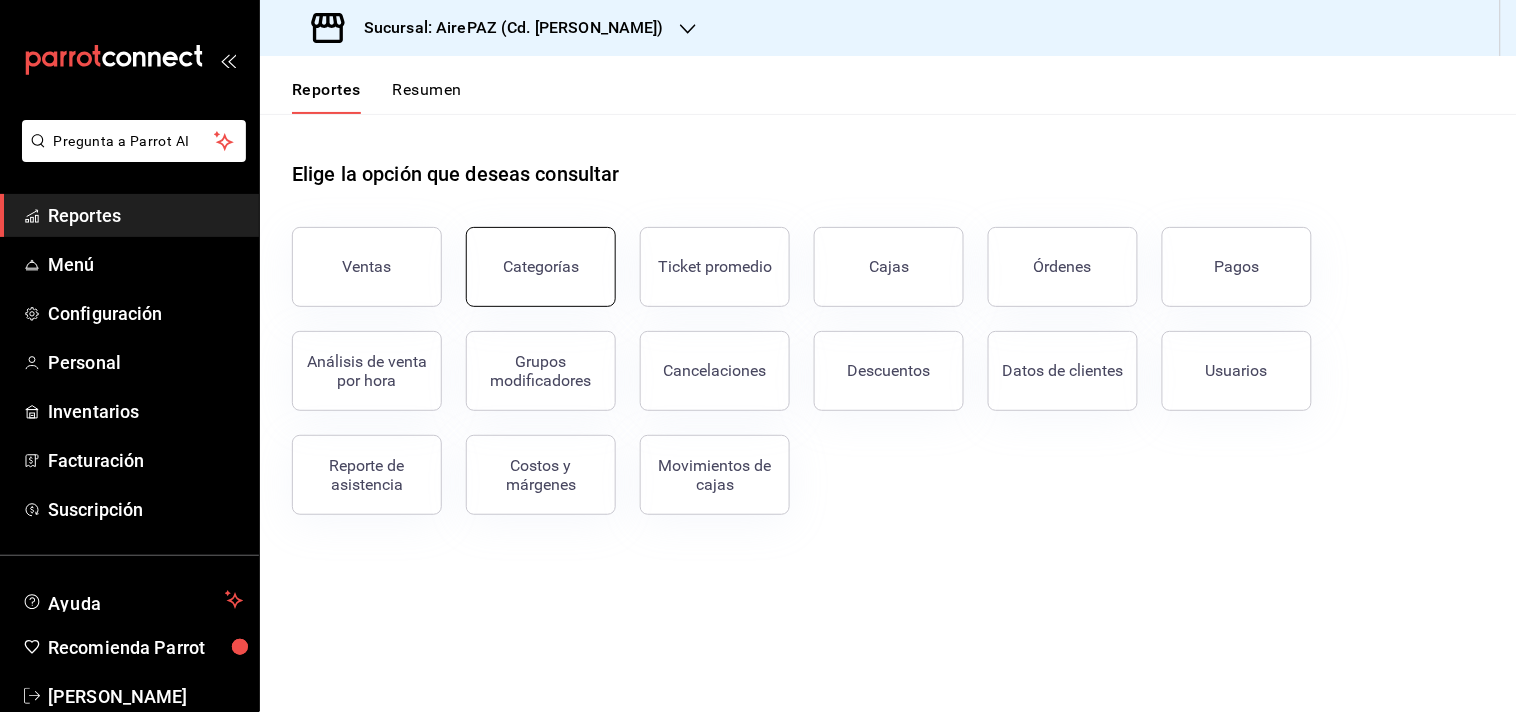 click on "Categorías" at bounding box center [541, 267] 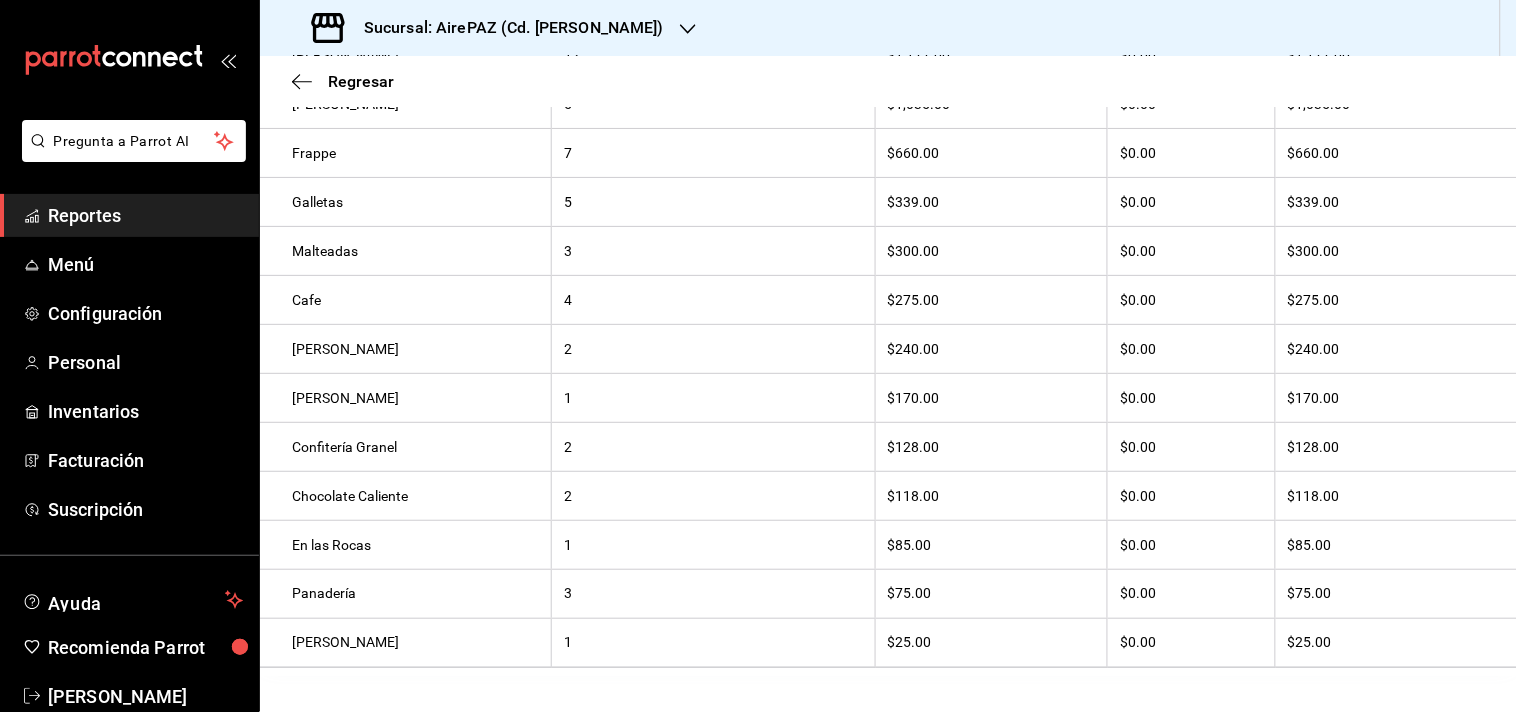 scroll, scrollTop: 0, scrollLeft: 0, axis: both 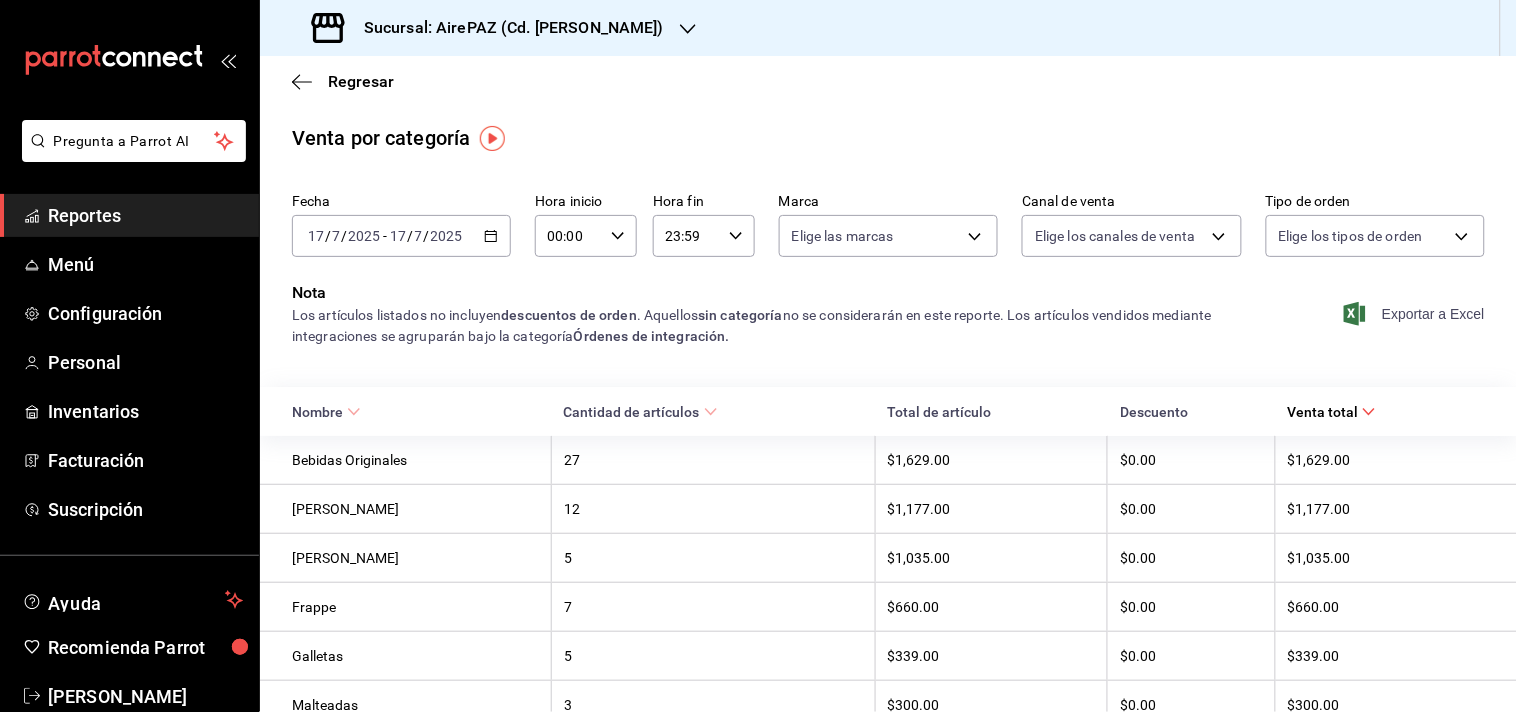 click on "Exportar a Excel" at bounding box center [1416, 314] 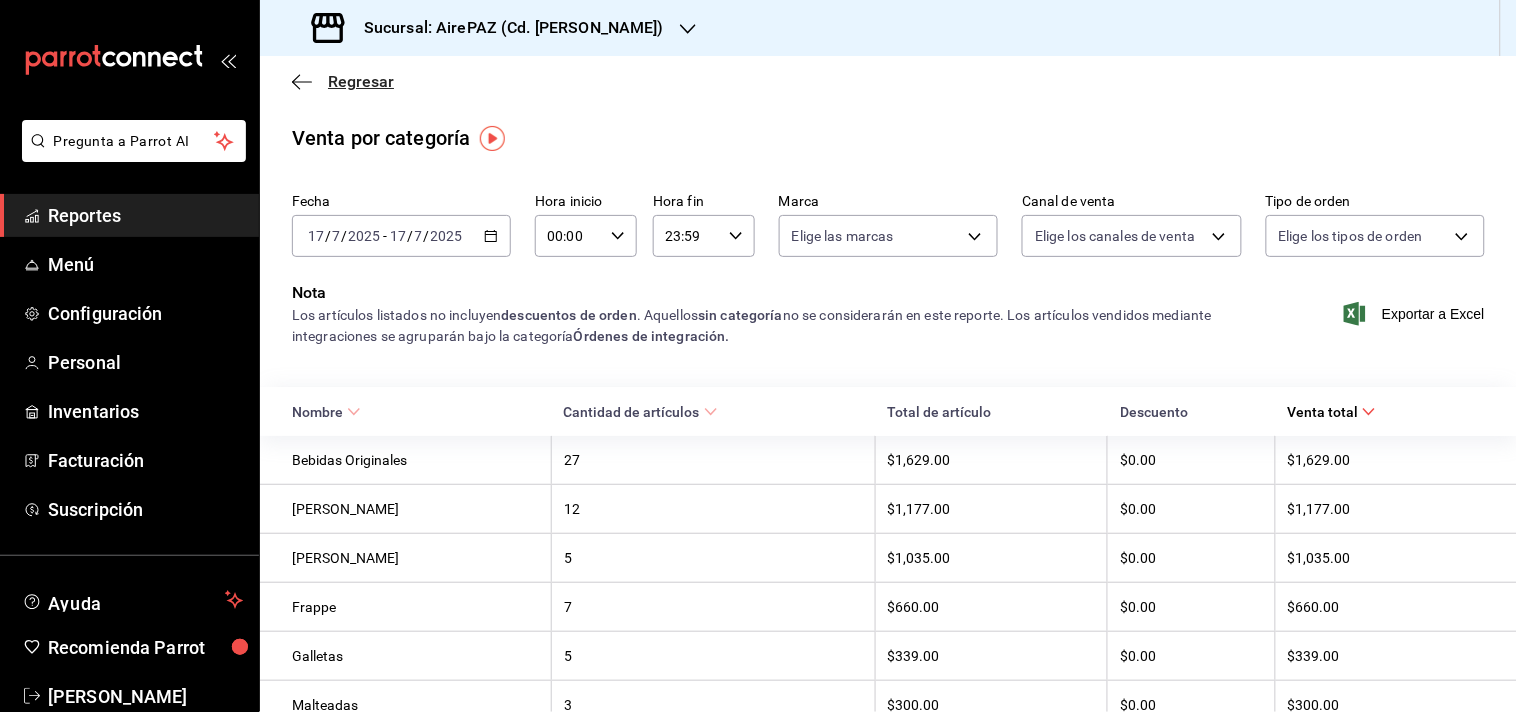 click on "Regresar" at bounding box center (361, 81) 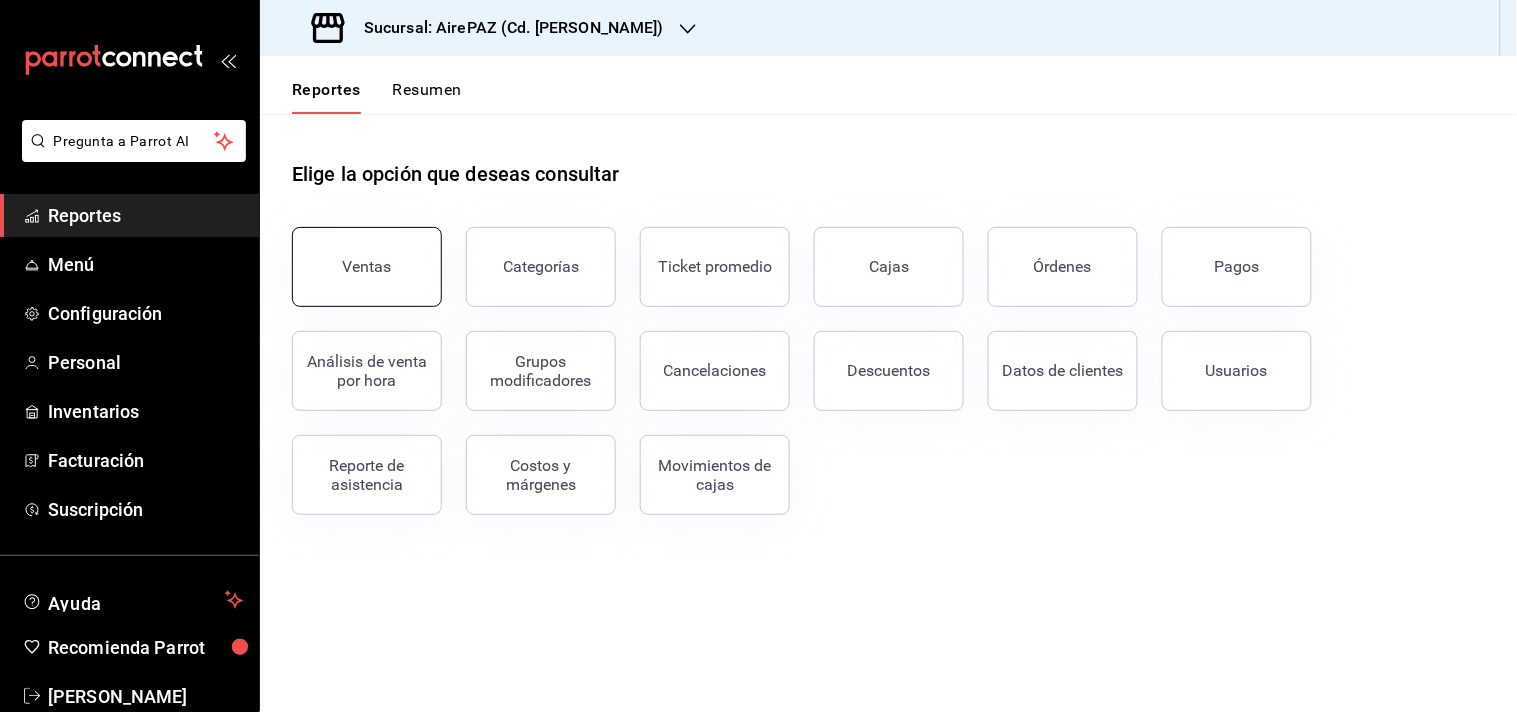 click on "Ventas" at bounding box center [367, 267] 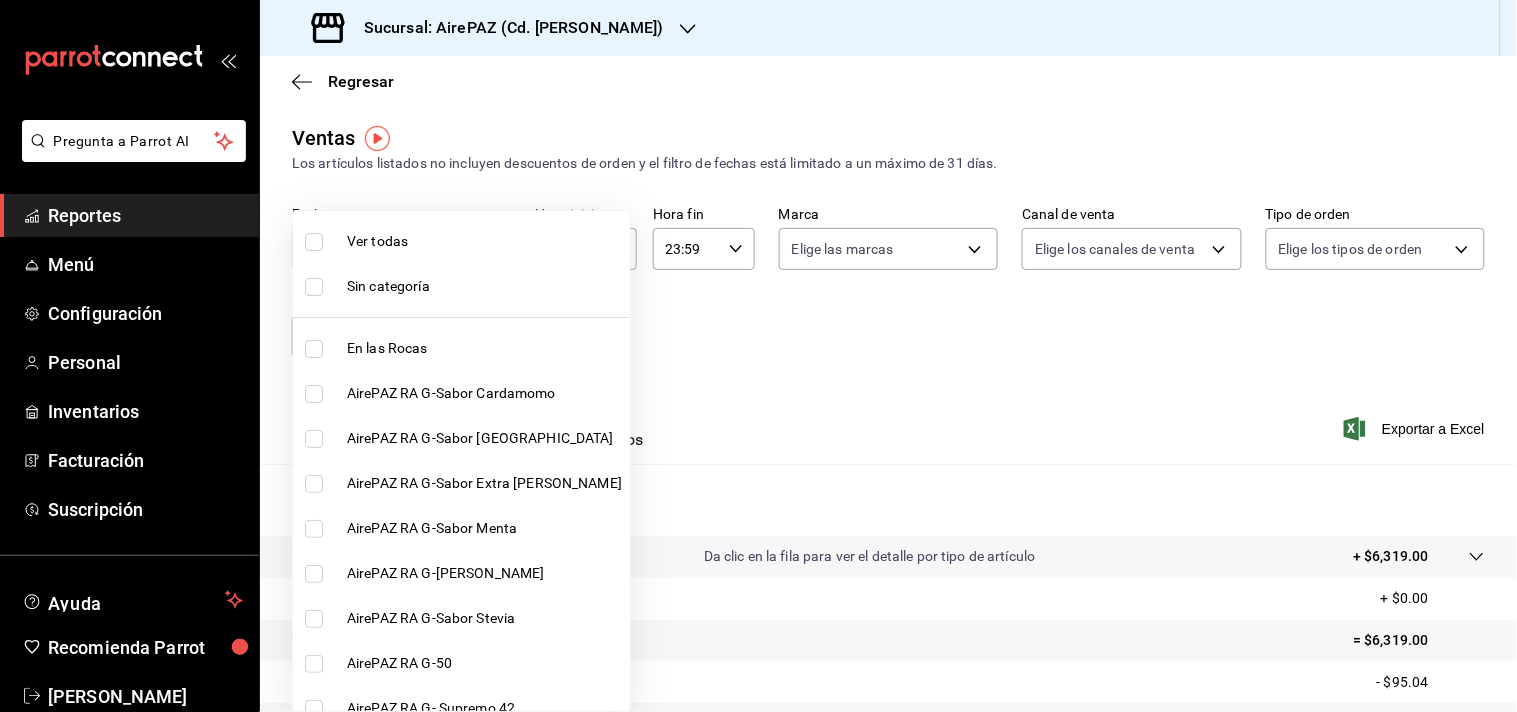 click on "Pregunta a Parrot AI Reportes   Menú   Configuración   Personal   Inventarios   Facturación   Suscripción   Ayuda Recomienda Parrot   [PERSON_NAME]   Sugerir nueva función   Sucursal: AirePAZ (Cd. [PERSON_NAME]) Regresar Ventas Los artículos listados no incluyen descuentos de orden y el filtro de fechas está limitado a un máximo de 31 [PERSON_NAME]. Fecha [DATE] [DATE] - [DATE] [DATE] Hora inicio 00:00 Hora inicio Hora fin 23:59 Hora fin Marca Elige las marcas Canal de venta Elige los [PERSON_NAME] de venta Tipo de orden Elige los tipos de orden Categorías Elige las categorías Ver resumen Ver ventas Ver cargos Exportar a Excel Resumen Total artículos Da clic en la fila para ver el detalle por tipo de artículo + $6,319.00 Cargos por servicio + $0.00 Venta bruta = $6,319.00 Descuentos totales - $95.04 Certificados de regalo - $0.00 Venta total = $6,223.96 Impuestos - $649.83 Venta [PERSON_NAME] = $5,574.13 GANA 1 MES GRATIS EN TU SUSCRIPCIÓN AQUÍ Ver video tutorial Ir a video Pregunta a Parrot AI" at bounding box center [758, 356] 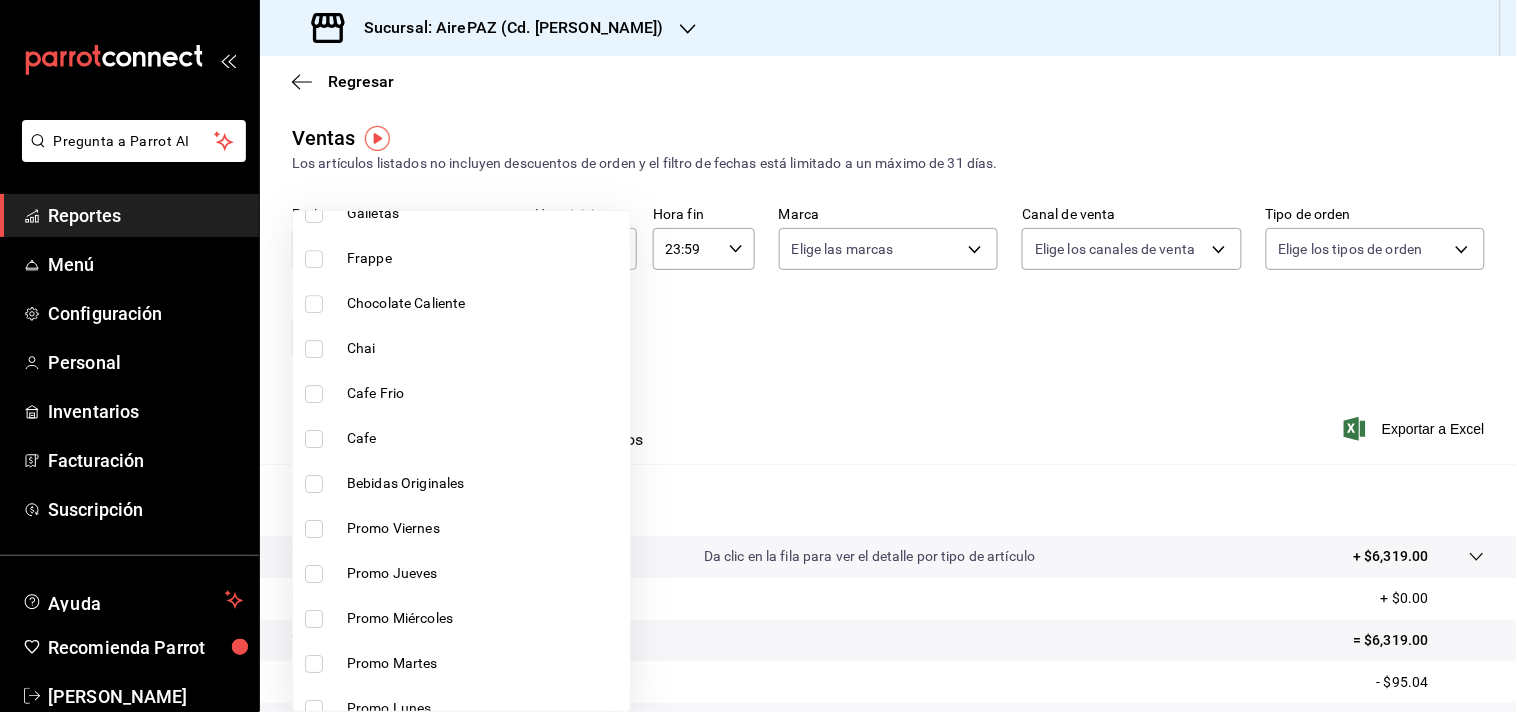 scroll, scrollTop: 1637, scrollLeft: 0, axis: vertical 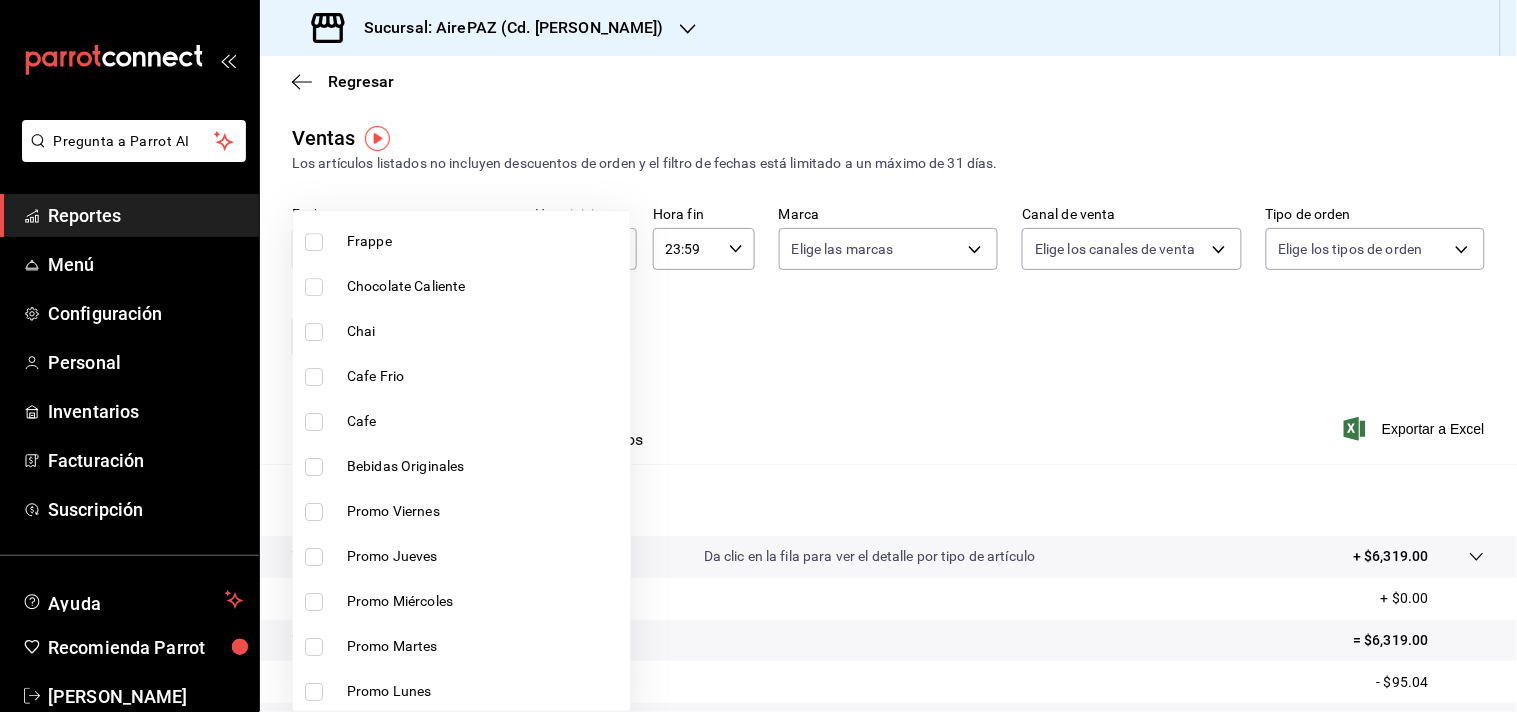 click at bounding box center [758, 356] 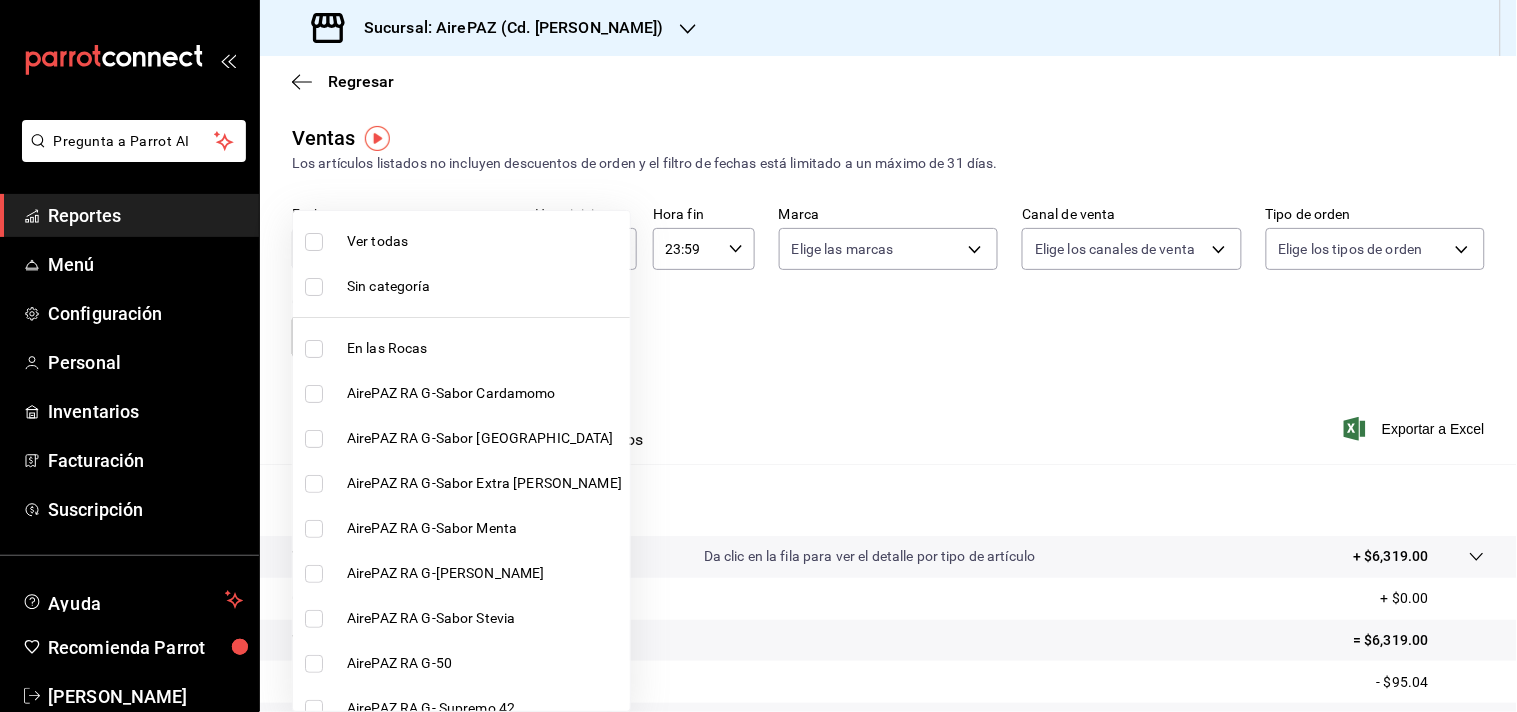 click on "Pregunta a Parrot AI Reportes   Menú   Configuración   Personal   Inventarios   Facturación   Suscripción   Ayuda Recomienda Parrot   [PERSON_NAME]   Sugerir nueva función   Sucursal: AirePAZ (Cd. [PERSON_NAME]) Regresar Ventas Los artículos listados no incluyen descuentos de orden y el filtro de fechas está limitado a un máximo de 31 [PERSON_NAME]. Fecha [DATE] [DATE] - [DATE] [DATE] Hora inicio 00:00 Hora inicio Hora fin 23:59 Hora fin Marca Elige las marcas Canal de venta Elige los [PERSON_NAME] de venta Tipo de orden Elige los tipos de orden Categorías Elige las categorías Ver resumen Ver ventas Ver cargos Exportar a Excel Resumen Total artículos Da clic en la fila para ver el detalle por tipo de artículo + $6,319.00 Cargos por servicio + $0.00 Venta bruta = $6,319.00 Descuentos totales - $95.04 Certificados de regalo - $0.00 Venta total = $6,223.96 Impuestos - $649.83 Venta [PERSON_NAME] = $5,574.13 GANA 1 MES GRATIS EN TU SUSCRIPCIÓN AQUÍ Ver video tutorial Ir a video Pregunta a Parrot AI" at bounding box center (758, 356) 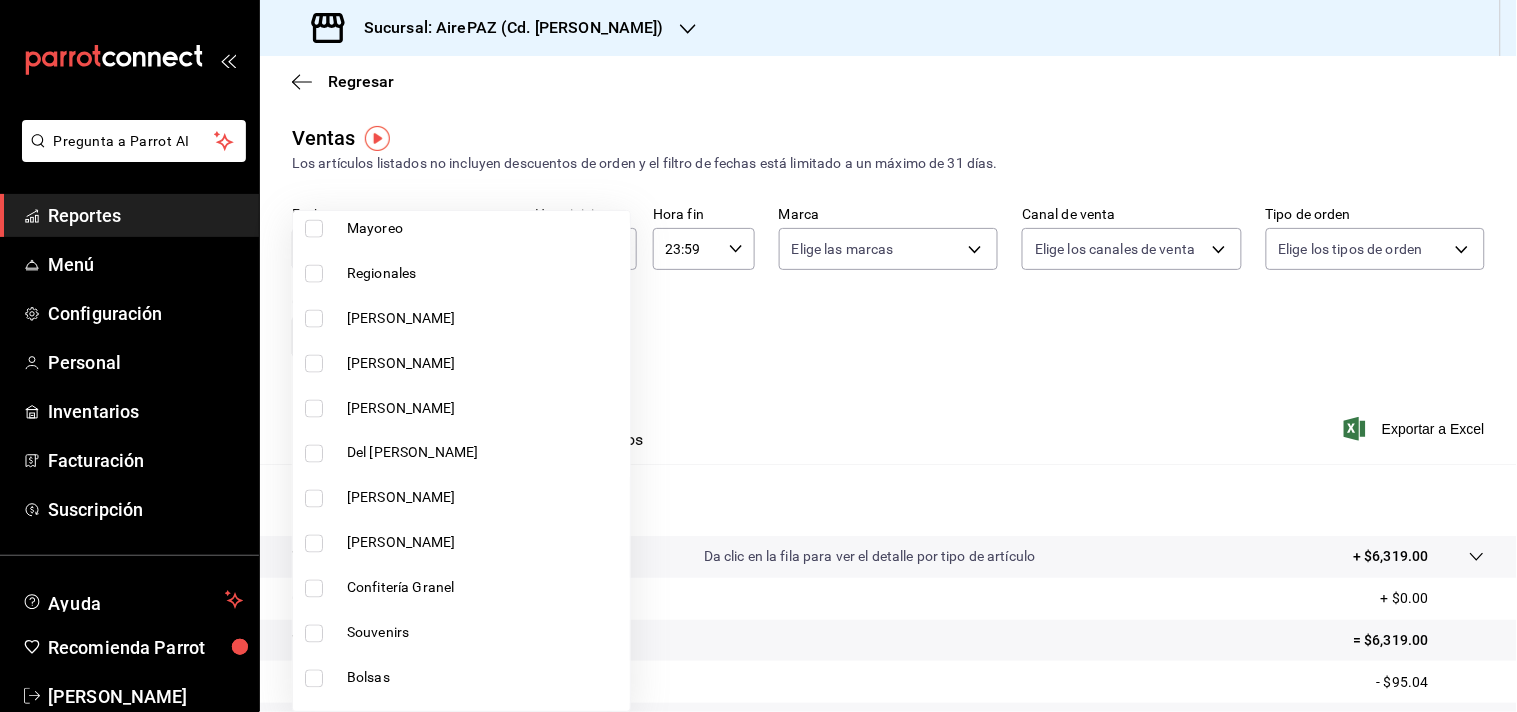 scroll, scrollTop: 744, scrollLeft: 0, axis: vertical 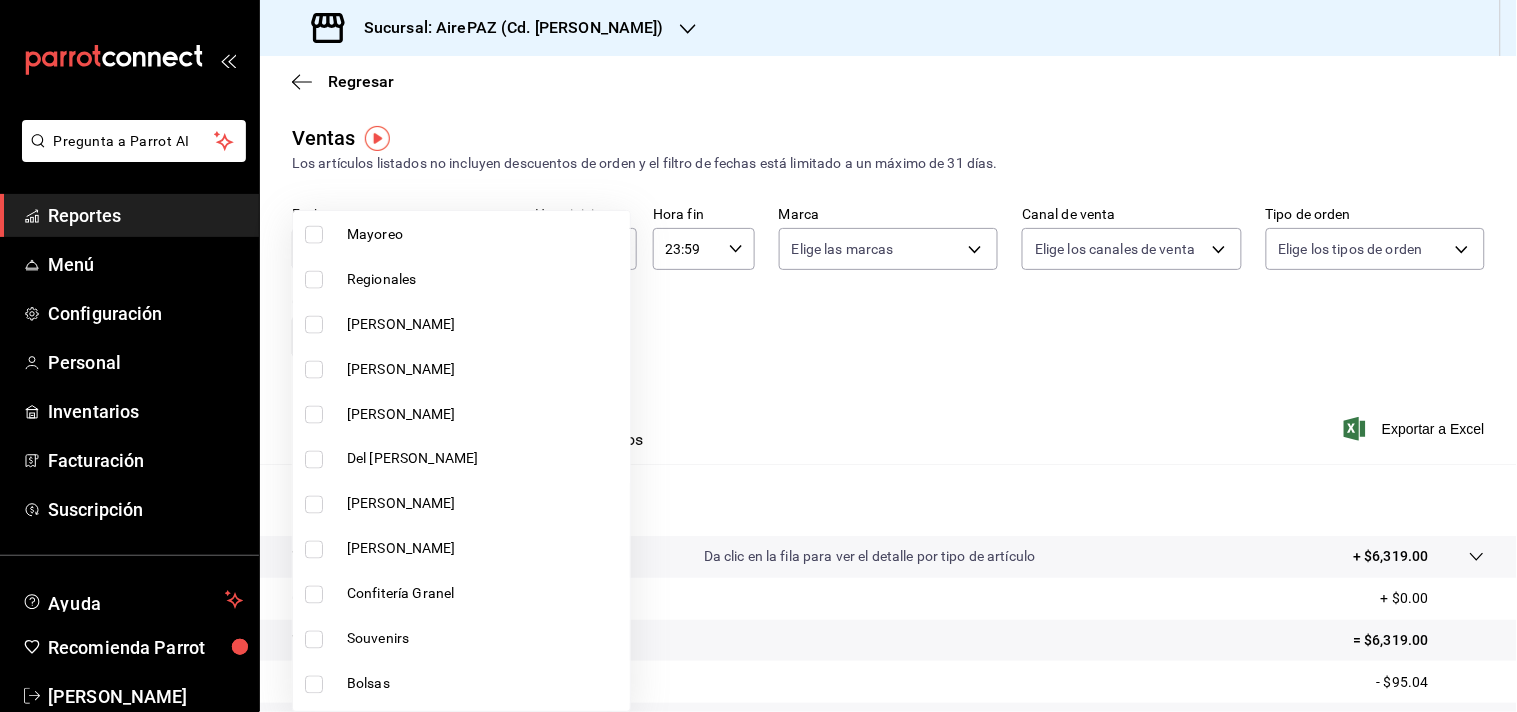 click at bounding box center (318, 550) 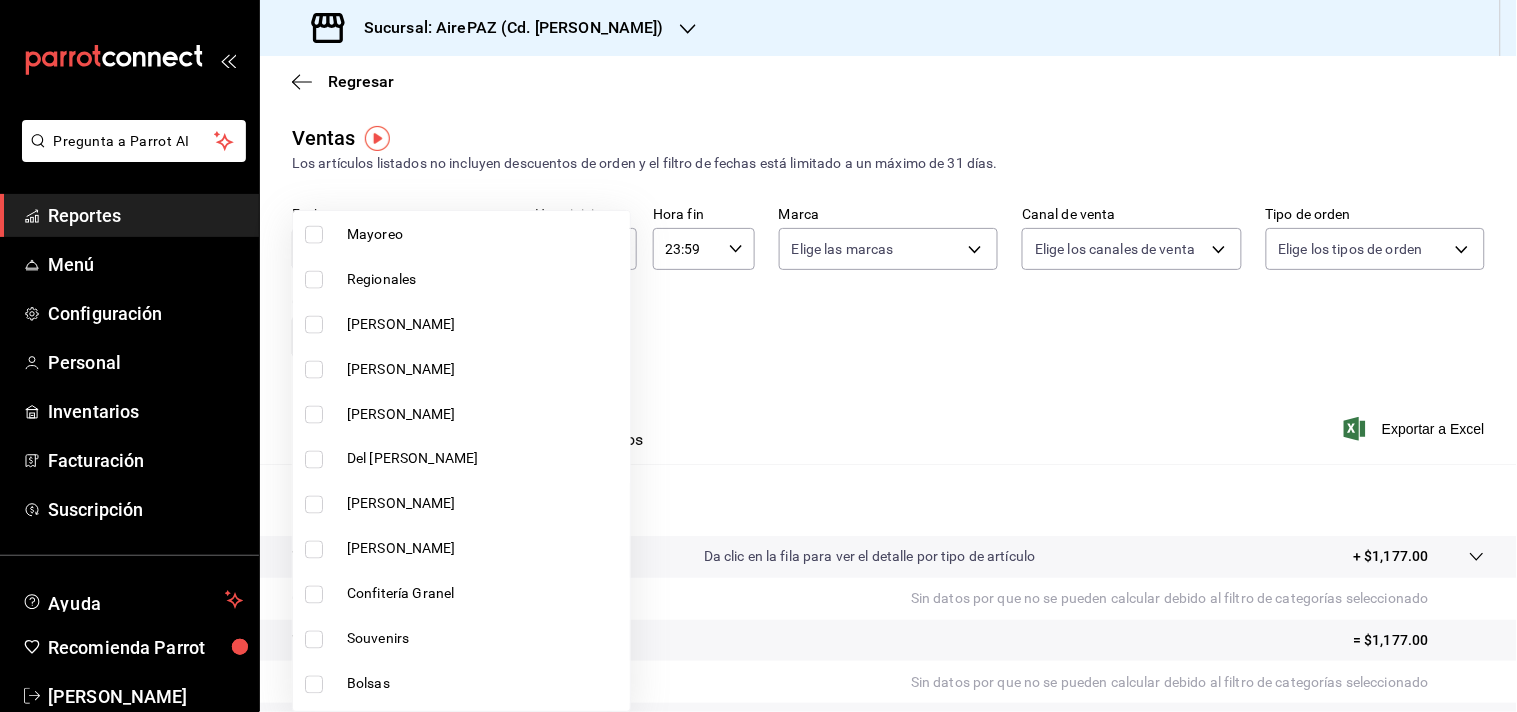 click at bounding box center (314, 550) 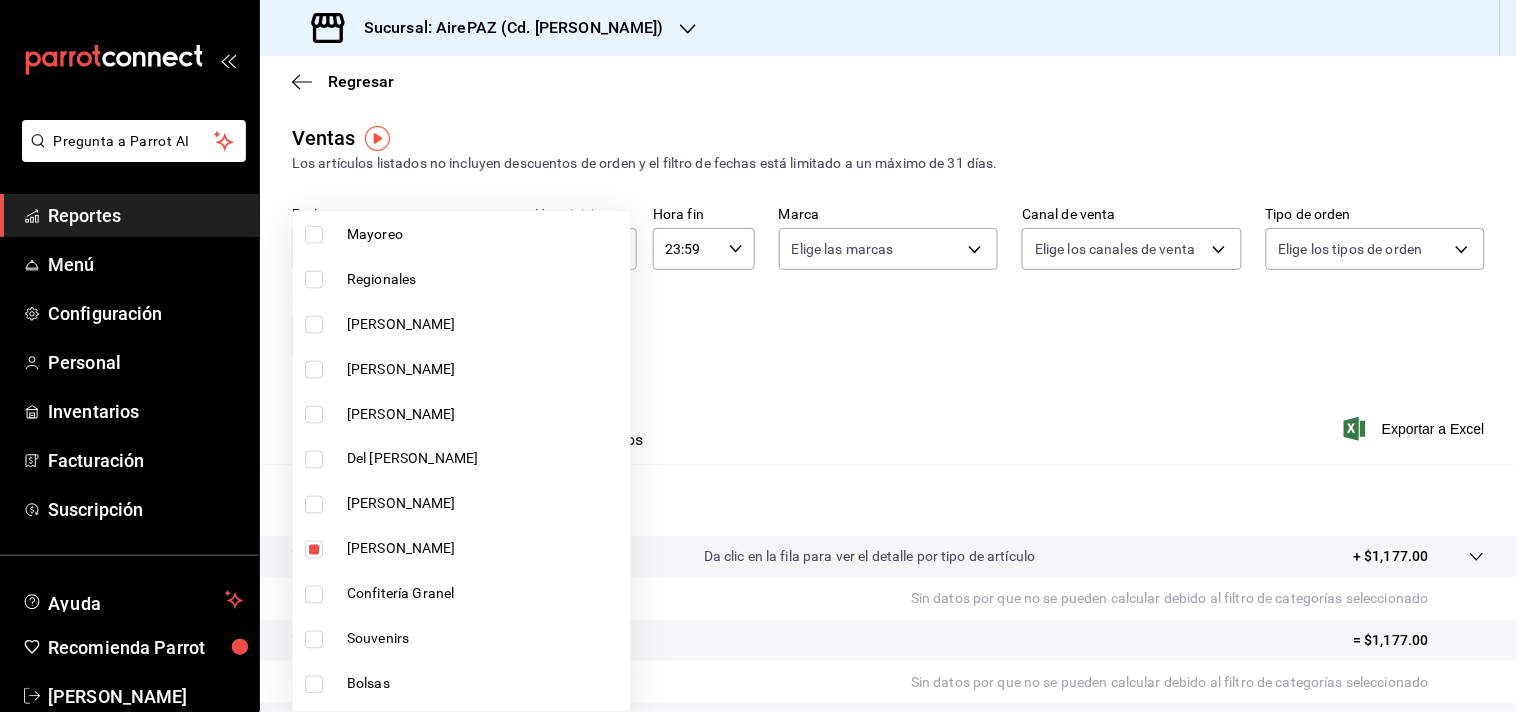 click at bounding box center [758, 356] 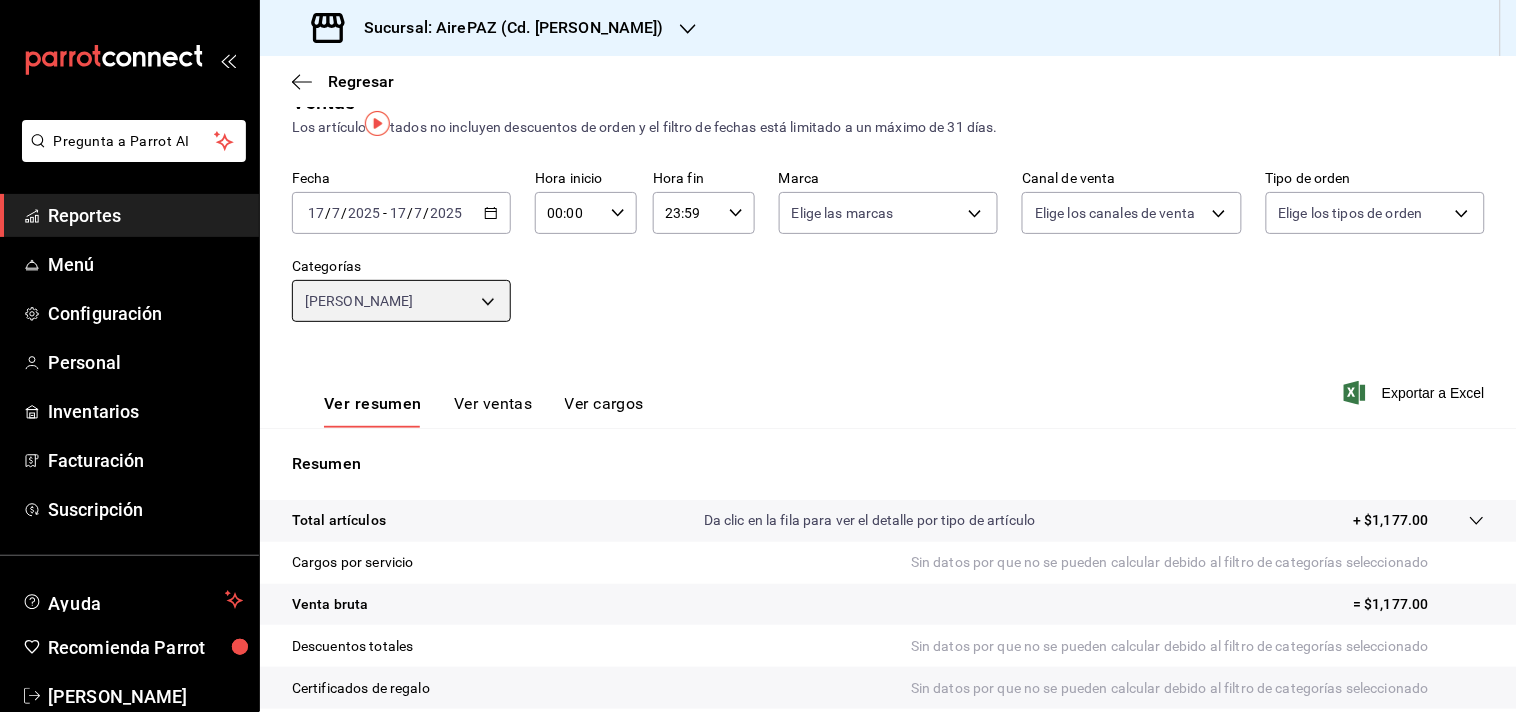 scroll, scrollTop: 46, scrollLeft: 0, axis: vertical 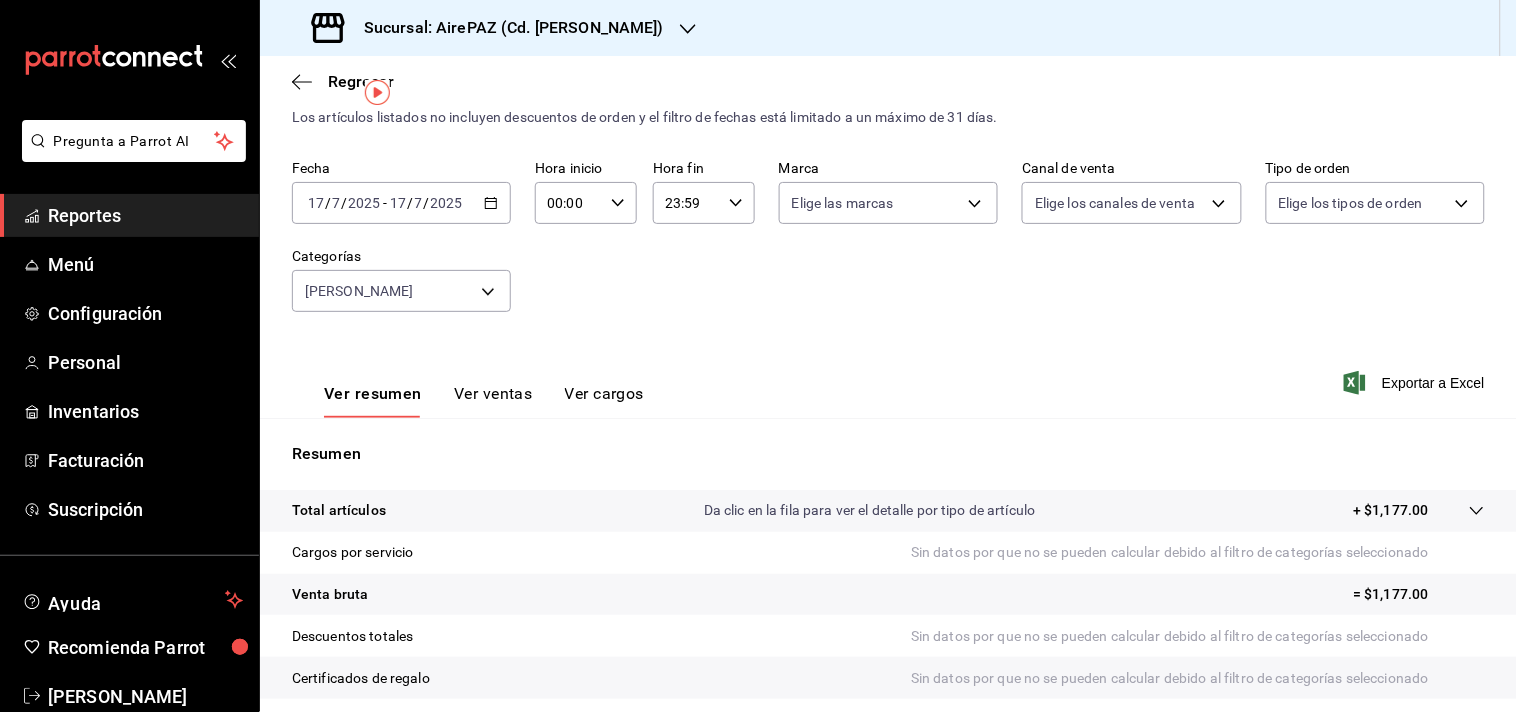 click 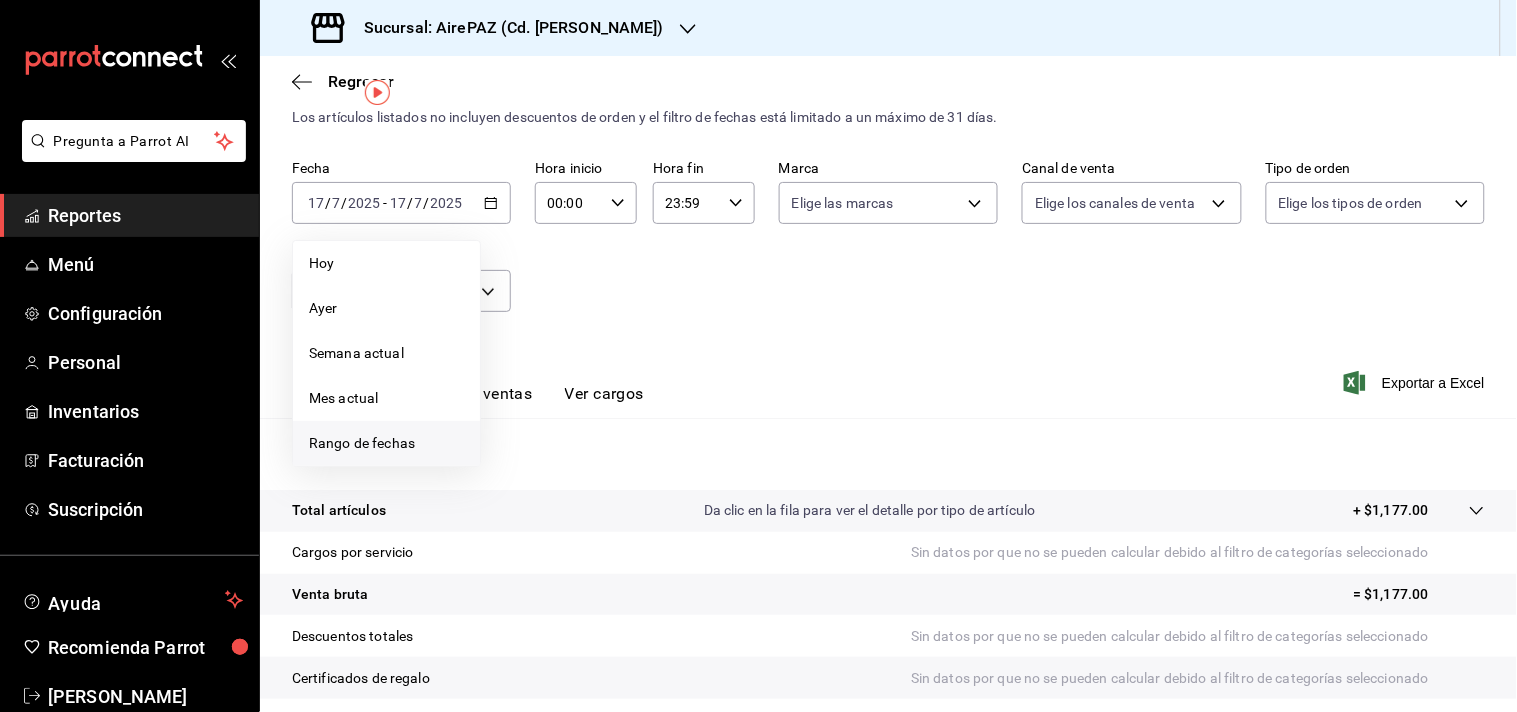 click on "Rango de fechas" at bounding box center [386, 443] 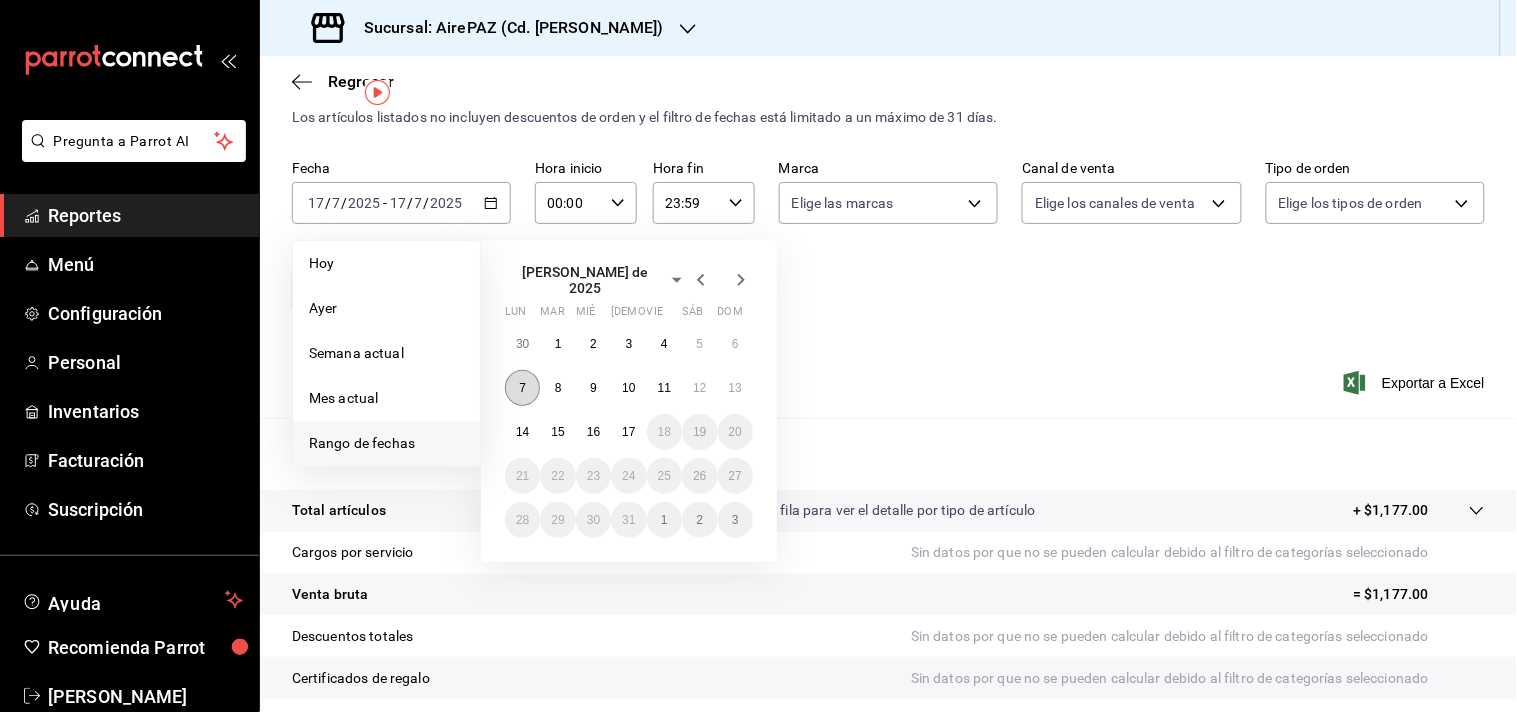 click on "7" at bounding box center (522, 388) 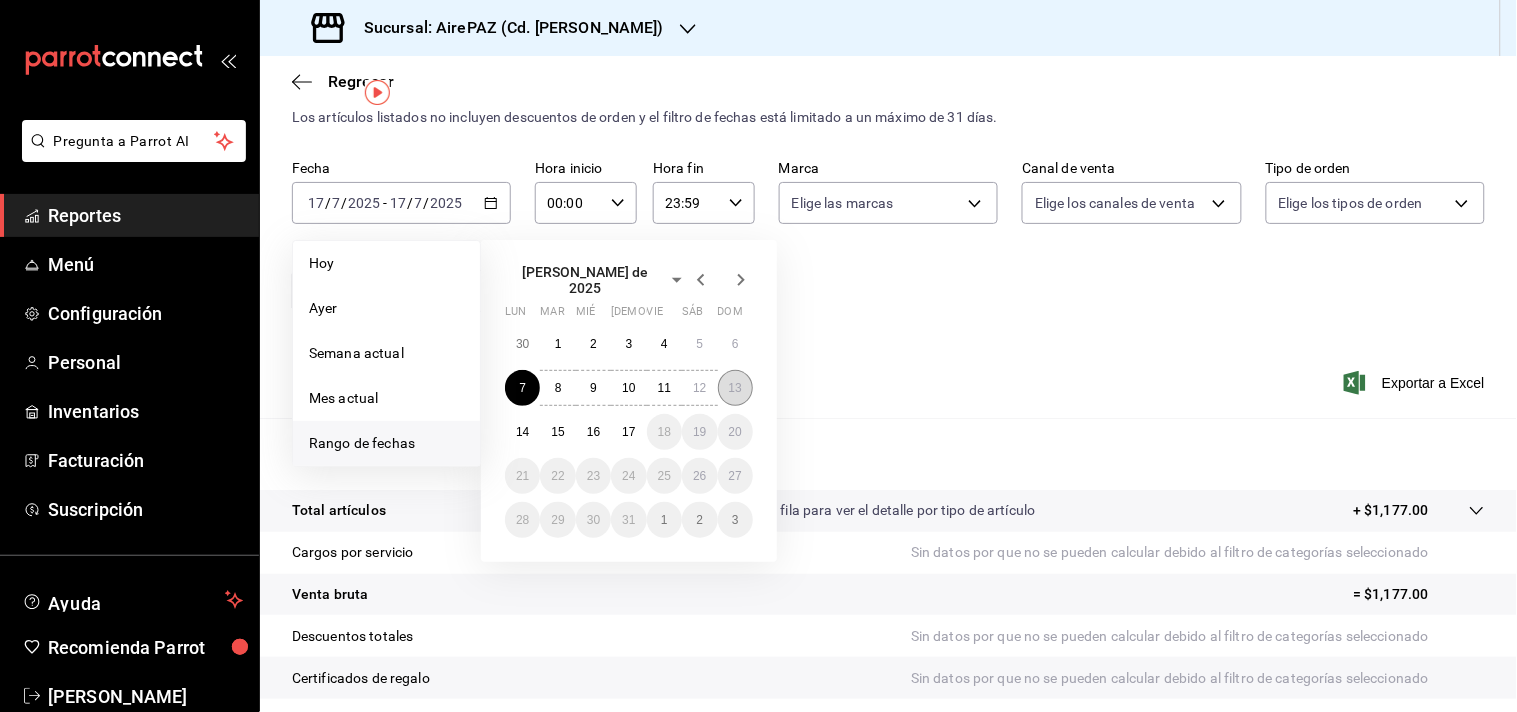 click on "13" at bounding box center [735, 388] 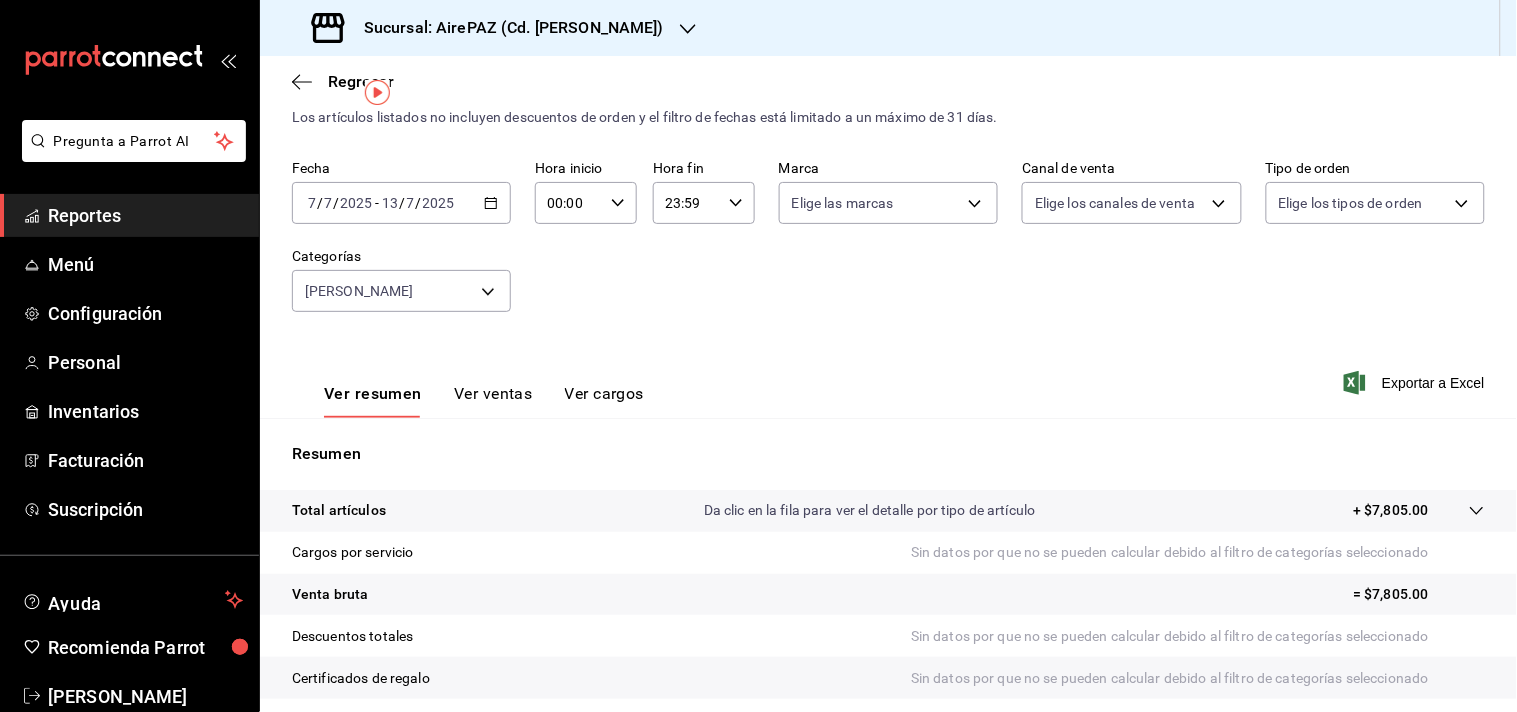 click 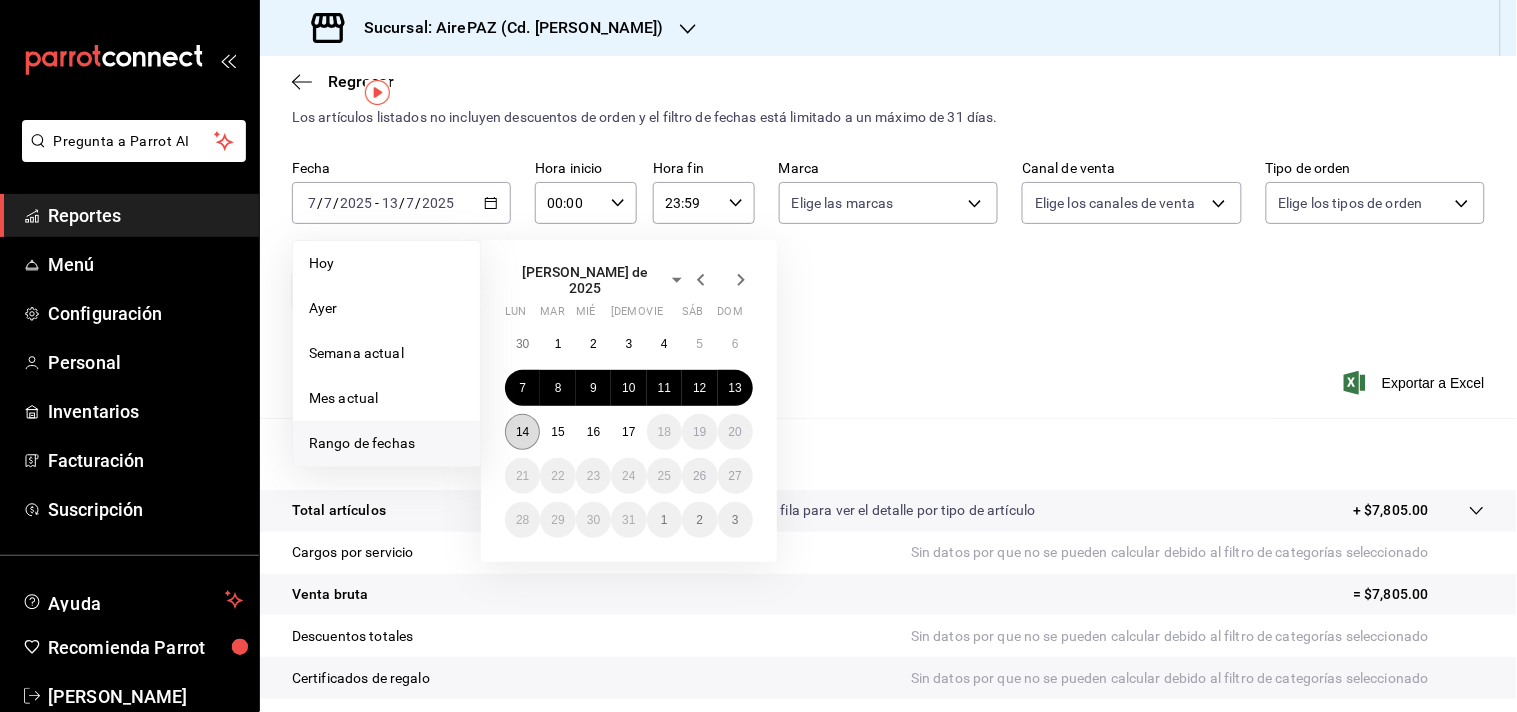 click on "14" at bounding box center (522, 432) 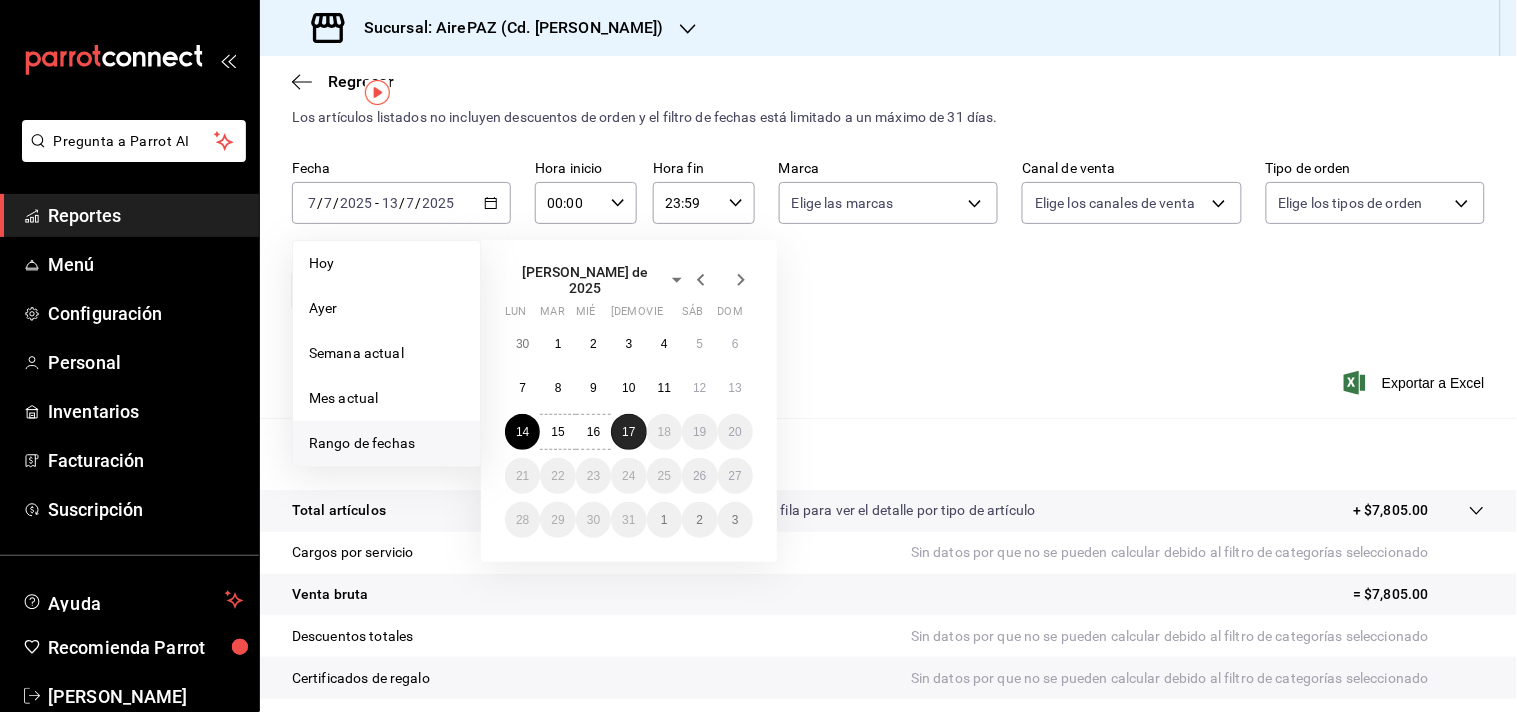 click on "17" at bounding box center (628, 432) 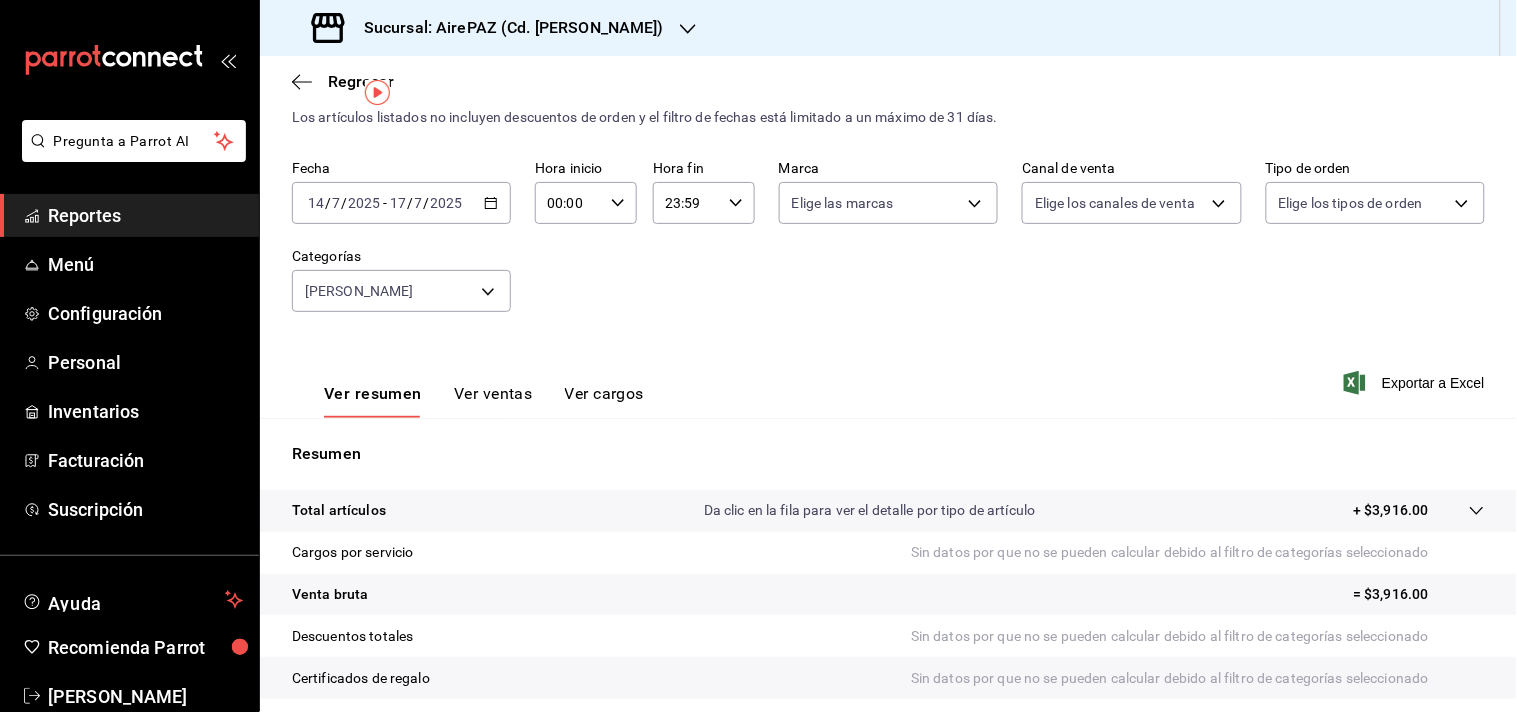click on "Ver ventas" at bounding box center [493, 401] 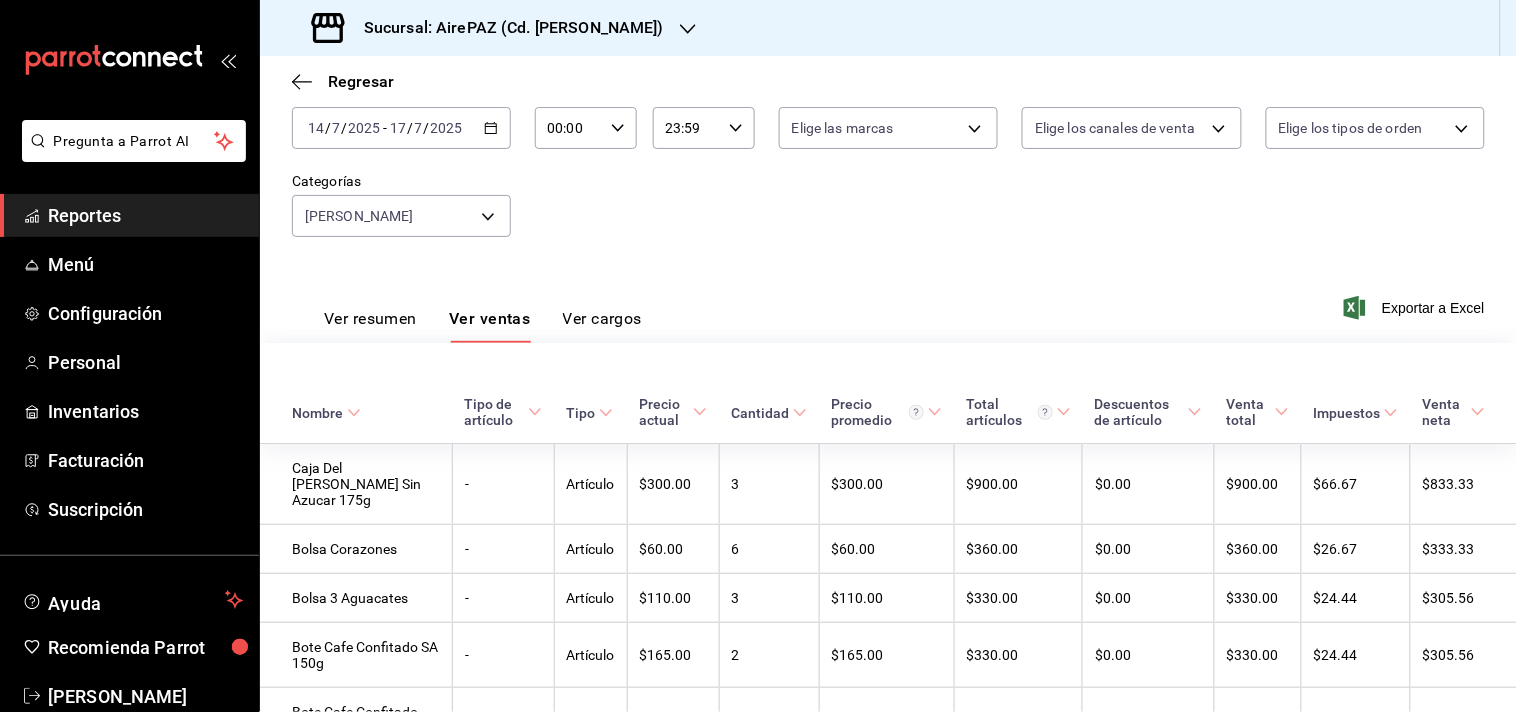 scroll, scrollTop: 0, scrollLeft: 0, axis: both 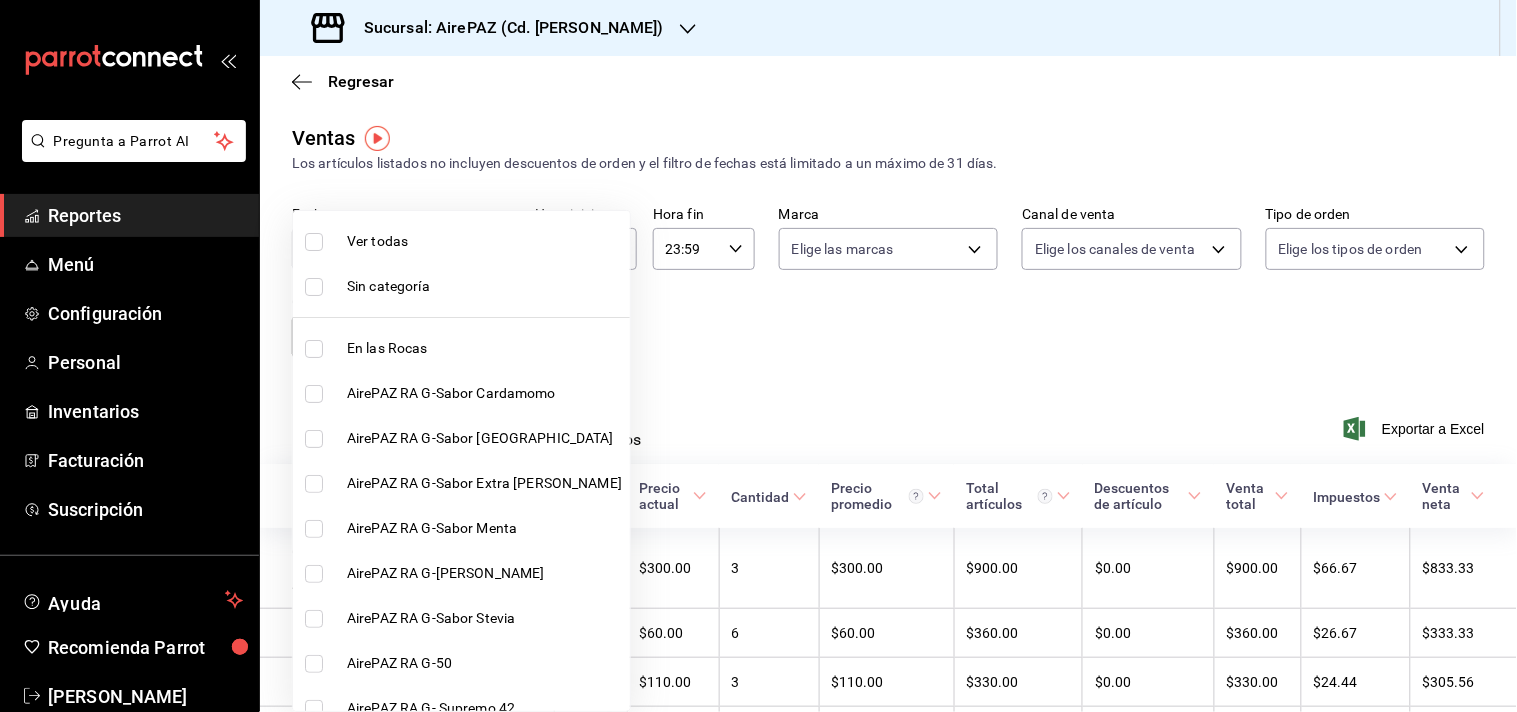 click on "Pregunta a Parrot AI Reportes   Menú   Configuración   Personal   Inventarios   Facturación   Suscripción   Ayuda Recomienda Parrot   [PERSON_NAME]   Sugerir nueva función   Sucursal: AirePAZ (Cd. [PERSON_NAME]) Regresar Ventas Los artículos listados no incluyen descuentos de orden y el filtro de fechas está limitado a un máximo de 31 [PERSON_NAME]. Fecha [DATE] [DATE] - [DATE] [DATE] Hora inicio 00:00 Hora inicio Hora fin 23:59 Hora fin Marca Elige las marcas Canal de venta Elige los [PERSON_NAME] de venta Tipo de orden Elige los tipos de orden Categorías Del [PERSON_NAME] 424512c8-9d39-42f0-a5ac-4d4416c166b4 Ver resumen Ver ventas Ver cargos Exportar a Excel Nombre Tipo de artículo Tipo Precio actual Cantidad Precio promedio   Total artículos   Descuentos de artículo Venta total Impuestos Venta [PERSON_NAME] Del [PERSON_NAME] Sin Azucar 175g - Artículo $300.00 3 $300.00 $900.00 $0.00 $900.00 $66.67 $833.33 Bolsa Corazones - Artículo $60.00 6 $60.00 $360.00 $0.00 $360.00 $26.67 $333.33 Bolsa 3 Aguacates - 3 - 2" at bounding box center (758, 356) 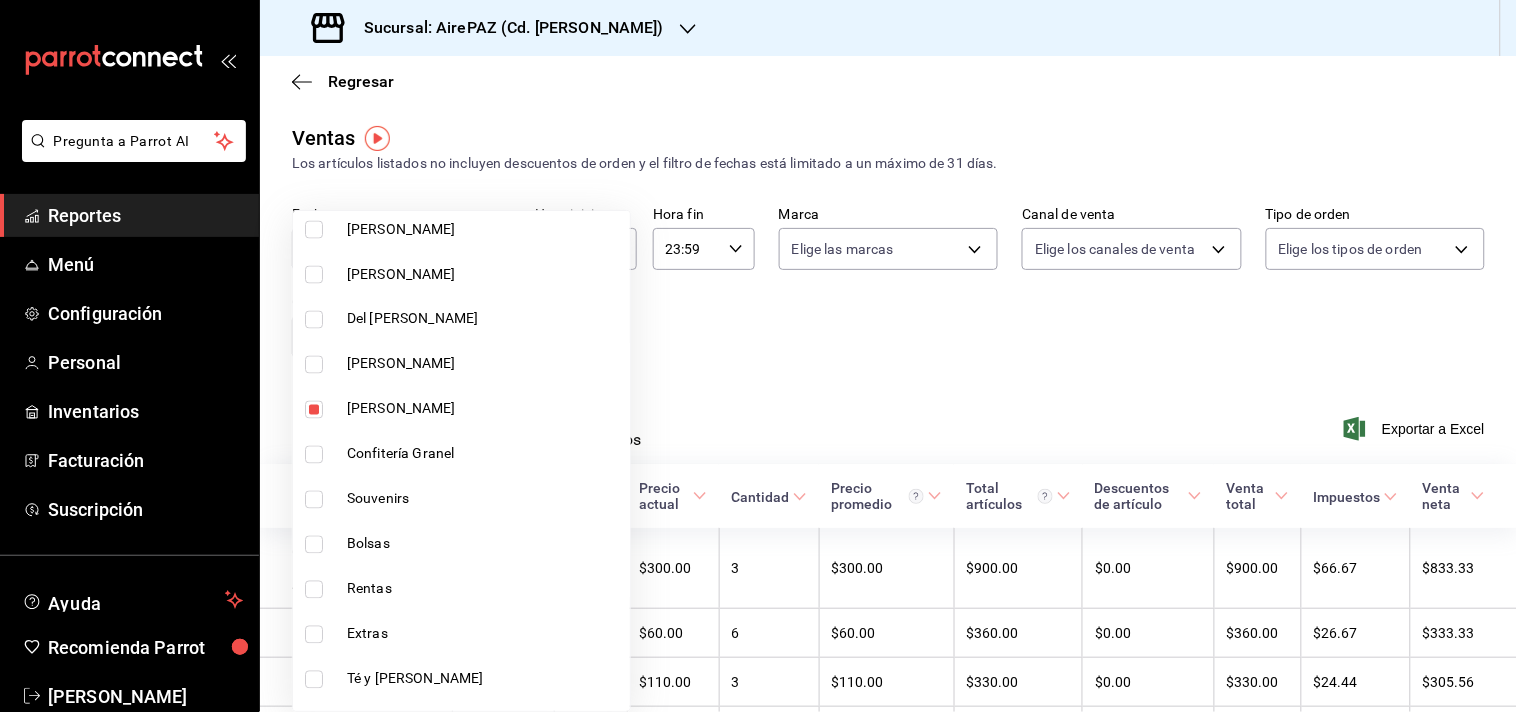 scroll, scrollTop: 912, scrollLeft: 0, axis: vertical 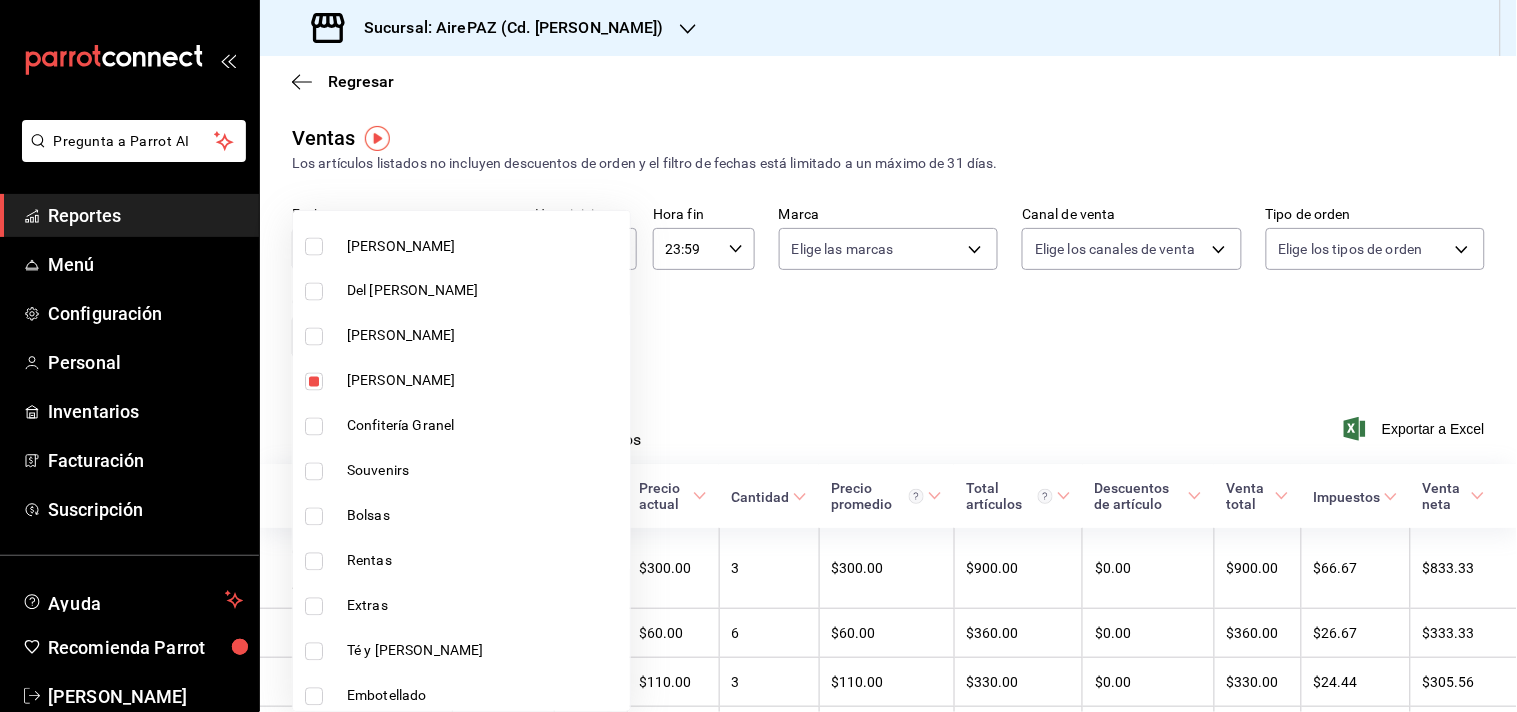 click at bounding box center [314, 427] 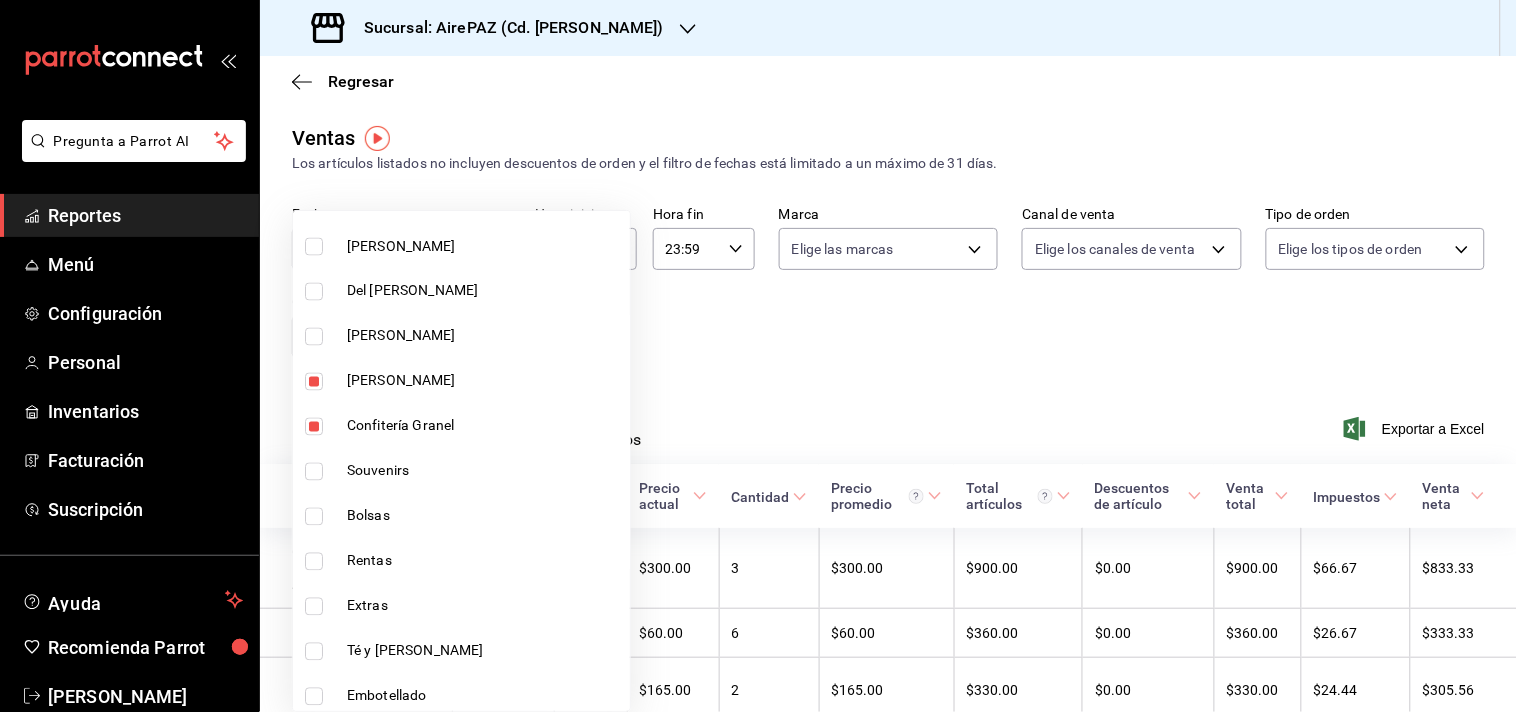 click at bounding box center (314, 382) 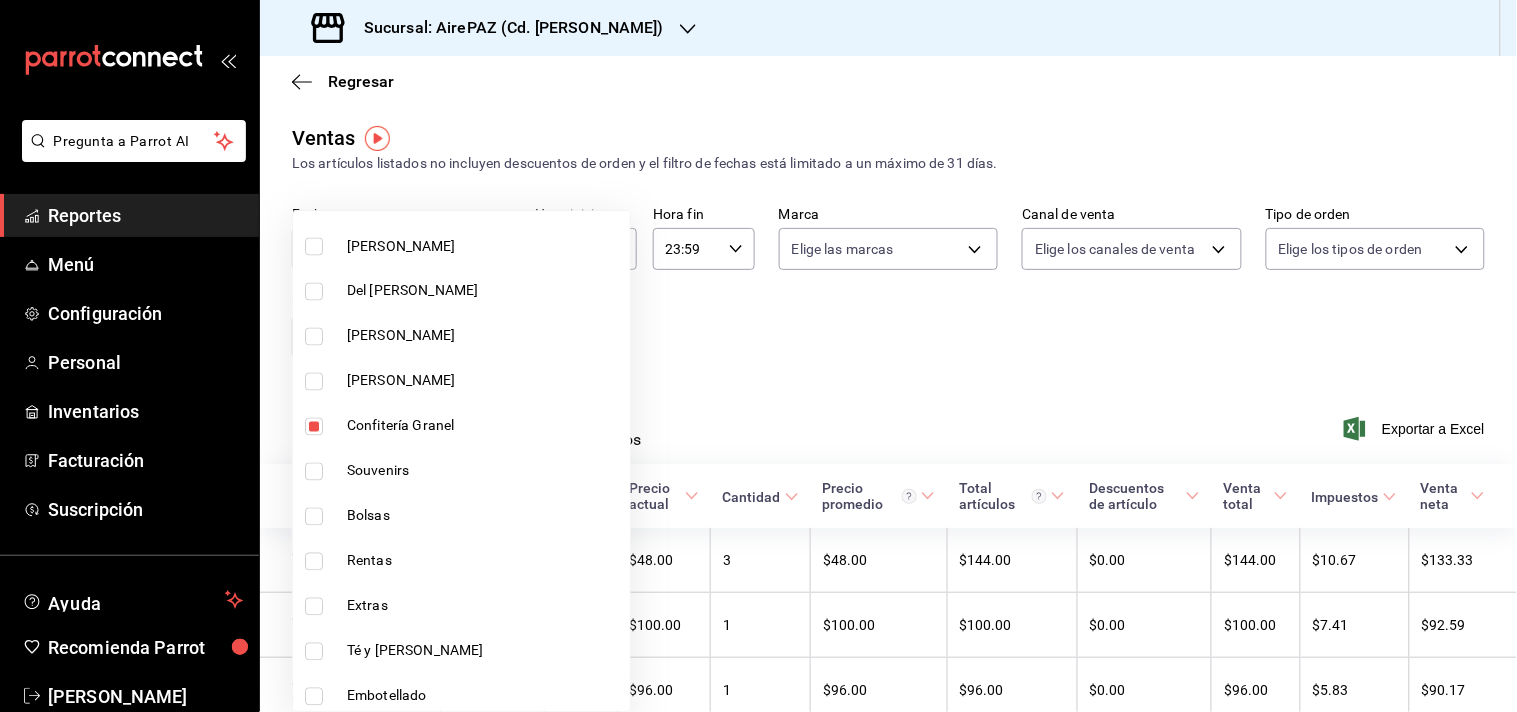 click at bounding box center [758, 356] 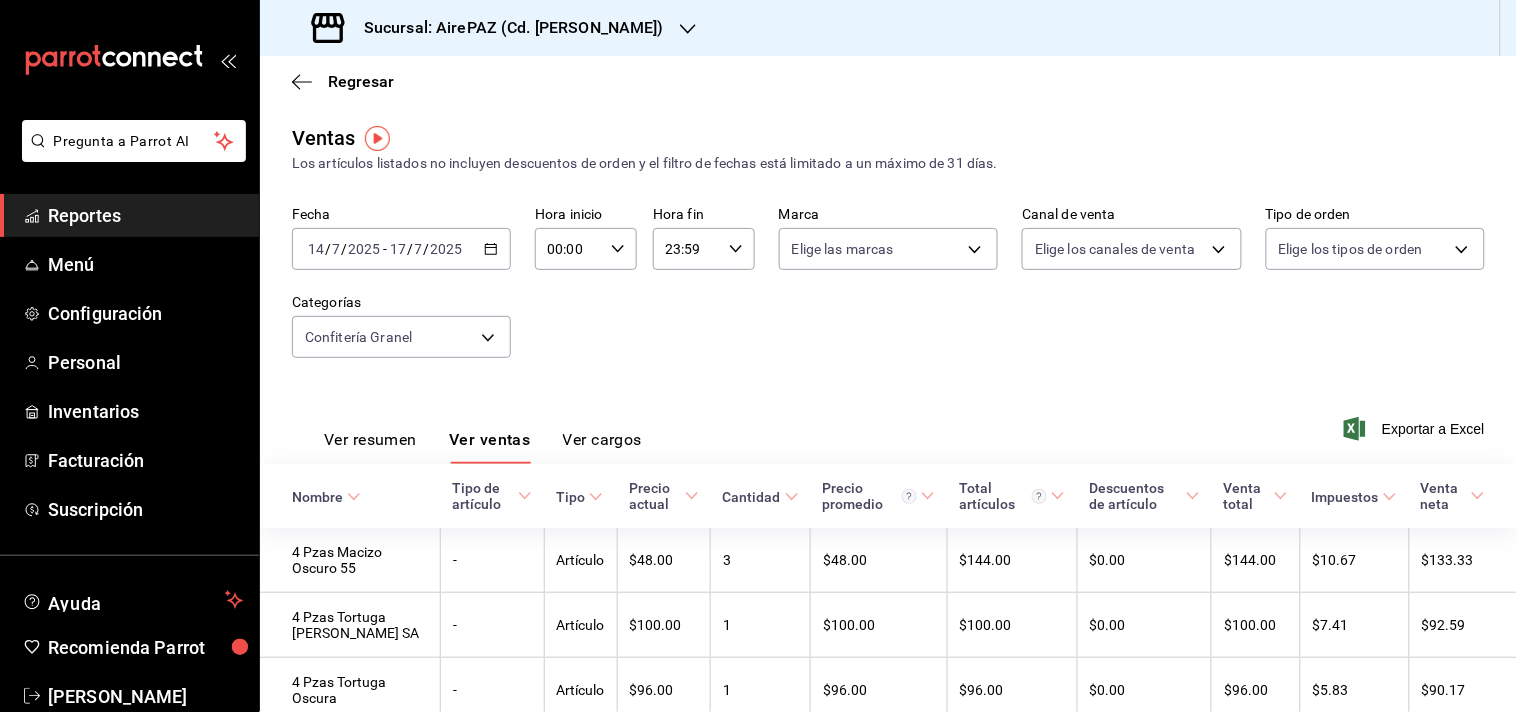 click 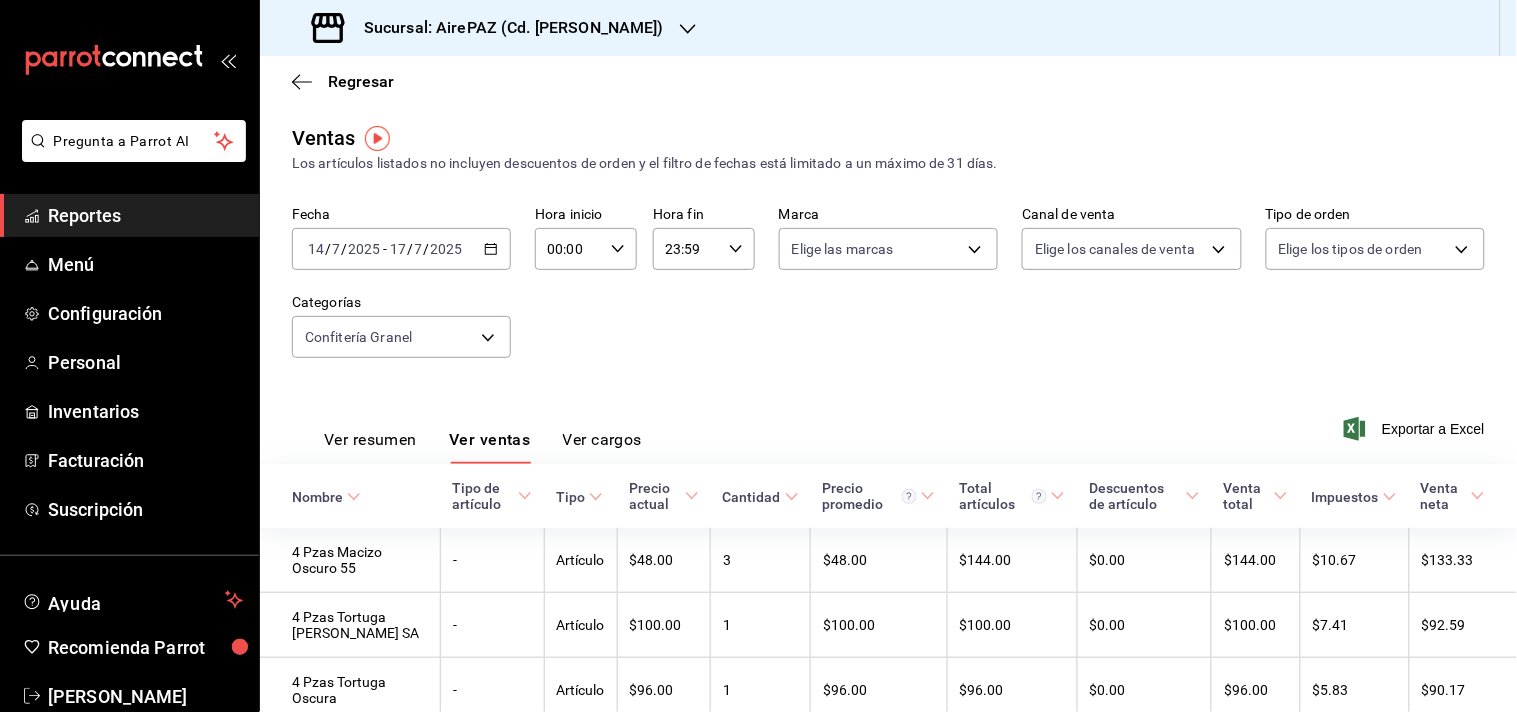 click on "Fecha [DATE] [DATE] - [DATE] [DATE] Hora inicio 00:00 Hora inicio Hora fin 23:59 Hora fin Marca Elige las marcas Canal de venta Elige los [PERSON_NAME] de venta Tipo de orden Elige los tipos de orden Categorías Confitería Granel a0c7be1d-0840-4fee-be1b-3277e926d651" at bounding box center [888, 294] 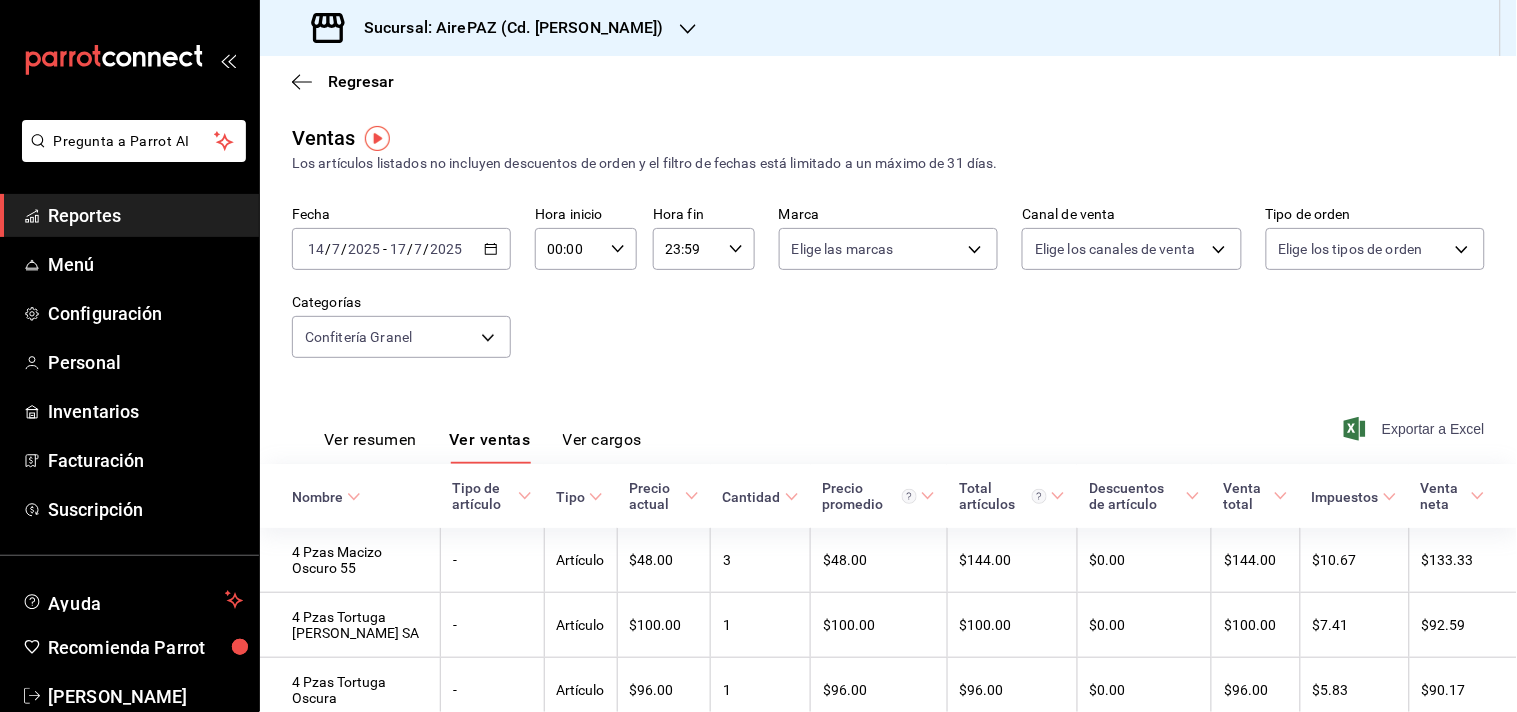 click on "Exportar a Excel" at bounding box center [1416, 429] 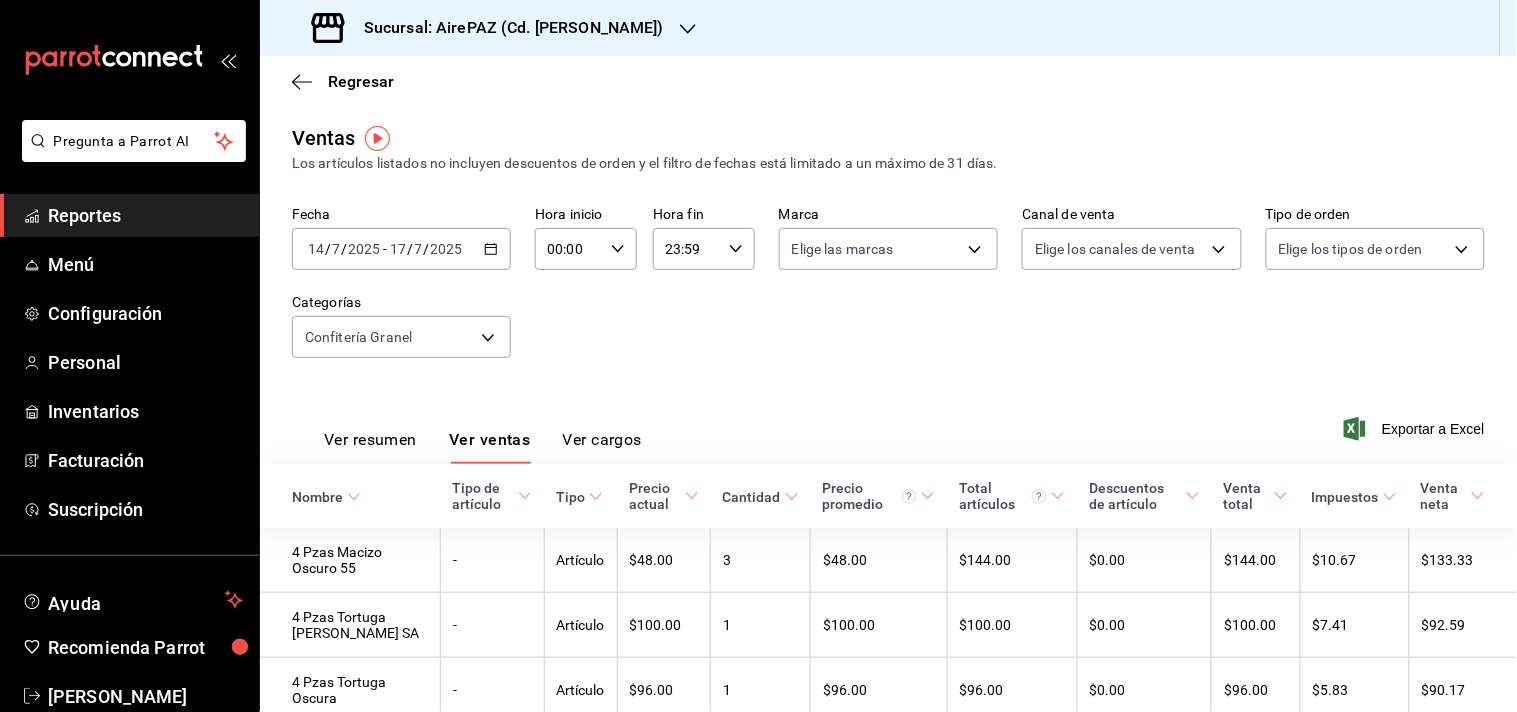 click 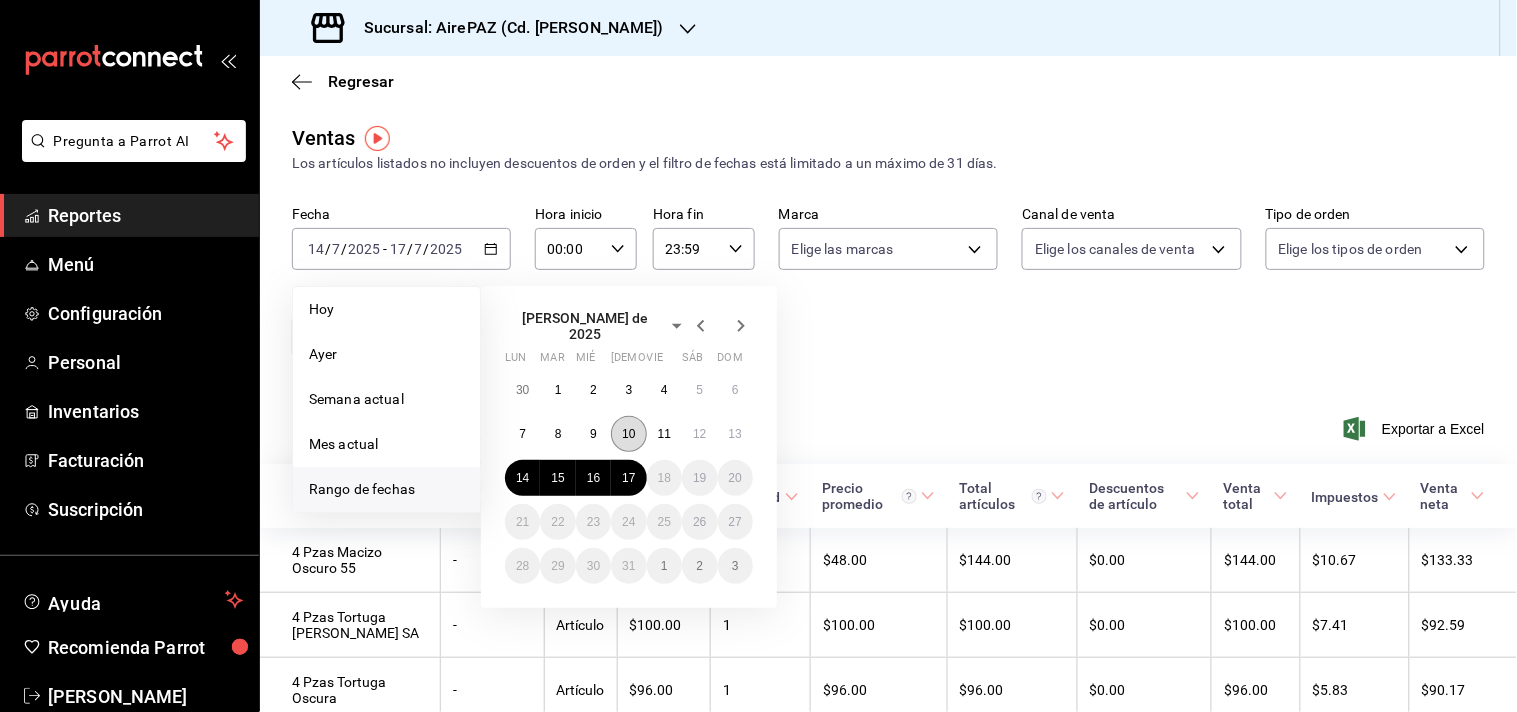 click on "10" at bounding box center (628, 434) 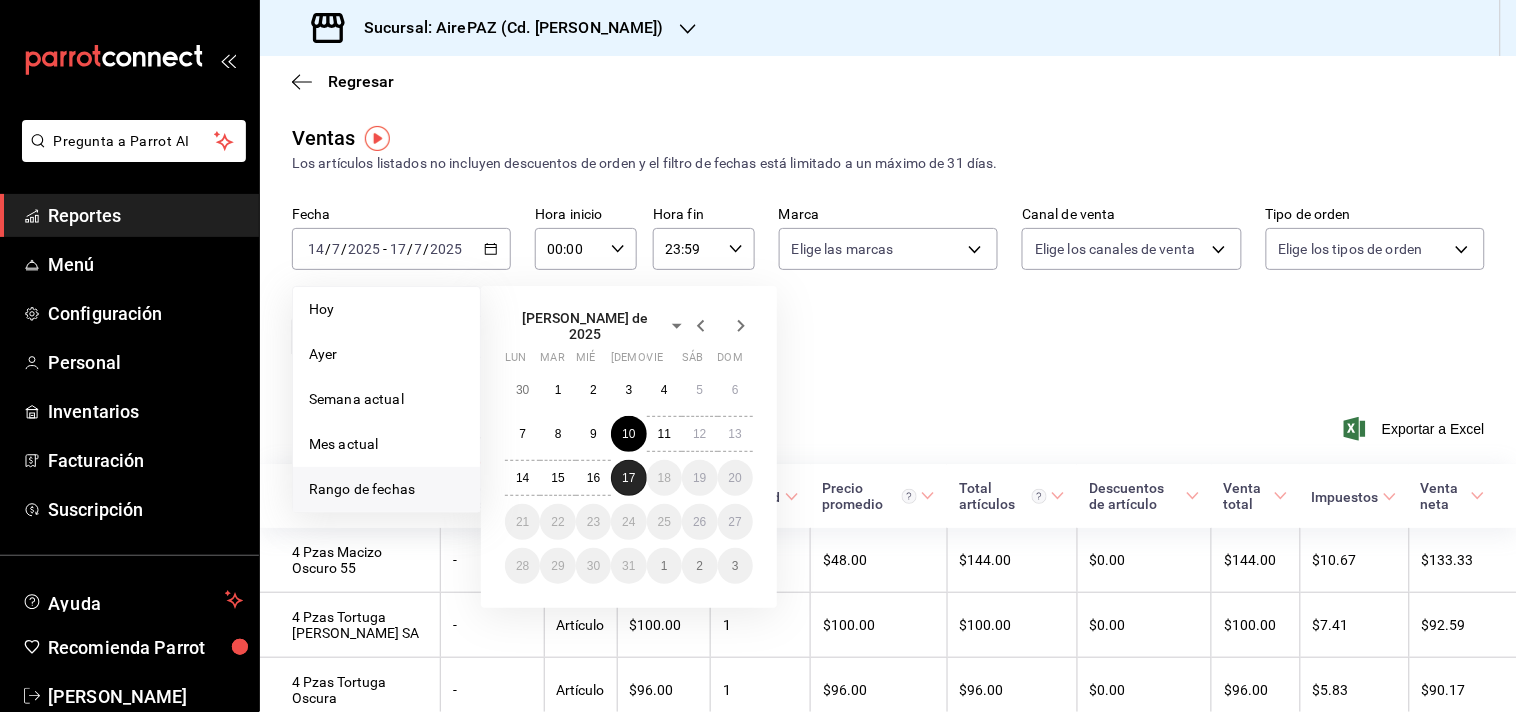 click on "17" at bounding box center (628, 478) 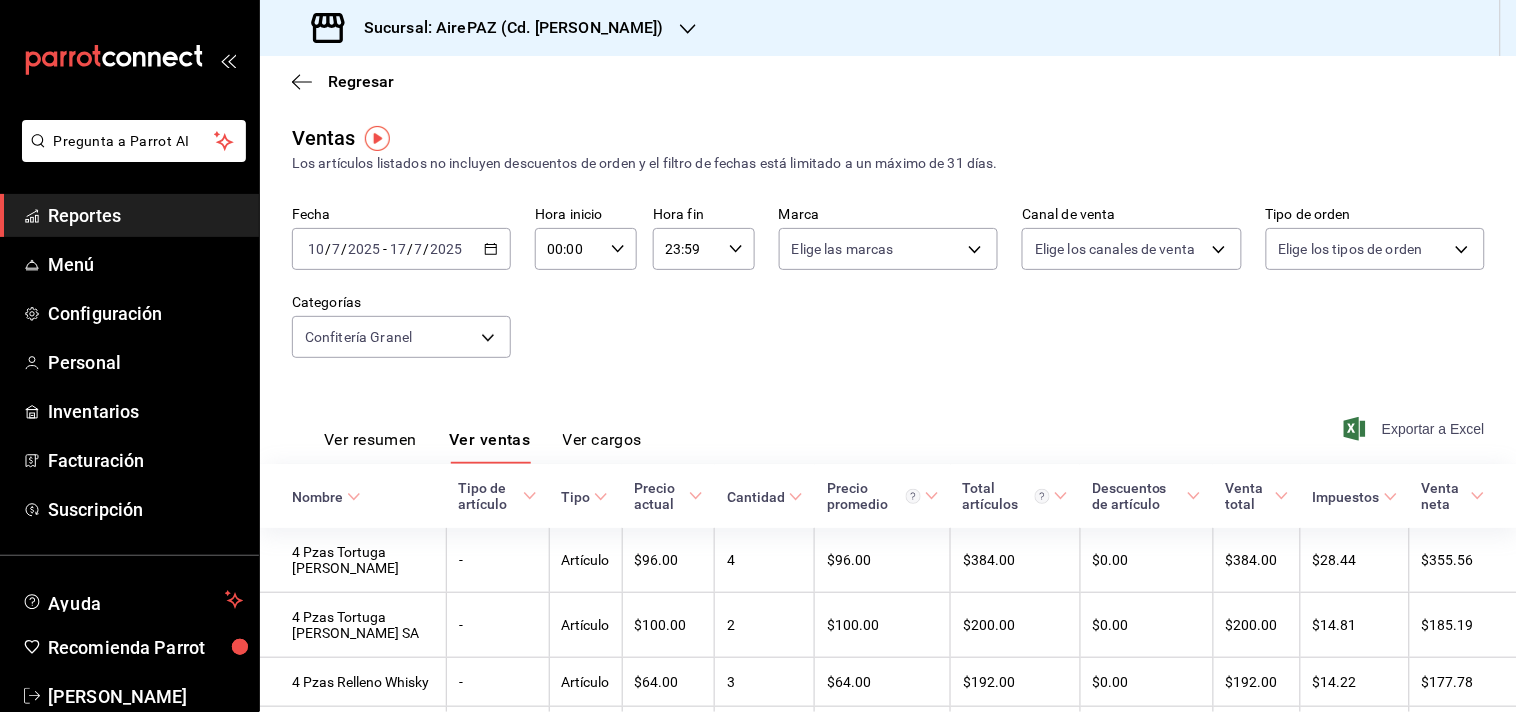 click on "Exportar a Excel" at bounding box center (1416, 429) 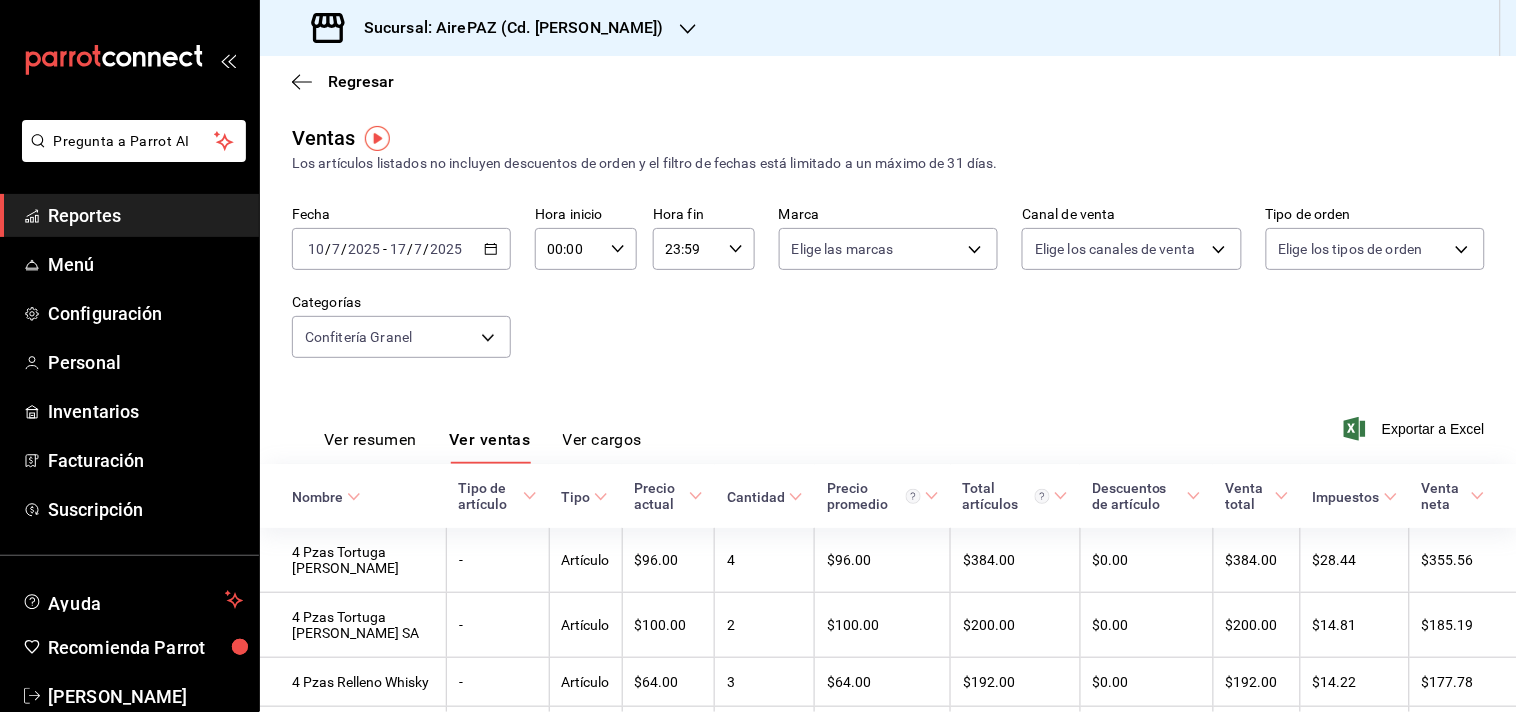 click on "Sucursal: AirePAZ (Cd. [PERSON_NAME])" at bounding box center [888, 28] 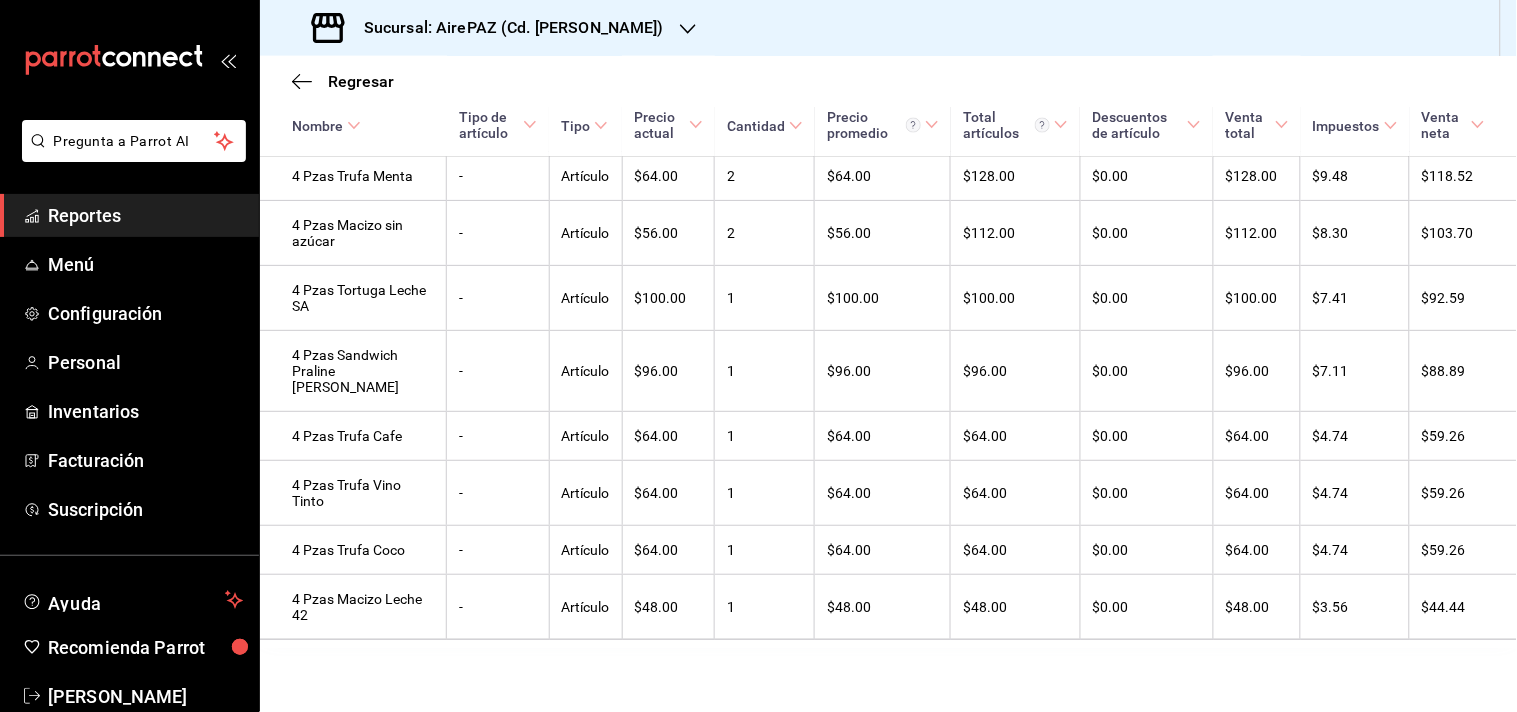 scroll, scrollTop: 0, scrollLeft: 0, axis: both 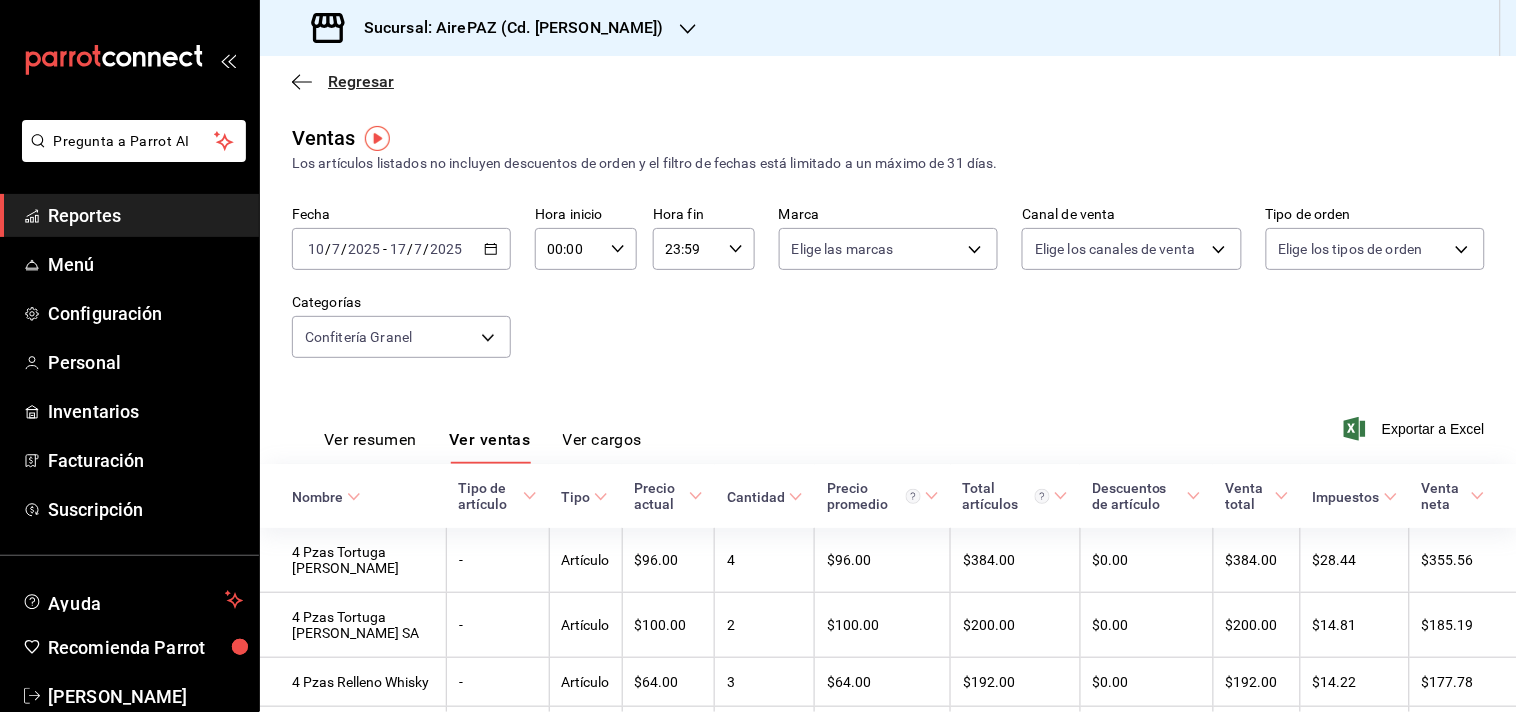 click on "Regresar" at bounding box center (361, 81) 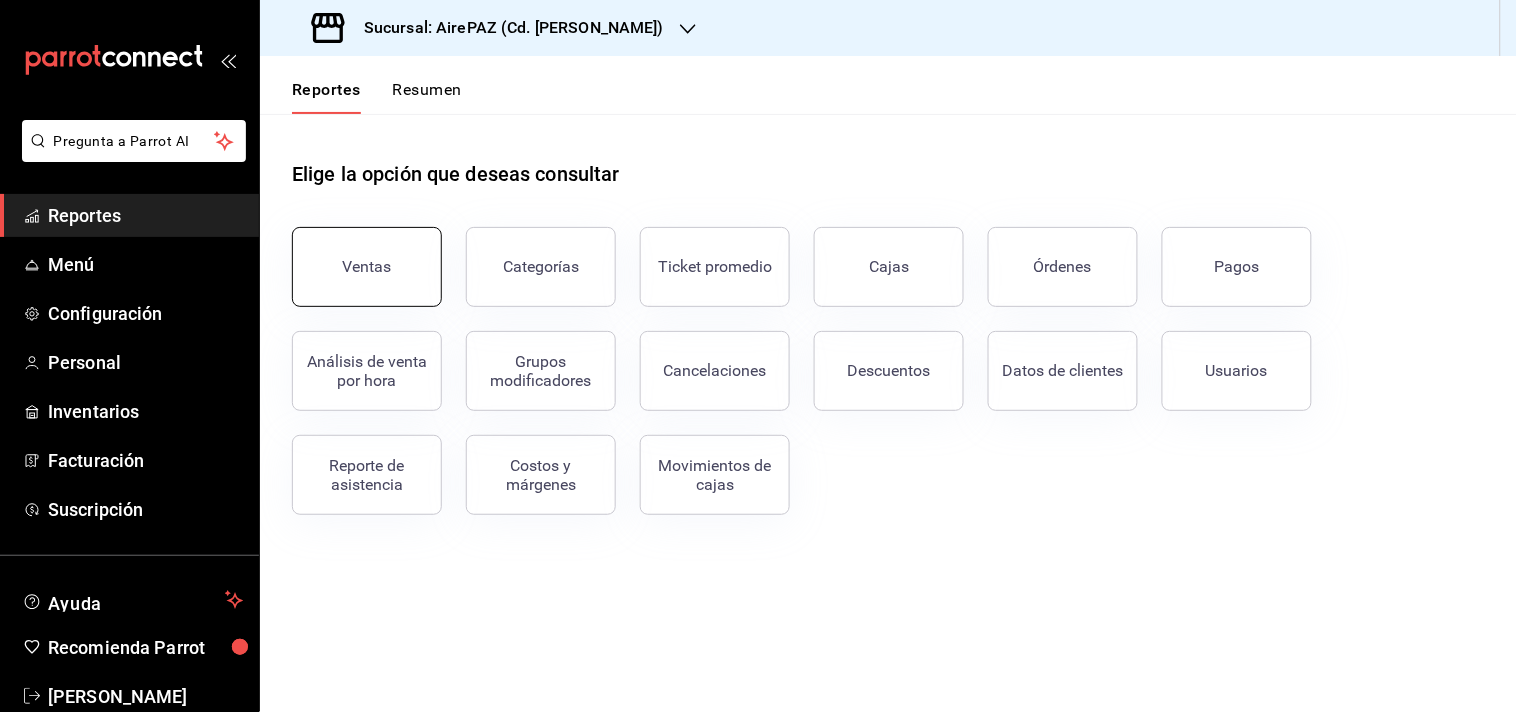 click on "Ventas" at bounding box center [367, 267] 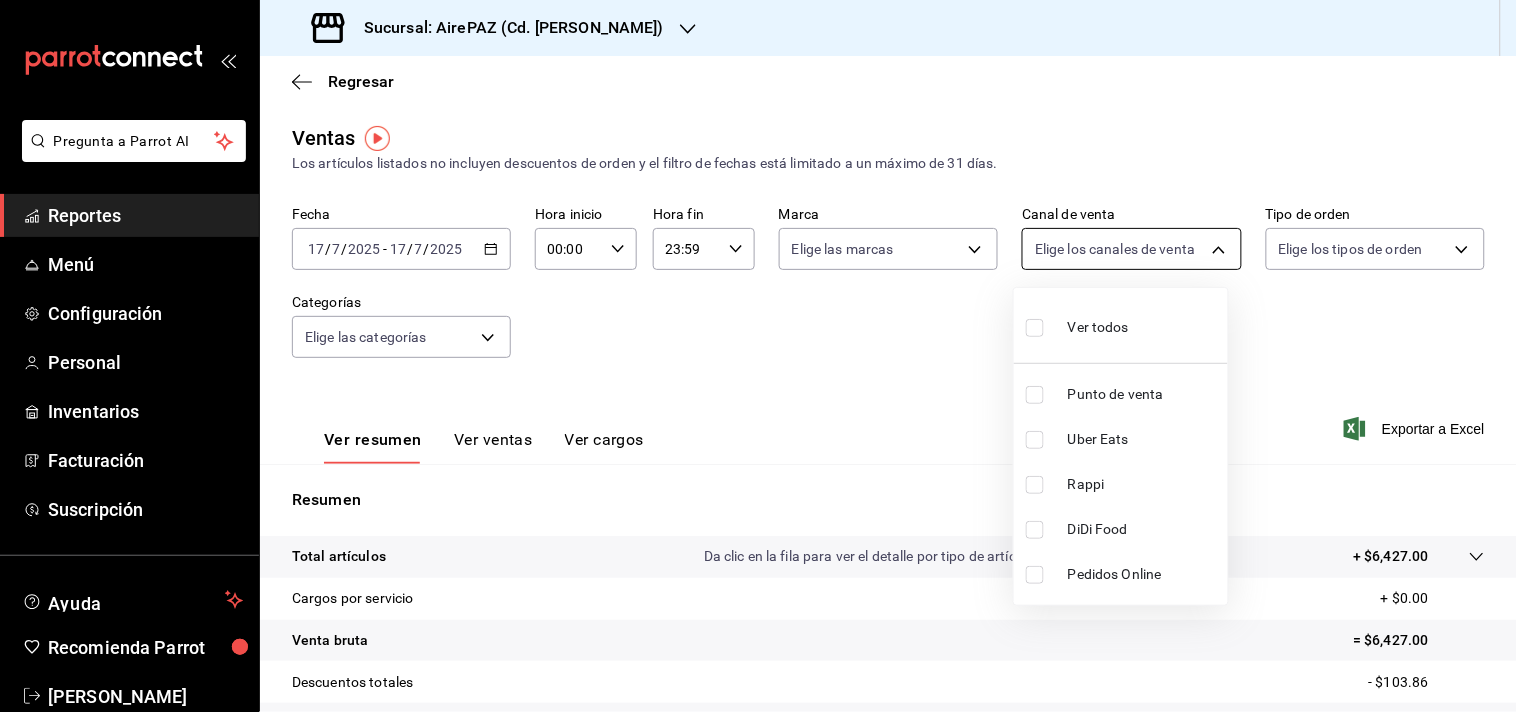 click on "Pregunta a Parrot AI Reportes   Menú   Configuración   Personal   Inventarios   Facturación   Suscripción   Ayuda Recomienda Parrot   [PERSON_NAME]   Sugerir nueva función   Sucursal: AirePAZ (Cd. [PERSON_NAME]) Regresar Ventas Los artículos listados no incluyen descuentos de orden y el filtro de fechas está limitado a un máximo de 31 [PERSON_NAME]. Fecha [DATE] [DATE] - [DATE] [DATE] Hora inicio 00:00 Hora inicio Hora fin 23:59 Hora fin Marca Elige las marcas Canal de venta Elige los [PERSON_NAME] de venta Tipo de orden Elige los tipos de orden Categorías Elige las categorías Ver resumen Ver ventas Ver cargos Exportar a Excel Resumen Total artículos Da clic en la fila para ver el detalle por tipo de artículo + $6,427.00 Cargos por servicio + $0.00 Venta bruta = $6,427.00 Descuentos totales - $103.86 Certificados de regalo - $0.00 Venta total = $6,323.14 Impuestos - $660.95 Venta [PERSON_NAME] = $5,662.19 GANA 1 MES GRATIS EN TU SUSCRIPCIÓN AQUÍ Ver video tutorial Ir a video Pregunta a Parrot AI" at bounding box center (758, 356) 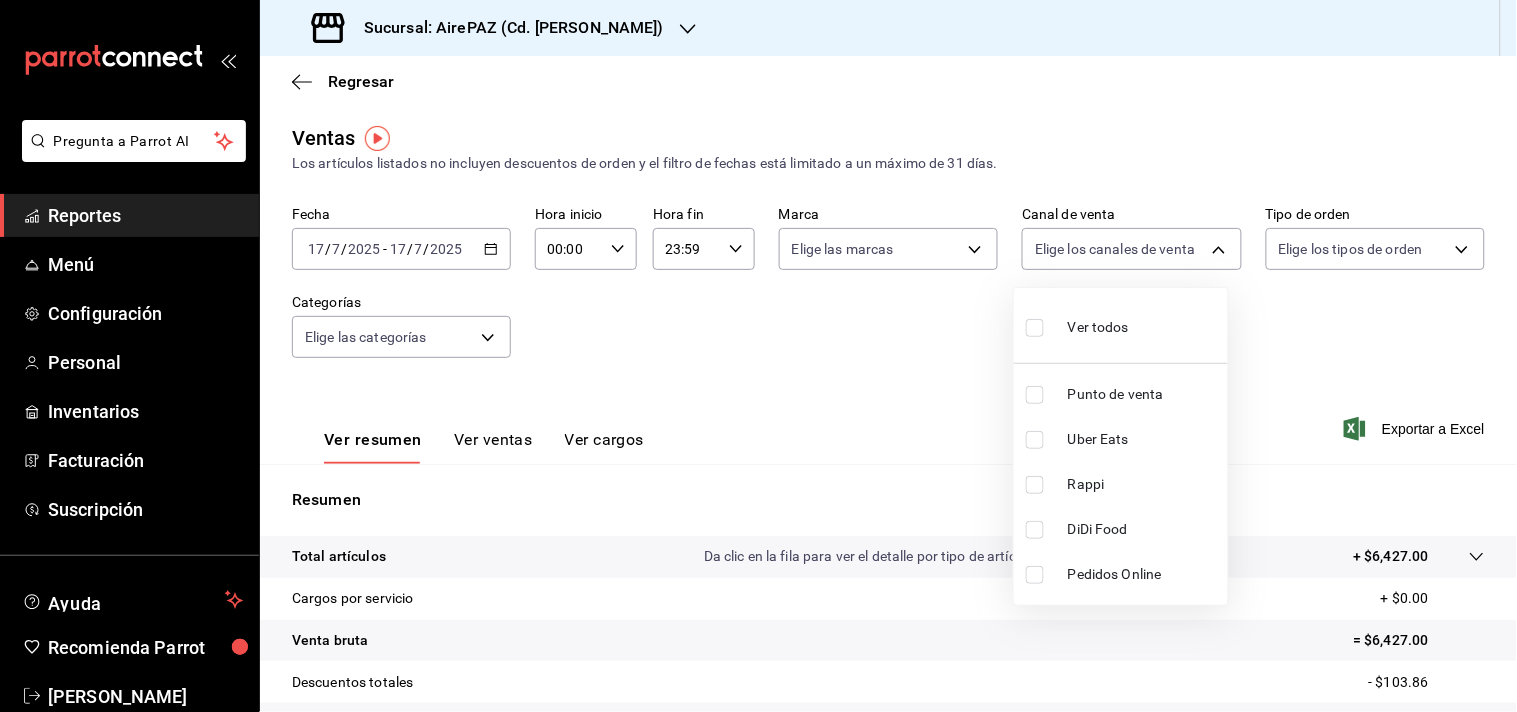 click at bounding box center [758, 356] 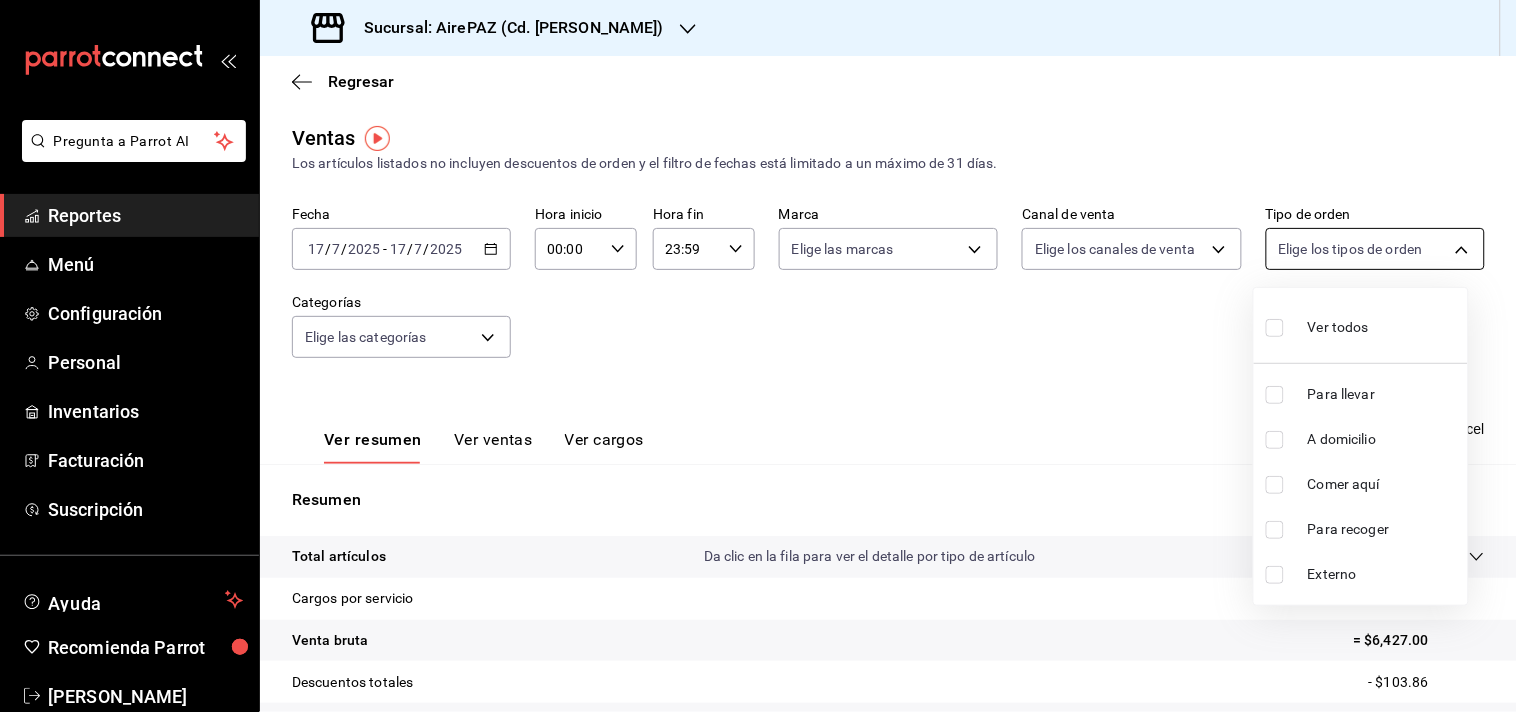 click on "Pregunta a Parrot AI Reportes   Menú   Configuración   Personal   Inventarios   Facturación   Suscripción   Ayuda Recomienda Parrot   [PERSON_NAME]   Sugerir nueva función   Sucursal: AirePAZ (Cd. [PERSON_NAME]) Regresar Ventas Los artículos listados no incluyen descuentos de orden y el filtro de fechas está limitado a un máximo de 31 [PERSON_NAME]. Fecha [DATE] [DATE] - [DATE] [DATE] Hora inicio 00:00 Hora inicio Hora fin 23:59 Hora fin Marca Elige las marcas Canal de venta Elige los [PERSON_NAME] de venta Tipo de orden Elige los tipos de orden Categorías Elige las categorías Ver resumen Ver ventas Ver cargos Exportar a Excel Resumen Total artículos Da clic en la fila para ver el detalle por tipo de artículo + $6,427.00 Cargos por servicio + $0.00 Venta bruta = $6,427.00 Descuentos totales - $103.86 Certificados de regalo - $0.00 Venta total = $6,323.14 Impuestos - $660.95 Venta [PERSON_NAME] = $5,662.19 GANA 1 MES GRATIS EN TU SUSCRIPCIÓN AQUÍ Ver video tutorial Ir a video Pregunta a Parrot AI" at bounding box center (758, 356) 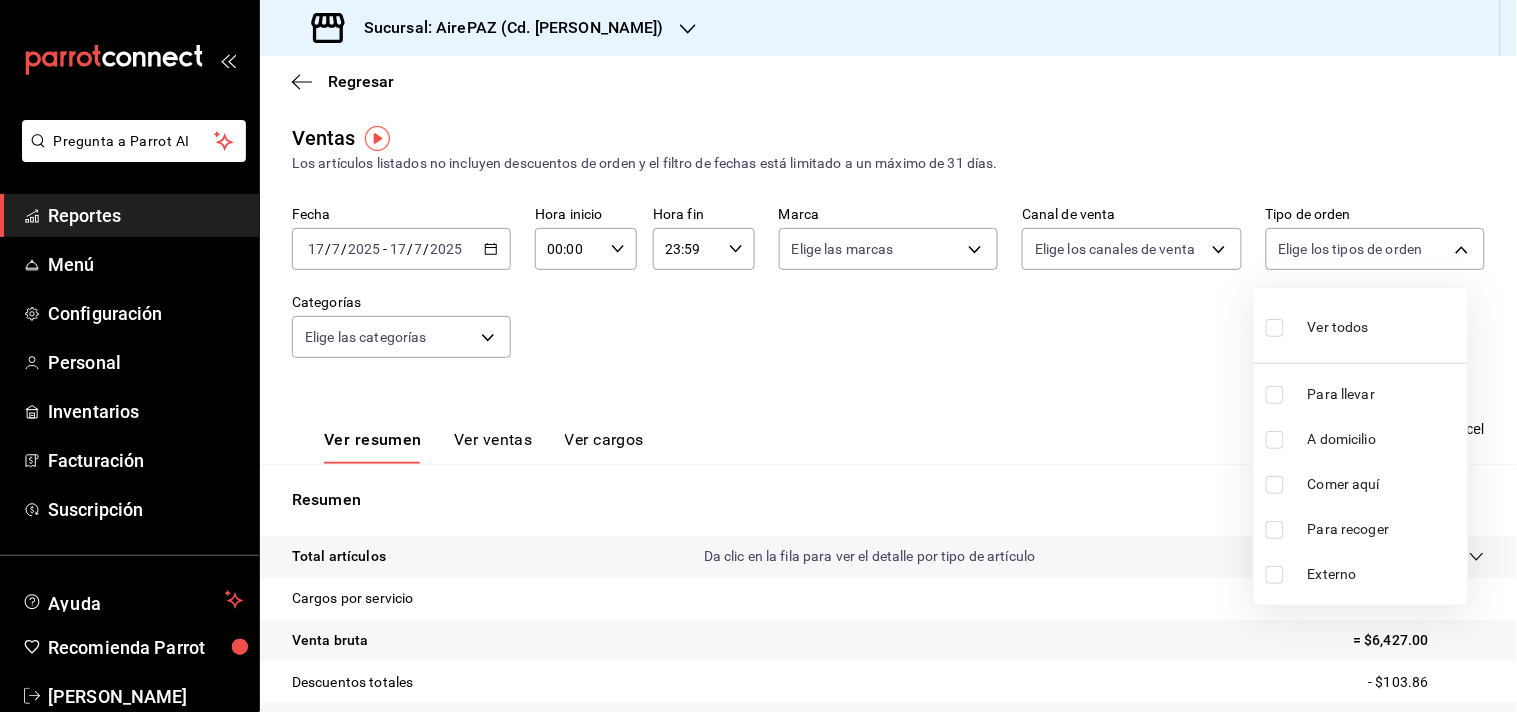 click at bounding box center (758, 356) 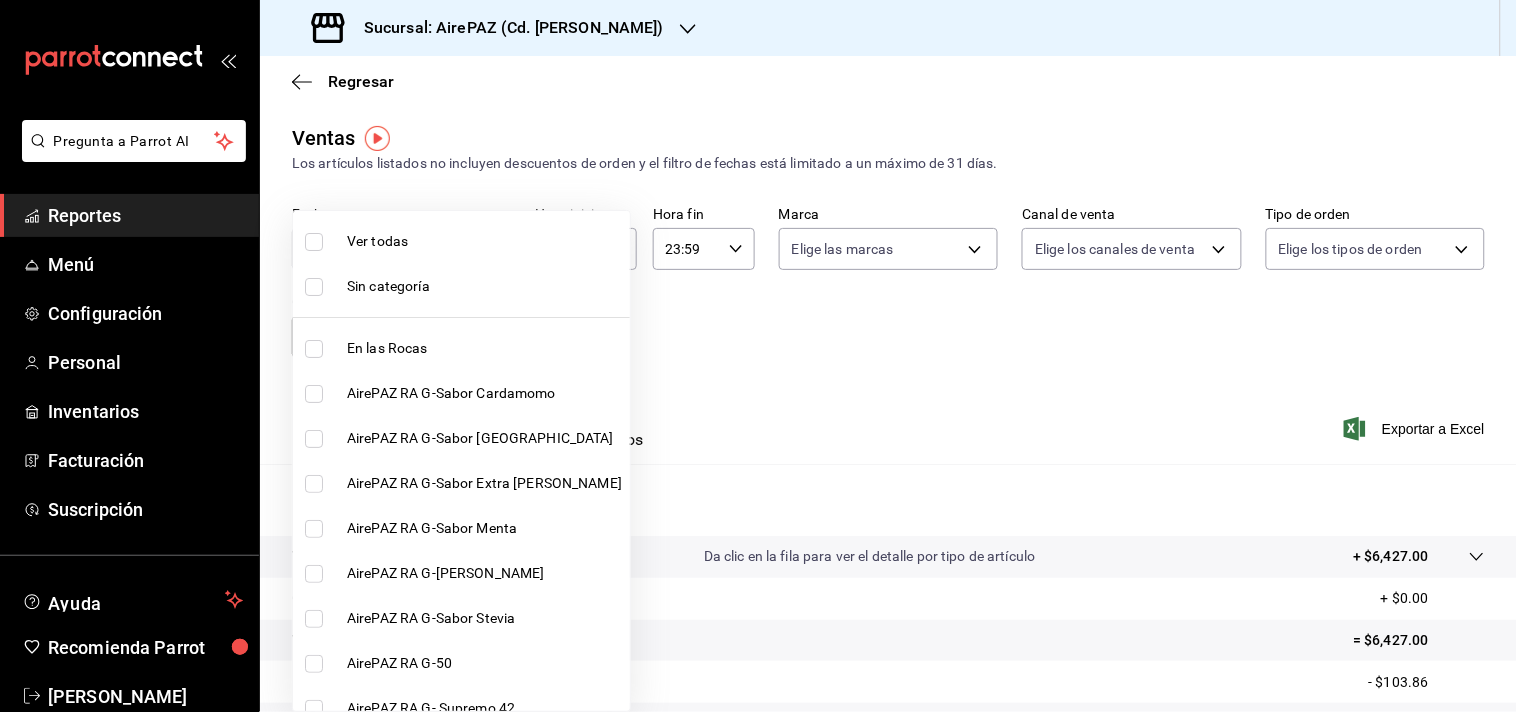 click on "Pregunta a Parrot AI Reportes   Menú   Configuración   Personal   Inventarios   Facturación   Suscripción   Ayuda Recomienda Parrot   [PERSON_NAME]   Sugerir nueva función   Sucursal: AirePAZ (Cd. [PERSON_NAME]) Regresar Ventas Los artículos listados no incluyen descuentos de orden y el filtro de fechas está limitado a un máximo de 31 [PERSON_NAME]. Fecha [DATE] [DATE] - [DATE] [DATE] Hora inicio 00:00 Hora inicio Hora fin 23:59 Hora fin Marca Elige las marcas Canal de venta Elige los [PERSON_NAME] de venta Tipo de orden Elige los tipos de orden Categorías Elige las categorías Ver resumen Ver ventas Ver cargos Exportar a Excel Resumen Total artículos Da clic en la fila para ver el detalle por tipo de artículo + $6,427.00 Cargos por servicio + $0.00 Venta bruta = $6,427.00 Descuentos totales - $103.86 Certificados de regalo - $0.00 Venta total = $6,323.14 Impuestos - $660.95 Venta [PERSON_NAME] = $5,662.19 GANA 1 MES GRATIS EN TU SUSCRIPCIÓN AQUÍ Ver video tutorial Ir a video Pregunta a Parrot AI" at bounding box center (758, 356) 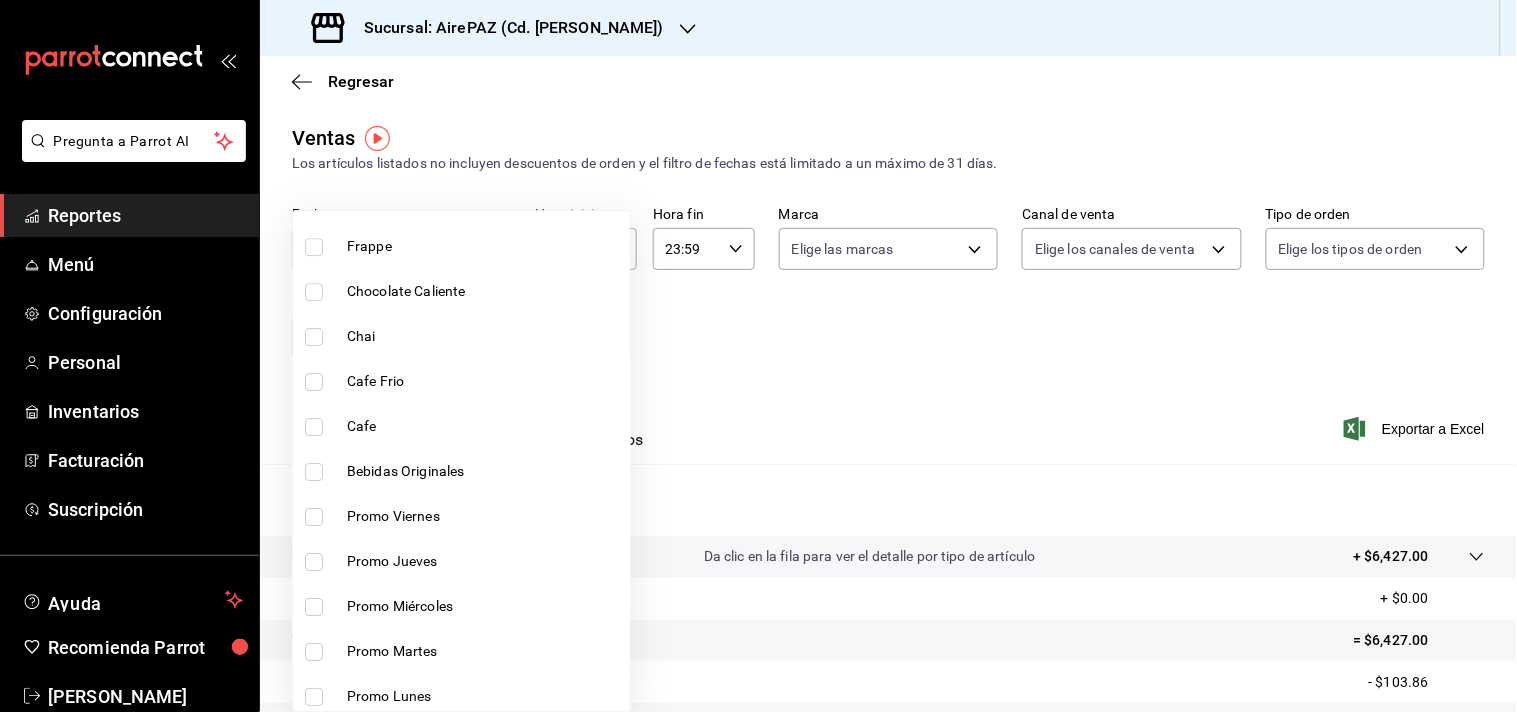 scroll, scrollTop: 1637, scrollLeft: 0, axis: vertical 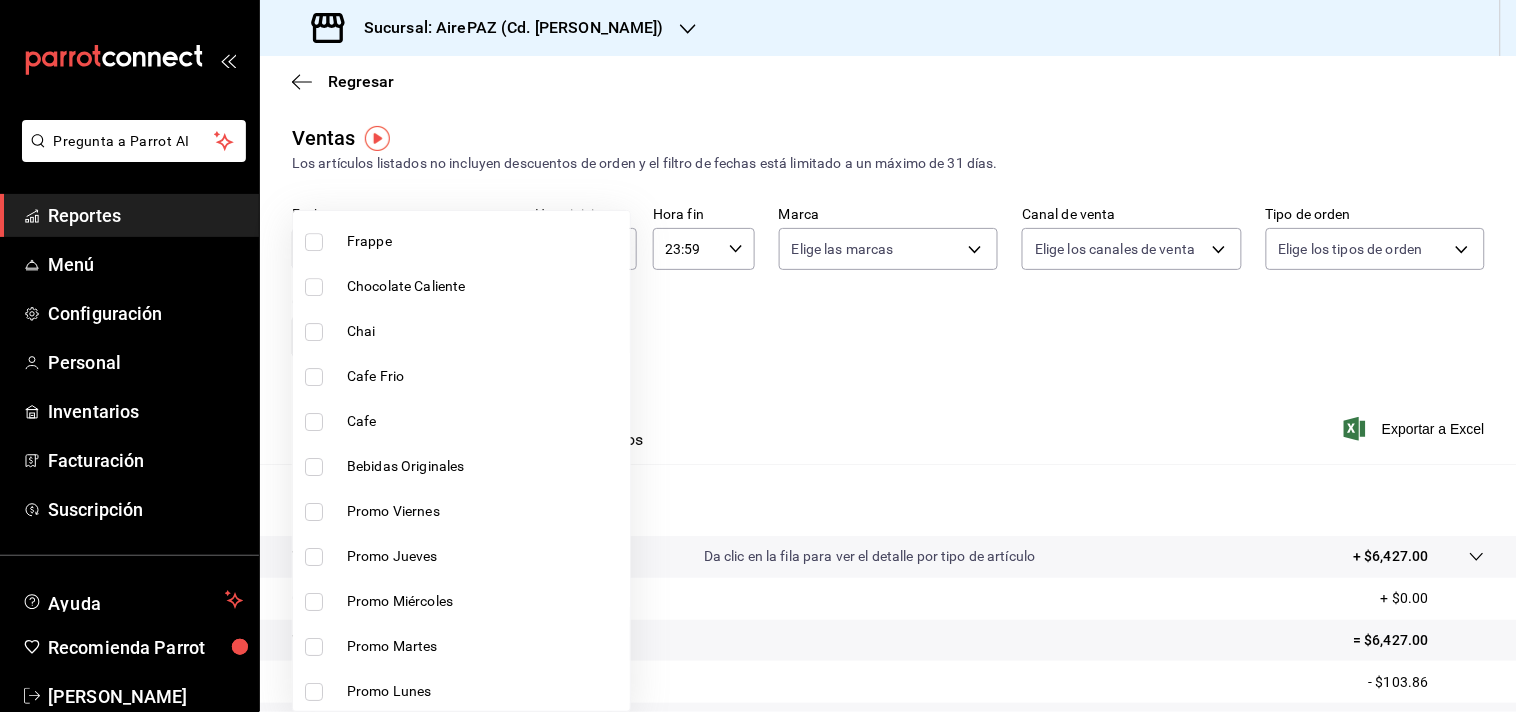 click at bounding box center [758, 356] 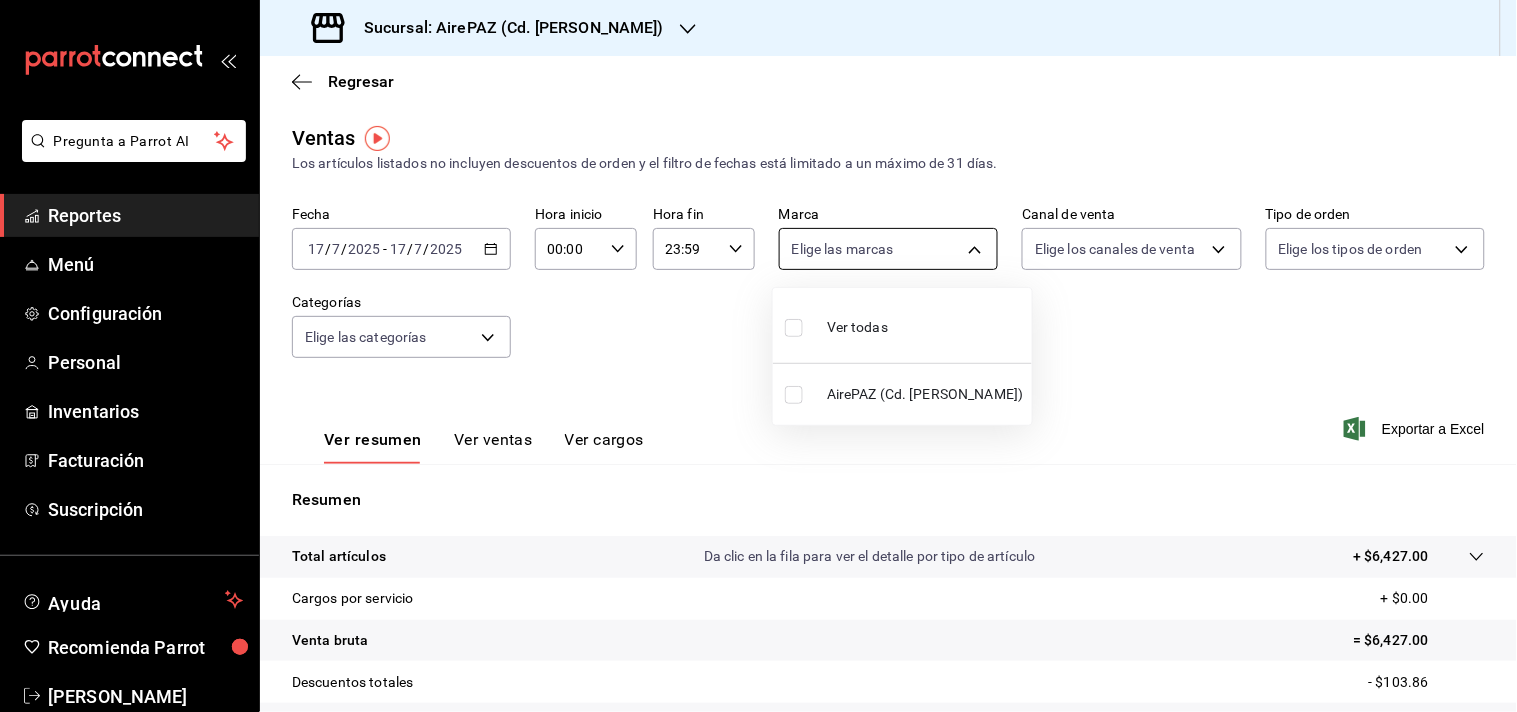 click on "Pregunta a Parrot AI Reportes   Menú   Configuración   Personal   Inventarios   Facturación   Suscripción   Ayuda Recomienda Parrot   [PERSON_NAME]   Sugerir nueva función   Sucursal: AirePAZ (Cd. [PERSON_NAME]) Regresar Ventas Los artículos listados no incluyen descuentos de orden y el filtro de fechas está limitado a un máximo de 31 [PERSON_NAME]. Fecha [DATE] [DATE] - [DATE] [DATE] Hora inicio 00:00 Hora inicio Hora fin 23:59 Hora fin Marca Elige las marcas Canal de venta Elige los [PERSON_NAME] de venta Tipo de orden Elige los tipos de orden Categorías Elige las categorías Ver resumen Ver ventas Ver cargos Exportar a Excel Resumen Total artículos Da clic en la fila para ver el detalle por tipo de artículo + $6,427.00 Cargos por servicio + $0.00 Venta bruta = $6,427.00 Descuentos totales - $103.86 Certificados de regalo - $0.00 Venta total = $6,323.14 Impuestos - $660.95 Venta [PERSON_NAME] = $5,662.19 GANA 1 MES GRATIS EN TU SUSCRIPCIÓN AQUÍ Ver video tutorial Ir a video Pregunta a Parrot AI" at bounding box center [758, 356] 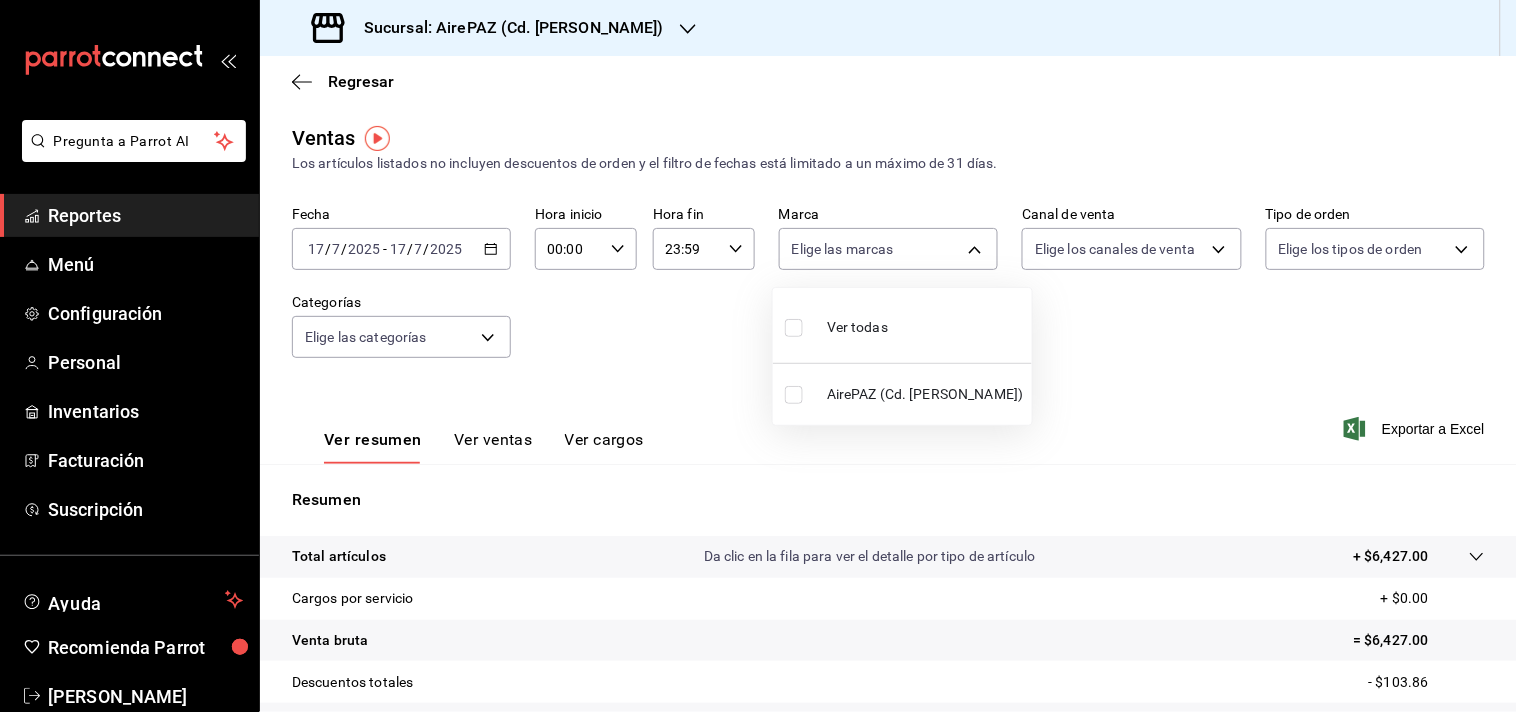 click at bounding box center [794, 395] 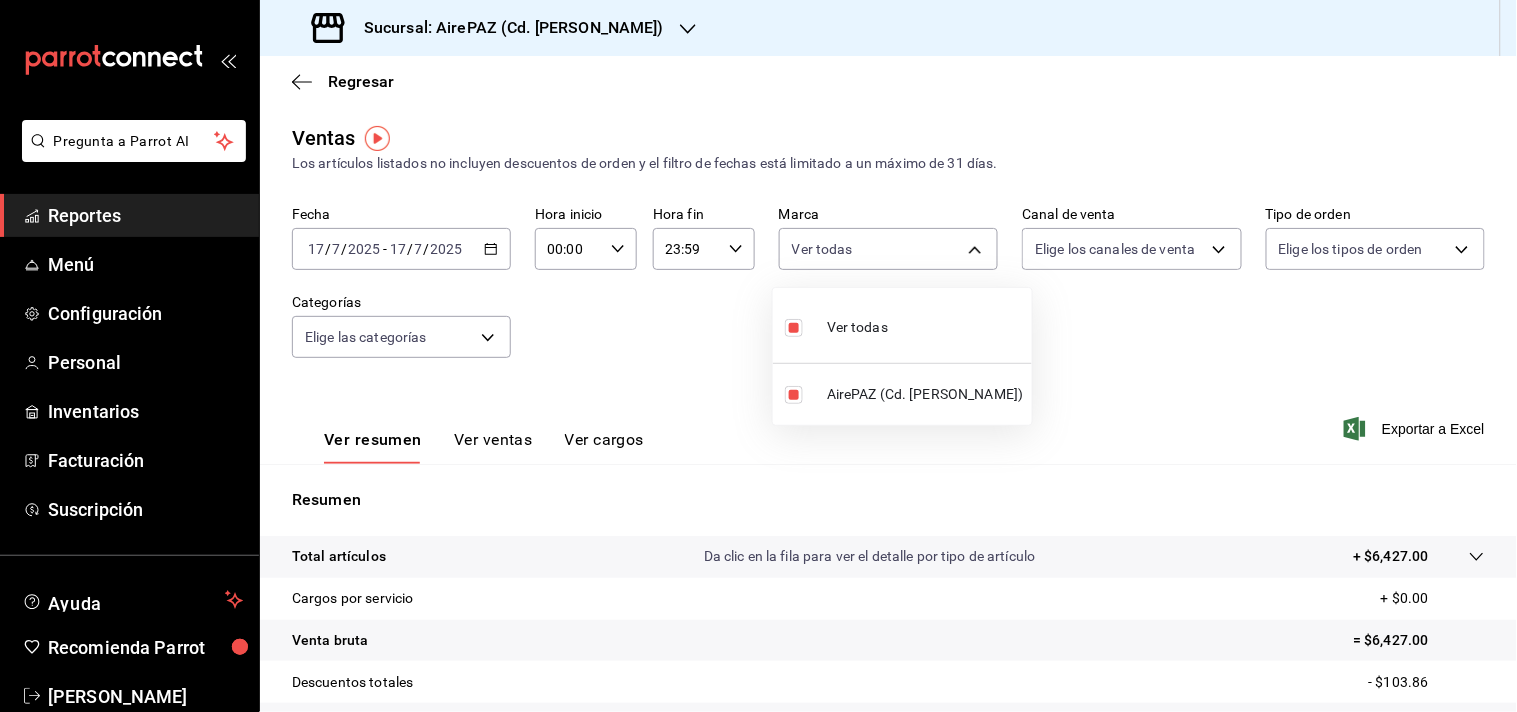 click at bounding box center [758, 356] 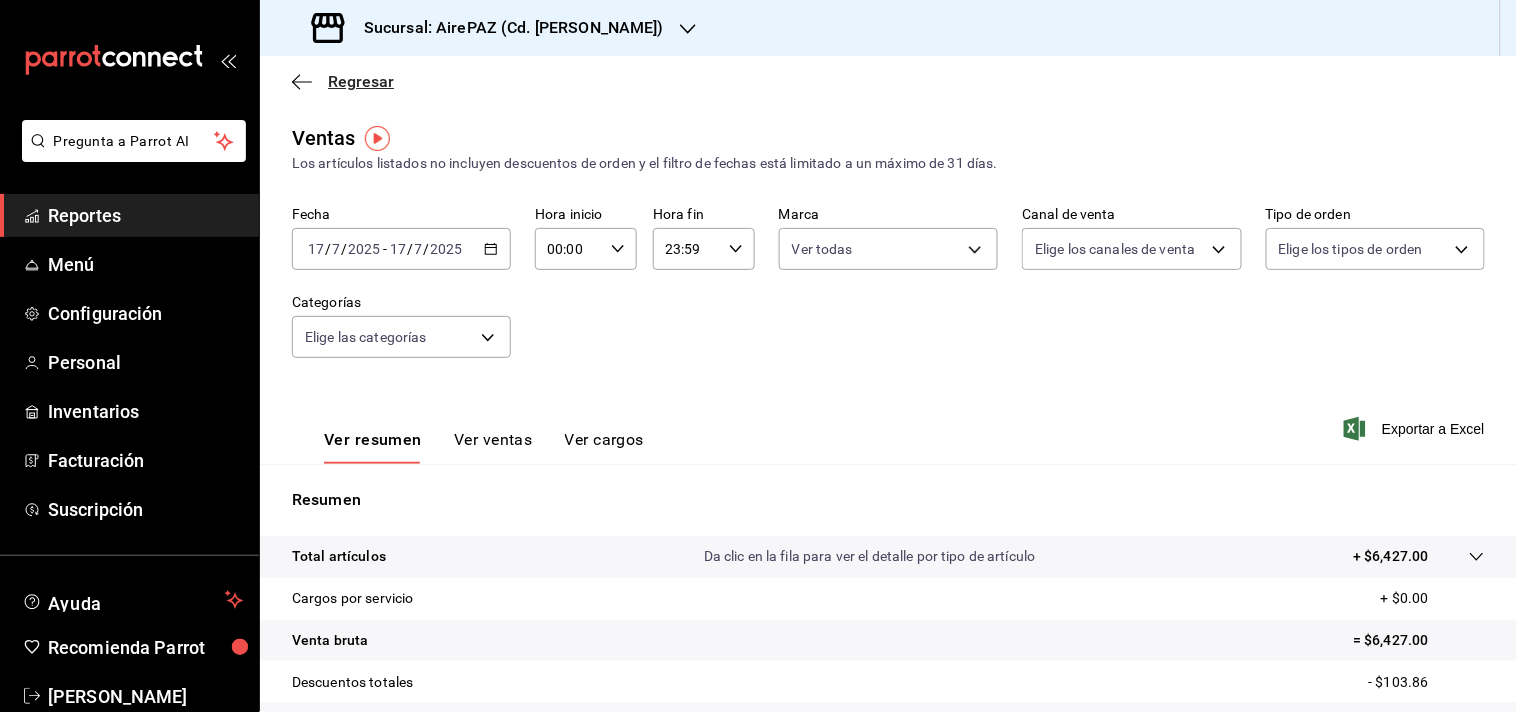 click on "Regresar" at bounding box center (361, 81) 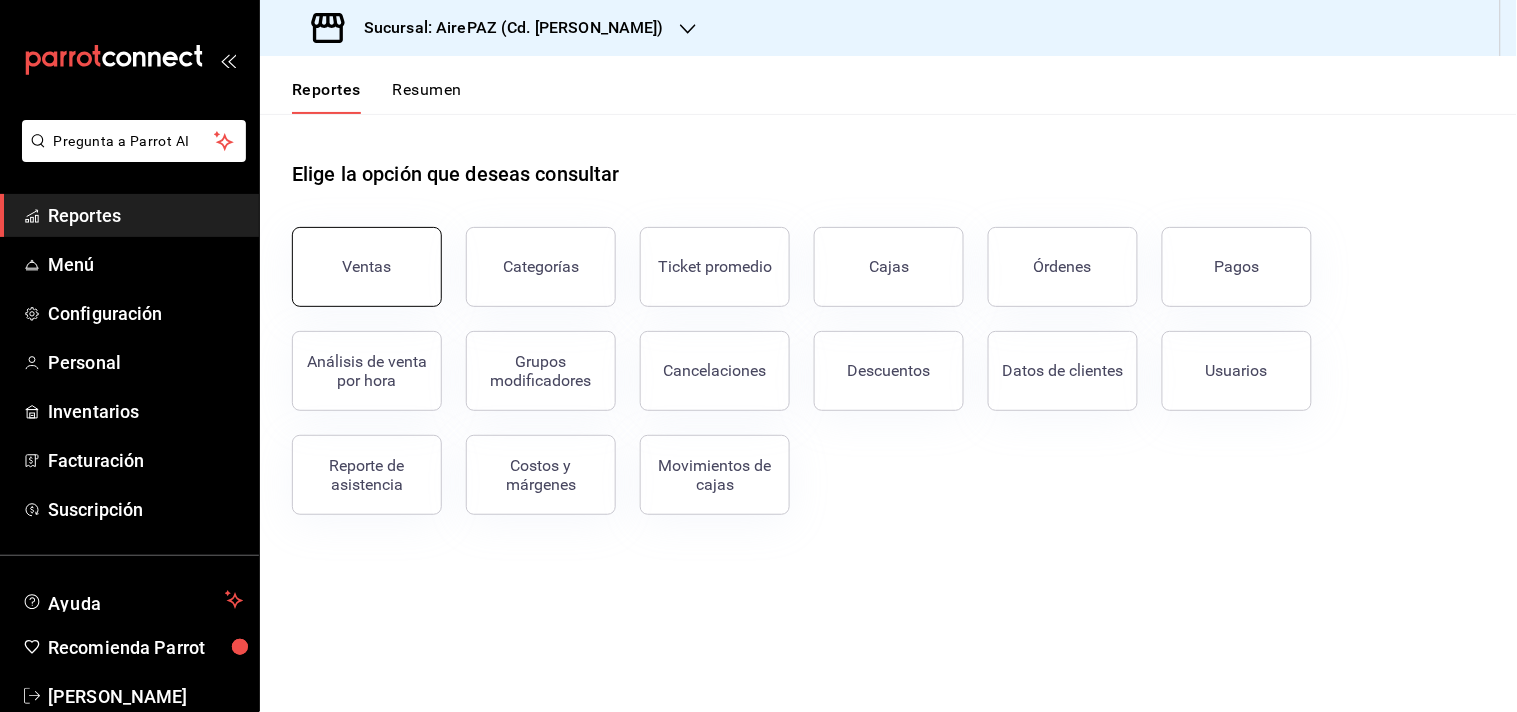 click on "Ventas" at bounding box center [367, 267] 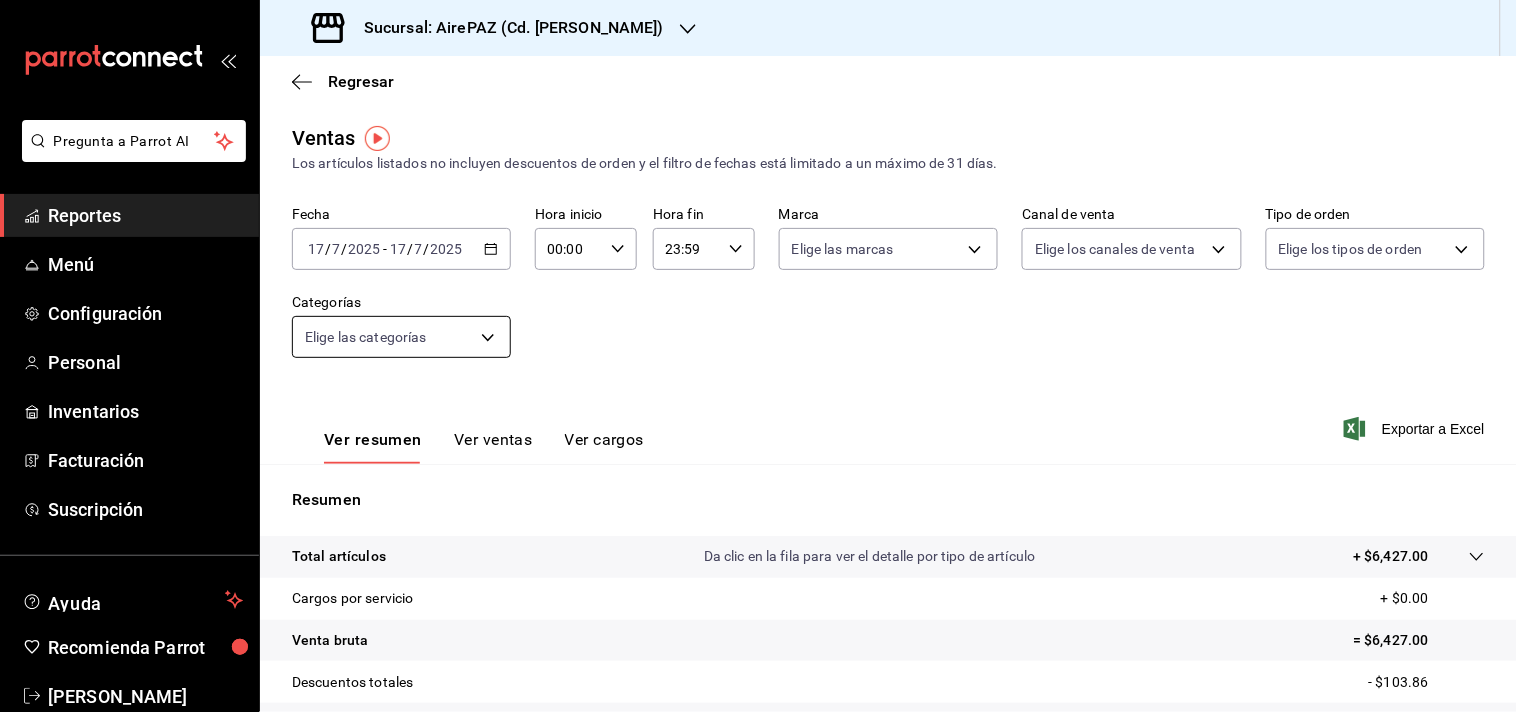 click on "Pregunta a Parrot AI Reportes   Menú   Configuración   Personal   Inventarios   Facturación   Suscripción   Ayuda Recomienda Parrot   [PERSON_NAME]   Sugerir nueva función   Sucursal: AirePAZ (Cd. [PERSON_NAME]) Regresar Ventas Los artículos listados no incluyen descuentos de orden y el filtro de fechas está limitado a un máximo de 31 [PERSON_NAME]. Fecha [DATE] [DATE] - [DATE] [DATE] Hora inicio 00:00 Hora inicio Hora fin 23:59 Hora fin Marca Elige las marcas Canal de venta Elige los [PERSON_NAME] de venta Tipo de orden Elige los tipos de orden Categorías Elige las categorías Ver resumen Ver ventas Ver cargos Exportar a Excel Resumen Total artículos Da clic en la fila para ver el detalle por tipo de artículo + $6,427.00 Cargos por servicio + $0.00 Venta bruta = $6,427.00 Descuentos totales - $103.86 Certificados de regalo - $0.00 Venta total = $6,323.14 Impuestos - $660.95 Venta [PERSON_NAME] = $5,662.19 GANA 1 MES GRATIS EN TU SUSCRIPCIÓN AQUÍ Ver video tutorial Ir a video Pregunta a Parrot AI" at bounding box center (758, 356) 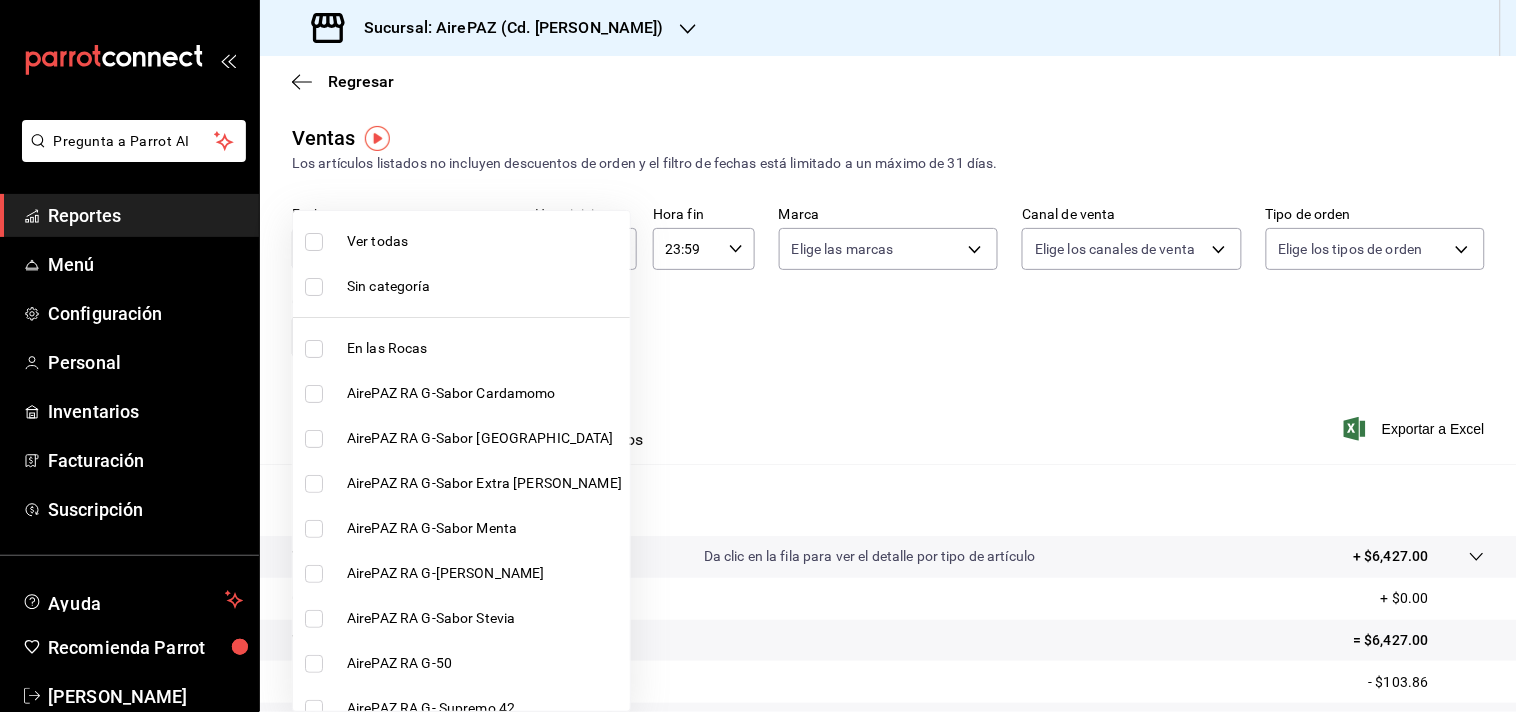 click at bounding box center (758, 356) 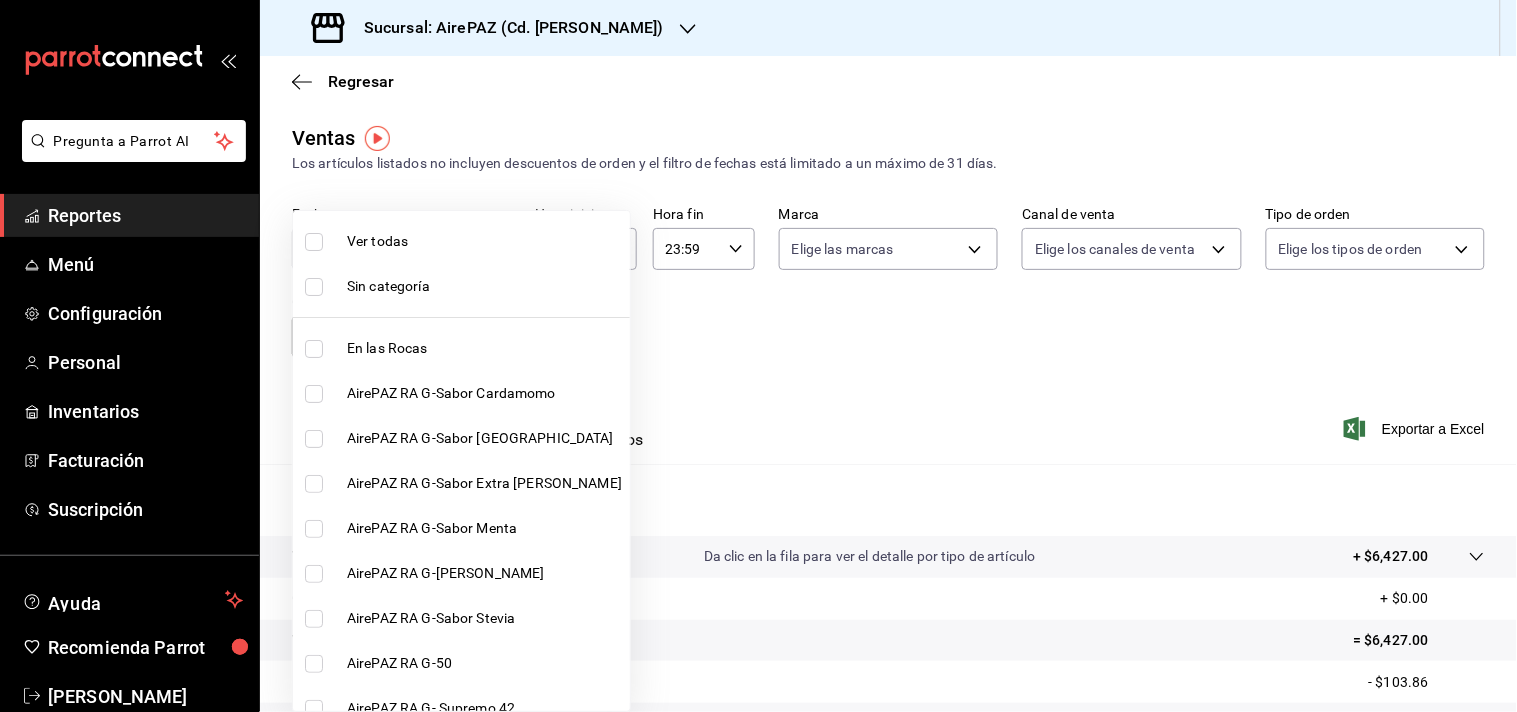 click on "Pregunta a Parrot AI Reportes   Menú   Configuración   Personal   Inventarios   Facturación   Suscripción   Ayuda Recomienda Parrot   [PERSON_NAME]   Sugerir nueva función   Sucursal: AirePAZ (Cd. [PERSON_NAME]) Regresar Ventas Los artículos listados no incluyen descuentos de orden y el filtro de fechas está limitado a un máximo de 31 [PERSON_NAME]. Fecha [DATE] [DATE] - [DATE] [DATE] Hora inicio 00:00 Hora inicio Hora fin 23:59 Hora fin Marca Elige las marcas Canal de venta Elige los [PERSON_NAME] de venta Tipo de orden Elige los tipos de orden Categorías Elige las categorías Ver resumen Ver ventas Ver cargos Exportar a Excel Resumen Total artículos Da clic en la fila para ver el detalle por tipo de artículo + $6,427.00 Cargos por servicio + $0.00 Venta bruta = $6,427.00 Descuentos totales - $103.86 Certificados de regalo - $0.00 Venta total = $6,323.14 Impuestos - $660.95 Venta [PERSON_NAME] = $5,662.19 GANA 1 MES GRATIS EN TU SUSCRIPCIÓN AQUÍ Ver video tutorial Ir a video Pregunta a Parrot AI" at bounding box center [758, 356] 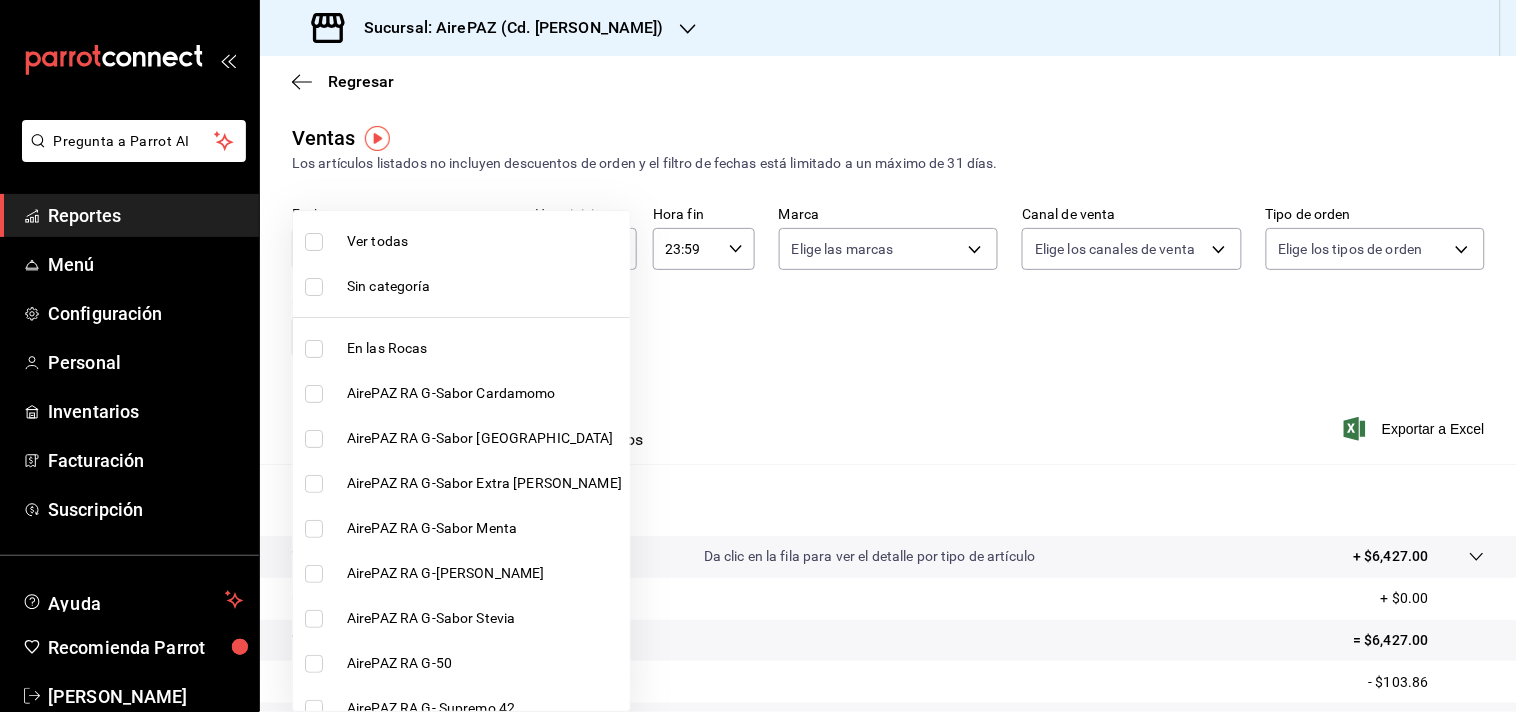 click at bounding box center (314, 242) 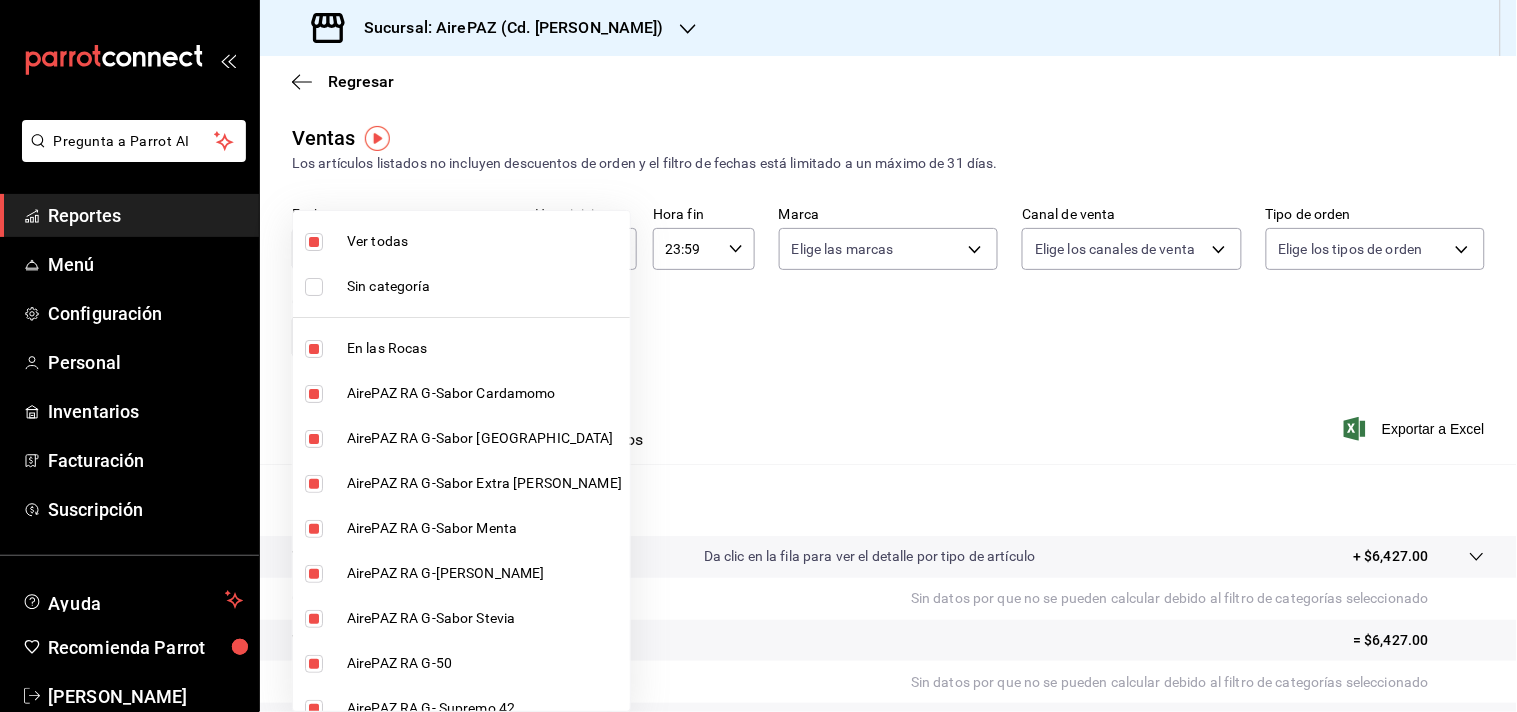 click at bounding box center [758, 356] 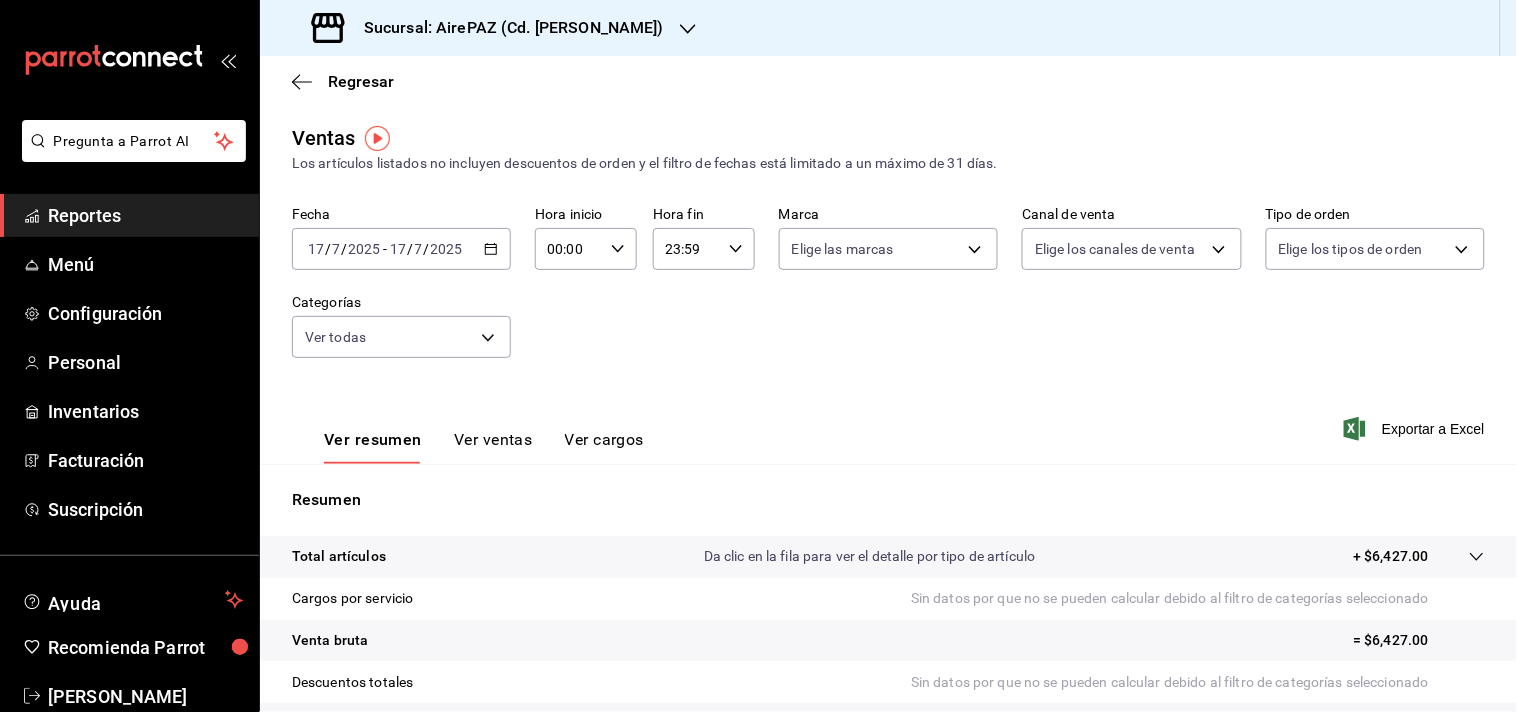 click on "Ver resumen Ver ventas Ver cargos" at bounding box center (468, 435) 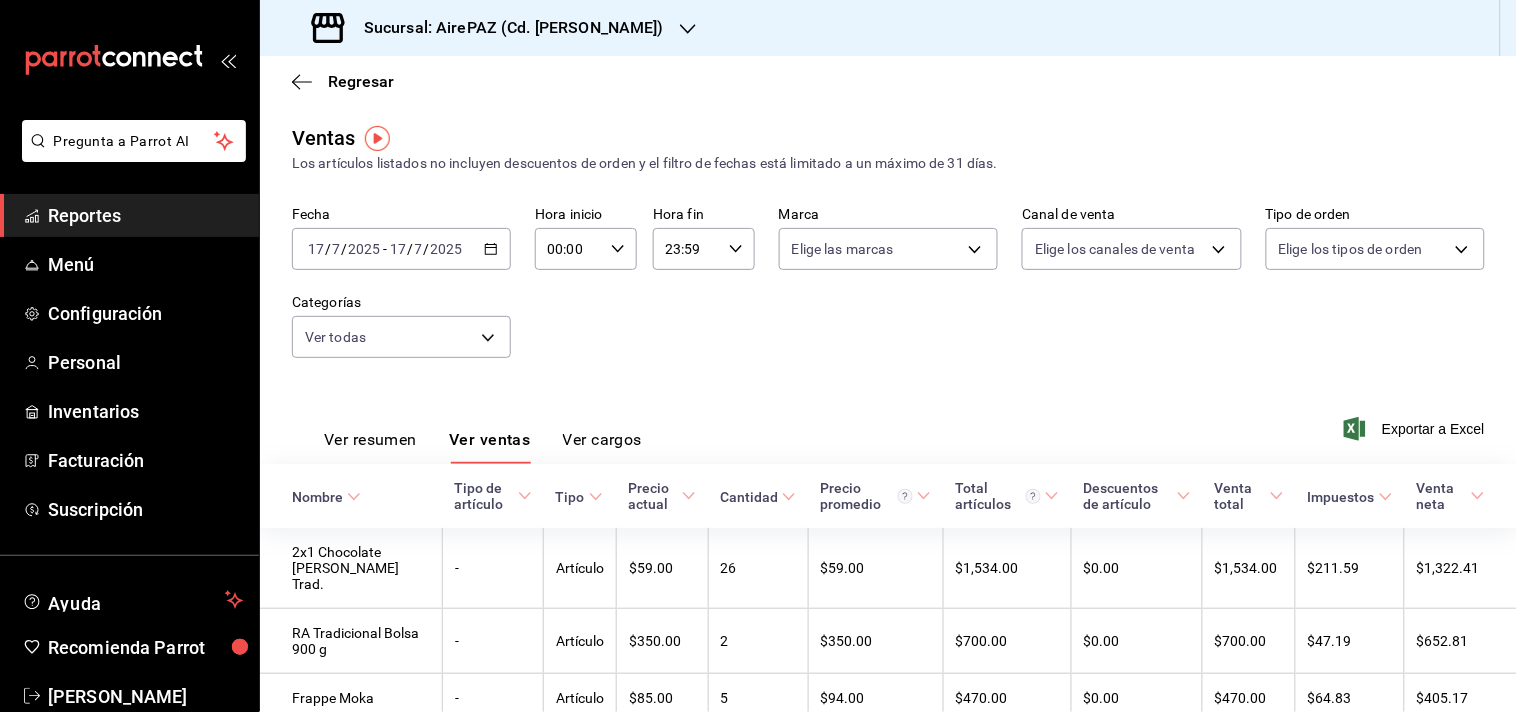 click on "Ver cargos" at bounding box center [603, 447] 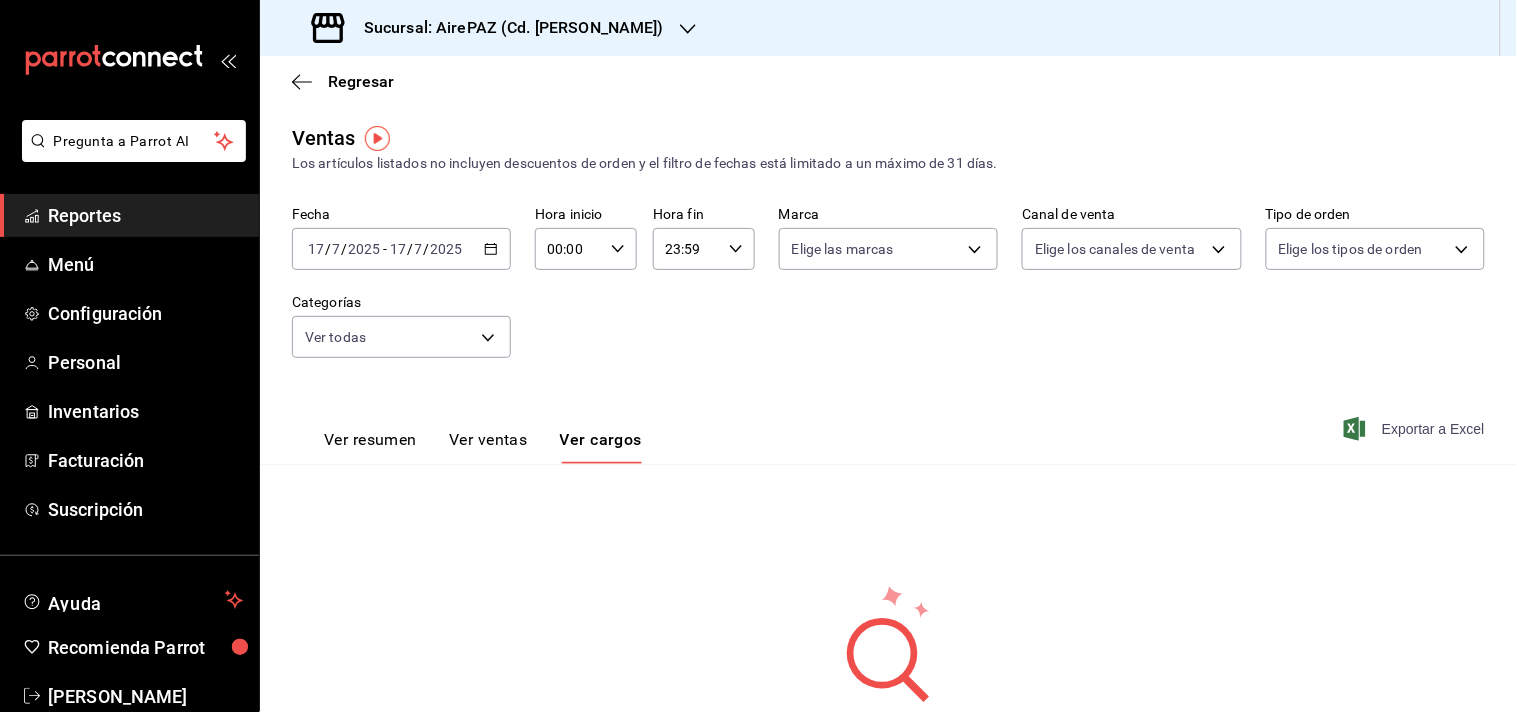 click on "Exportar a Excel" at bounding box center [1416, 429] 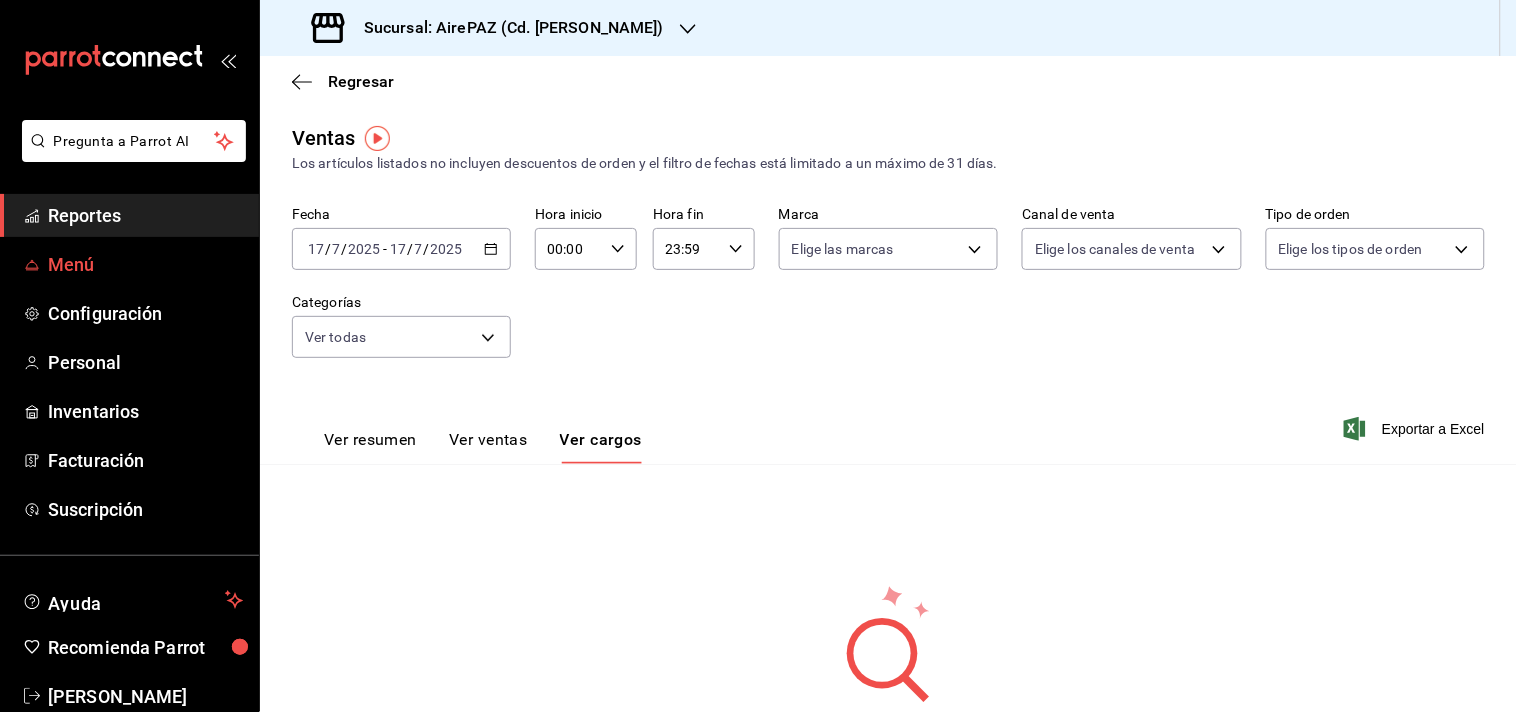 click on "Menú" at bounding box center (145, 264) 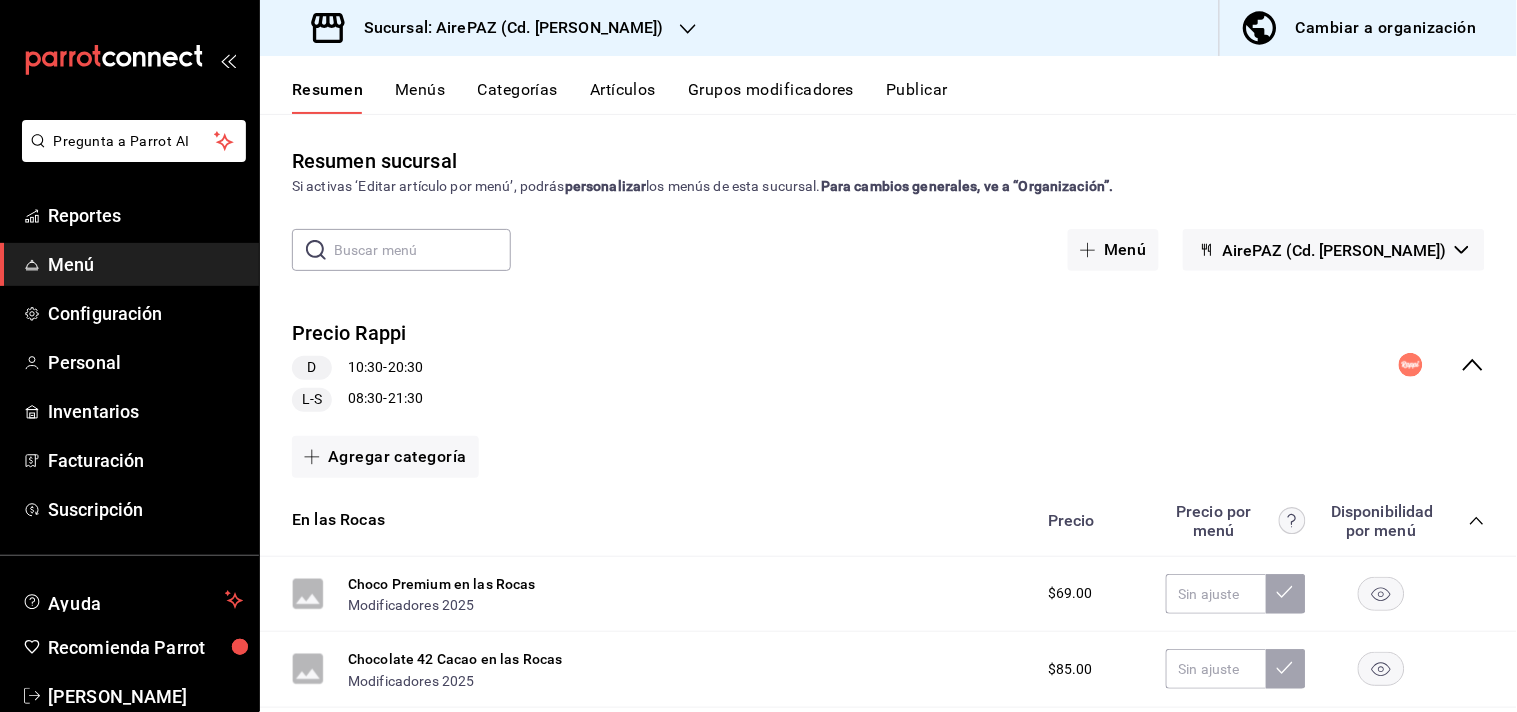 click on "Menús" at bounding box center (420, 97) 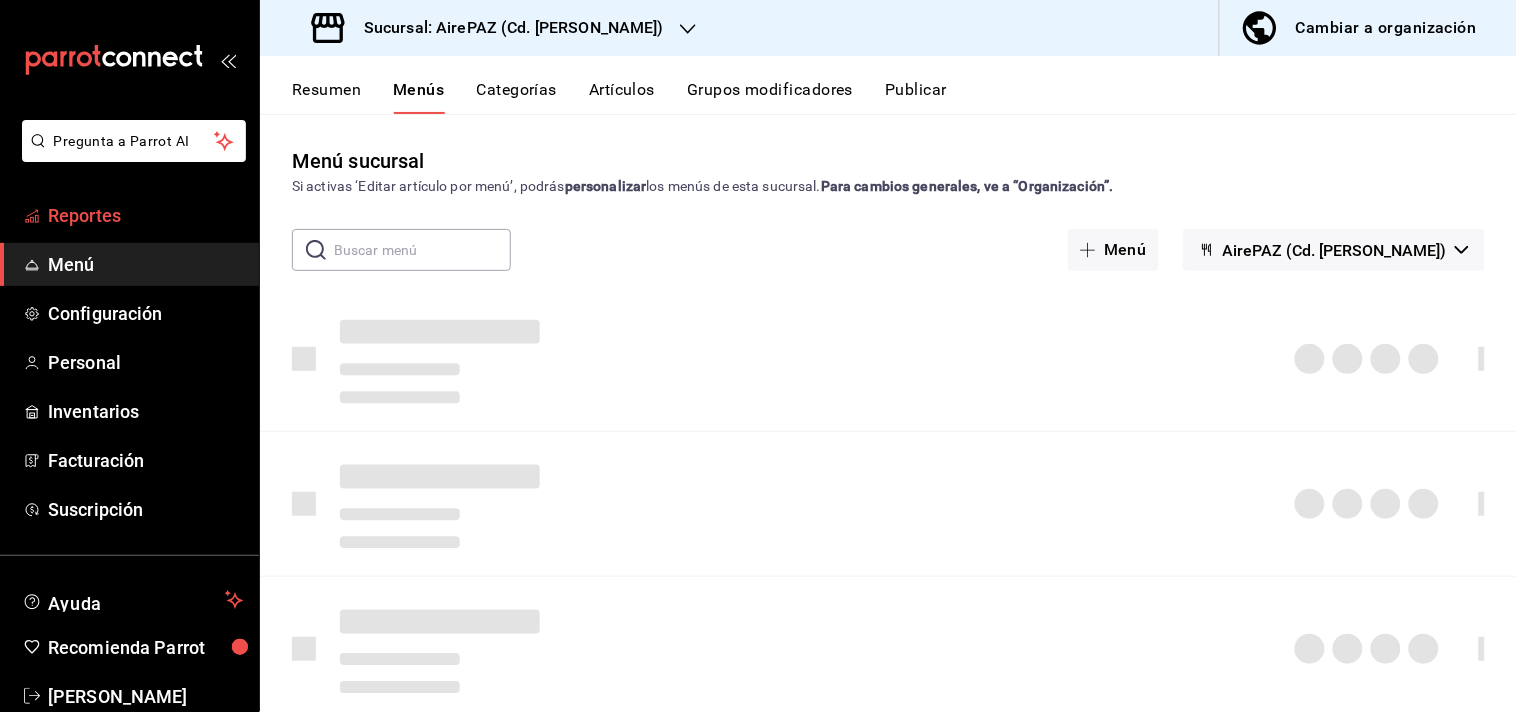 click on "Reportes" at bounding box center [145, 215] 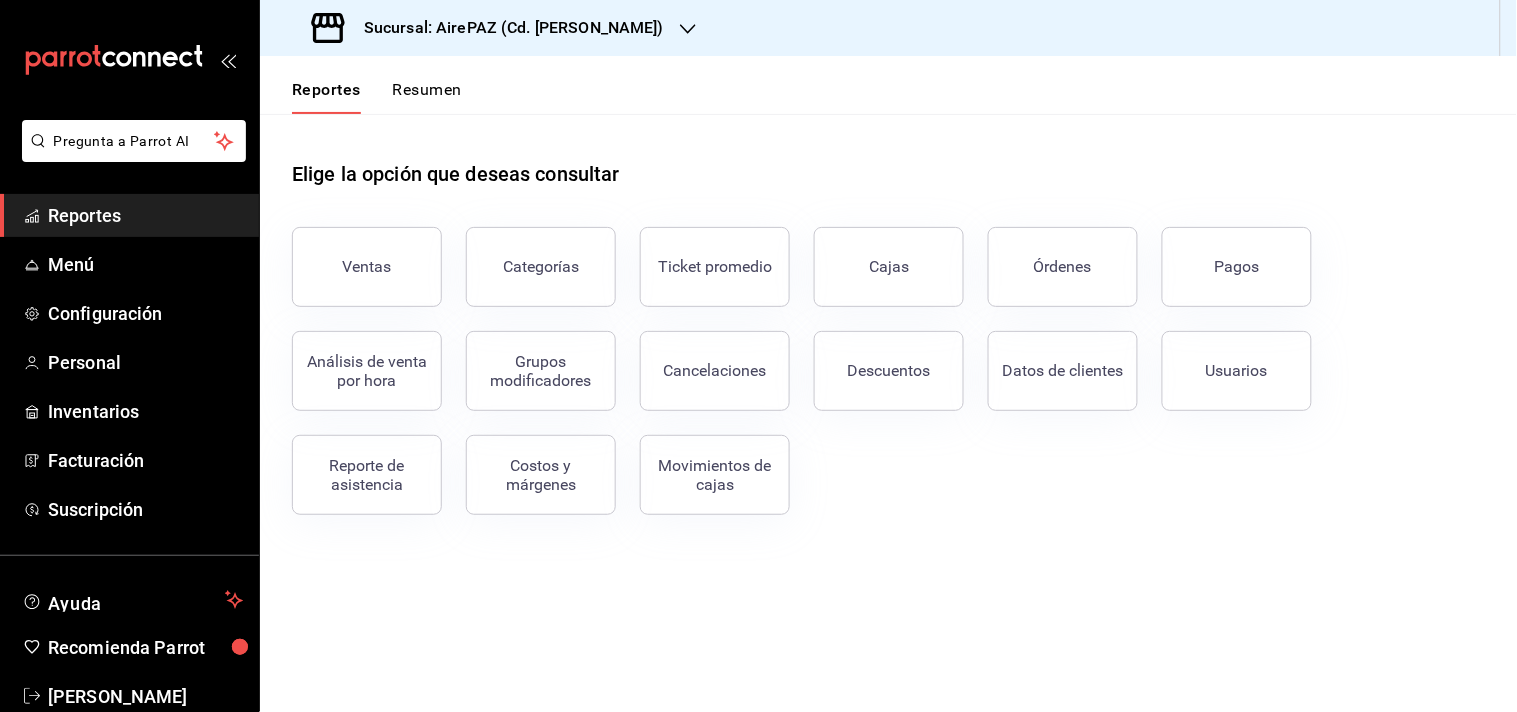click on "Elige la opción que deseas consultar Ventas Categorías Ticket promedio Cajas Órdenes Pagos Análisis de venta por hora Grupos modificadores Cancelaciones Descuentos Datos de clientes Usuarios Reporte de asistencia Costos y márgenes Movimientos de cajas" at bounding box center (888, 413) 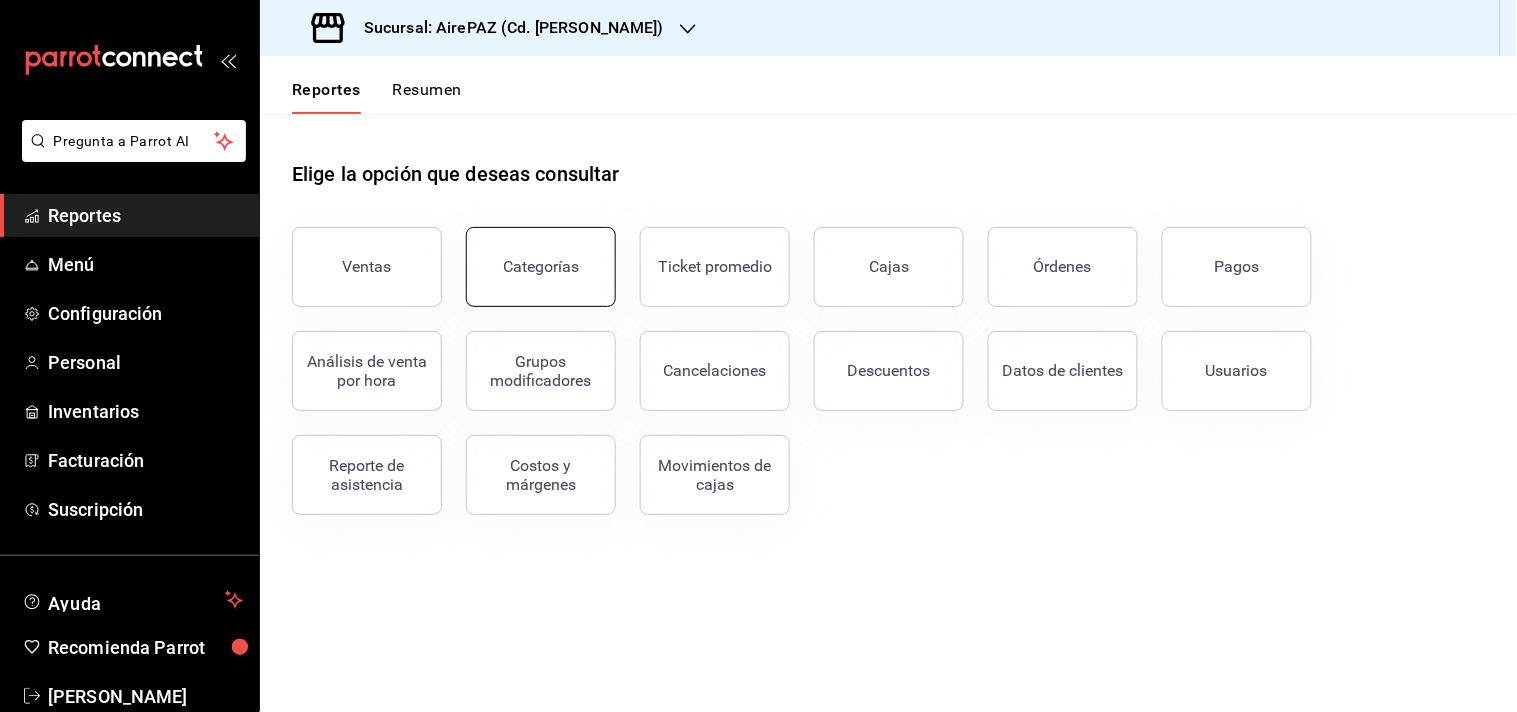 click on "Categorías" at bounding box center (541, 267) 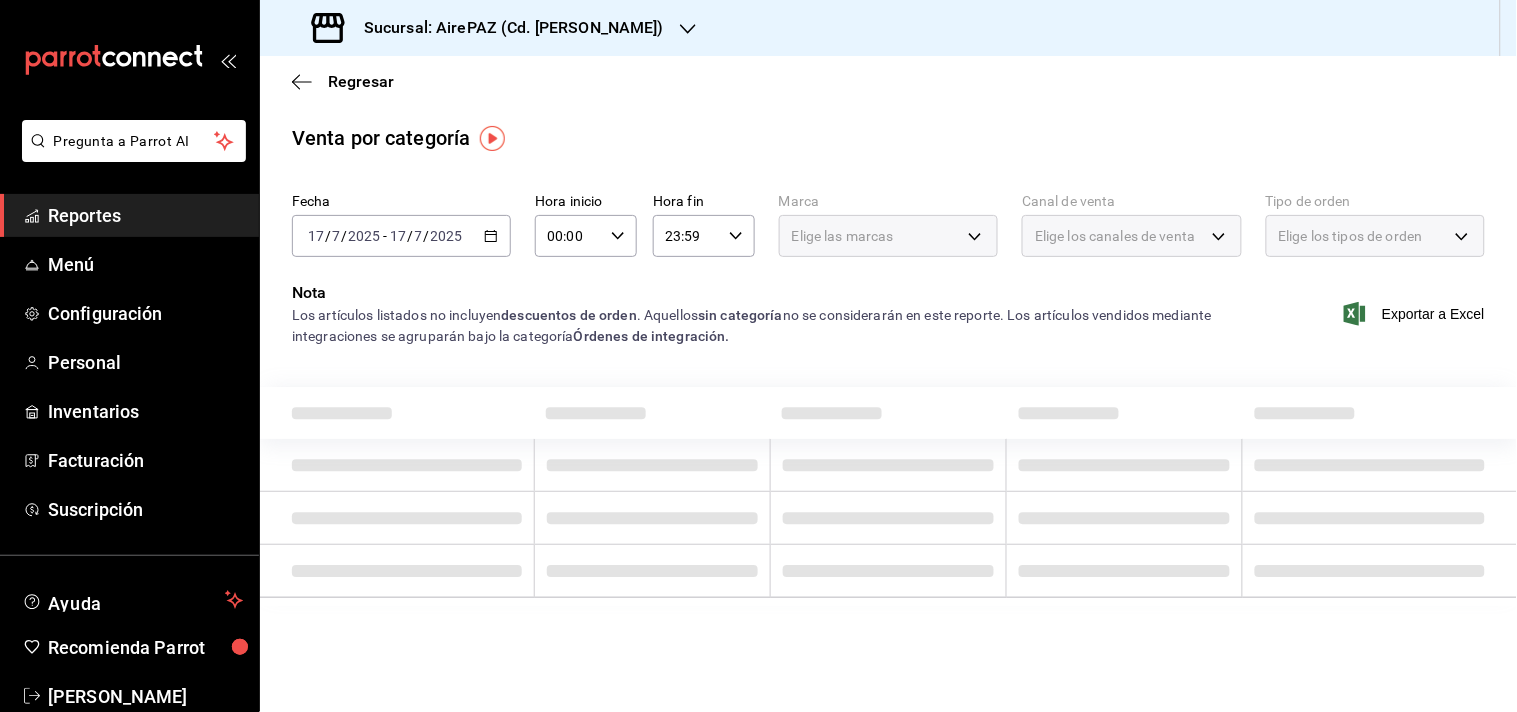 click on "Elige las marcas" at bounding box center (888, 236) 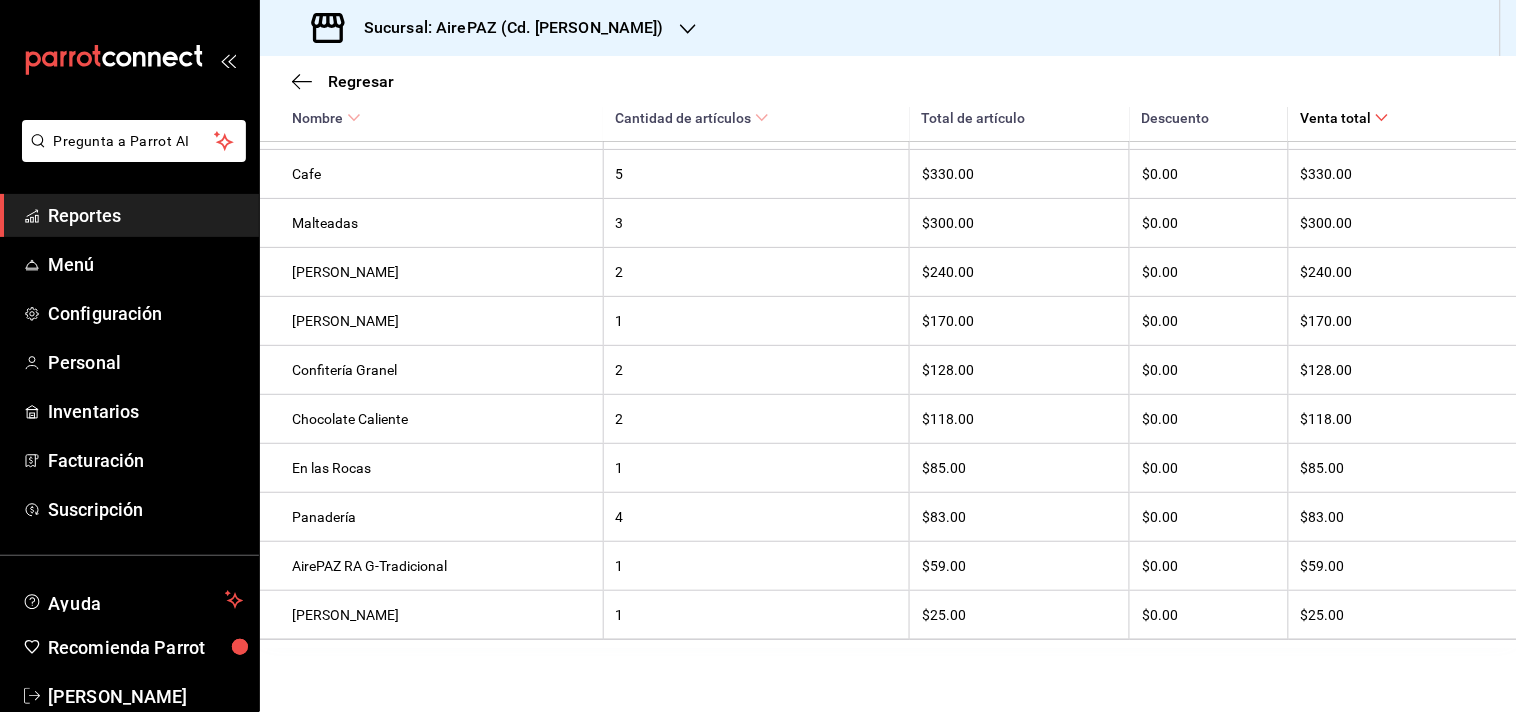 scroll, scrollTop: 580, scrollLeft: 0, axis: vertical 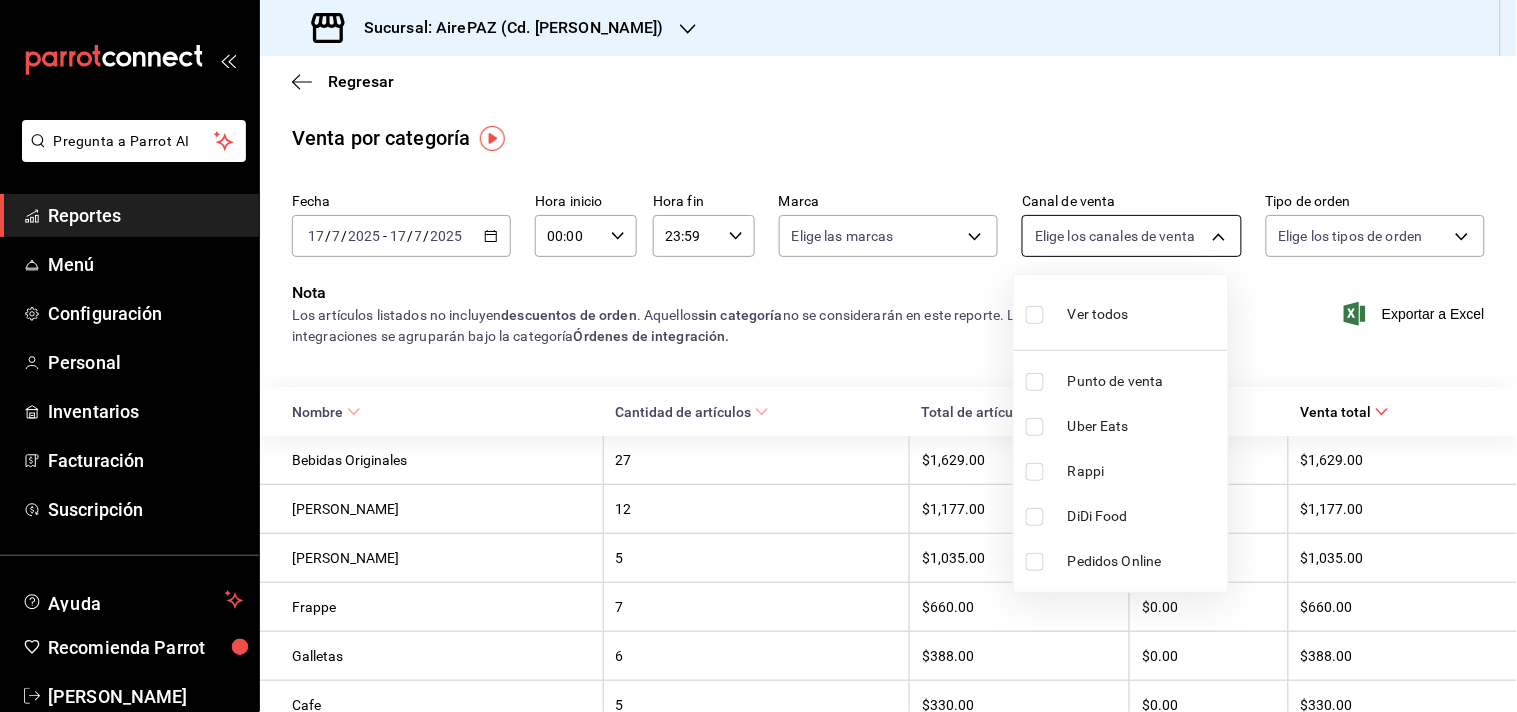 click on "Pregunta a Parrot AI Reportes   Menú   Configuración   Personal   Inventarios   Facturación   Suscripción   Ayuda Recomienda Parrot   [PERSON_NAME]   Sugerir nueva función   Sucursal: AirePAZ (Cd. [PERSON_NAME]) Regresar Venta por categoría Fecha [DATE] [DATE] - [DATE] [DATE] Hora inicio 00:00 Hora inicio Hora fin 23:59 Hora fin Marca Elige las marcas Canal de venta Elige los [PERSON_NAME] de venta Tipo de orden Elige los tipos de orden Nota Los artículos listados no incluyen  descuentos de orden . Aquellos  sin categoría  no se considerarán en este reporte. Los artículos vendidos mediante integraciones se agruparán bajo la categoría  Órdenes de integración. Exportar a Excel Nombre Cantidad de artículos Total de artículo Descuento Venta total Bebidas Originales 27 $1,629.00 $0.00 $1,629.00 Del [PERSON_NAME] 12 $1,177.00 $0.00 $1,177.00 [PERSON_NAME] 5 $1,035.00 $0.00 $1,035.00 Frappe 7 $660.00 $0.00 $660.00 Galletas 6 $388.00 $0.00 $388.00 Cafe 5 $330.00 $0.00 $330.00 Malteadas 3 $300.00 $0.00" at bounding box center [758, 356] 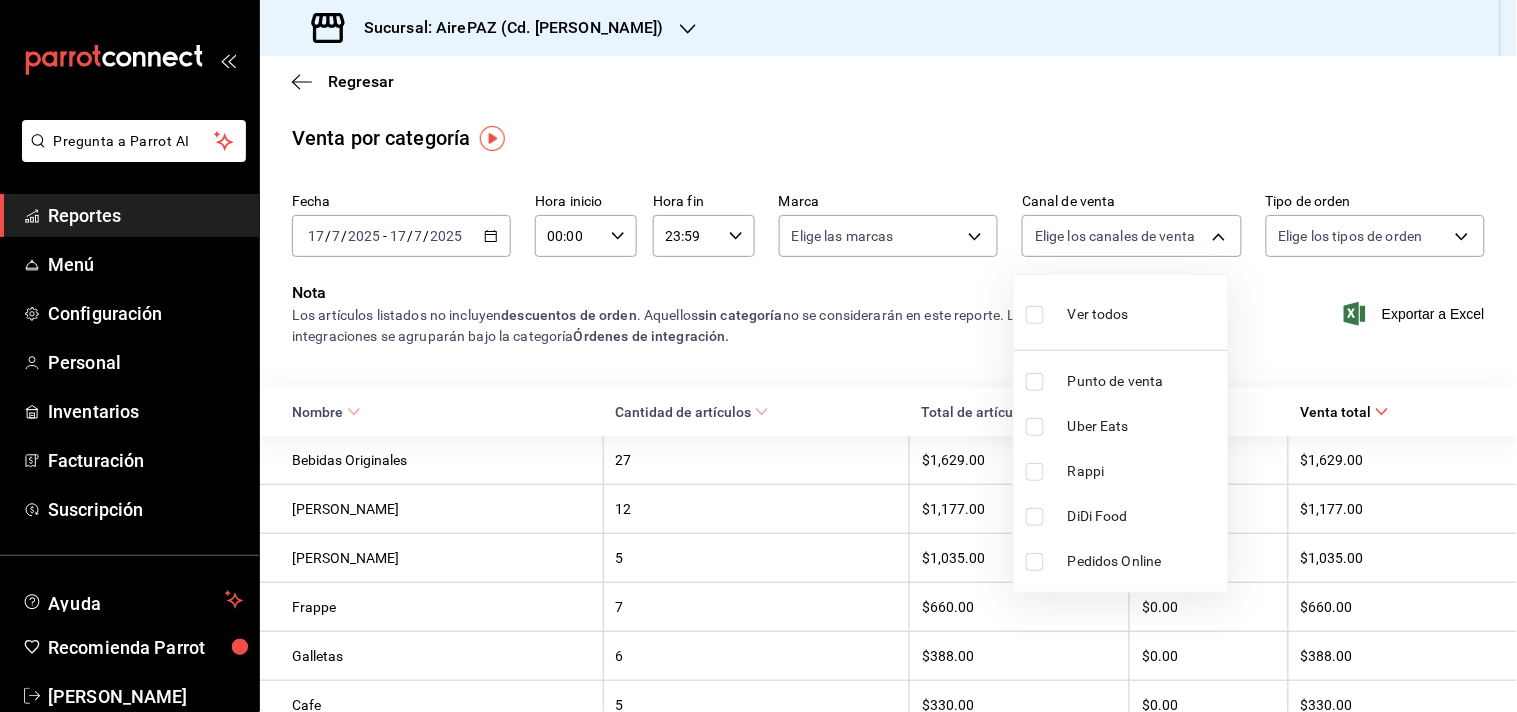 click at bounding box center (758, 356) 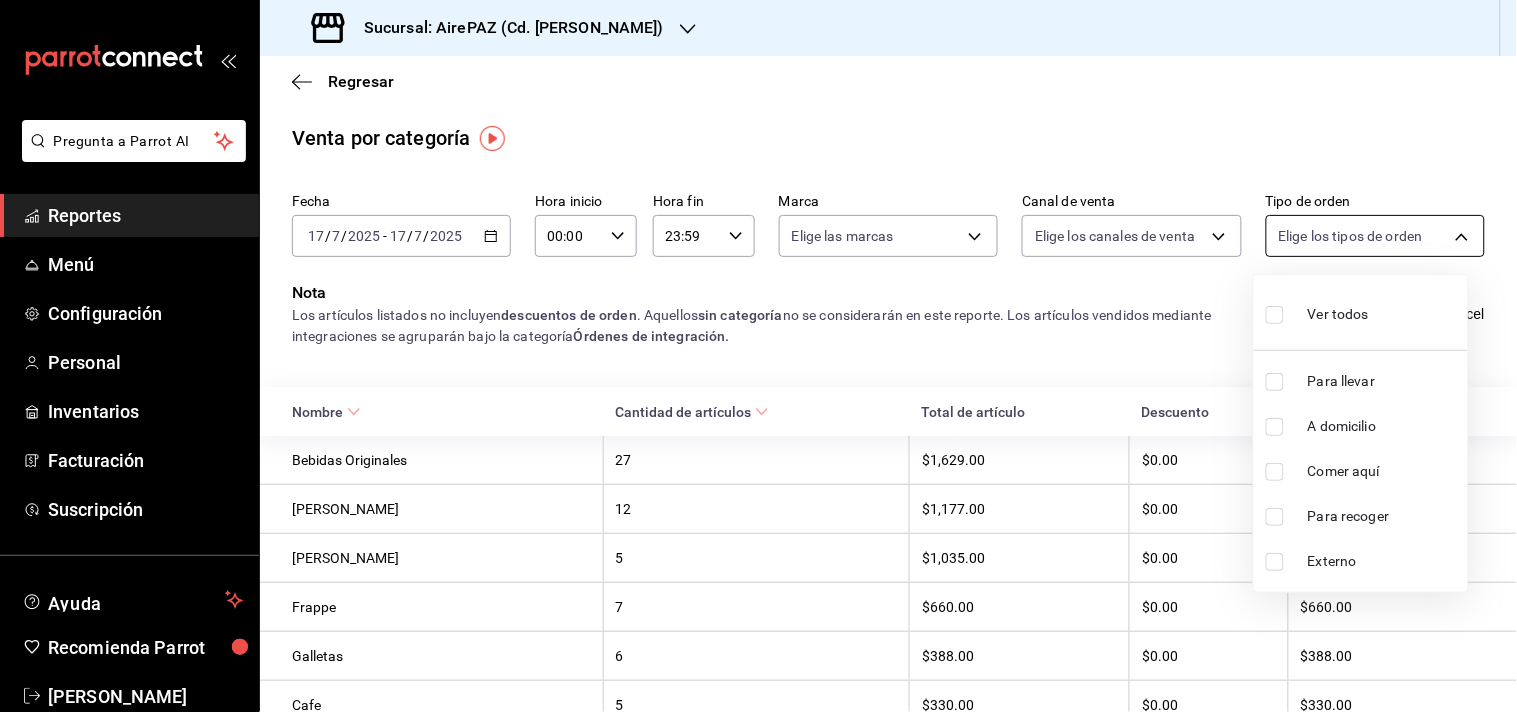 click on "Pregunta a Parrot AI Reportes   Menú   Configuración   Personal   Inventarios   Facturación   Suscripción   Ayuda Recomienda Parrot   [PERSON_NAME]   Sugerir nueva función   Sucursal: AirePAZ (Cd. [PERSON_NAME]) Regresar Venta por categoría Fecha [DATE] [DATE] - [DATE] [DATE] Hora inicio 00:00 Hora inicio Hora fin 23:59 Hora fin Marca Elige las marcas Canal de venta Elige los [PERSON_NAME] de venta Tipo de orden Elige los tipos de orden Nota Los artículos listados no incluyen  descuentos de orden . Aquellos  sin categoría  no se considerarán en este reporte. Los artículos vendidos mediante integraciones se agruparán bajo la categoría  Órdenes de integración. Exportar a Excel Nombre Cantidad de artículos Total de artículo Descuento Venta total Bebidas Originales 27 $1,629.00 $0.00 $1,629.00 Del [PERSON_NAME] 12 $1,177.00 $0.00 $1,177.00 [PERSON_NAME] 5 $1,035.00 $0.00 $1,035.00 Frappe 7 $660.00 $0.00 $660.00 Galletas 6 $388.00 $0.00 $388.00 Cafe 5 $330.00 $0.00 $330.00 Malteadas 3 $300.00 $0.00" at bounding box center (758, 356) 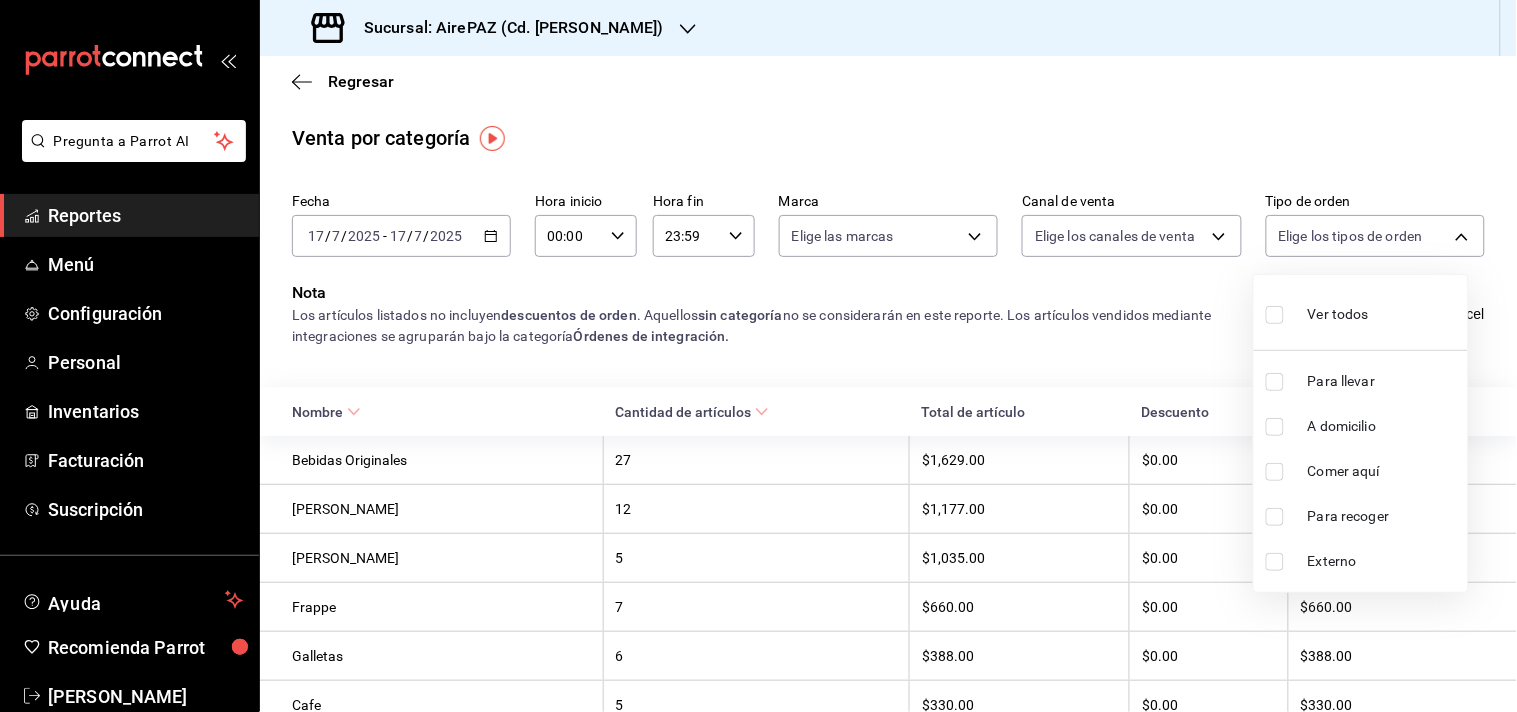 click at bounding box center (758, 356) 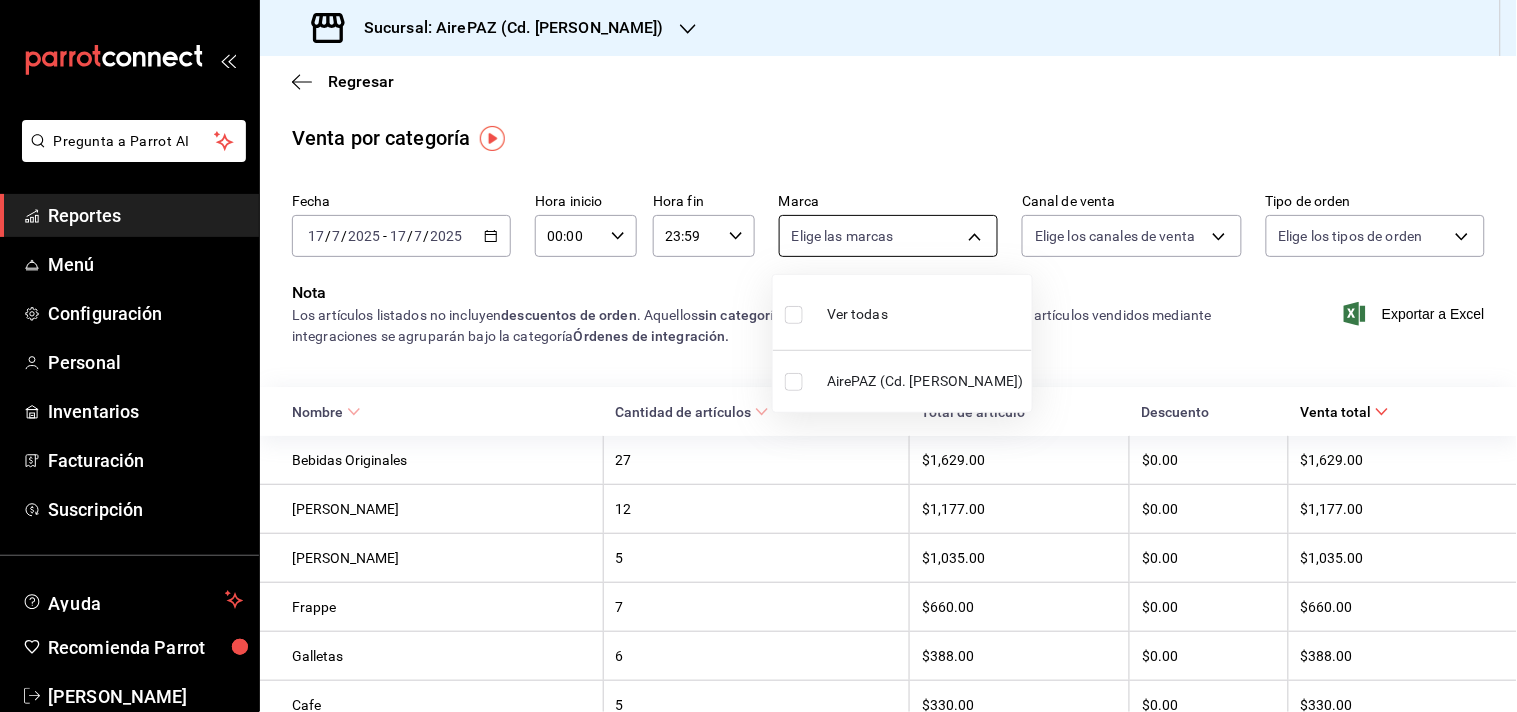 click on "Pregunta a Parrot AI Reportes   Menú   Configuración   Personal   Inventarios   Facturación   Suscripción   Ayuda Recomienda Parrot   [PERSON_NAME]   Sugerir nueva función   Sucursal: AirePAZ (Cd. [PERSON_NAME]) Regresar Venta por categoría Fecha [DATE] [DATE] - [DATE] [DATE] Hora inicio 00:00 Hora inicio Hora fin 23:59 Hora fin Marca Elige las marcas Canal de venta Elige los [PERSON_NAME] de venta Tipo de orden Elige los tipos de orden Nota Los artículos listados no incluyen  descuentos de orden . Aquellos  sin categoría  no se considerarán en este reporte. Los artículos vendidos mediante integraciones se agruparán bajo la categoría  Órdenes de integración. Exportar a Excel Nombre Cantidad de artículos Total de artículo Descuento Venta total Bebidas Originales 27 $1,629.00 $0.00 $1,629.00 Del [PERSON_NAME] 12 $1,177.00 $0.00 $1,177.00 [PERSON_NAME] 5 $1,035.00 $0.00 $1,035.00 Frappe 7 $660.00 $0.00 $660.00 Galletas 6 $388.00 $0.00 $388.00 Cafe 5 $330.00 $0.00 $330.00 Malteadas 3 $300.00 $0.00" at bounding box center (758, 356) 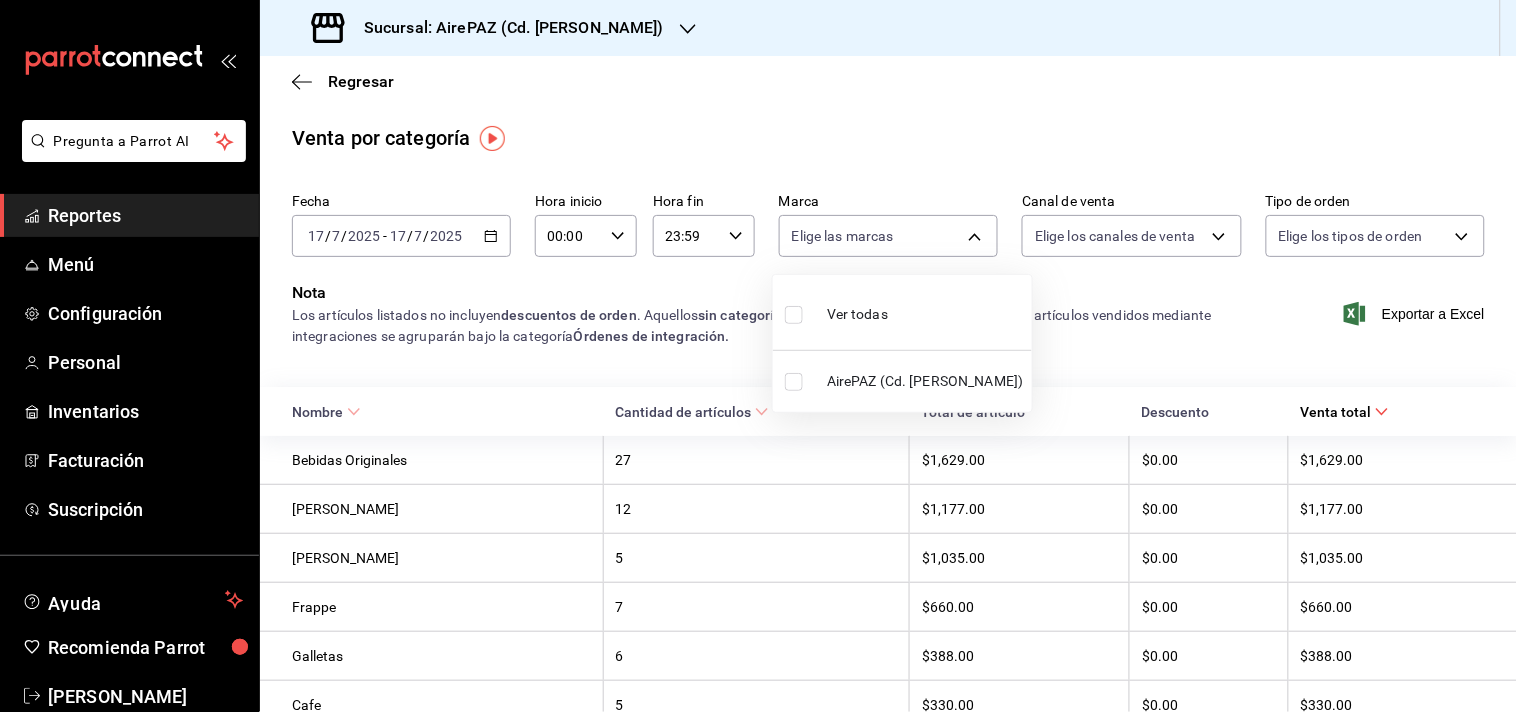 click at bounding box center (758, 356) 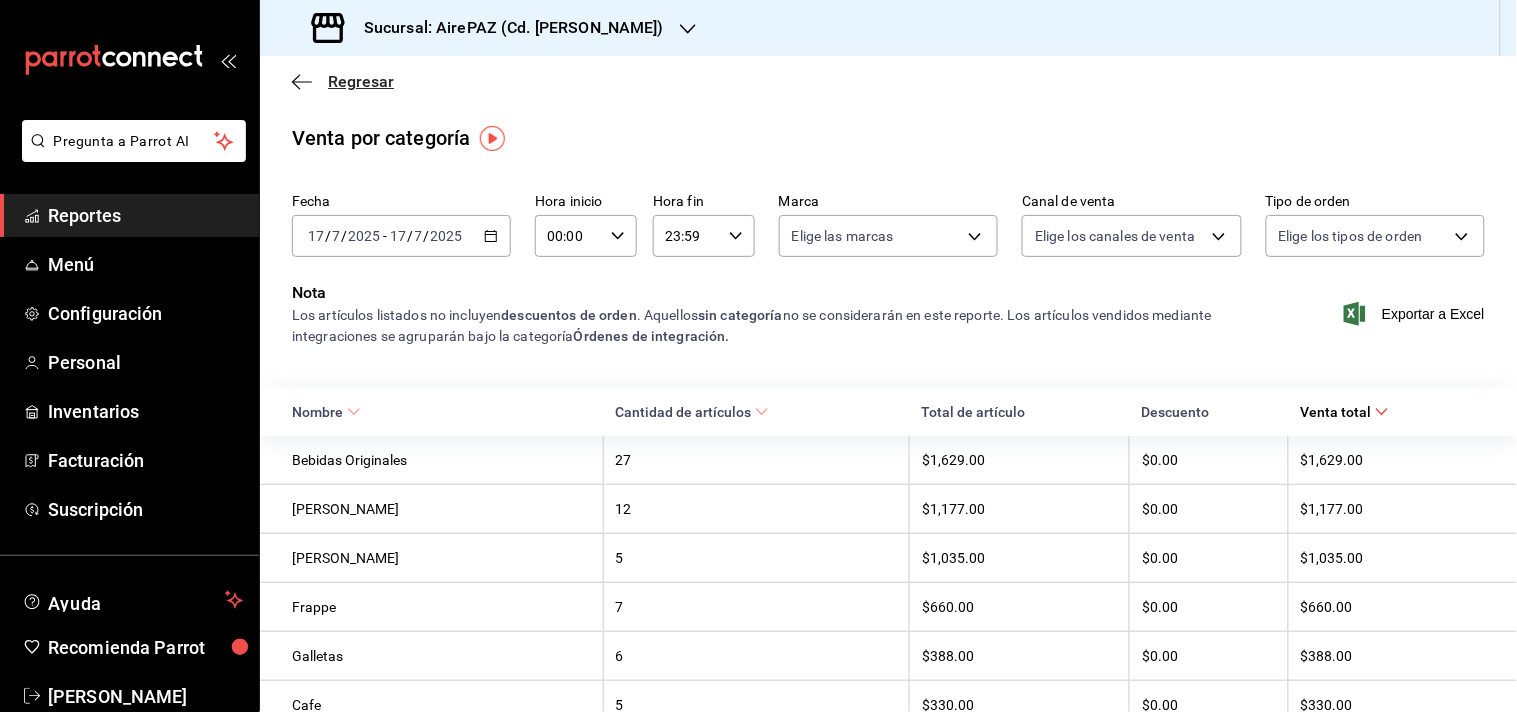 click on "Regresar" at bounding box center [361, 81] 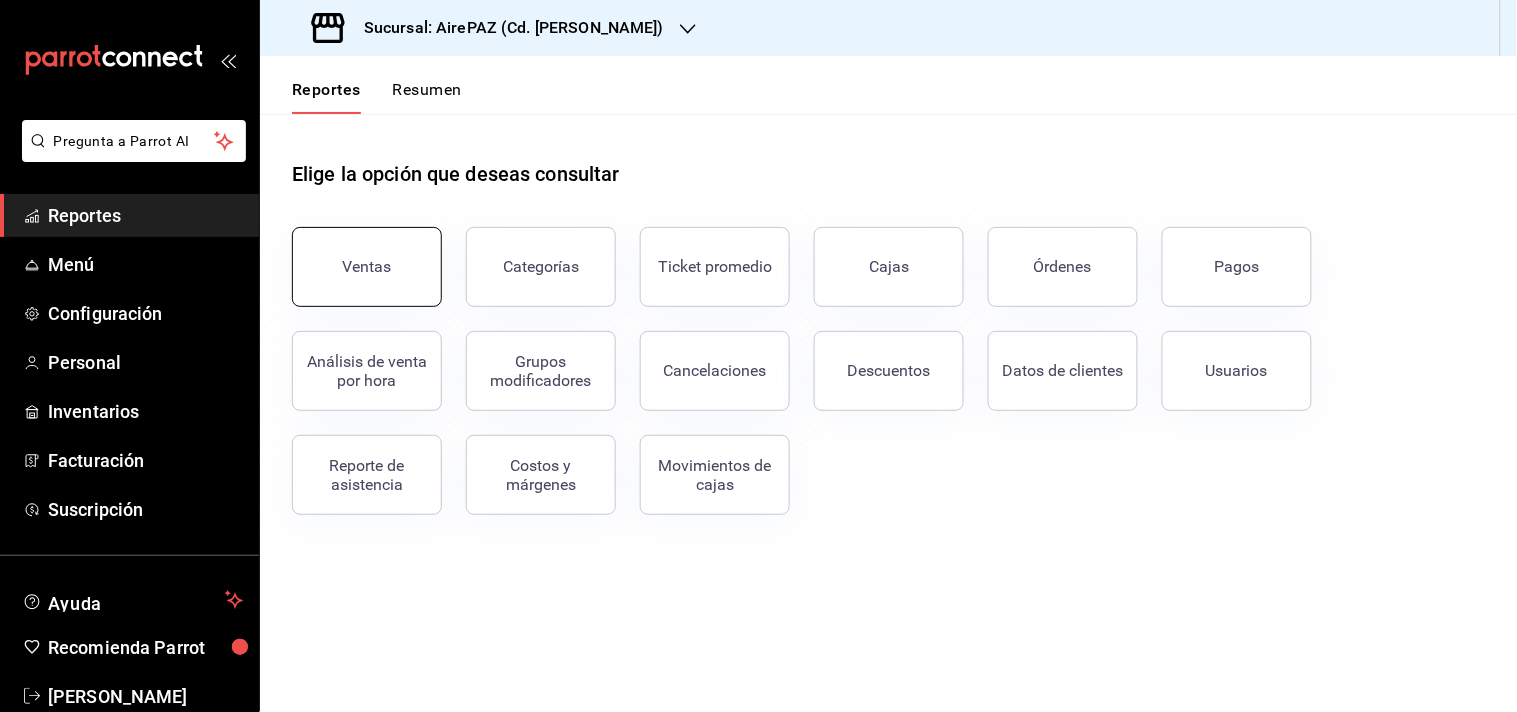 click on "Ventas" at bounding box center [367, 267] 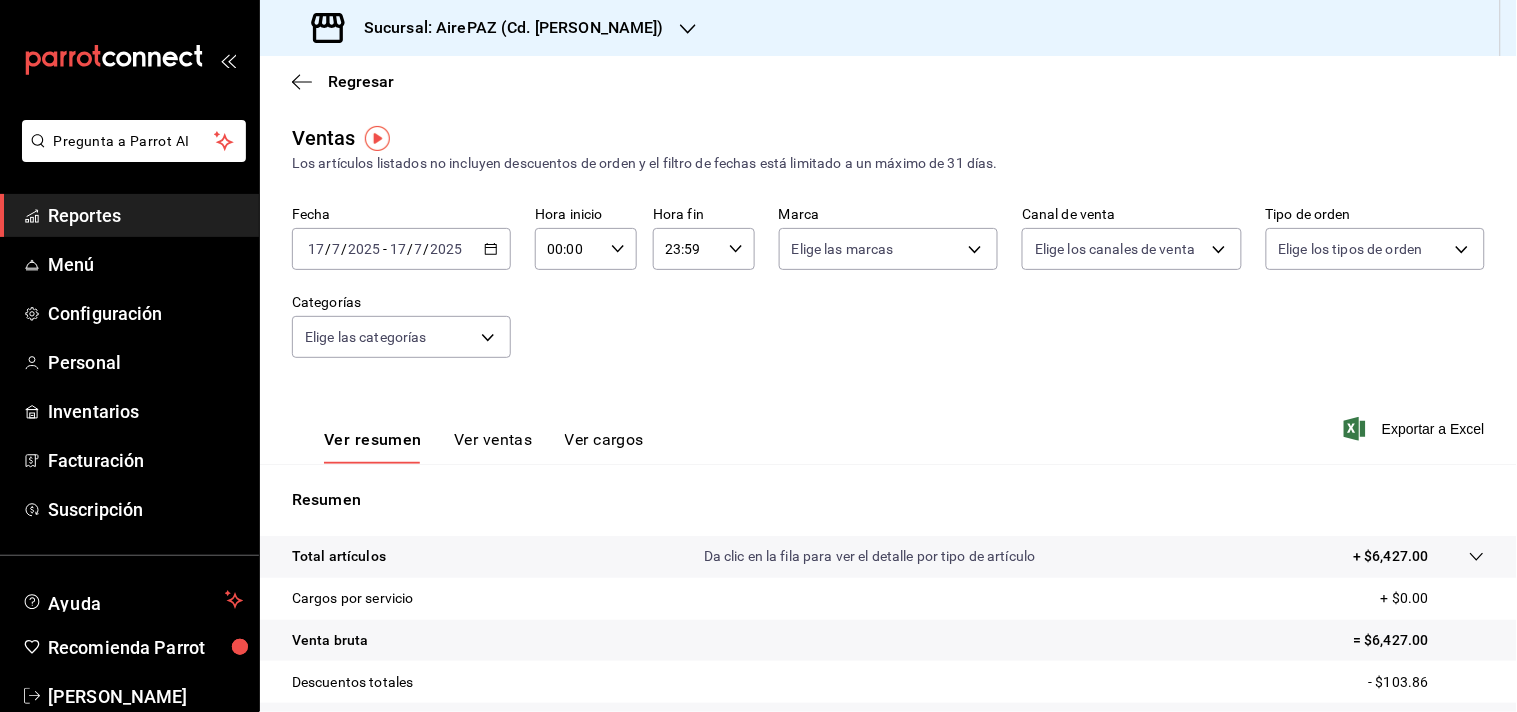 click on "Ver ventas" at bounding box center [493, 447] 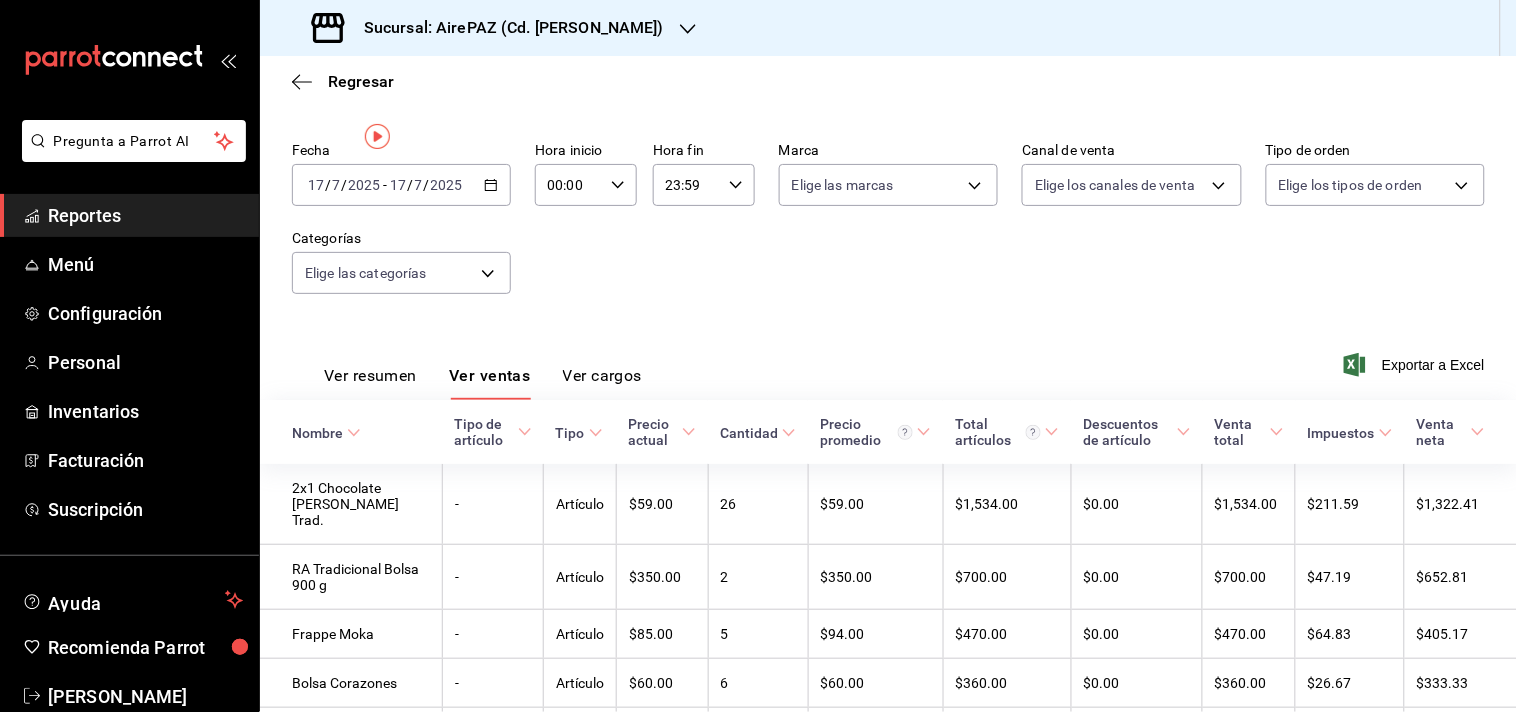 scroll, scrollTop: 0, scrollLeft: 0, axis: both 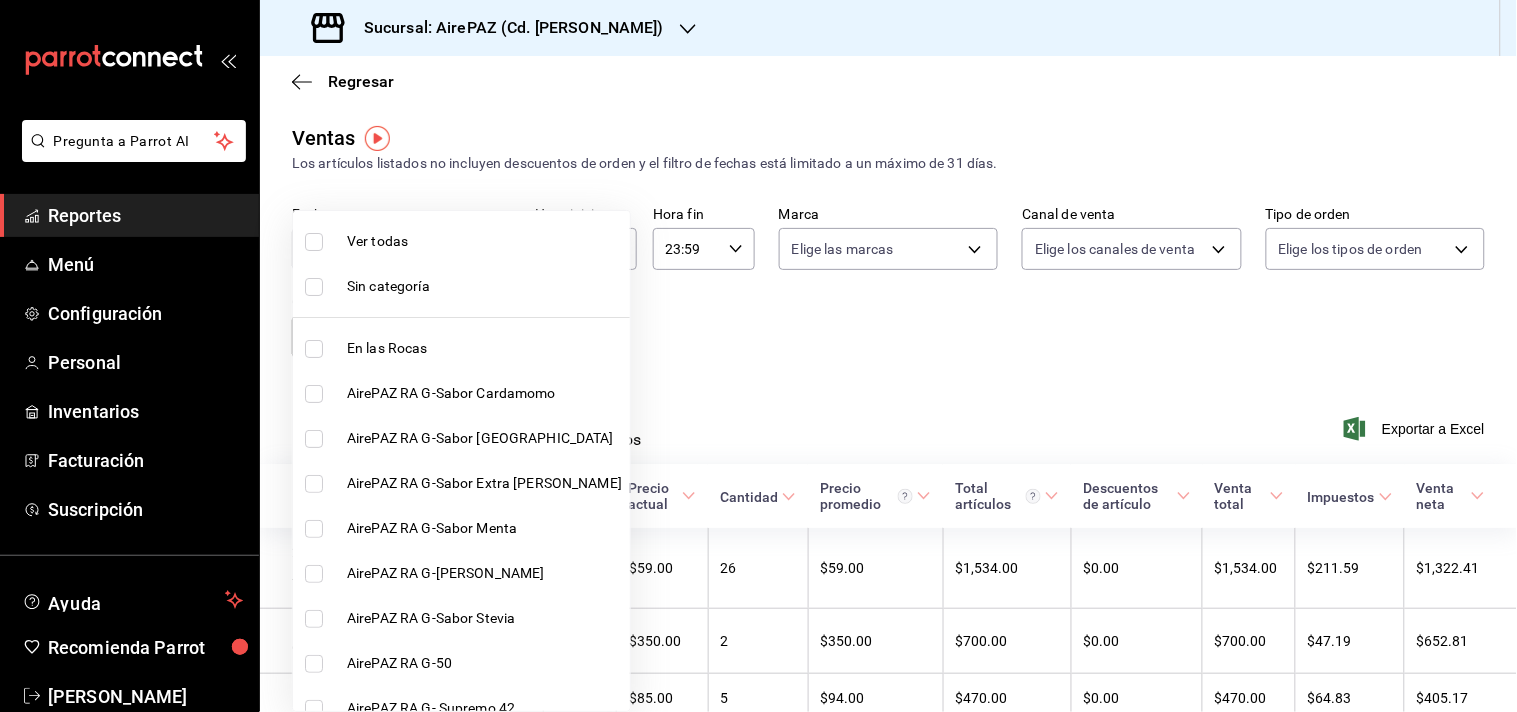 click on "Pregunta a Parrot AI Reportes   Menú   Configuración   Personal   Inventarios   Facturación   Suscripción   Ayuda Recomienda Parrot   [PERSON_NAME]   Sugerir nueva función   Sucursal: AirePAZ (Cd. [PERSON_NAME]) Regresar Ventas Los artículos listados no incluyen descuentos de orden y el filtro de fechas está limitado a un máximo de 31 [PERSON_NAME]. Fecha [DATE] [DATE] - [DATE] [DATE] Hora inicio 00:00 Hora inicio Hora fin 23:59 Hora fin Marca Elige las marcas Canal de venta Elige los [PERSON_NAME] de venta Tipo de orden Elige los tipos de orden Categorías Elige las categorías Ver resumen Ver ventas Ver cargos Exportar a Excel Nombre Tipo de artículo Tipo Precio actual Cantidad Precio promedio   Total artículos   Descuentos de artículo Venta total Impuestos Venta [PERSON_NAME] 2x1 Chocolate [PERSON_NAME] Trad. - Artículo $59.00 26 $59.00 $1,534.00 $0.00 $1,534.00 $211.59 $1,322.41 RA Tradicional Bolsa 900 g - Artículo $350.00 2 $350.00 $700.00 $0.00 $700.00 $47.19 $652.81 Frappe Moka - Artículo $85.00" at bounding box center [758, 356] 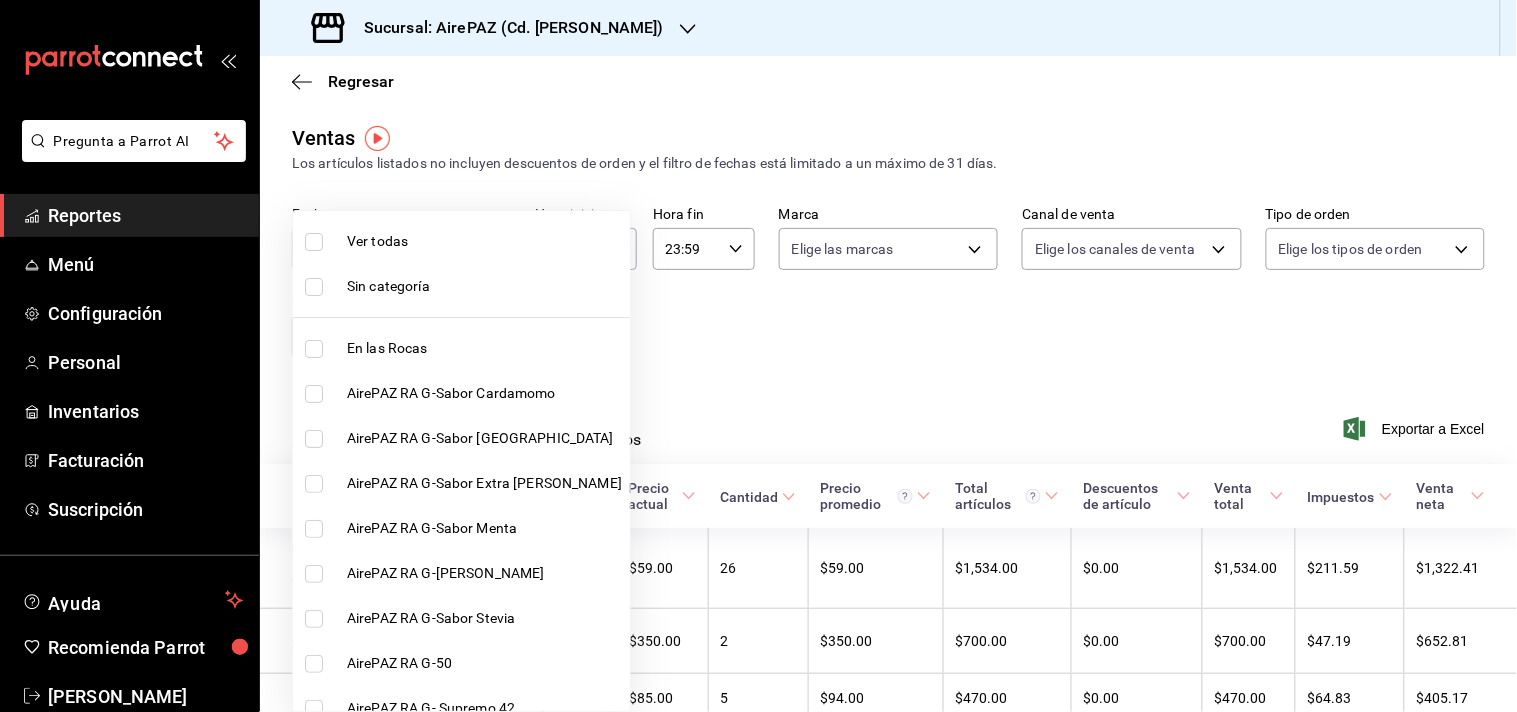 click at bounding box center (758, 356) 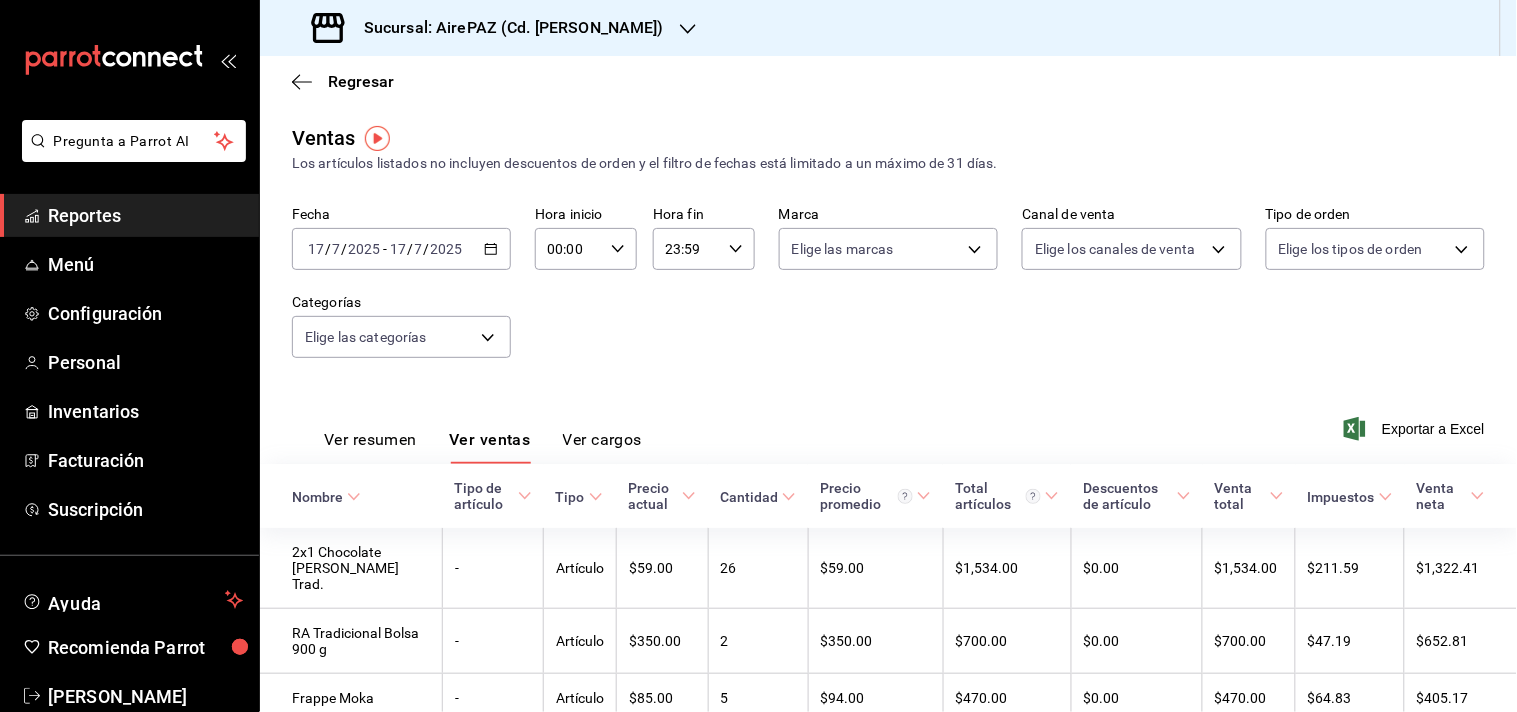click 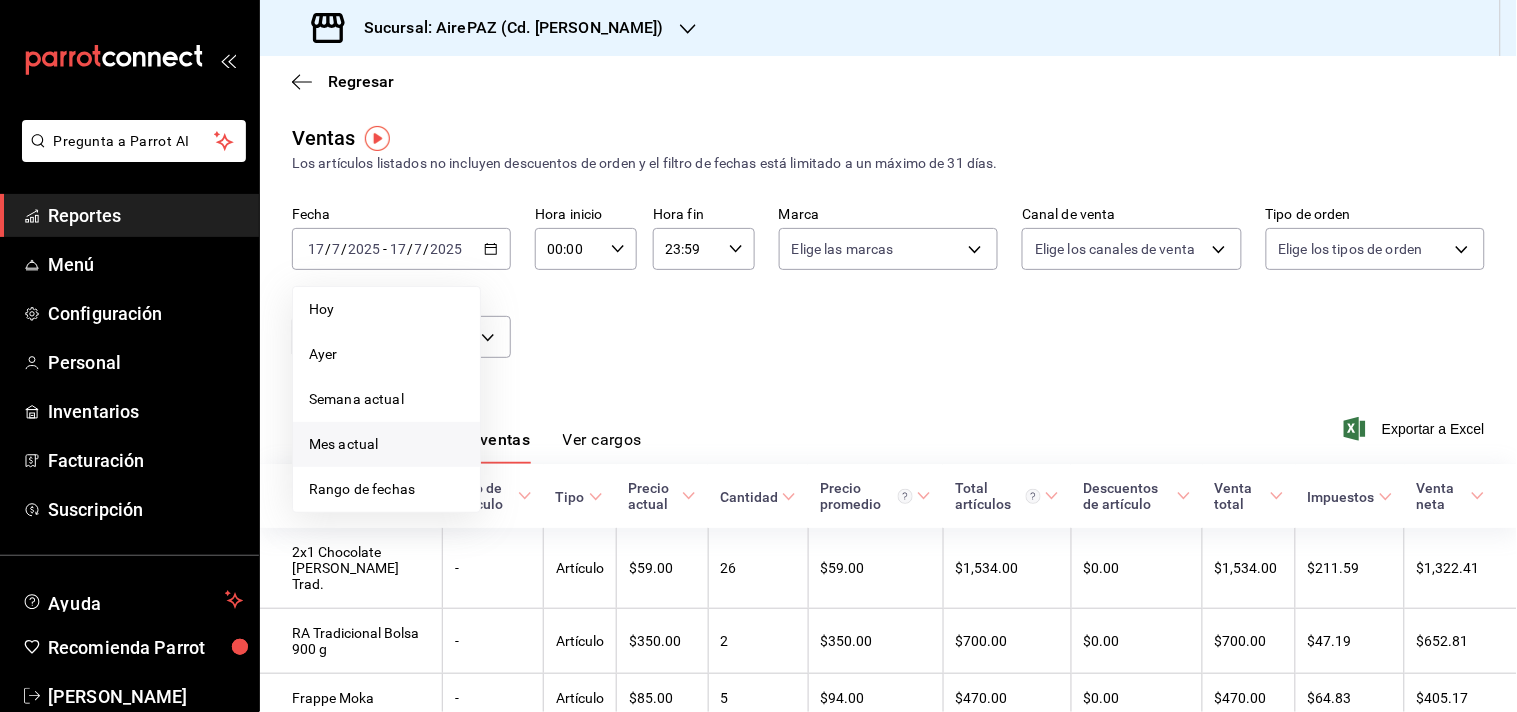 click on "Mes actual" at bounding box center [386, 444] 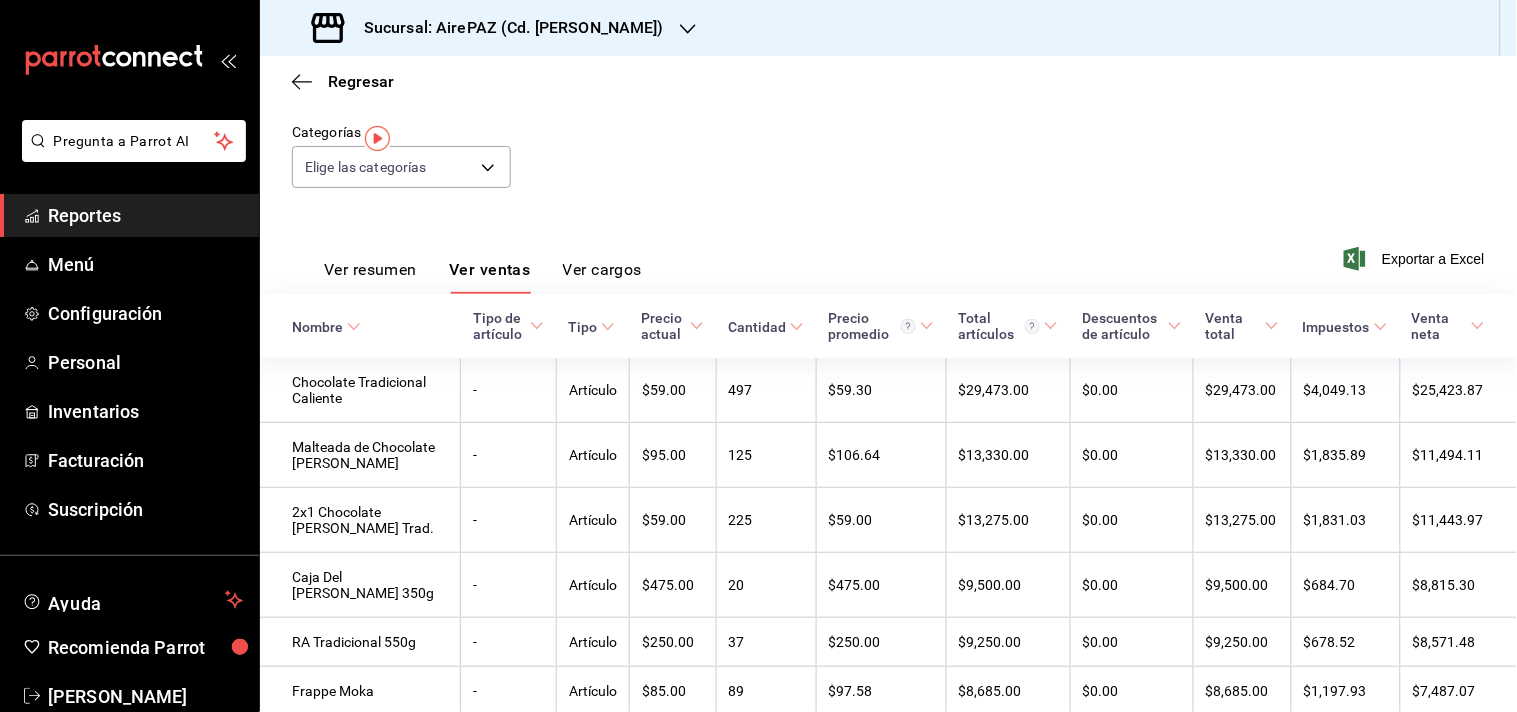 scroll, scrollTop: 0, scrollLeft: 0, axis: both 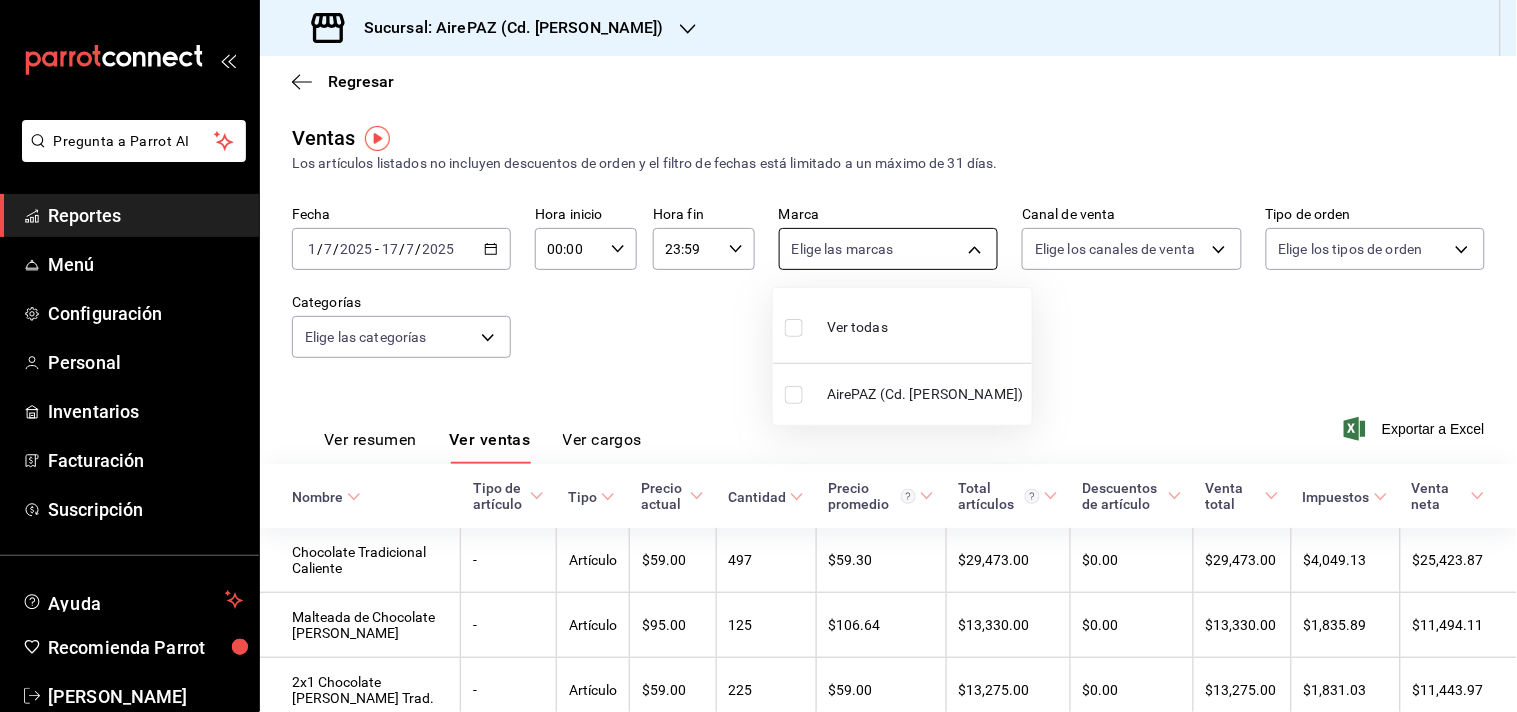 click on "Pregunta a Parrot AI Reportes   Menú   Configuración   Personal   Inventarios   Facturación   Suscripción   Ayuda Recomienda Parrot   [PERSON_NAME]   Sugerir nueva función   Sucursal: AirePAZ (Cd. [PERSON_NAME]) Regresar Ventas Los artículos listados no incluyen descuentos de orden y el filtro de fechas está limitado a un máximo de 31 [PERSON_NAME]. Fecha [DATE] [DATE] - [DATE] [DATE] Hora inicio 00:00 Hora inicio Hora fin 23:59 Hora fin Marca Elige las marcas Canal de venta Elige los [PERSON_NAME] de venta Tipo de orden Elige los tipos de orden Categorías Elige las categorías Ver resumen Ver ventas Ver cargos Exportar a Excel Nombre Tipo de artículo Tipo Precio actual Cantidad Precio promedio   Total artículos   Descuentos de artículo Venta total Impuestos Venta [PERSON_NAME] Chocolate Tradicional Caliente - Artículo $59.00 497 $59.30 $29,473.00 $0.00 $29,473.00 $4,049.13 $25,423.87 Malteada de Chocolate [PERSON_NAME] - Artículo $95.00 125 $106.64 $13,330.00 $0.00 $13,330.00 $1,835.89 $11,494.11 - 225" at bounding box center [758, 356] 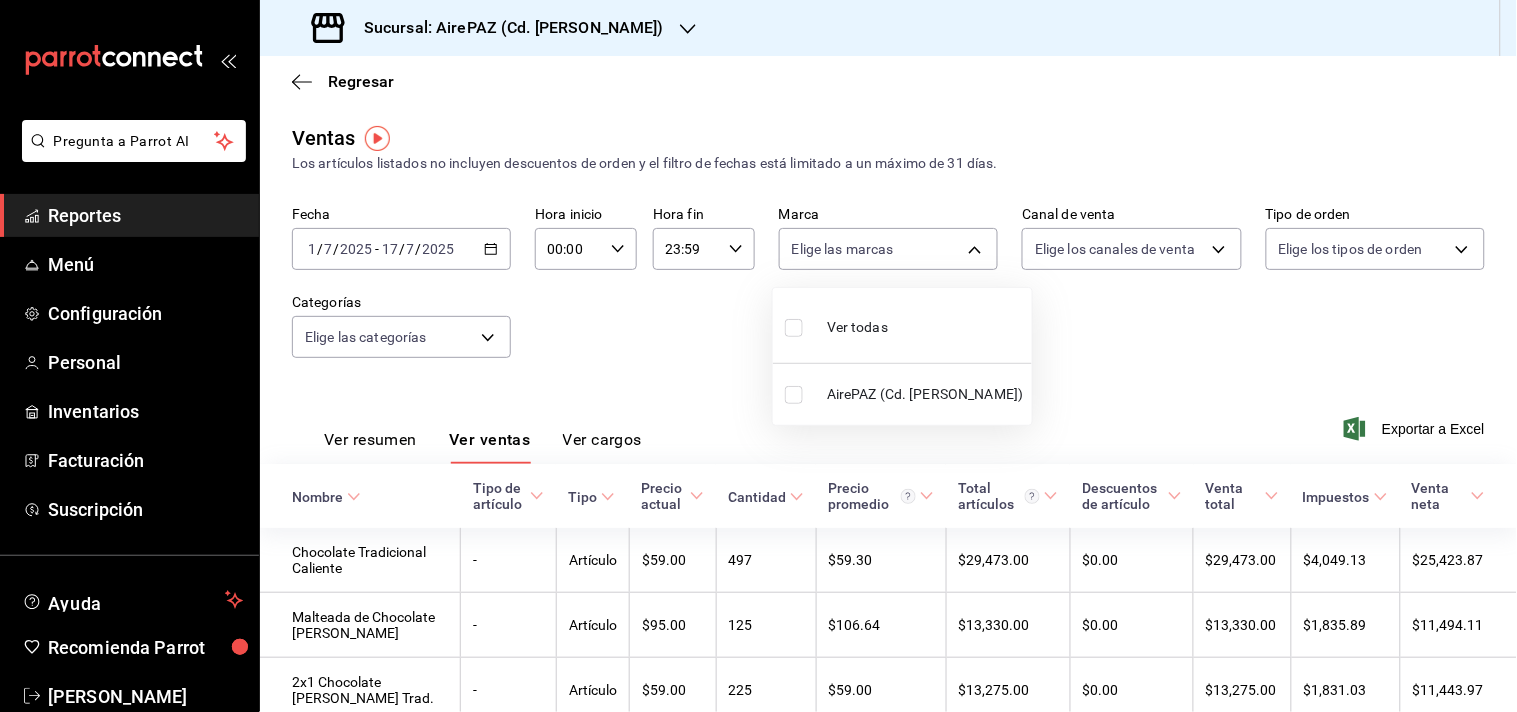 click at bounding box center [798, 395] 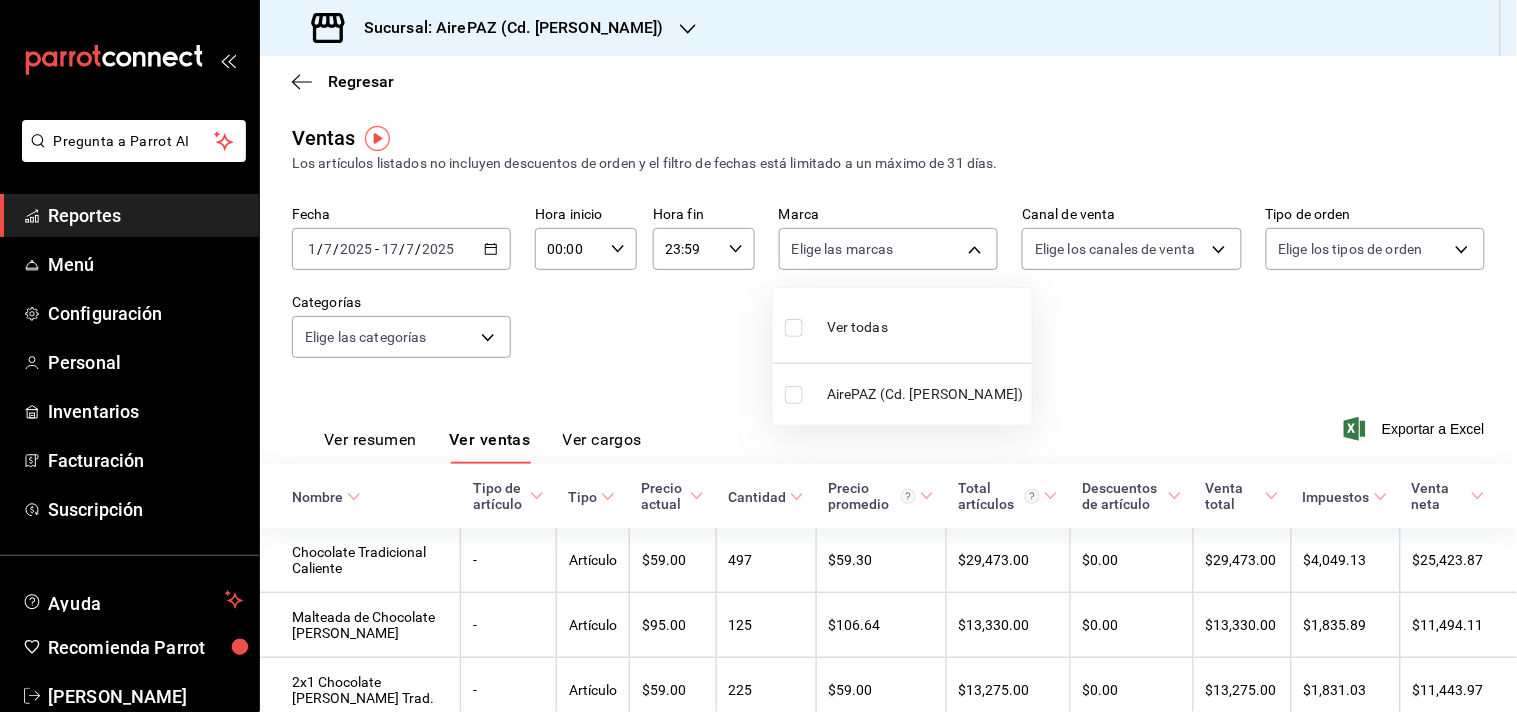 click at bounding box center [794, 395] 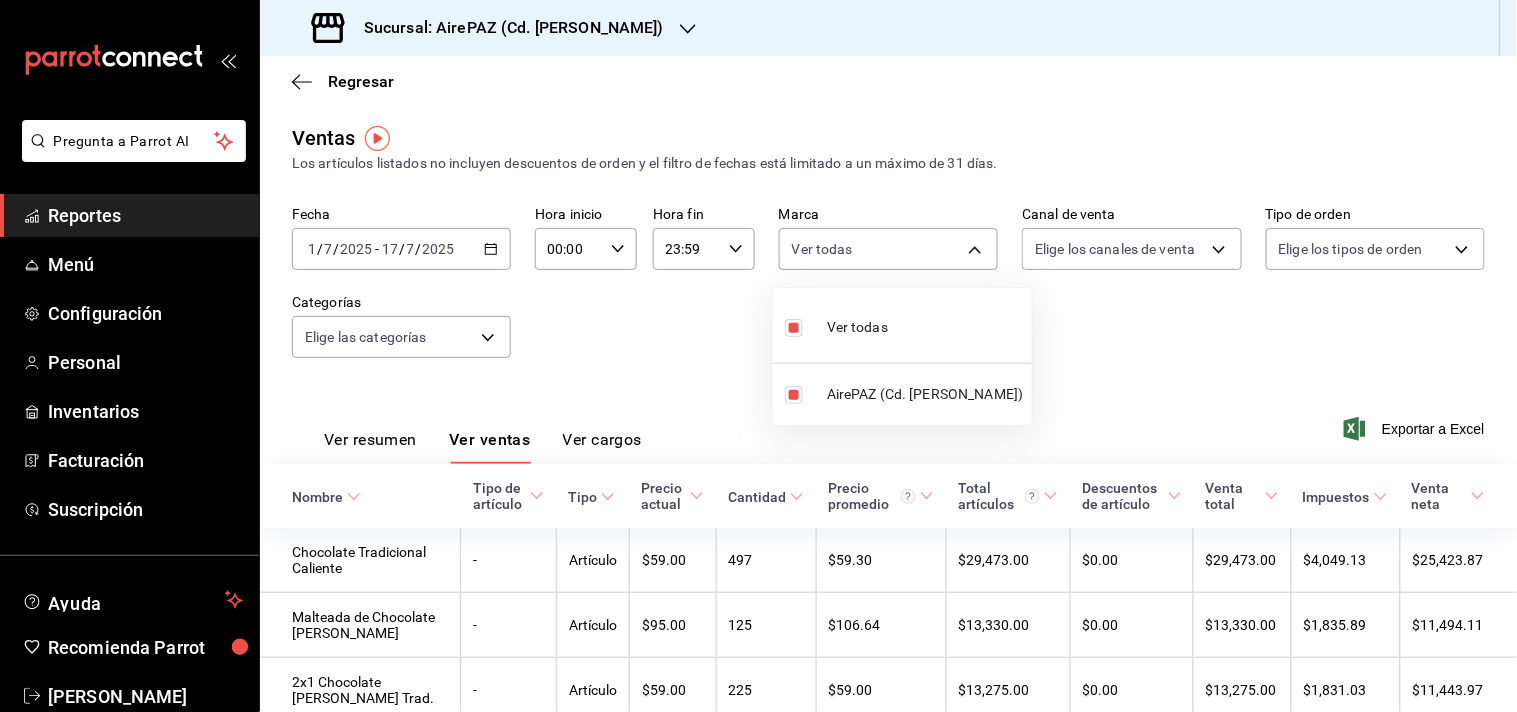 click at bounding box center [758, 356] 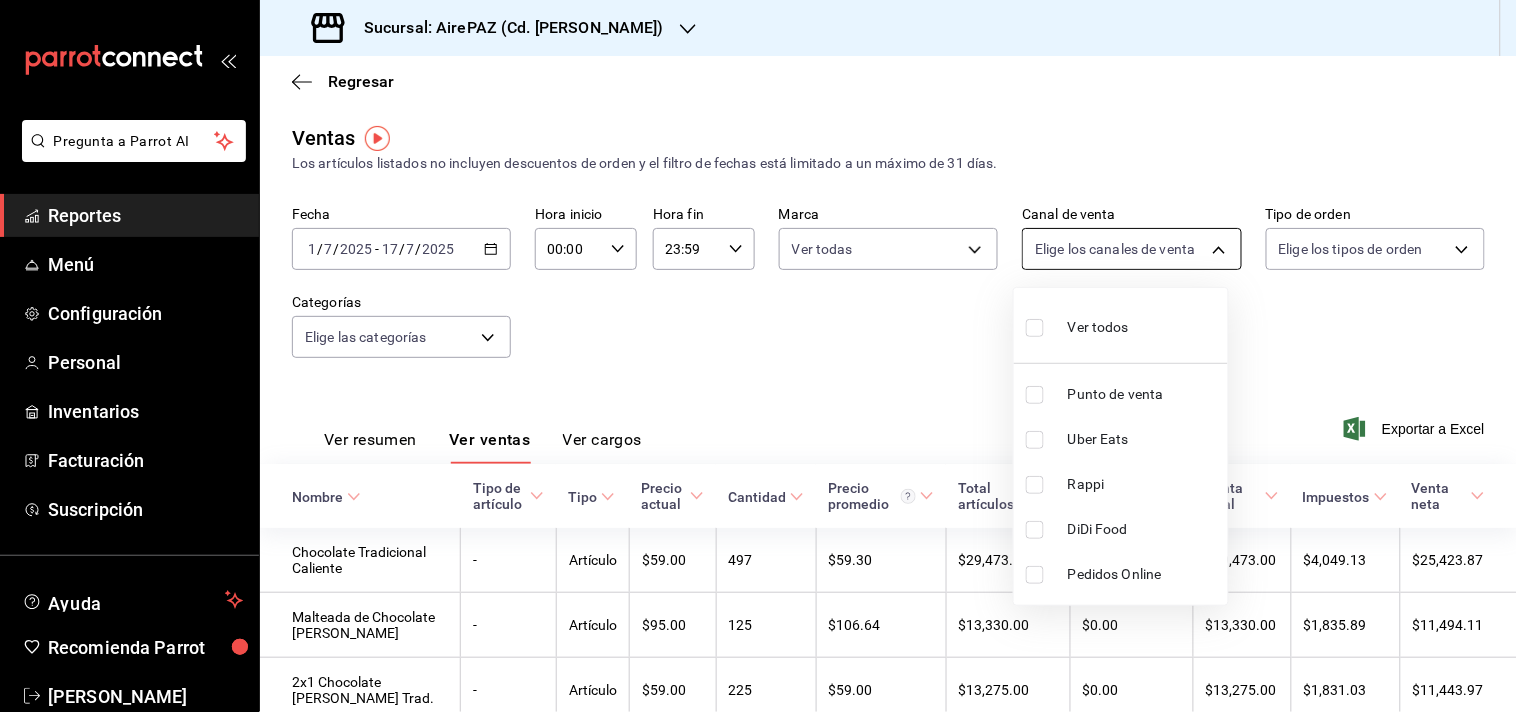 click on "Pregunta a Parrot AI Reportes   Menú   Configuración   Personal   Inventarios   Facturación   Suscripción   Ayuda Recomienda Parrot   [PERSON_NAME]   Sugerir nueva función   Sucursal: AirePAZ (Cd. [PERSON_NAME]) Regresar Ventas Los artículos listados no incluyen descuentos de orden y el filtro de fechas está limitado a un máximo de 31 [PERSON_NAME]. Fecha [DATE] [DATE] - [DATE] [DATE] Hora inicio 00:00 Hora inicio Hora fin 23:59 Hora fin Marca Ver todas c4e24969-83f8-428a-834c-4c073b6d2971 Canal de venta Elige los [PERSON_NAME] de venta Tipo de orden Elige los tipos de orden Categorías Elige las categorías Ver resumen Ver ventas Ver cargos Exportar a Excel Nombre Tipo de artículo Tipo Precio actual Cantidad Precio promedio   Total artículos   Descuentos de artículo Venta total Impuestos Venta [PERSON_NAME] Chocolate Tradicional Caliente - Artículo $59.00 497 $59.30 $29,473.00 $0.00 $29,473.00 $4,049.13 $25,423.87 Malteada de Chocolate [PERSON_NAME] - Artículo $95.00 125 $106.64 $13,330.00 $0.00 - $59.00" at bounding box center [758, 356] 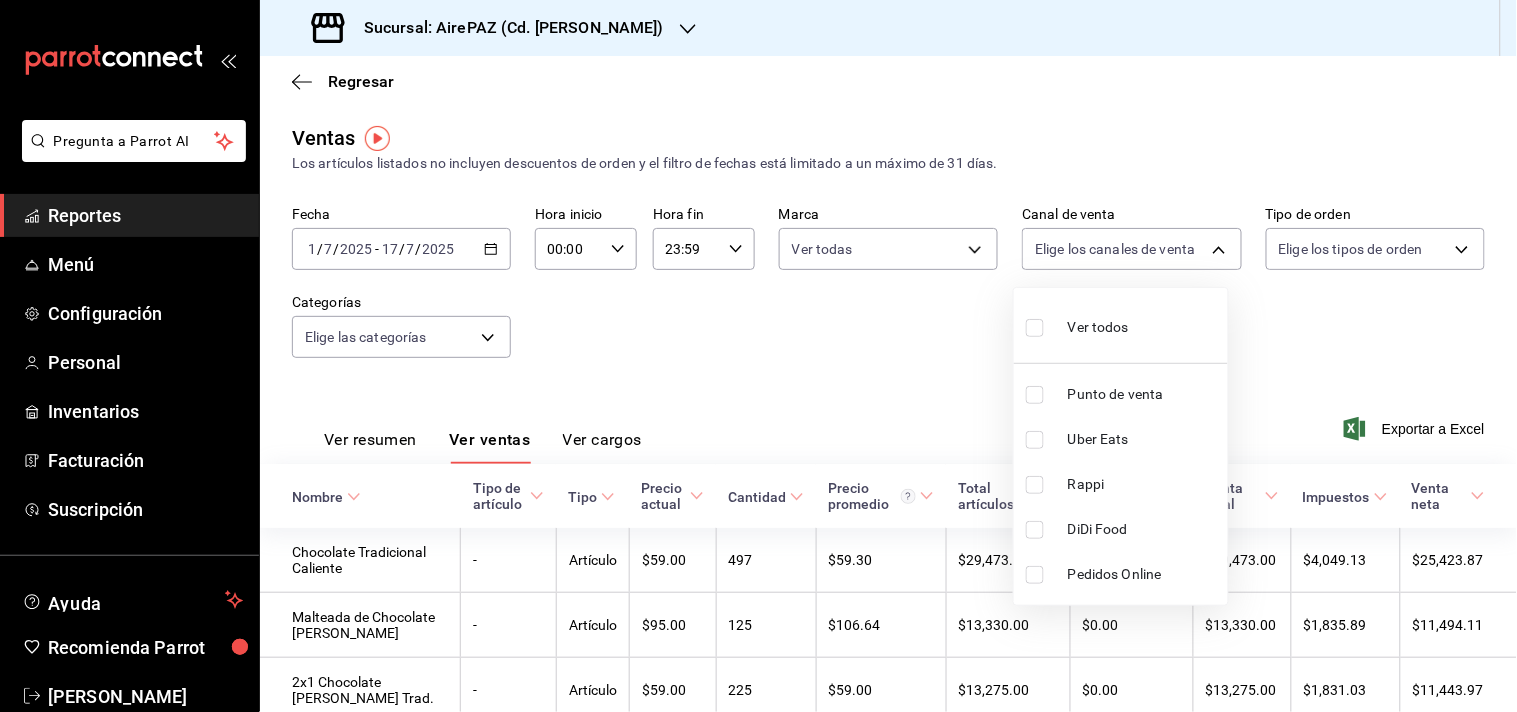 click at bounding box center [1035, 328] 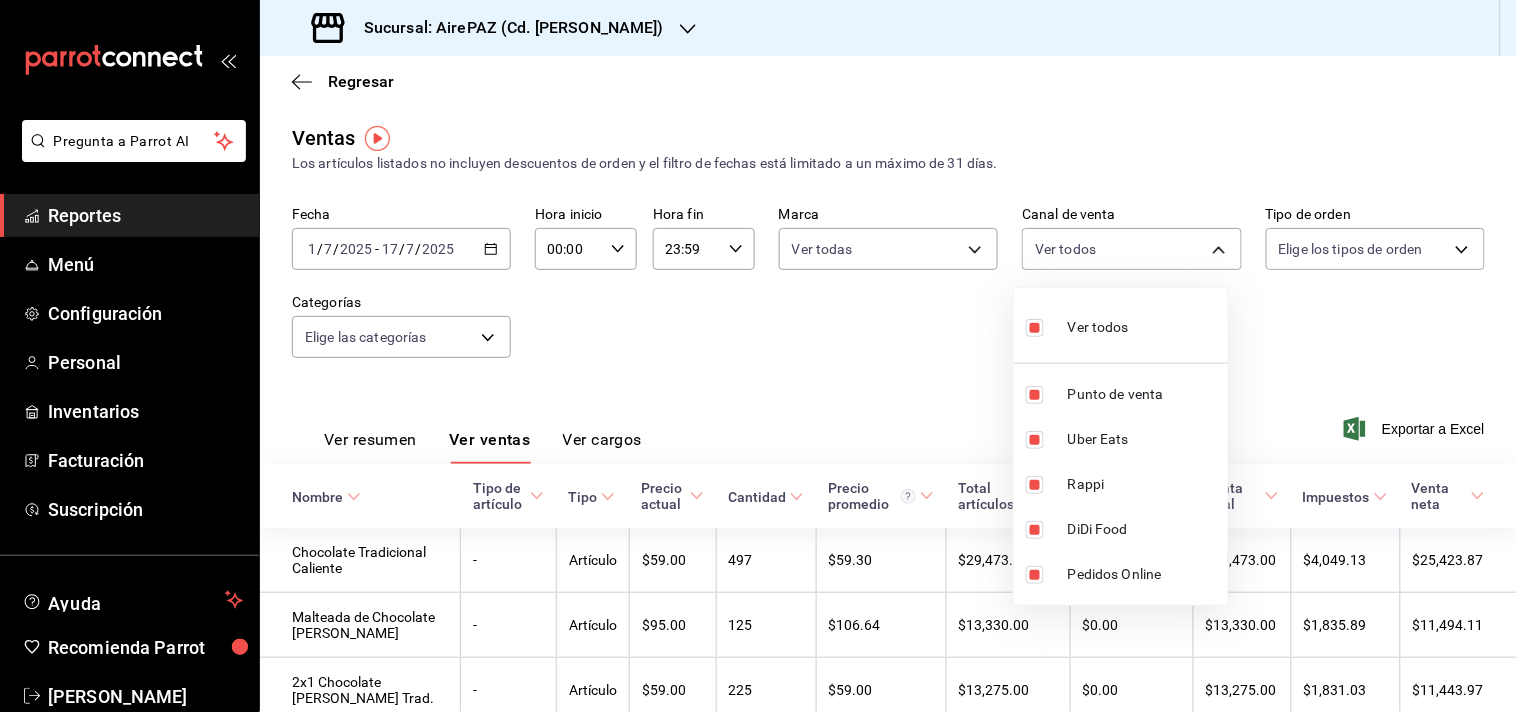 click at bounding box center (758, 356) 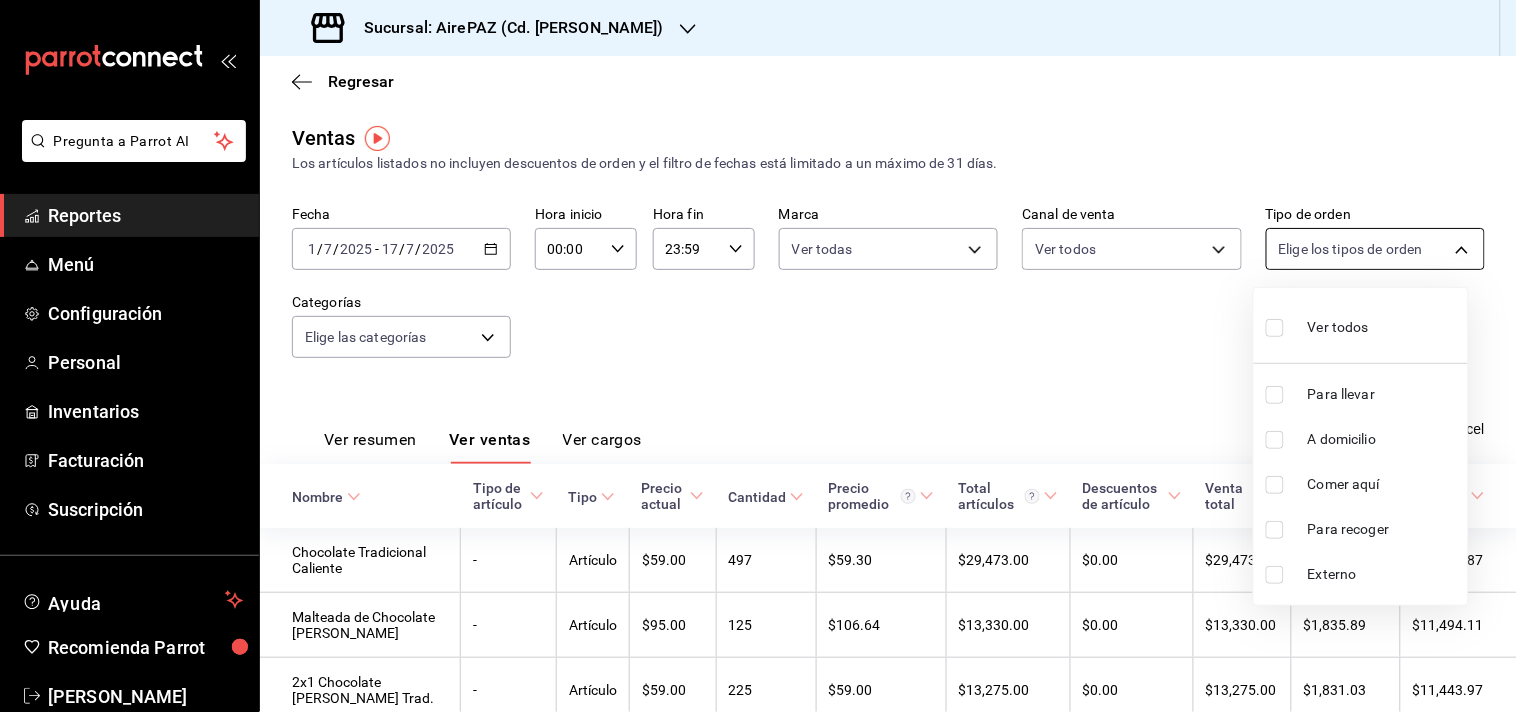 click on "Pregunta a Parrot AI Reportes   Menú   Configuración   Personal   Inventarios   Facturación   Suscripción   Ayuda Recomienda Parrot   [PERSON_NAME]   Sugerir nueva función   Sucursal: AirePAZ (Cd. [PERSON_NAME]) Regresar Ventas Los artículos listados no incluyen descuentos de orden y el filtro de fechas está limitado a un máximo de 31 [PERSON_NAME]. Fecha [DATE] [DATE] - [DATE] [DATE] Hora inicio 00:00 Hora inicio Hora fin 23:59 Hora fin Marca Ver todas c4e24969-83f8-428a-834c-4c073b6d2971 Canal de venta Ver todos PARROT,UBER_EATS,RAPPI,DIDI_FOOD,ONLINE Tipo de orden Elige los tipos de orden Categorías Elige las categorías Ver resumen Ver ventas Ver cargos Exportar a Excel Nombre Tipo de artículo Tipo Precio actual Cantidad Precio promedio   Total artículos   Descuentos de artículo Venta total Impuestos Venta [PERSON_NAME] Chocolate Tradicional Caliente - Artículo $59.00 497 $59.30 $29,473.00 $0.00 $29,473.00 $4,049.13 $25,423.87 Malteada de Chocolate [PERSON_NAME] - Artículo $95.00 125 $106.64 -" at bounding box center [758, 356] 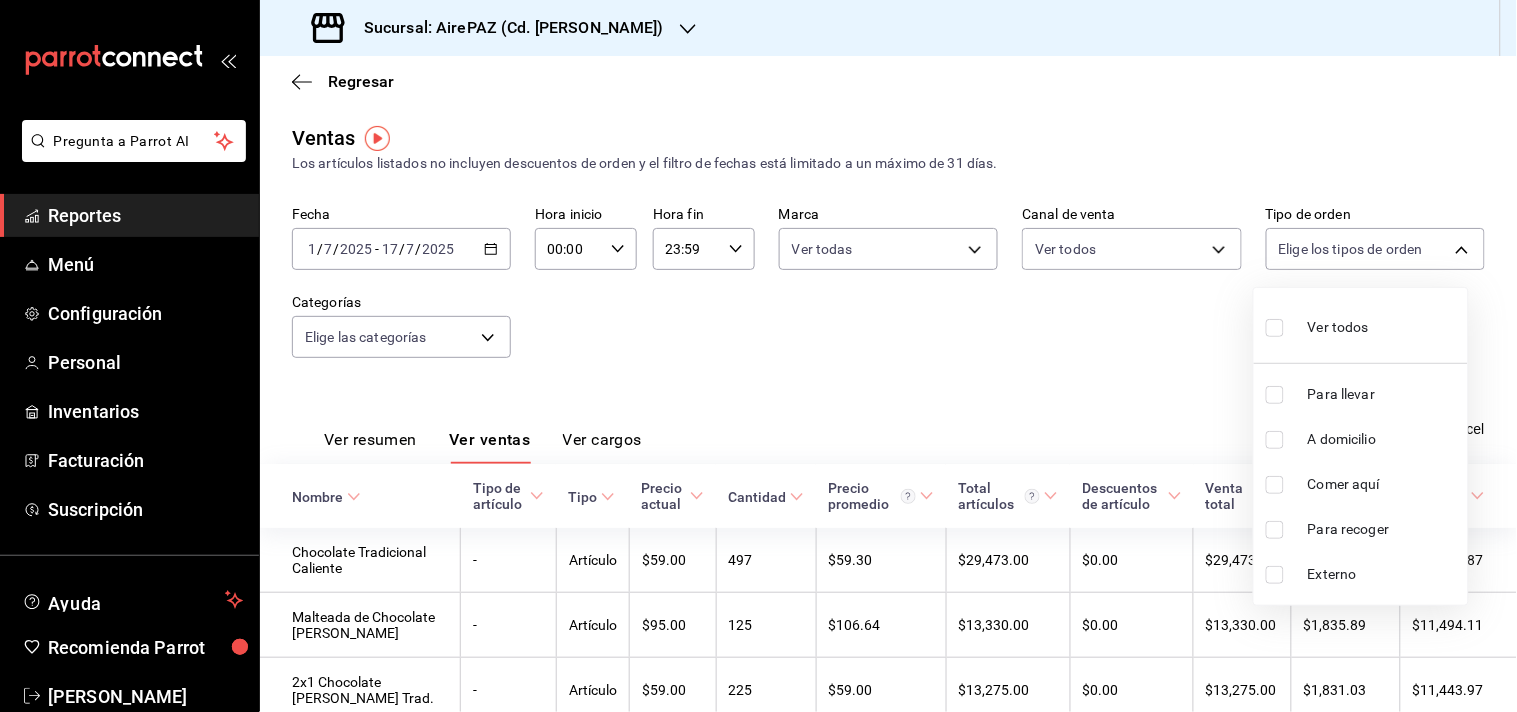 click at bounding box center (1275, 328) 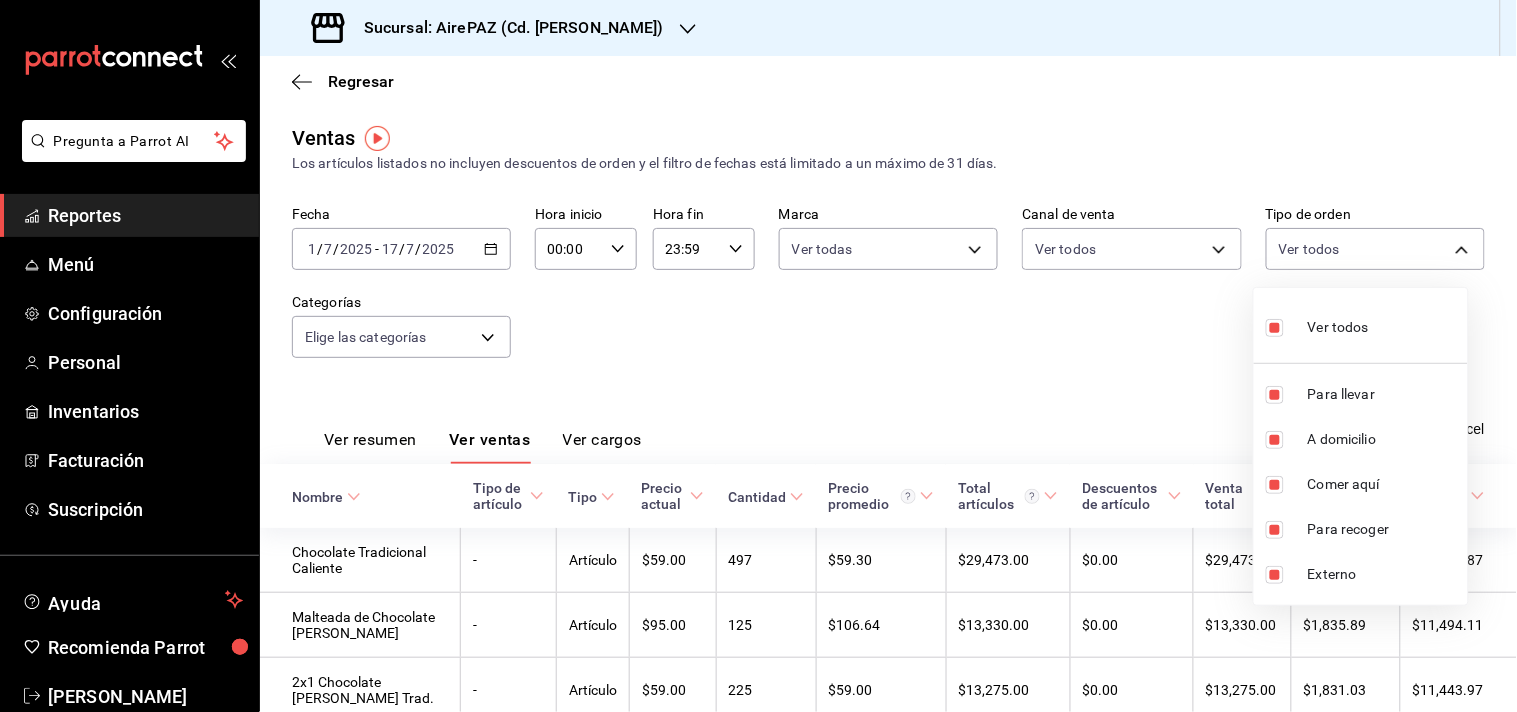click at bounding box center [758, 356] 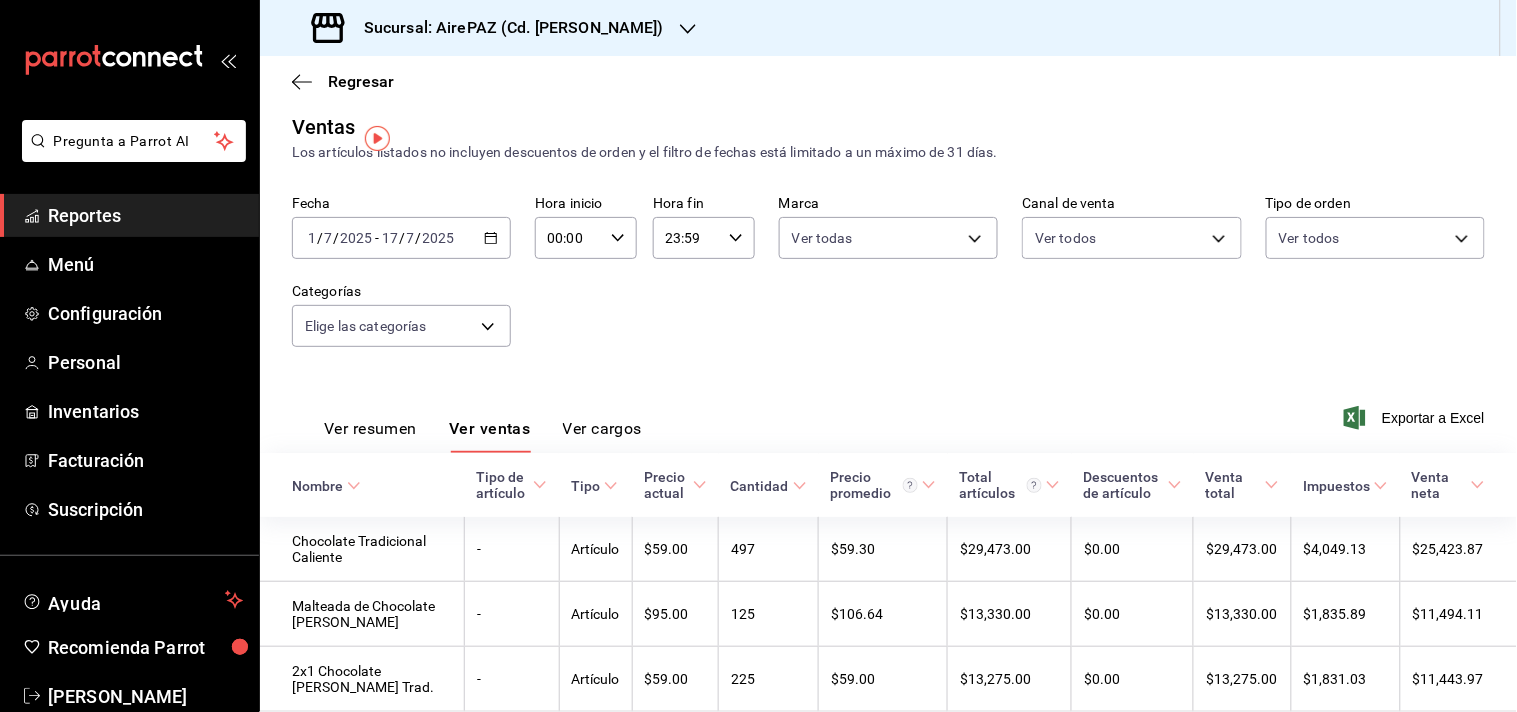 scroll, scrollTop: 0, scrollLeft: 0, axis: both 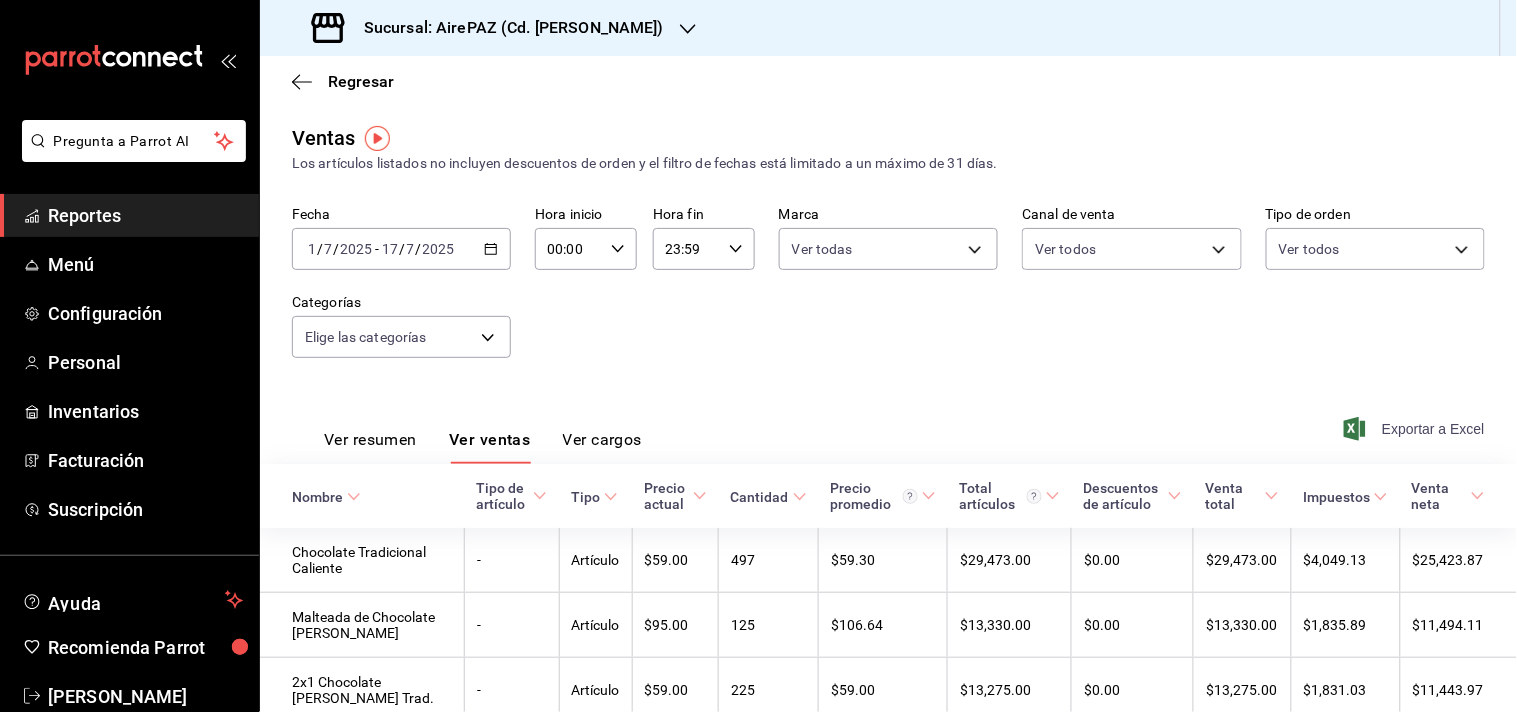 click on "Exportar a Excel" at bounding box center (1416, 429) 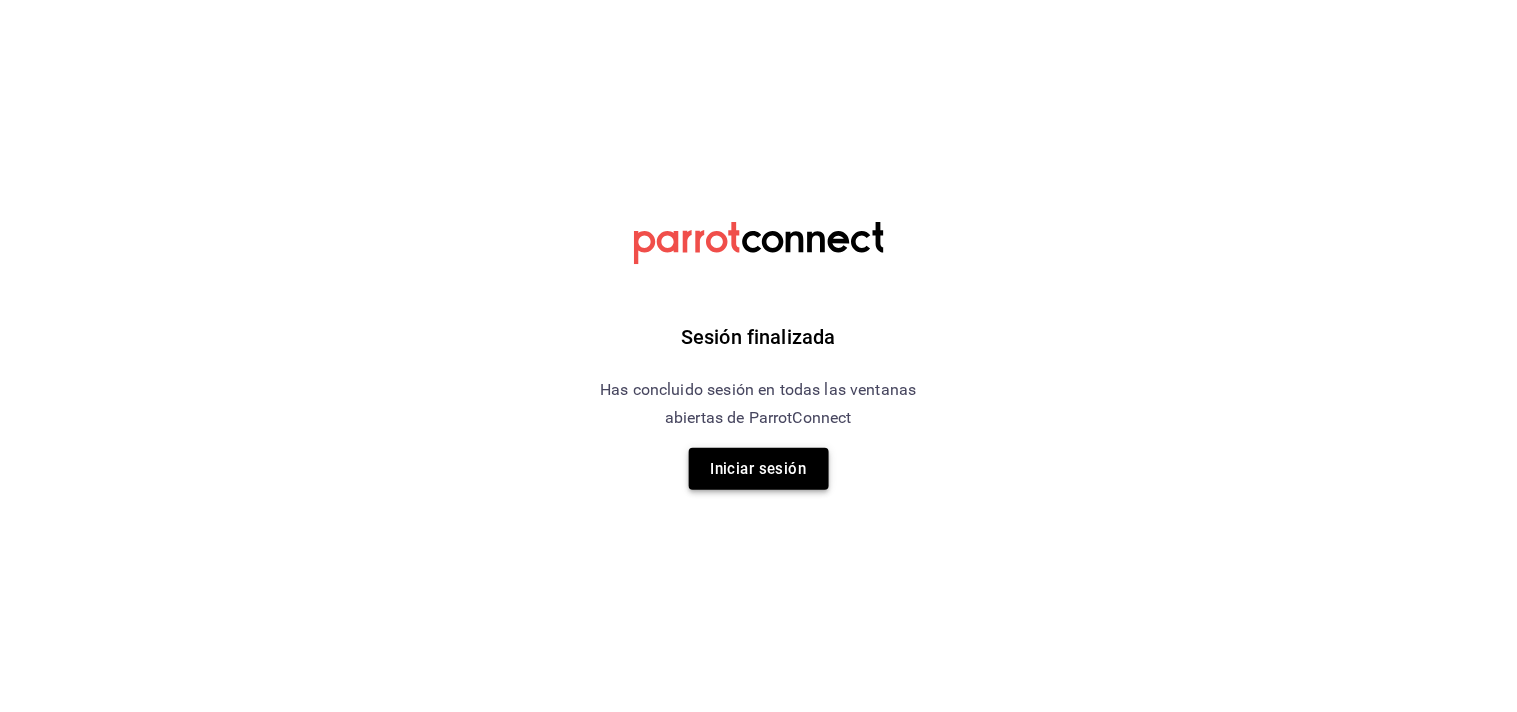 click on "Iniciar sesión" at bounding box center (759, 469) 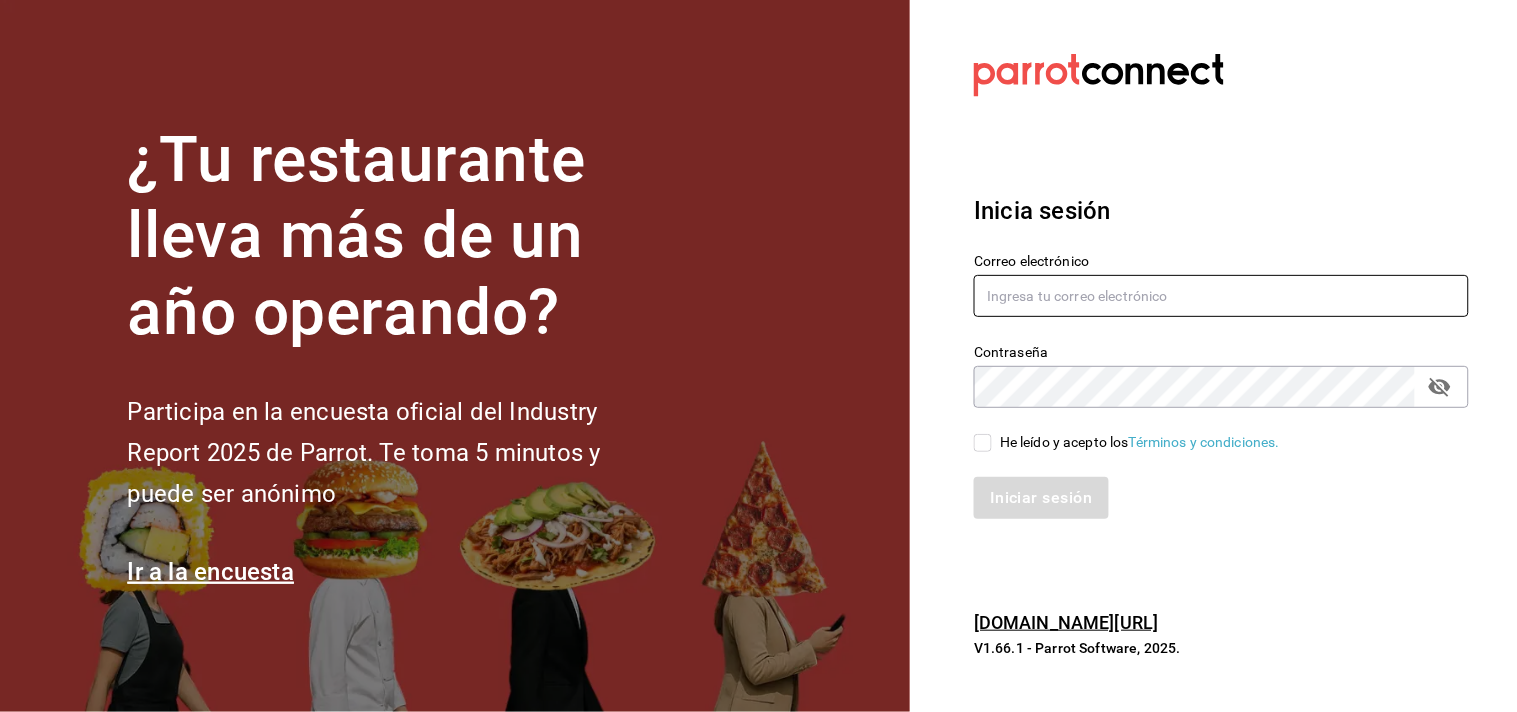type on "[EMAIL_ADDRESS][DOMAIN_NAME]" 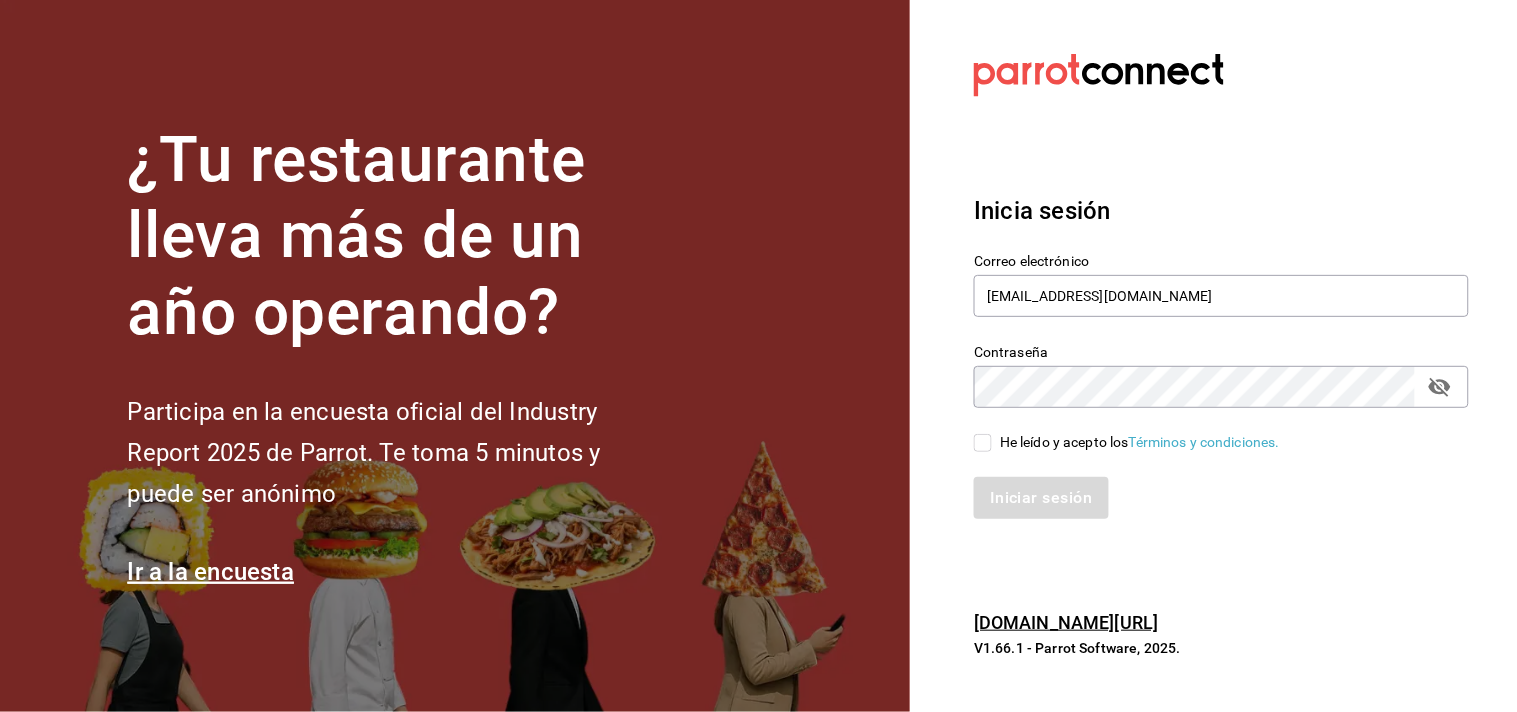 click on "He leído y acepto los  Términos y condiciones." at bounding box center (983, 443) 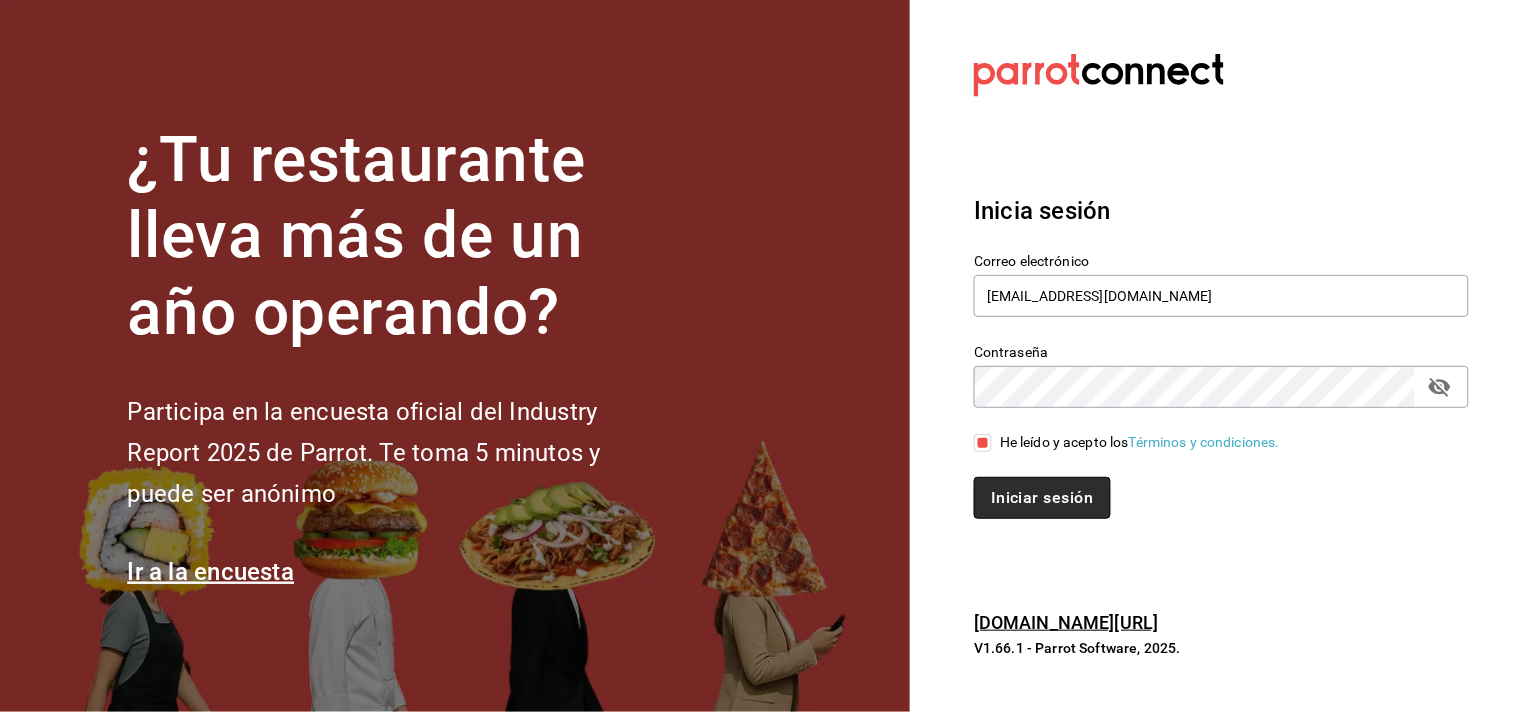 click on "Iniciar sesión" at bounding box center [1042, 498] 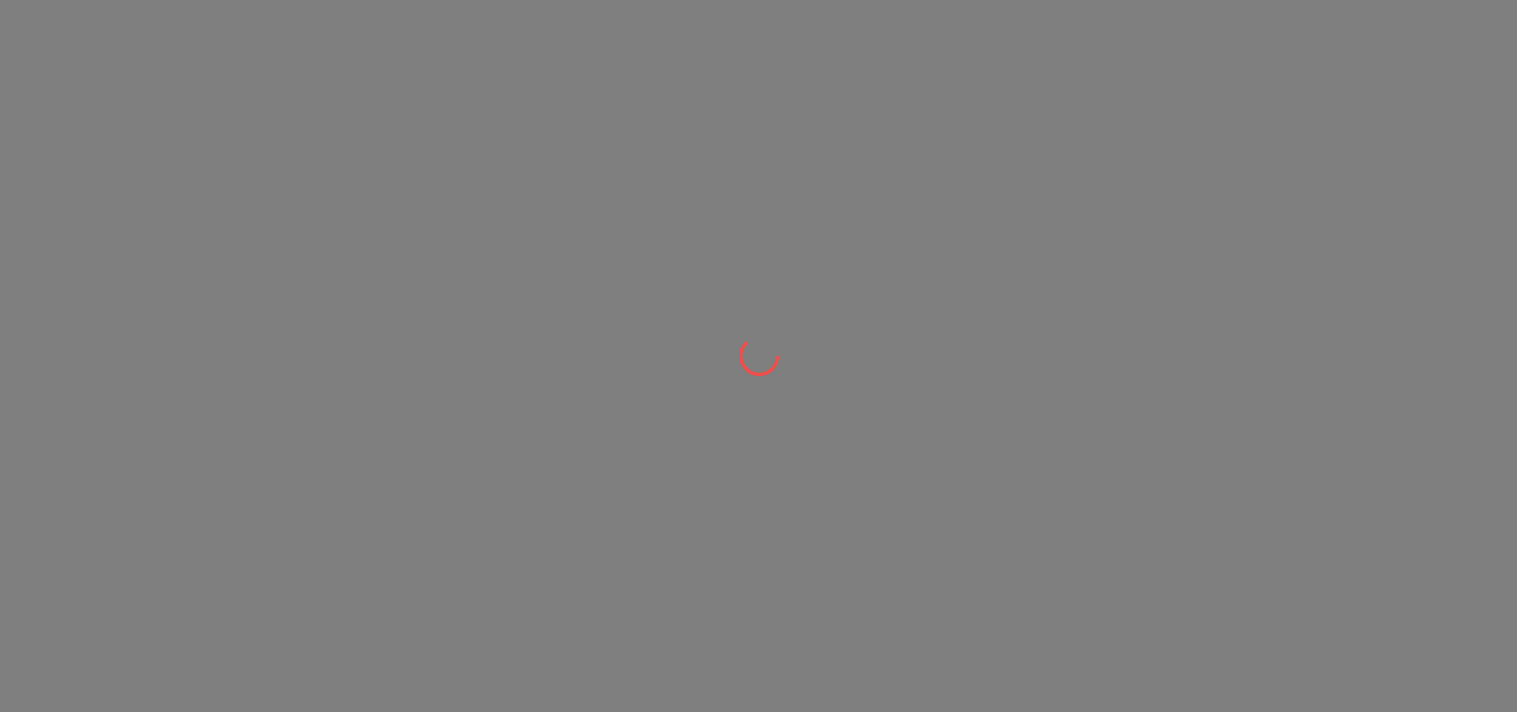 scroll, scrollTop: 0, scrollLeft: 0, axis: both 